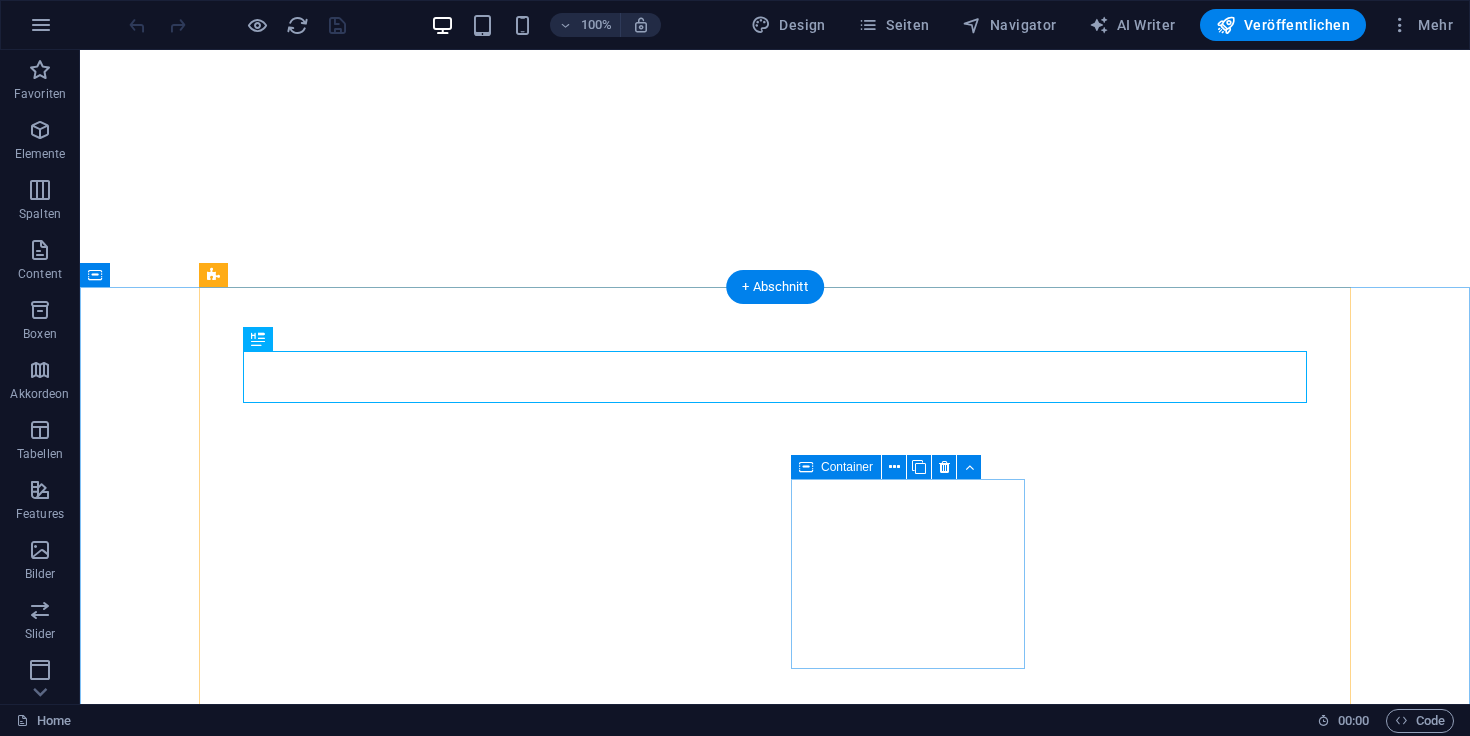 scroll, scrollTop: 0, scrollLeft: 0, axis: both 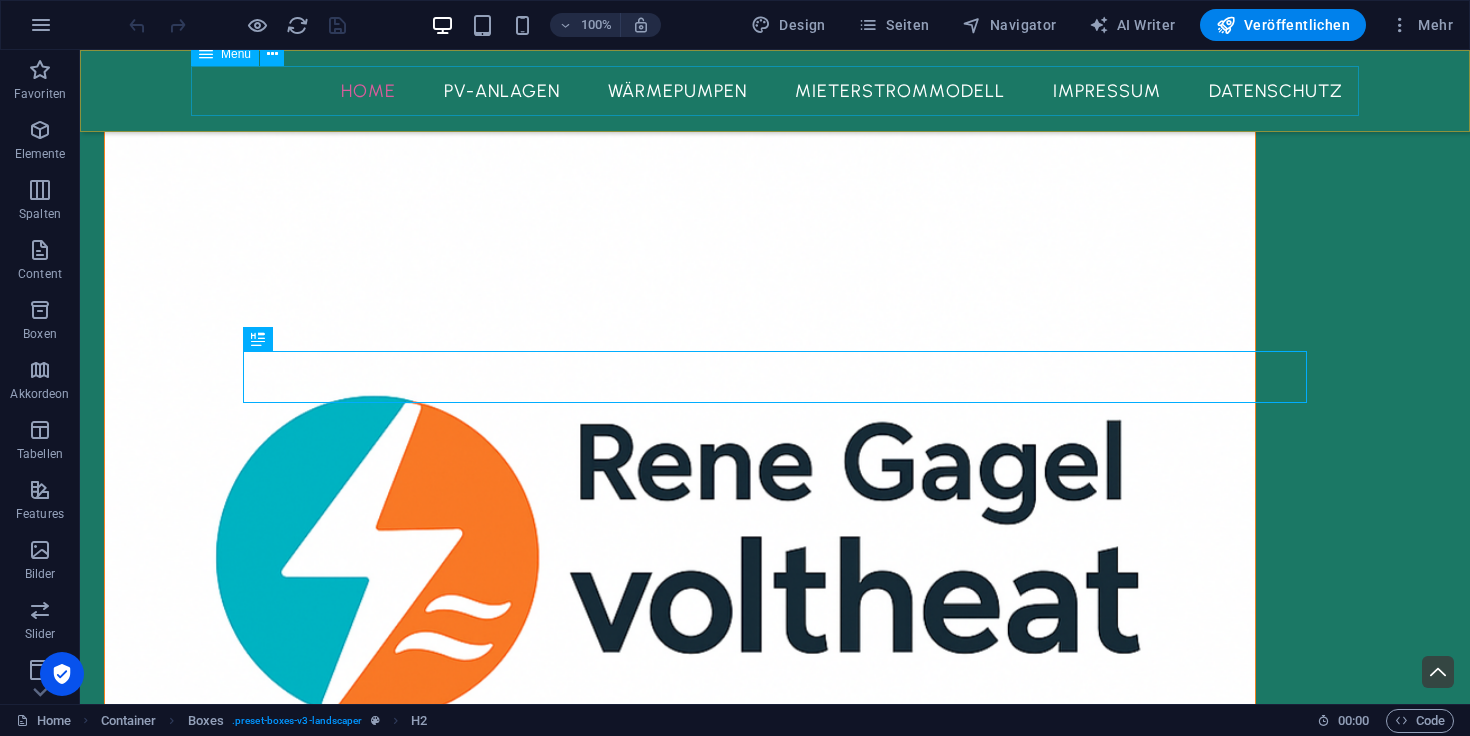click on "Home PV-Anlagen Wärmepumpen Mieterstrommodell Impressum Datenschutz" at bounding box center [775, 91] 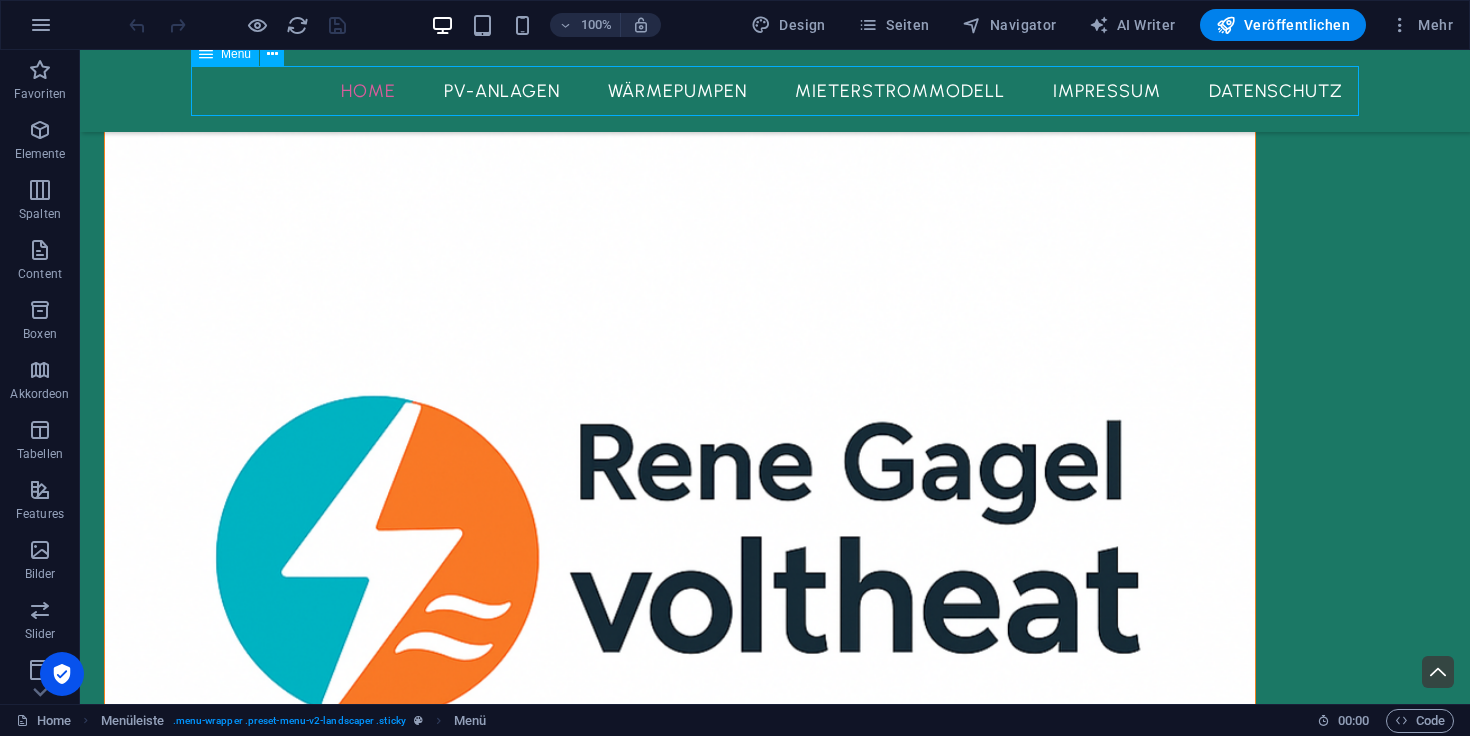 click on "Home PV-Anlagen Wärmepumpen Mieterstrommodell Impressum Datenschutz" at bounding box center [775, 91] 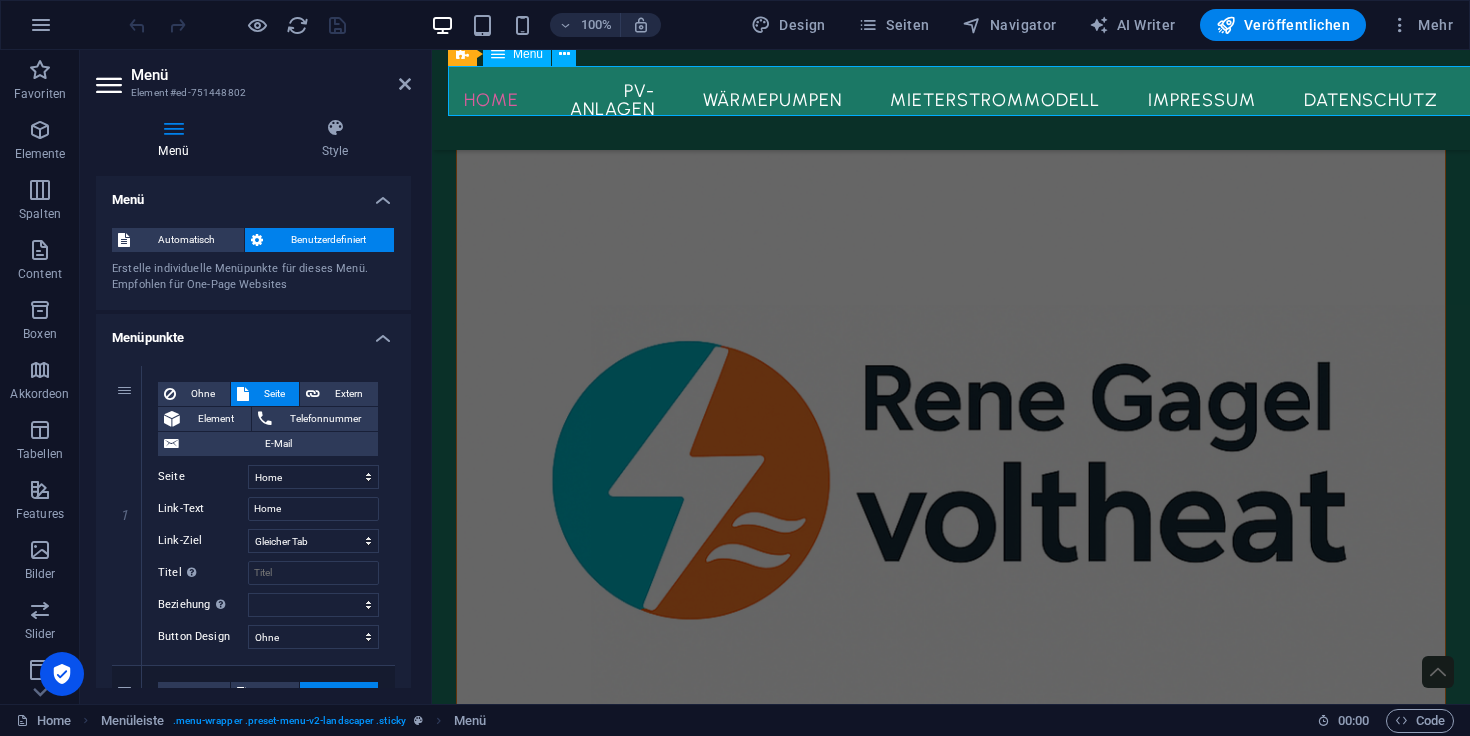 scroll, scrollTop: 536, scrollLeft: 0, axis: vertical 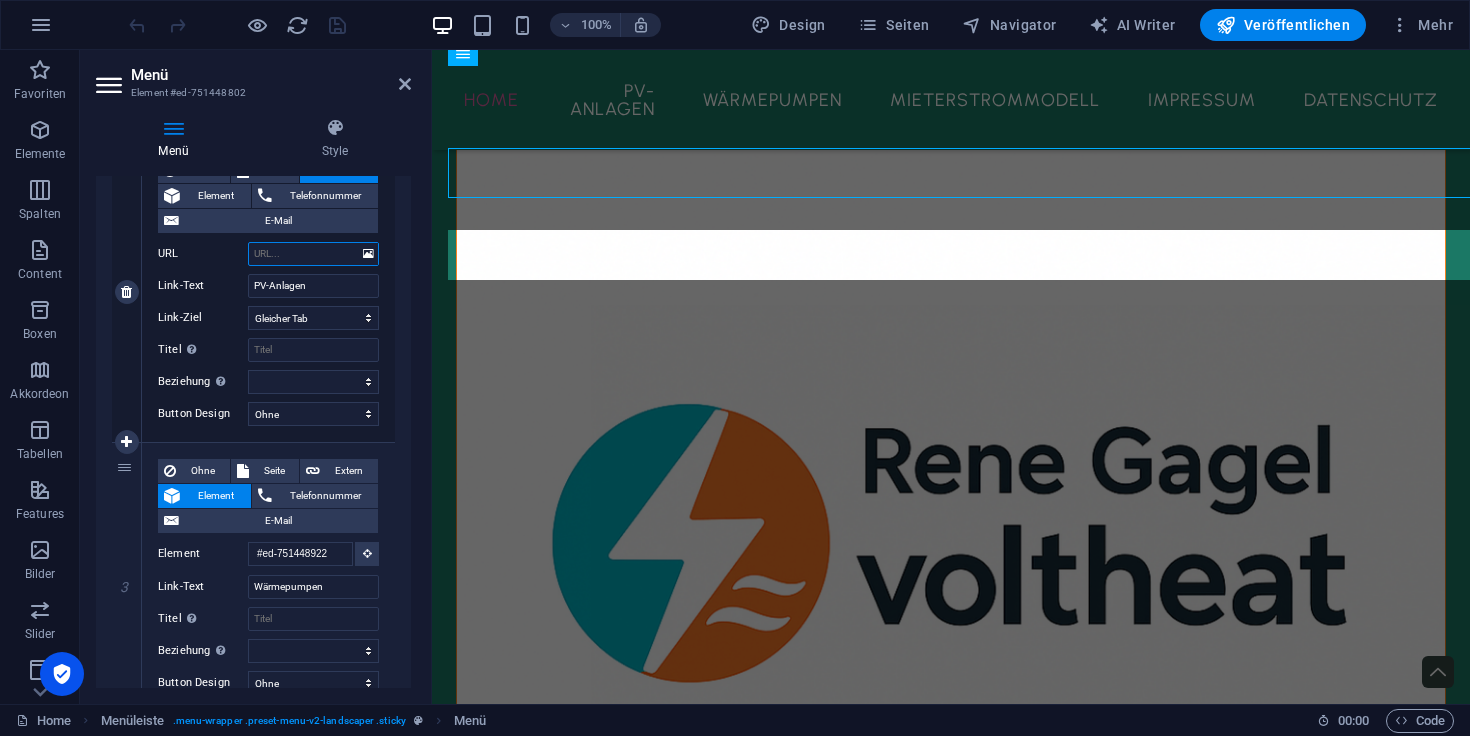 click on "URL" at bounding box center [313, 254] 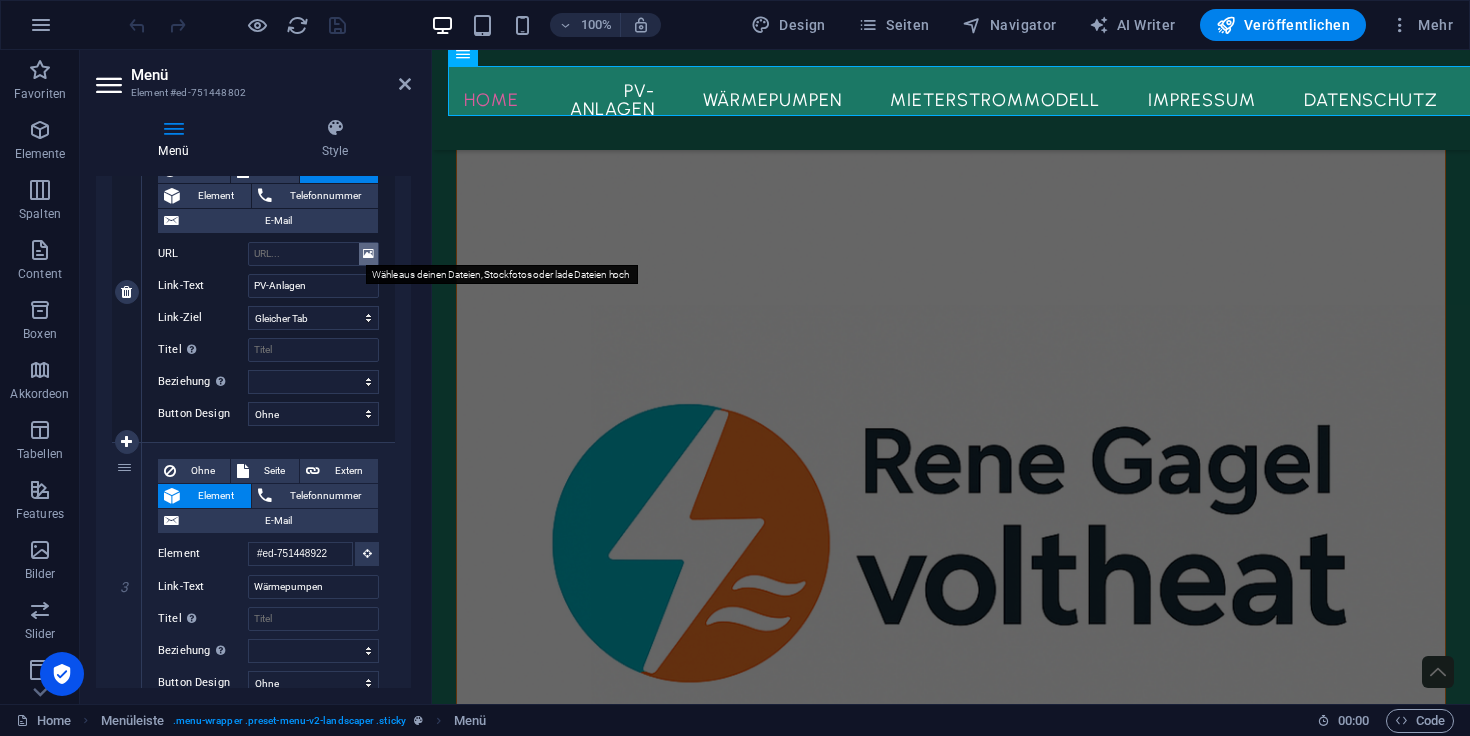 click at bounding box center [368, 254] 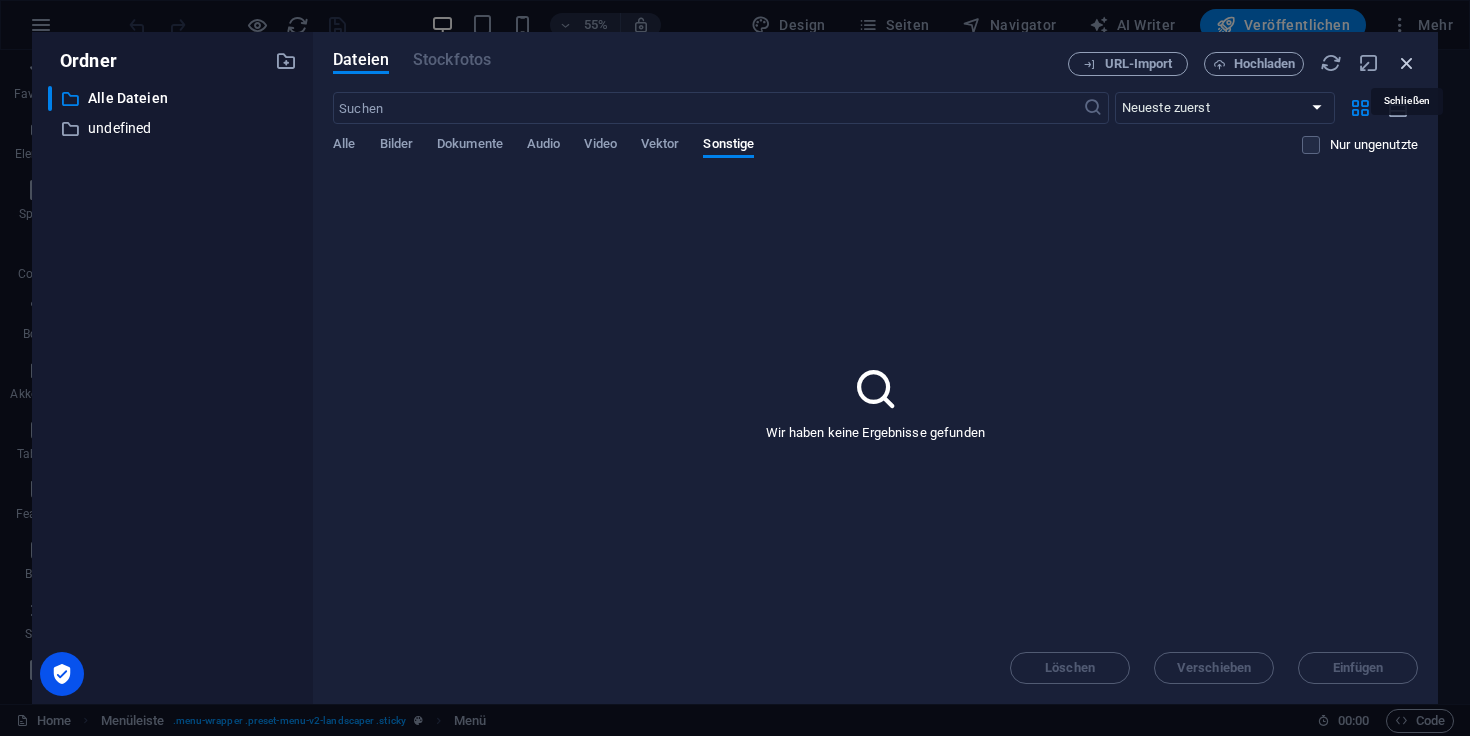 click at bounding box center [1407, 63] 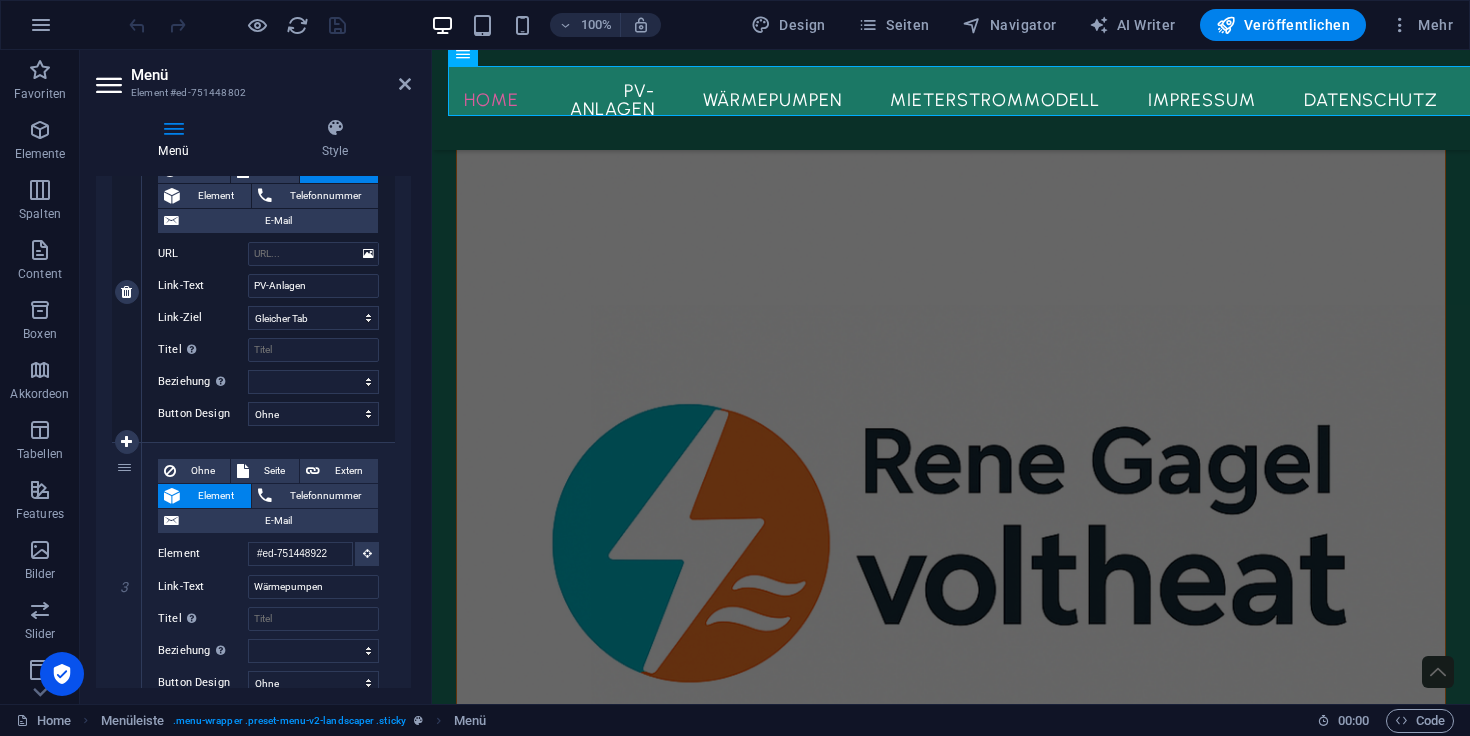click on "URL" at bounding box center (203, 254) 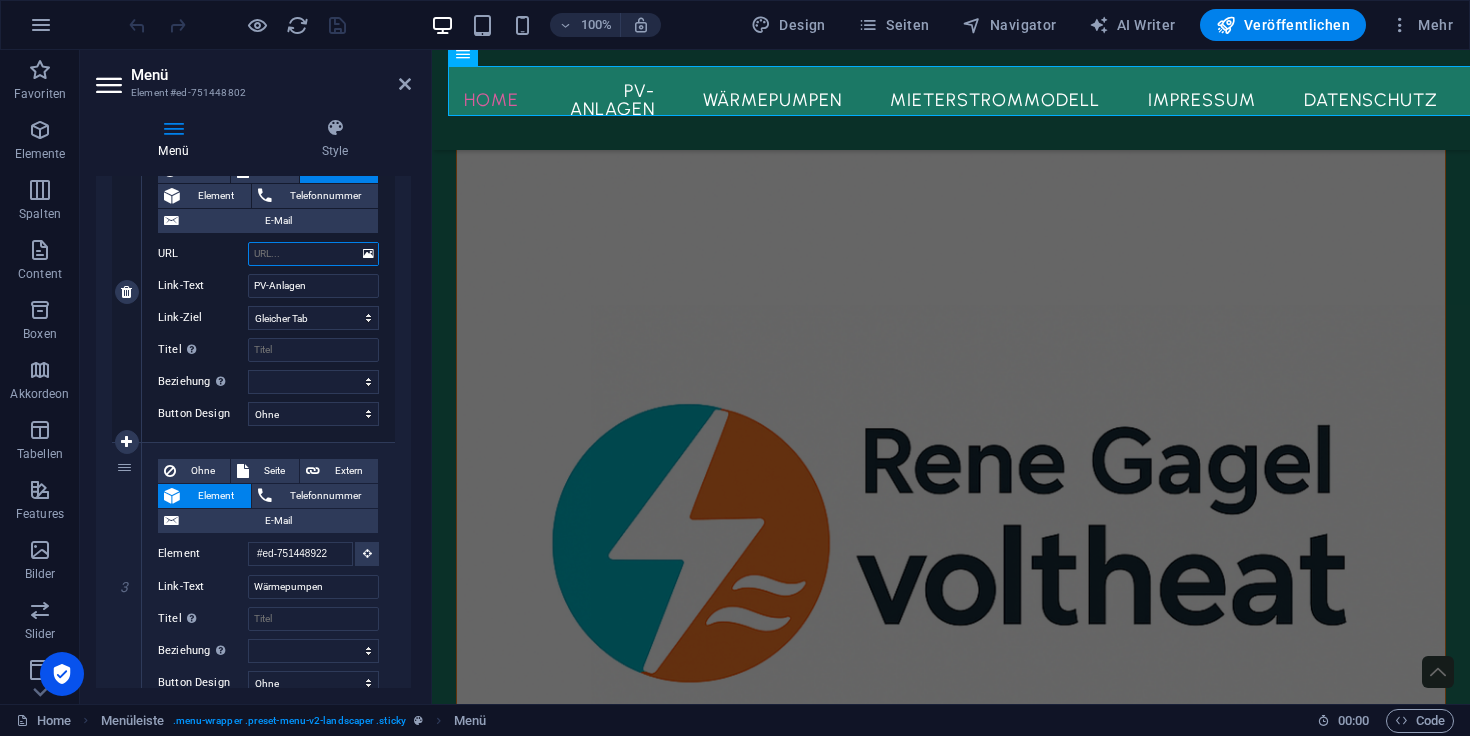 click on "URL" at bounding box center (313, 254) 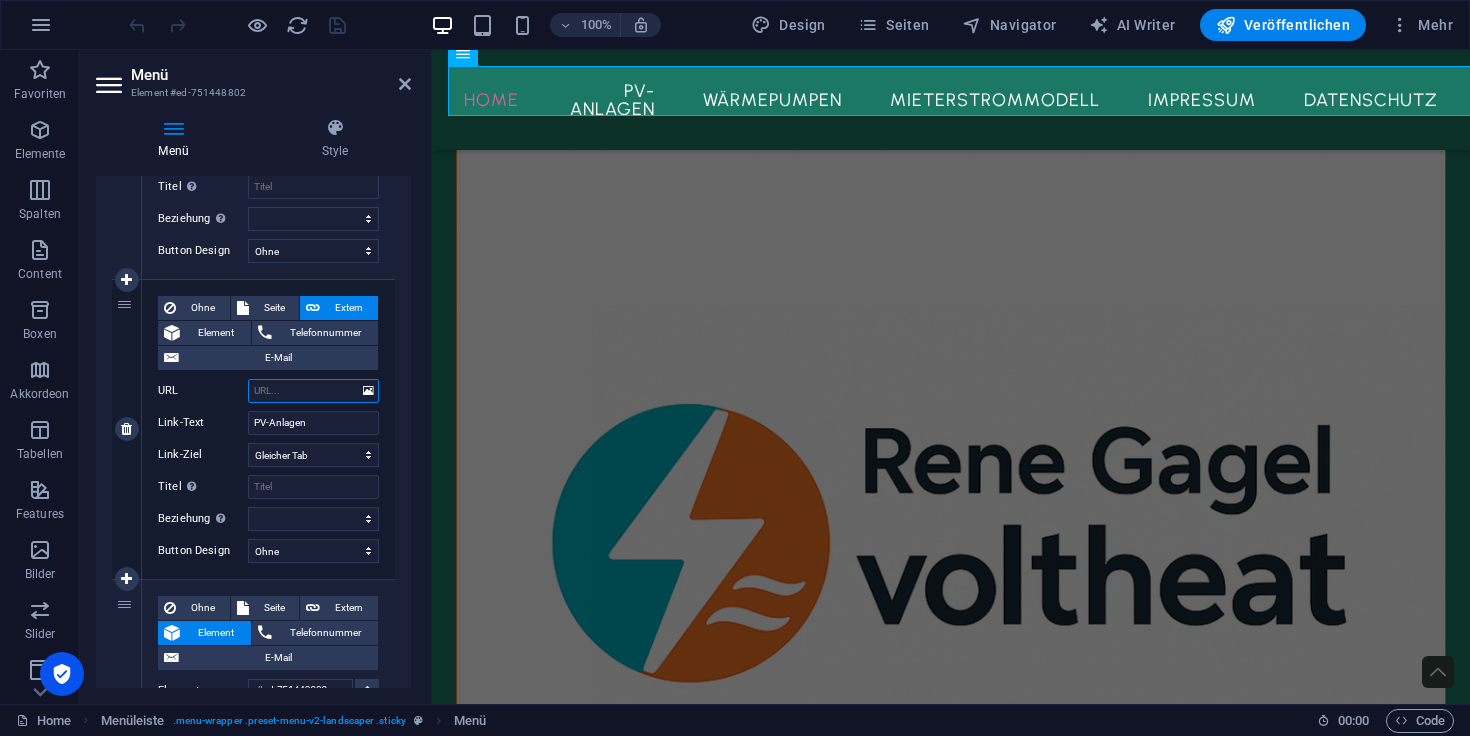 scroll, scrollTop: 393, scrollLeft: 0, axis: vertical 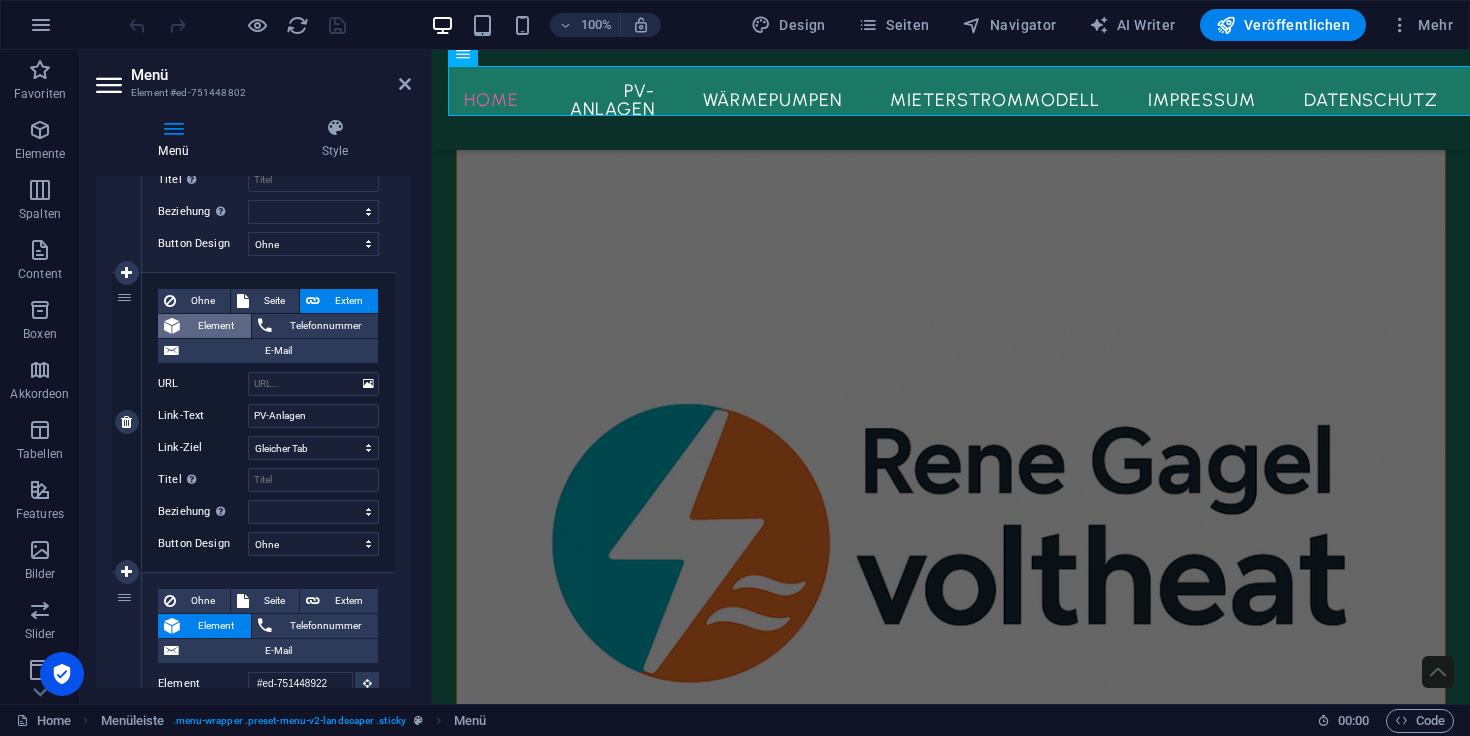 click on "Element" at bounding box center (215, 326) 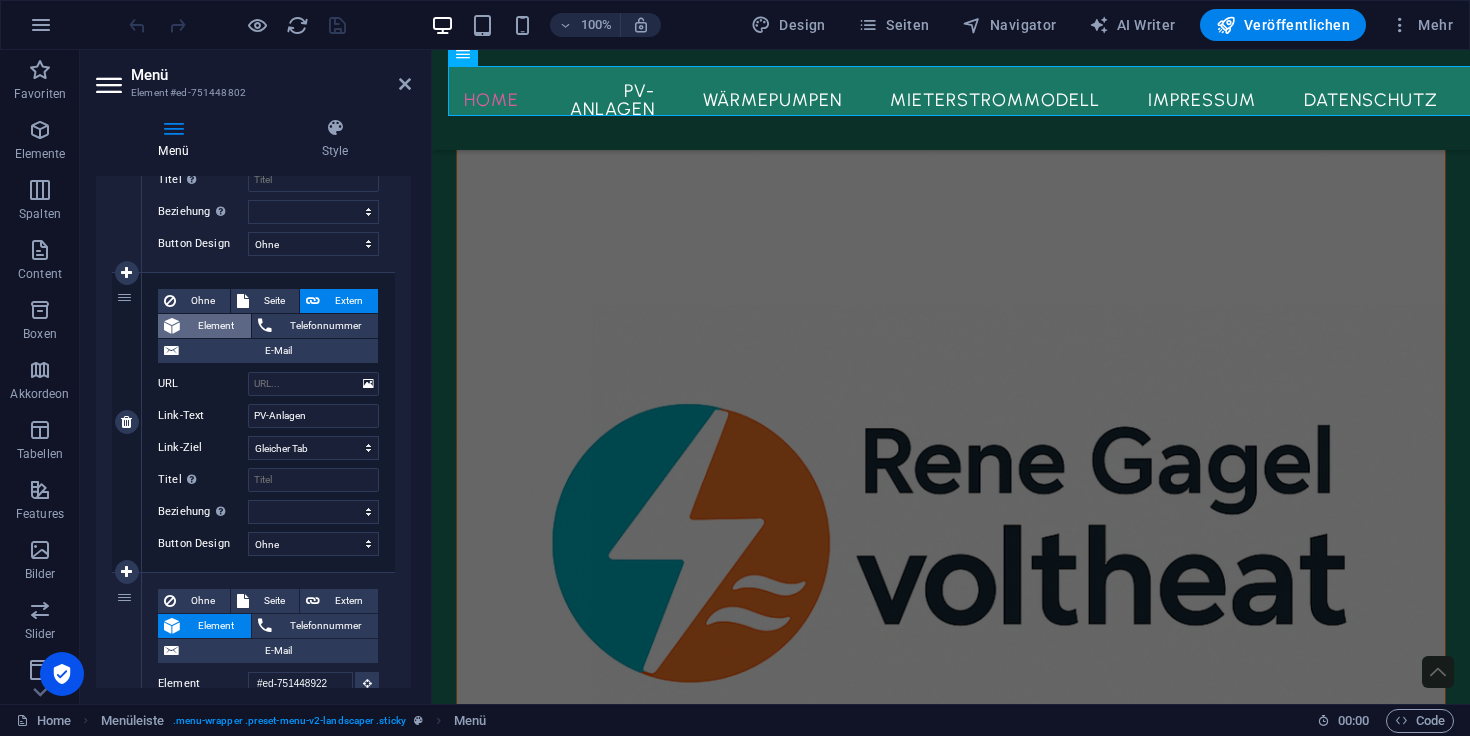 select 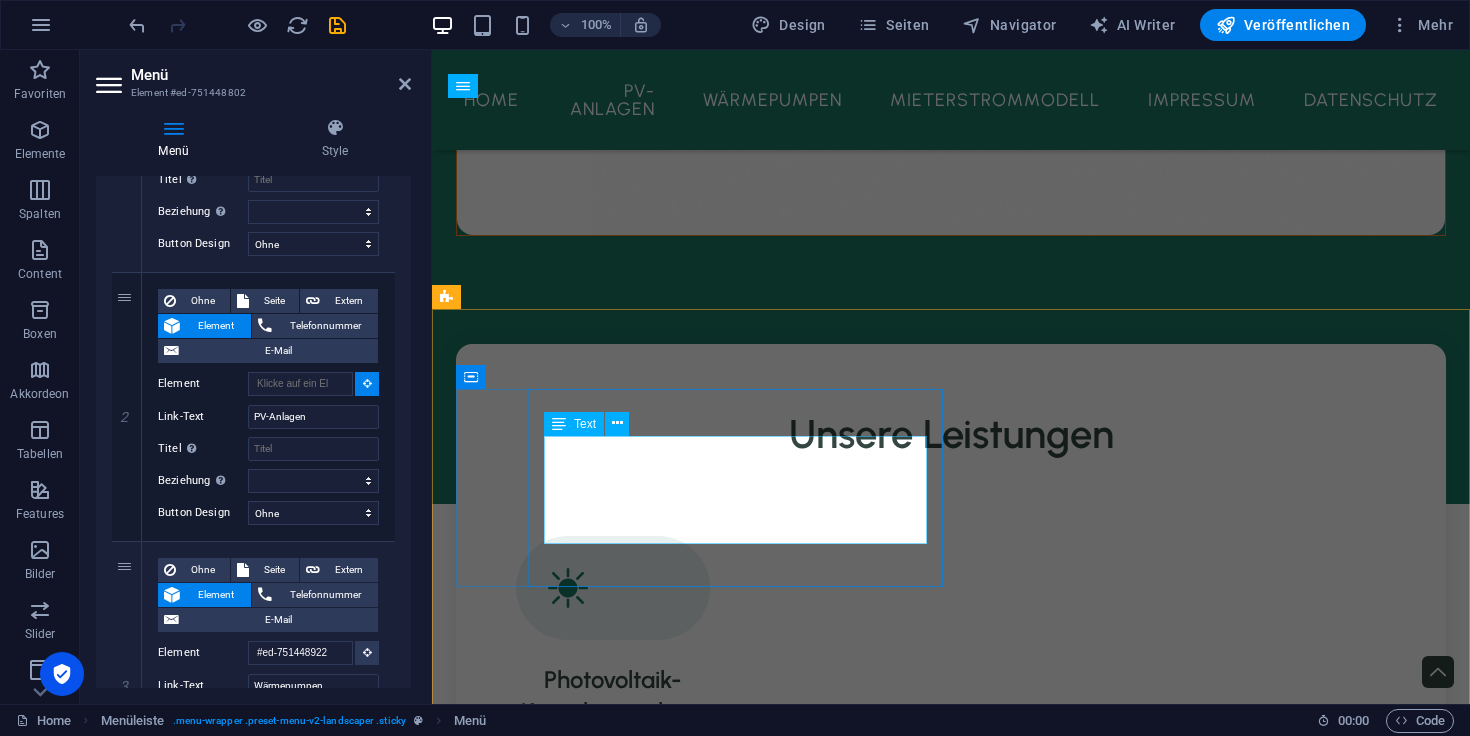 scroll, scrollTop: 1267, scrollLeft: 0, axis: vertical 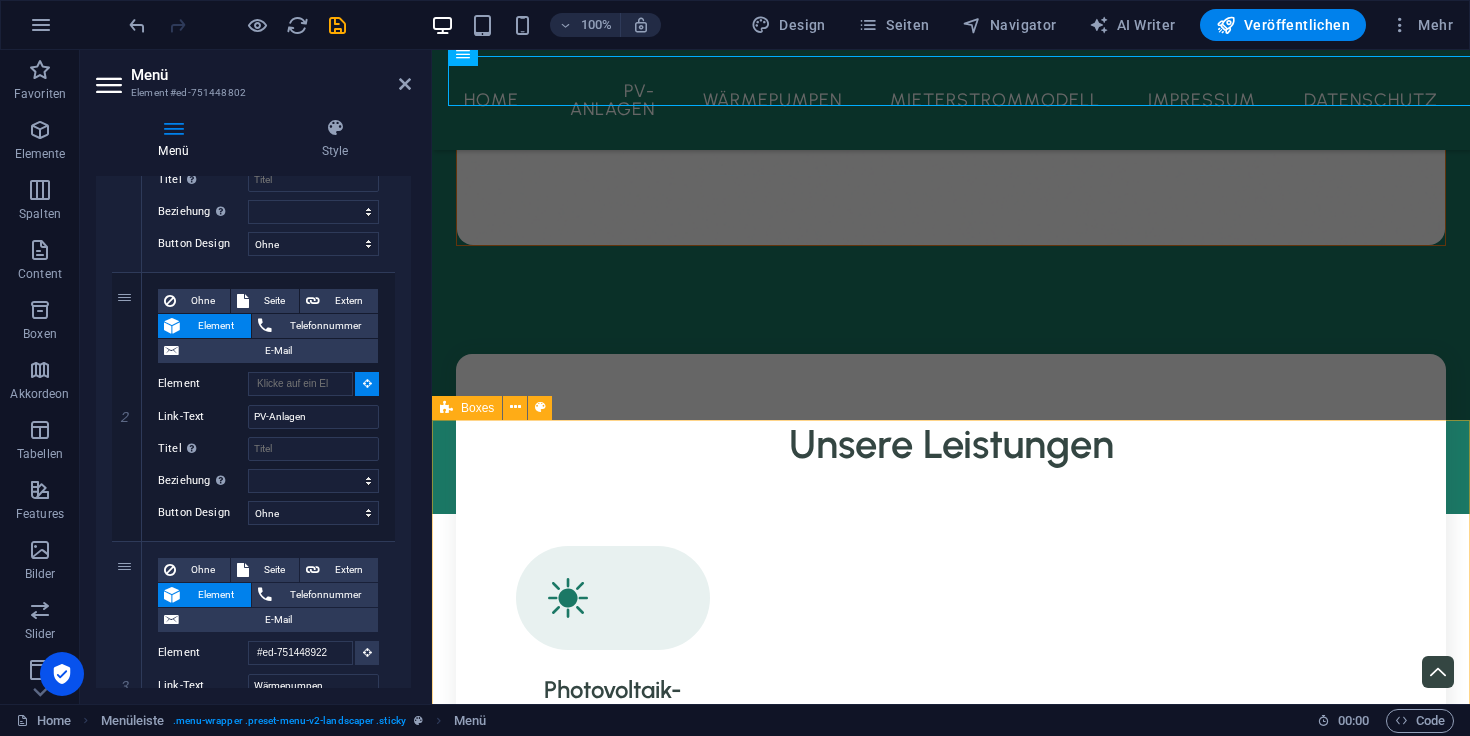 click on "Schnellere Amortisierung  EKD-Anlagen zeichnen sich durch eine schnellere Amortisierung aus. Das bedeutet, dass du schneller von deiner Investition profitierst als bei allen anderen Anbietern. Längste Haltbarkeit am Markt  Wir setzen auf hochwertigste Komponenten, die eine deutlich längere Haltbarkeit bieten.  Das bedeutet, dass du dich als Kunde auf langfristige Zuverlässigkeit und geringe Wartungskosten verlassen kannst. Regionale Montagepartner Wir arbeiten mit regionalen Montagepartnern zusammen, die vor Ort für dich da sind.  Dadurch wird eine reibungslose Installation und Wartung gewährleistet und du profitierst vom schnellen Service und Support. KI-gesteuerte Effizenz Unsere Anlagen werden durch fortgeschrittliche KI-Technologie optimiert, um direkt Strom aus der Strombörse zu beziehen, wo die Preise im Durchschnitt deutlich günstiger sind - manchmal sogar negativ. Strom beziehen, wenn er günstig ist Zusätzliche Funktionen" at bounding box center (951, 2647) 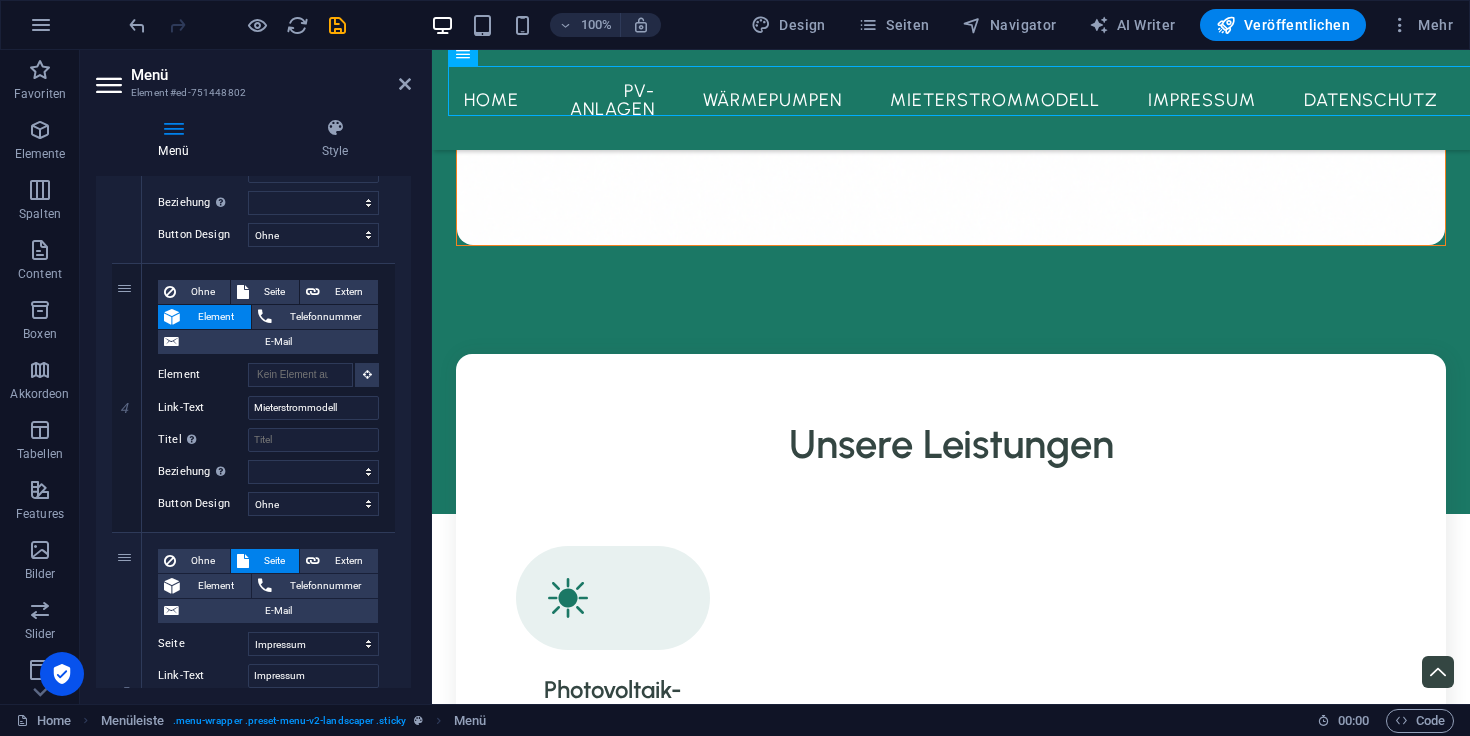 scroll, scrollTop: 941, scrollLeft: 0, axis: vertical 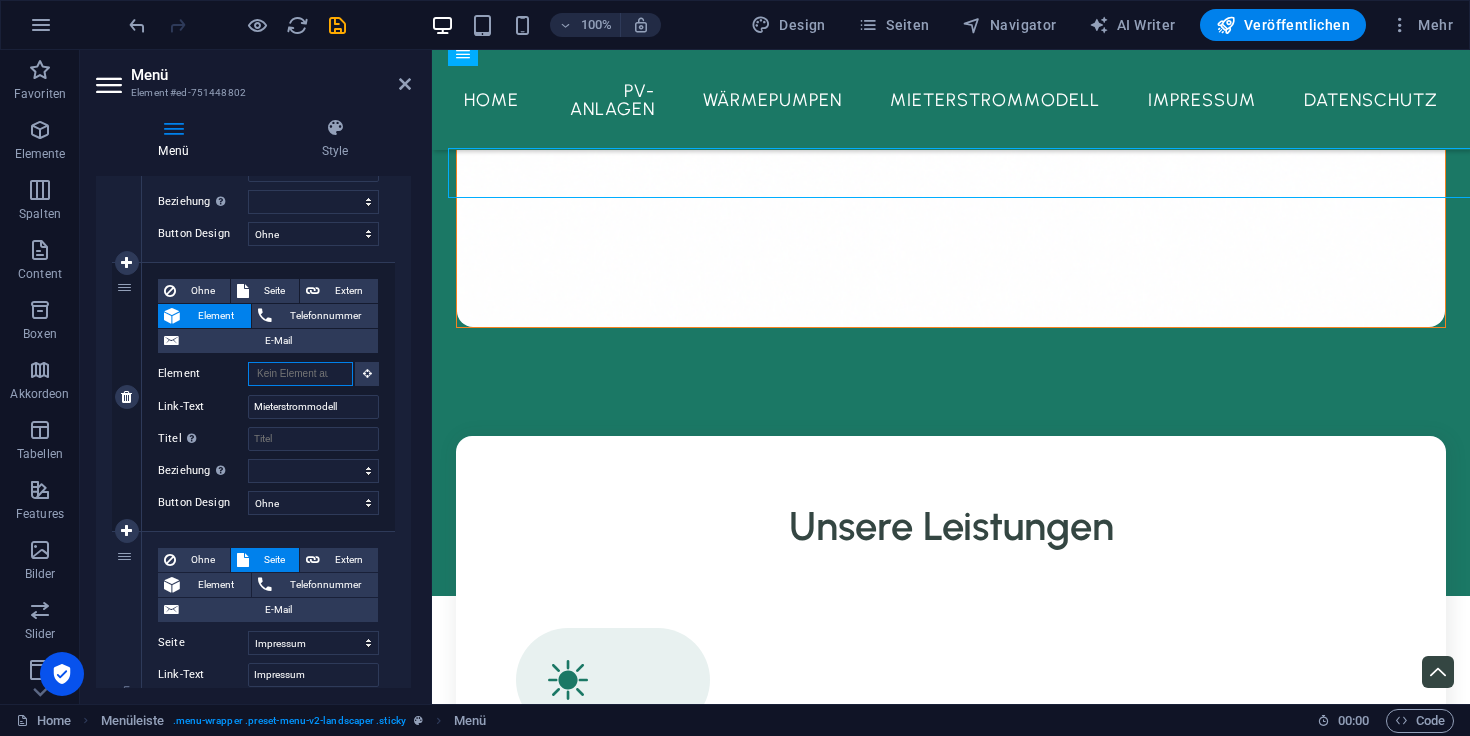 click on "Element" at bounding box center (300, 374) 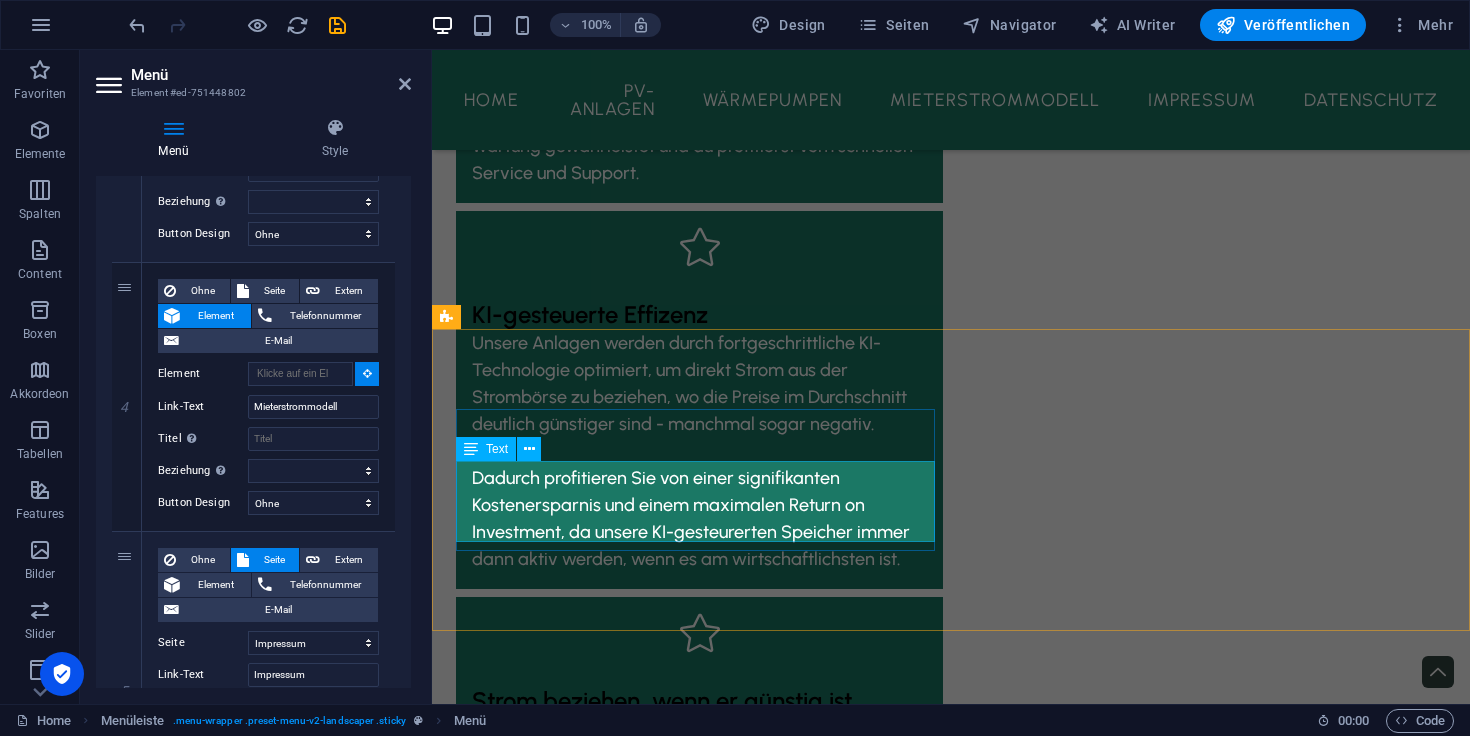 scroll, scrollTop: 3625, scrollLeft: 0, axis: vertical 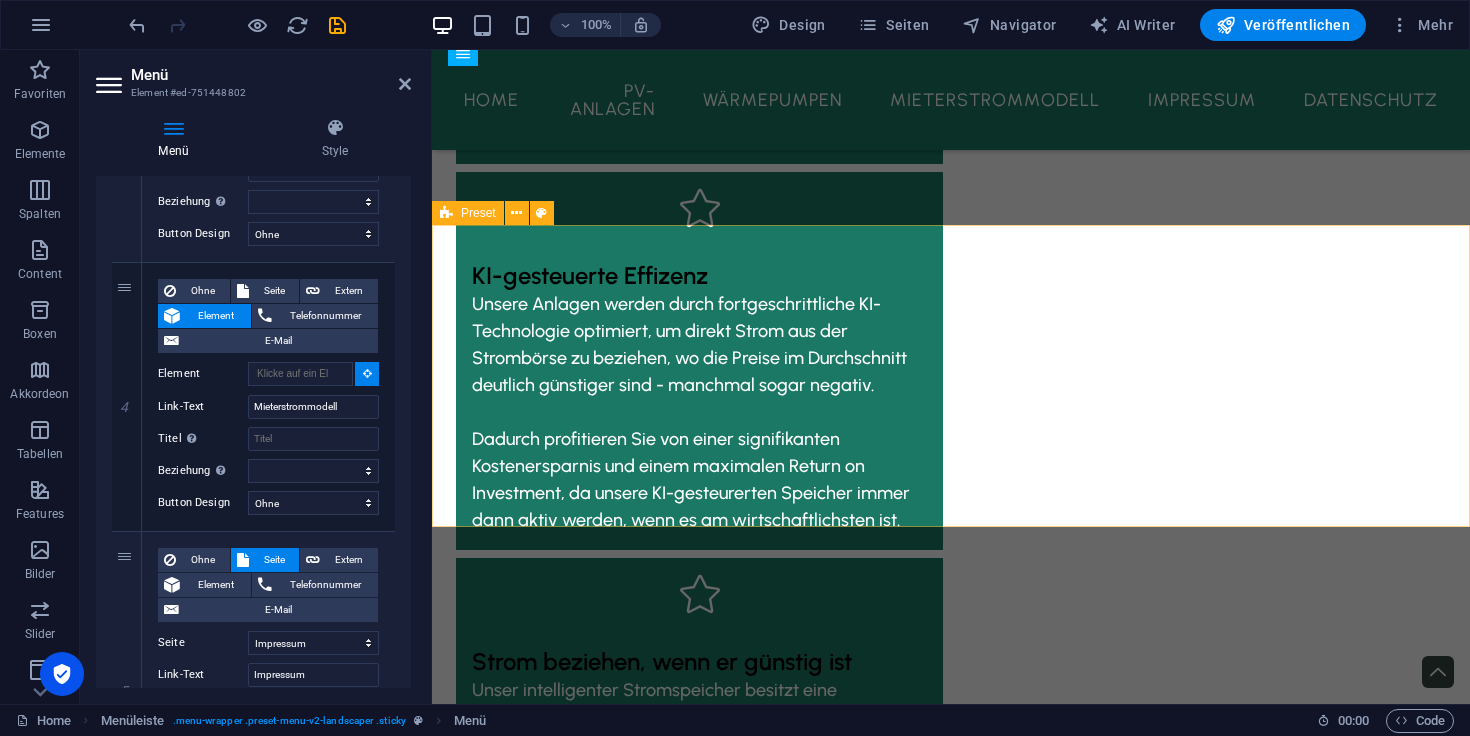 click on "Mieterstrommodell Mit unserer Partnerfirma PIONIERKRAFT Intelligente Lösungen für Vermieter und Mieter Ziehe hier Inhalte hinein oder  Elemente hinzufügen  Zwischenablage einfügen" at bounding box center [951, 6221] 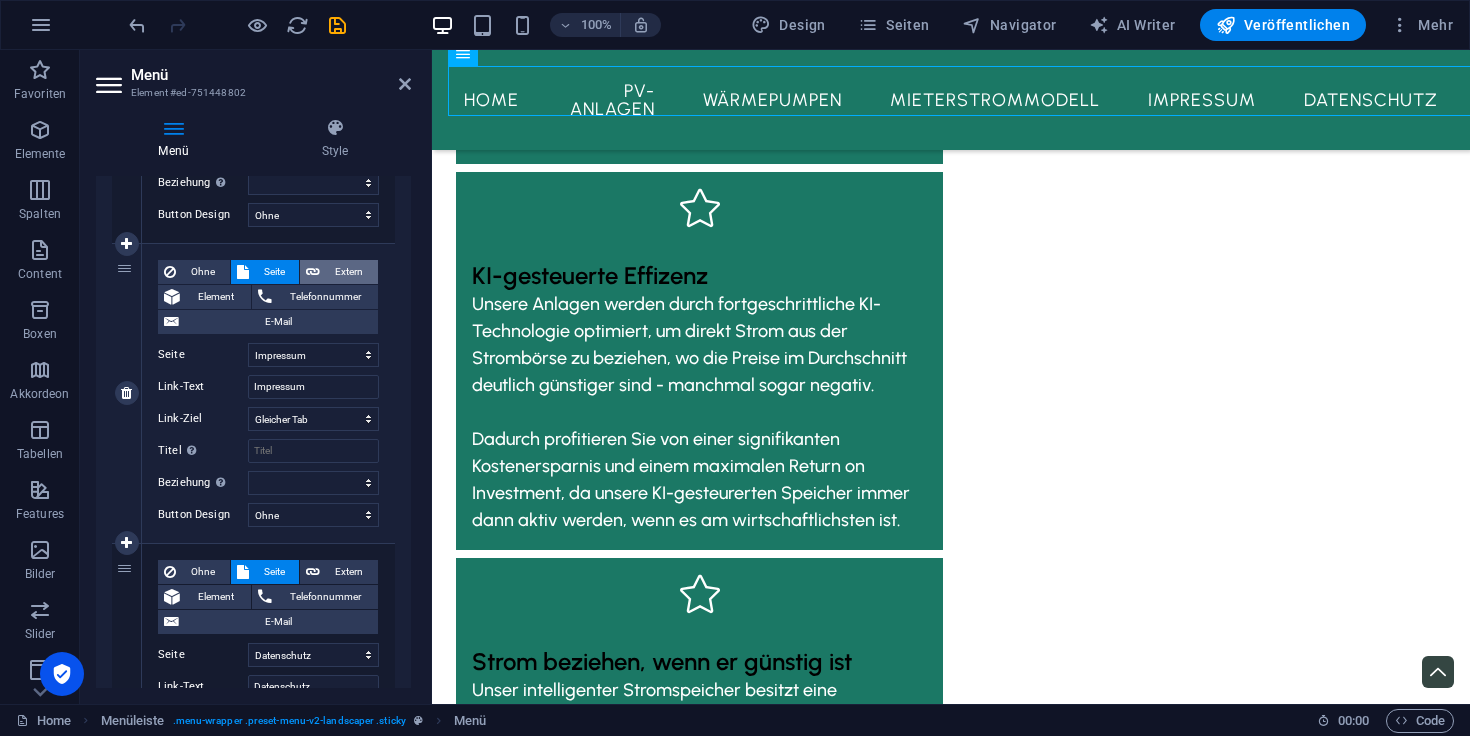 scroll, scrollTop: 1231, scrollLeft: 0, axis: vertical 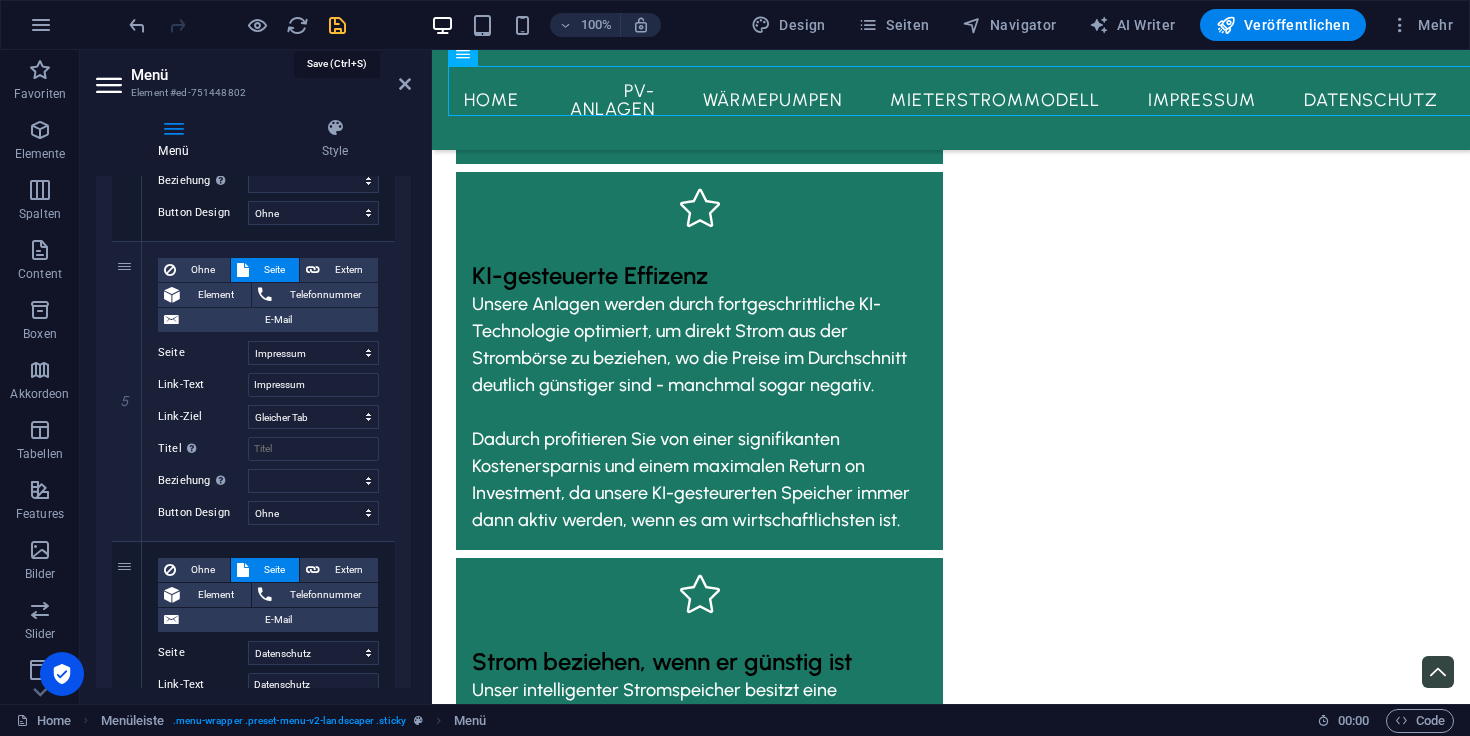 click at bounding box center (337, 25) 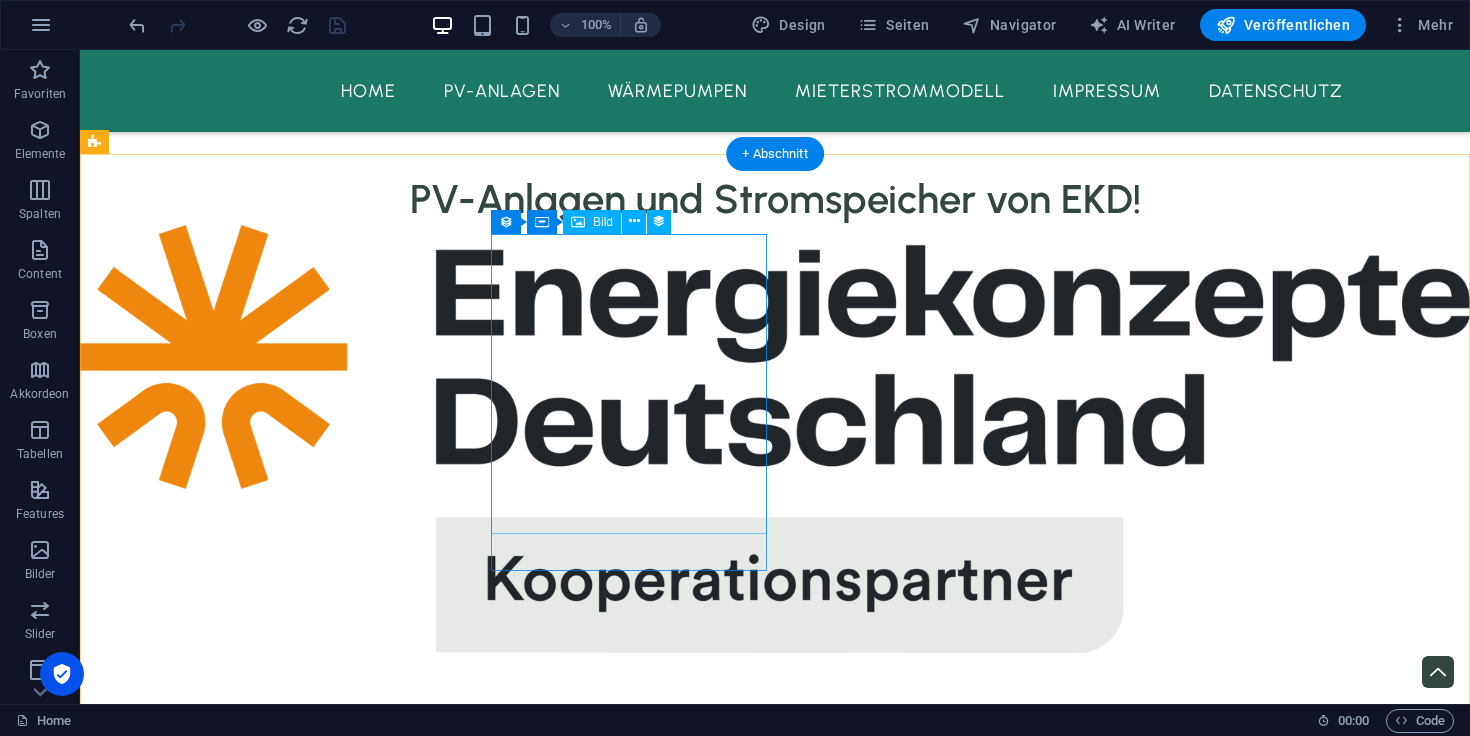 scroll, scrollTop: 2558, scrollLeft: 0, axis: vertical 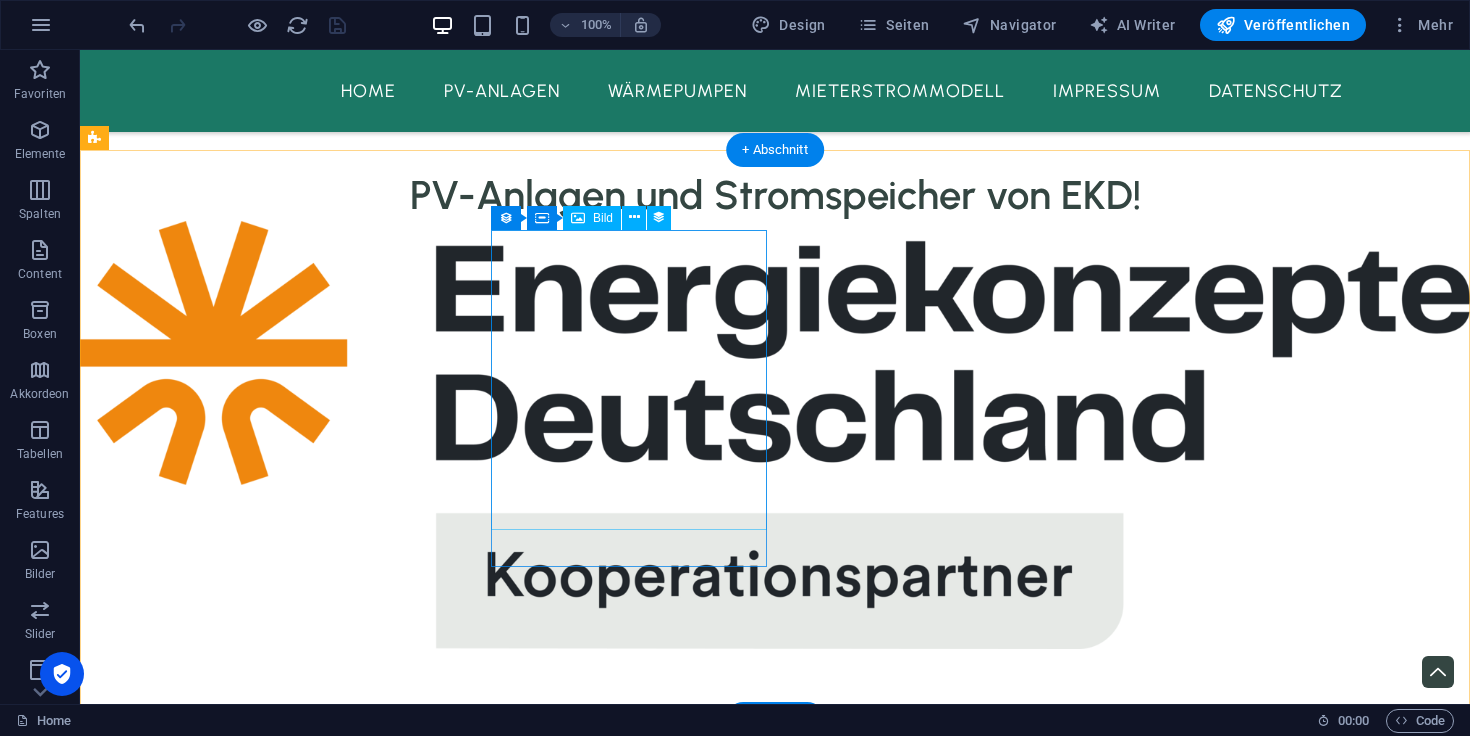 click at bounding box center (680, 3099) 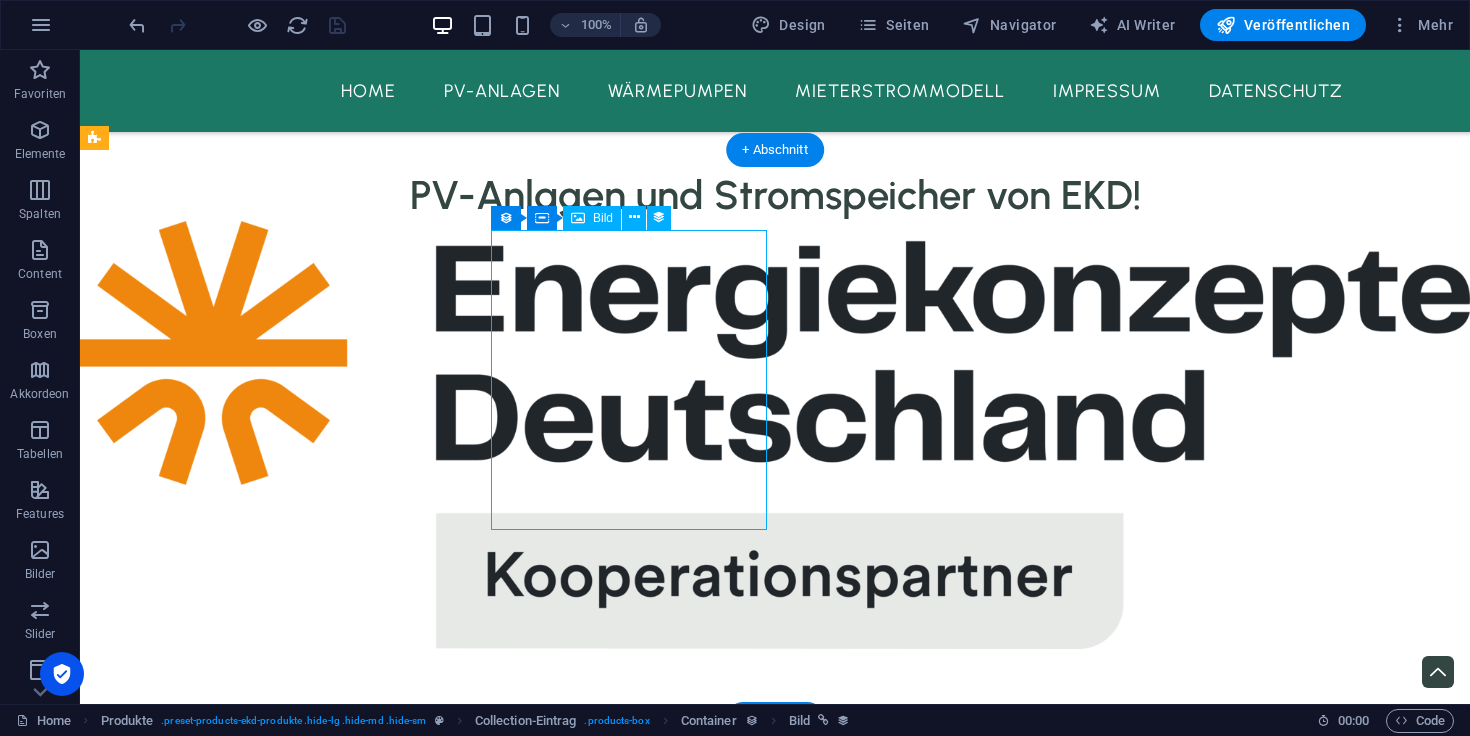 click at bounding box center [680, 3099] 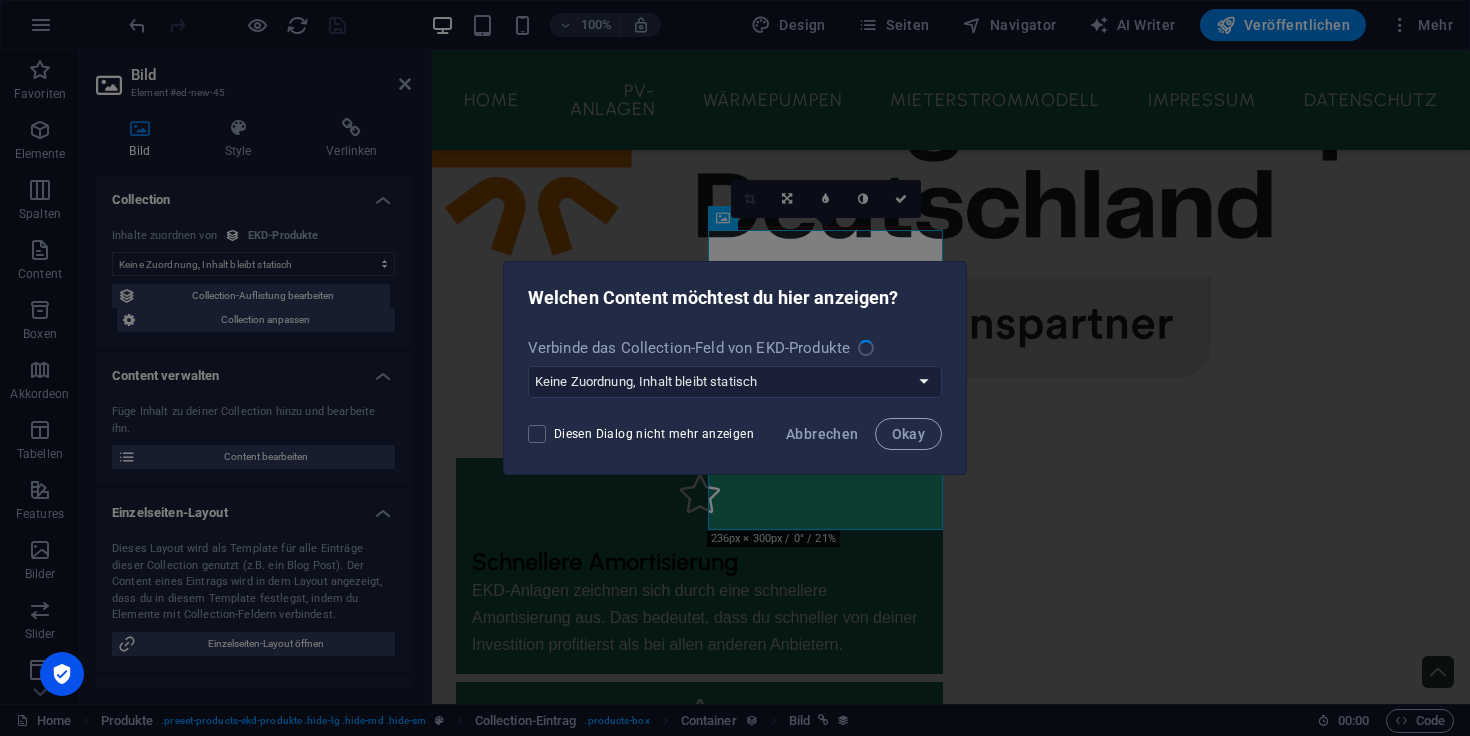 scroll, scrollTop: 2567, scrollLeft: 0, axis: vertical 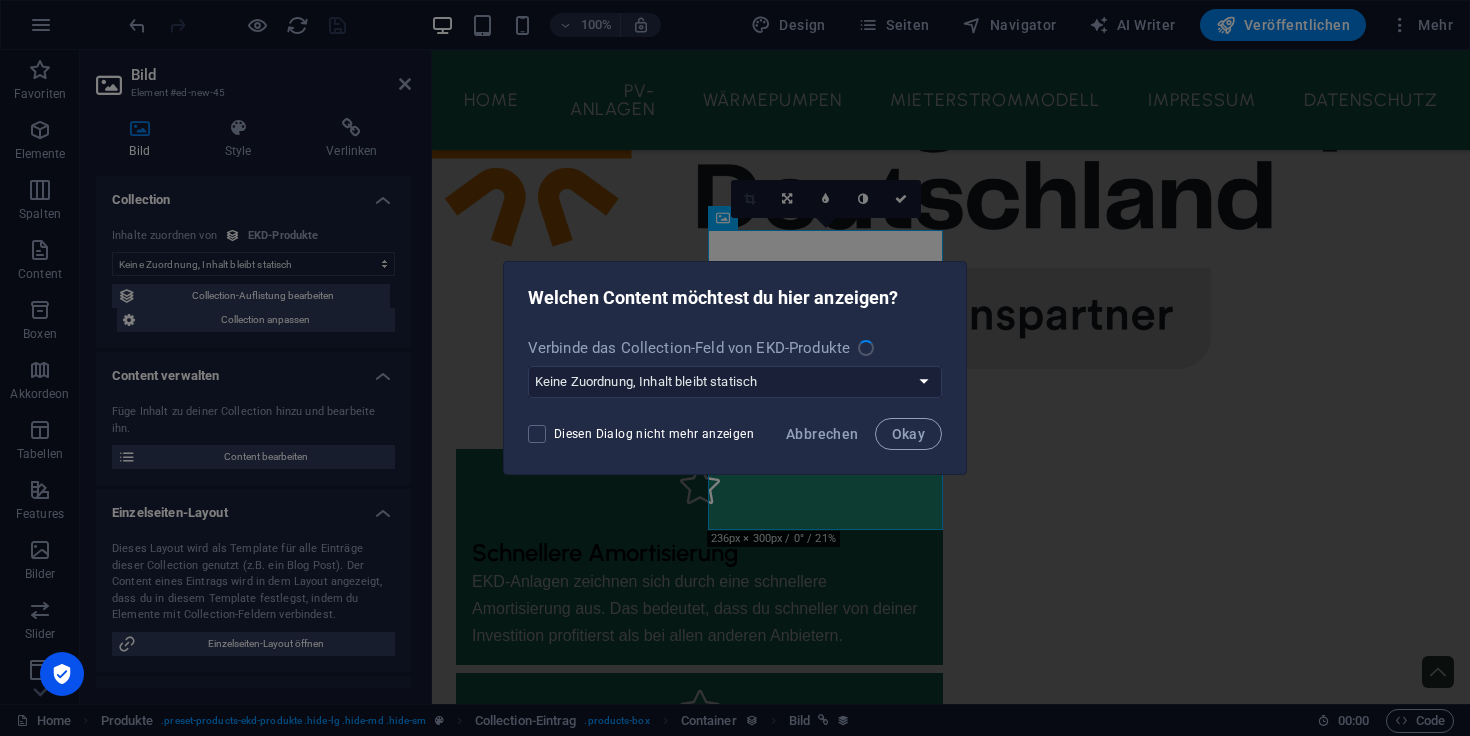 select on "image" 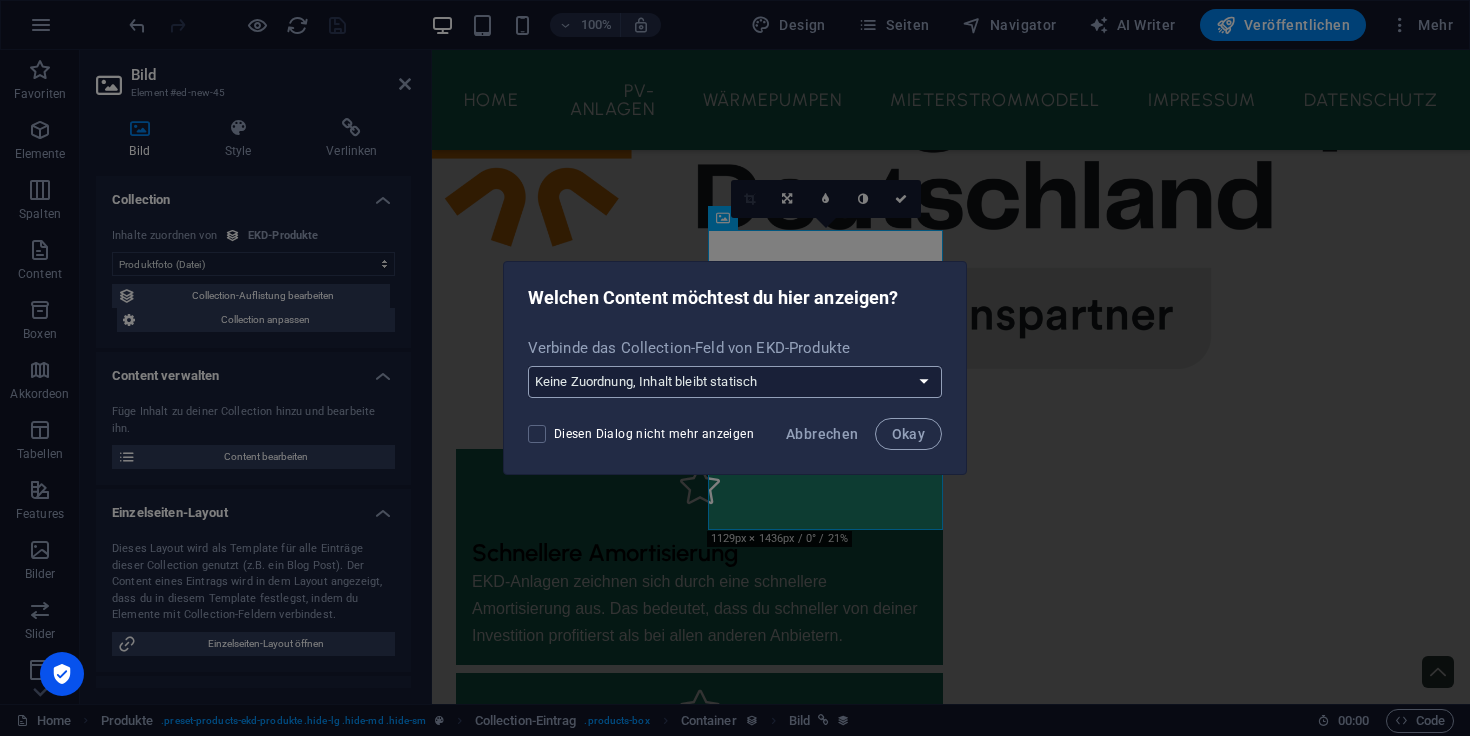 click on "Keine Zuordnung, Inhalt bleibt statisch Erstelle ein neues Feld Erstellt am (Datum) Aktualisiert am (Datum) Name (Einfacher Text) Slug (Einfacher Text) Produktfoto (Datei) Produktbeschreibung (CMS) Galerie (Mehrere Dateien)" at bounding box center (735, 382) 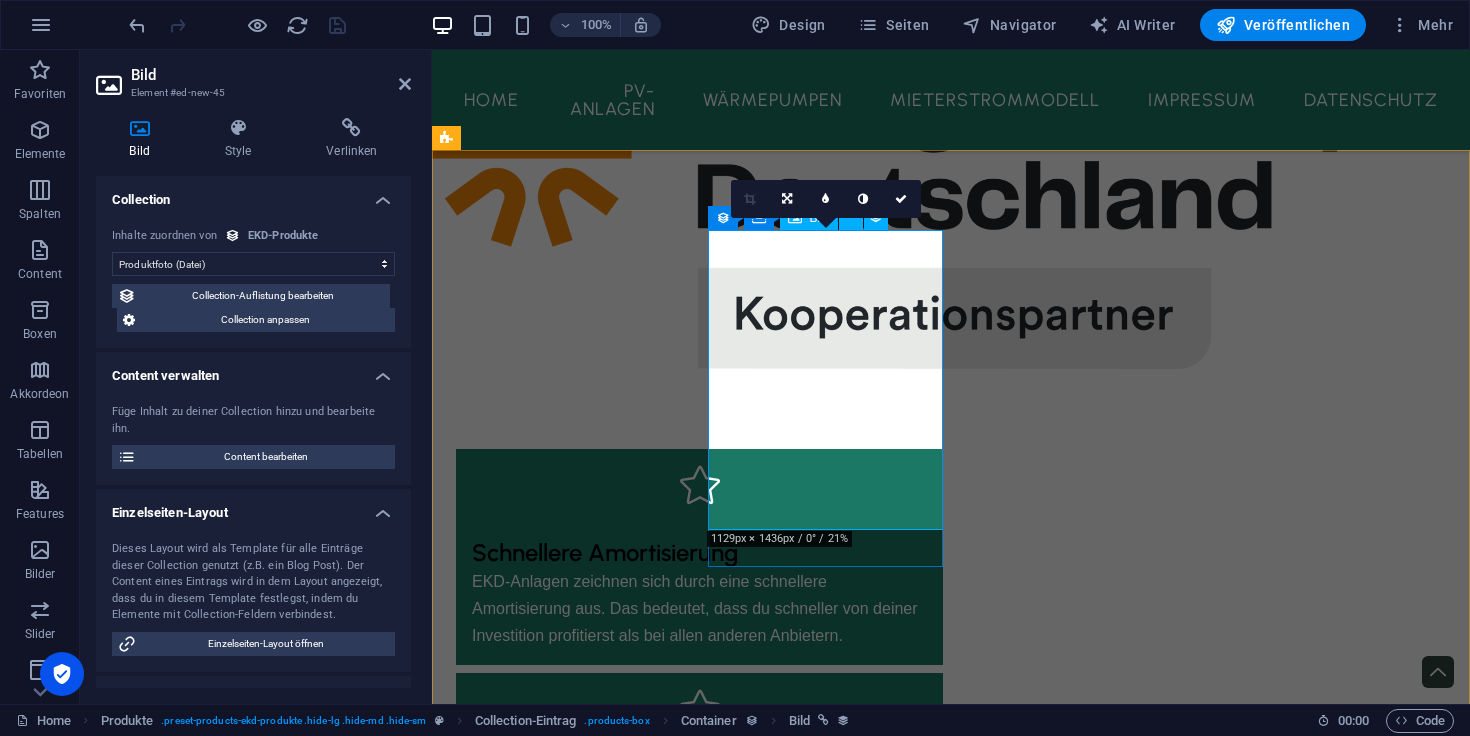 click at bounding box center (951, 2900) 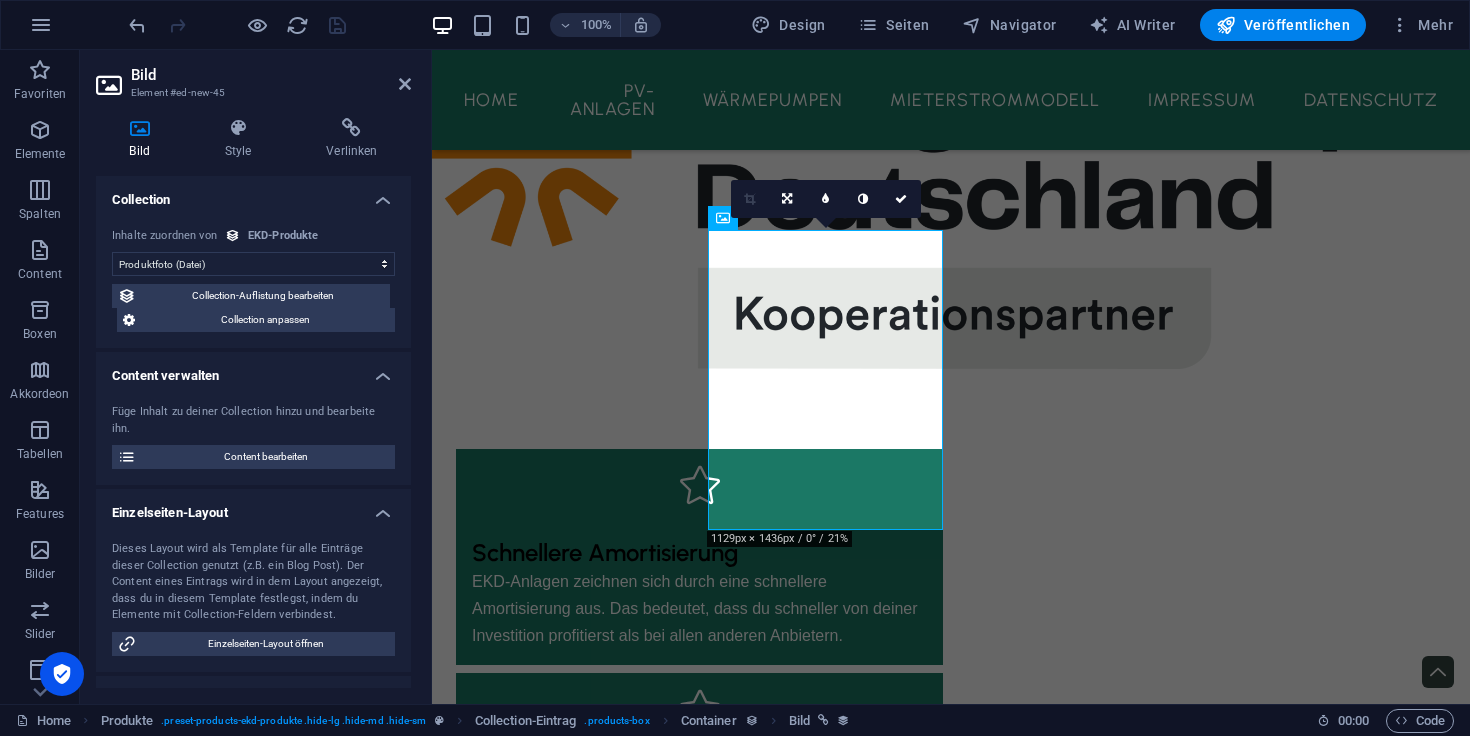 click on "100% Design Seiten Navigator AI Writer Veröffentlichen Mehr" at bounding box center (735, 25) 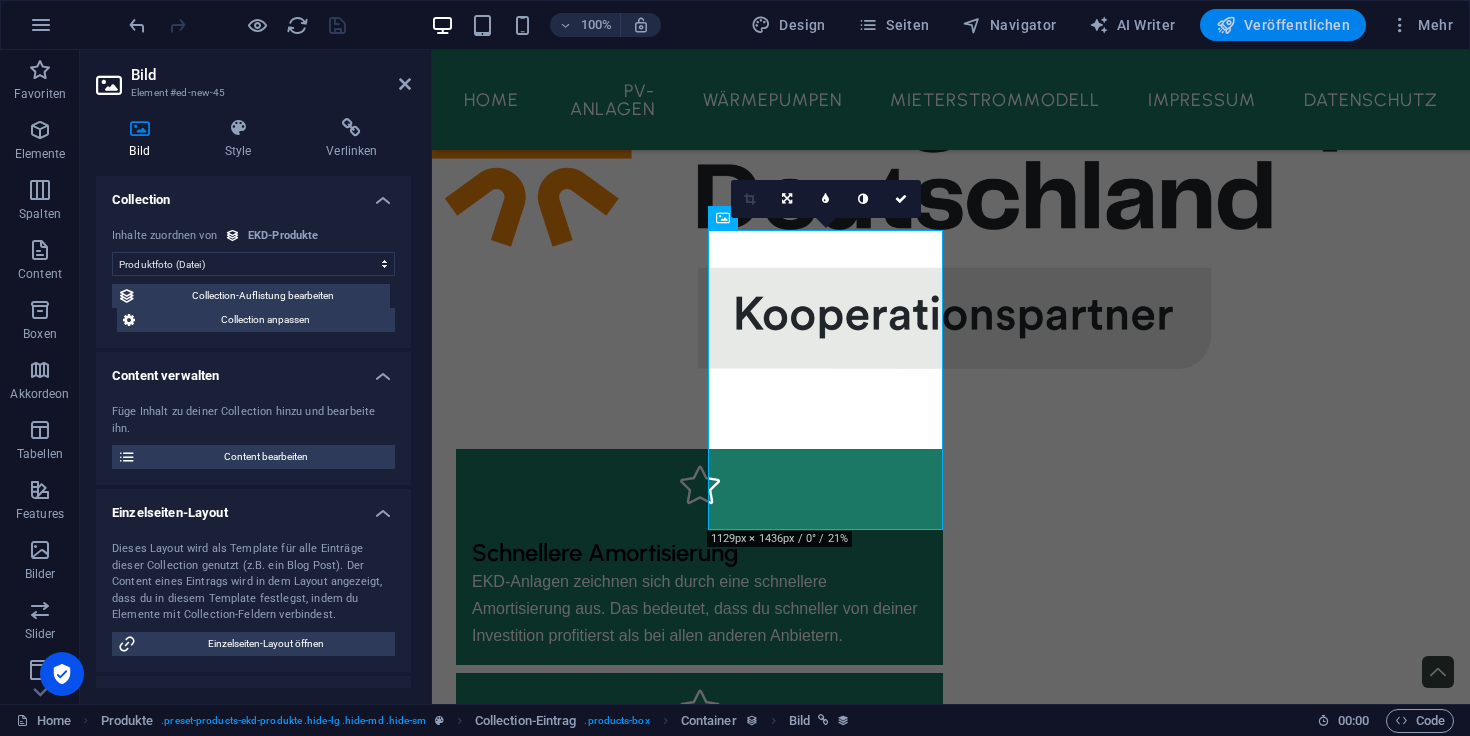 click on "Veröffentlichen" at bounding box center (1283, 25) 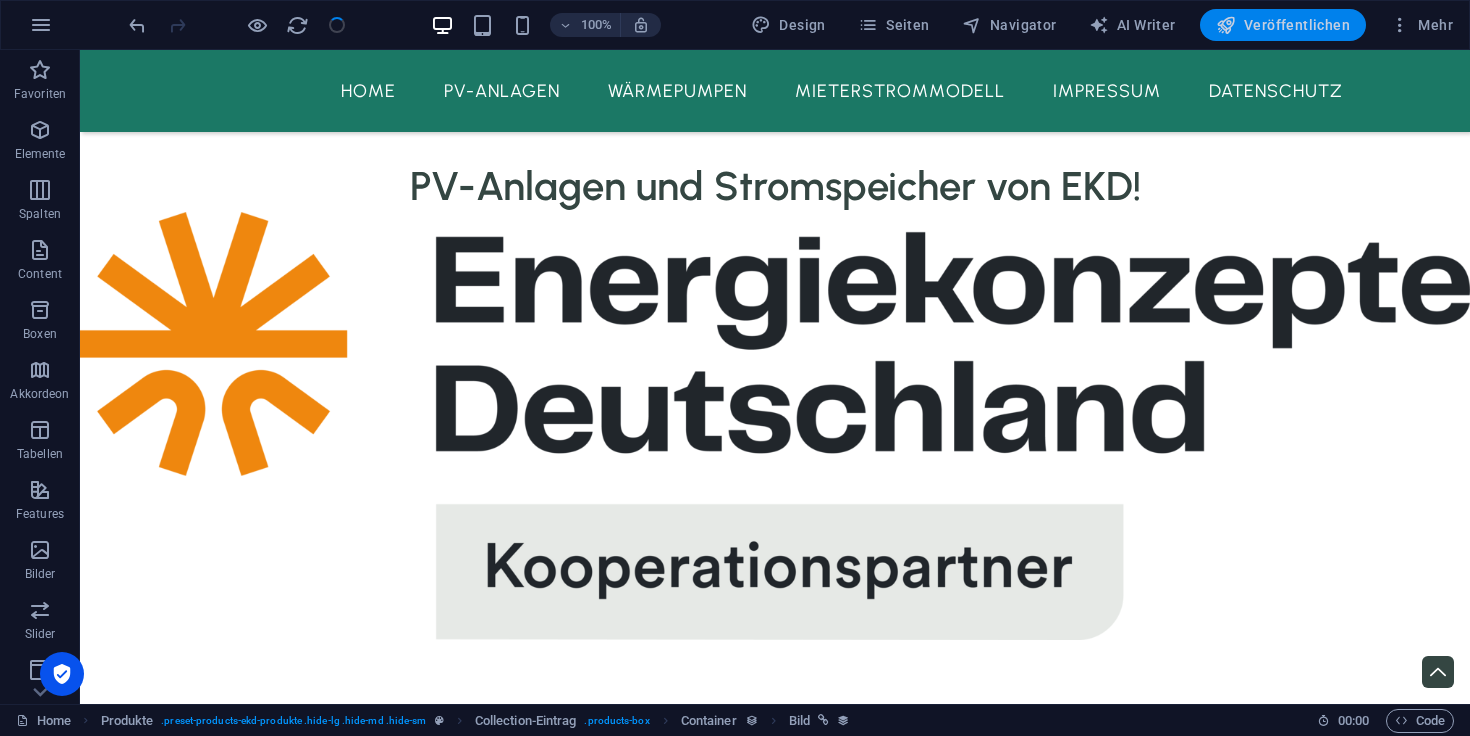 scroll, scrollTop: 2558, scrollLeft: 0, axis: vertical 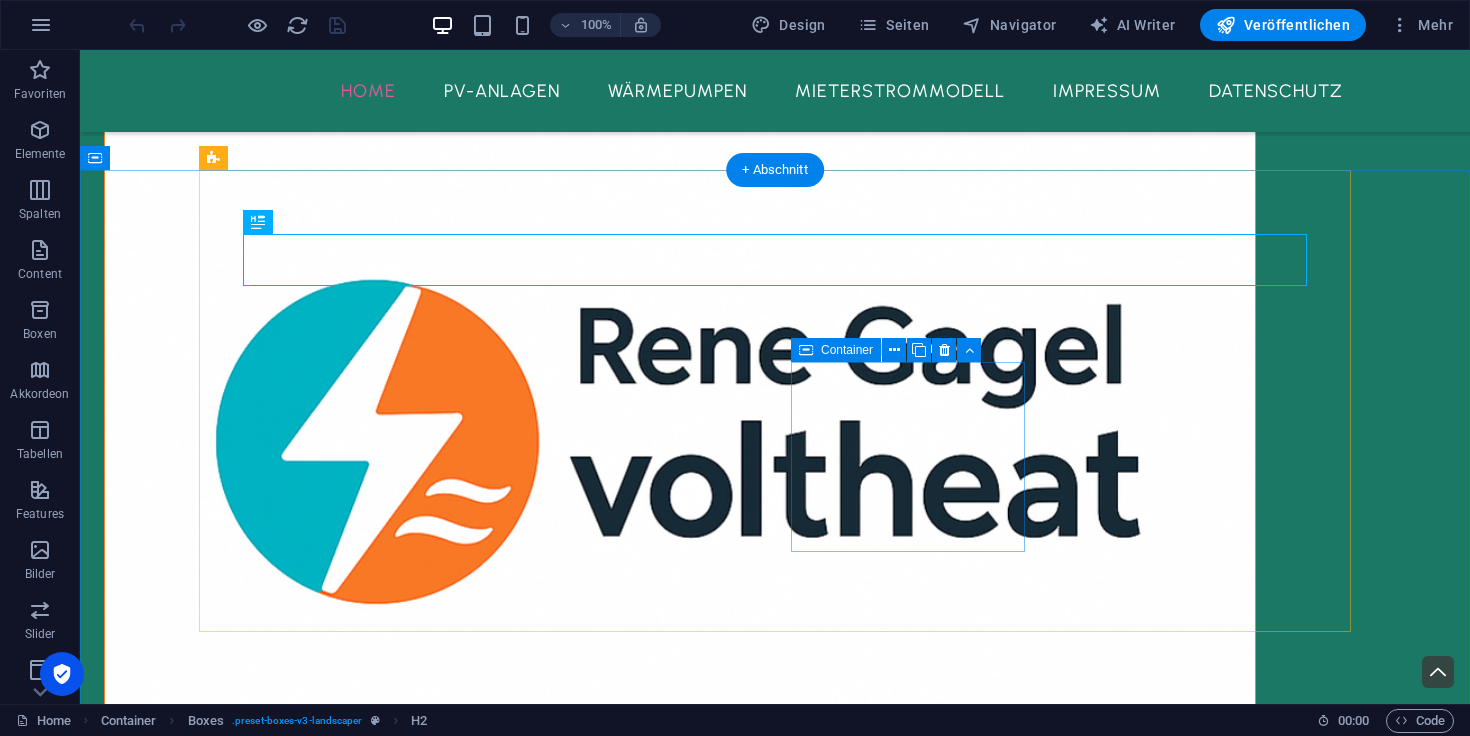 click on "Energiemanagement & Beratung" at bounding box center (376, 1819) 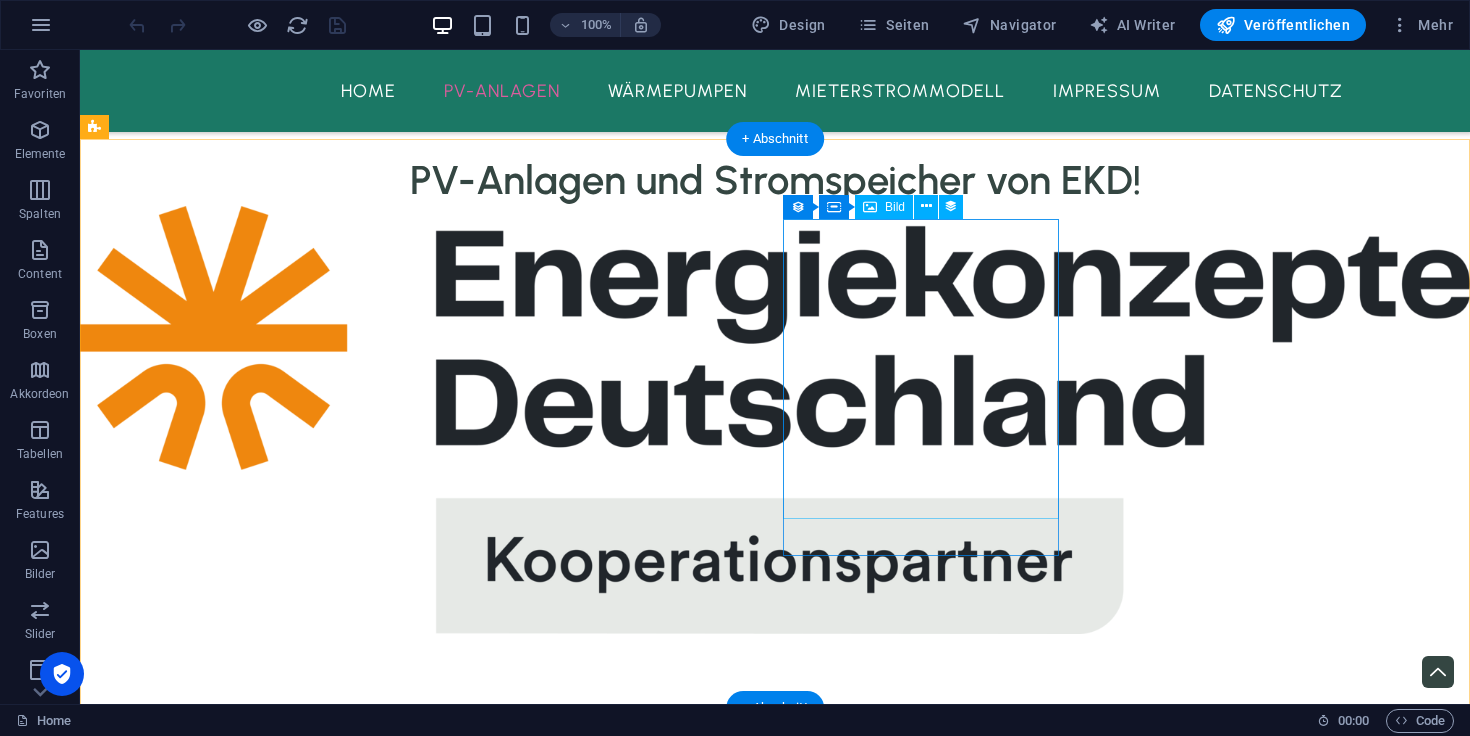 scroll, scrollTop: 2569, scrollLeft: 0, axis: vertical 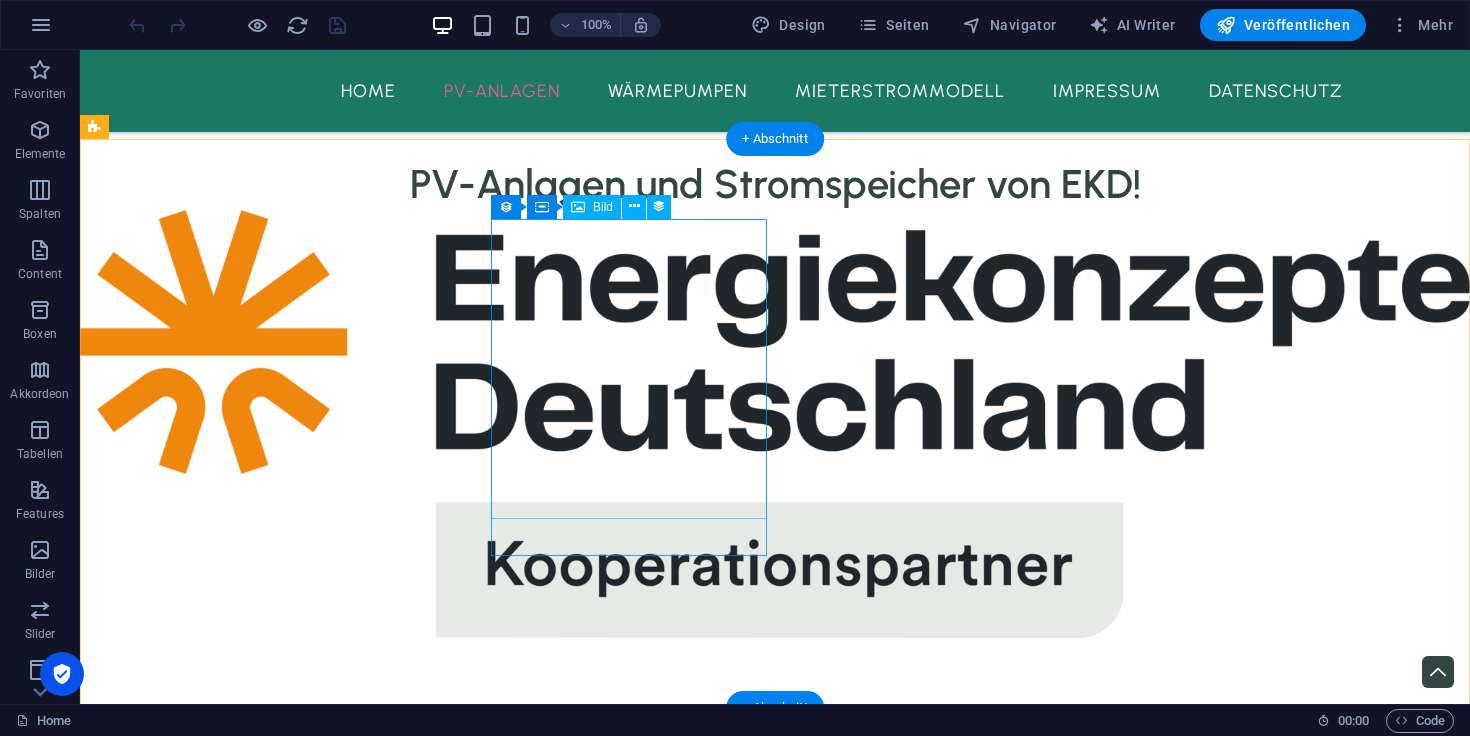 click at bounding box center (680, 3088) 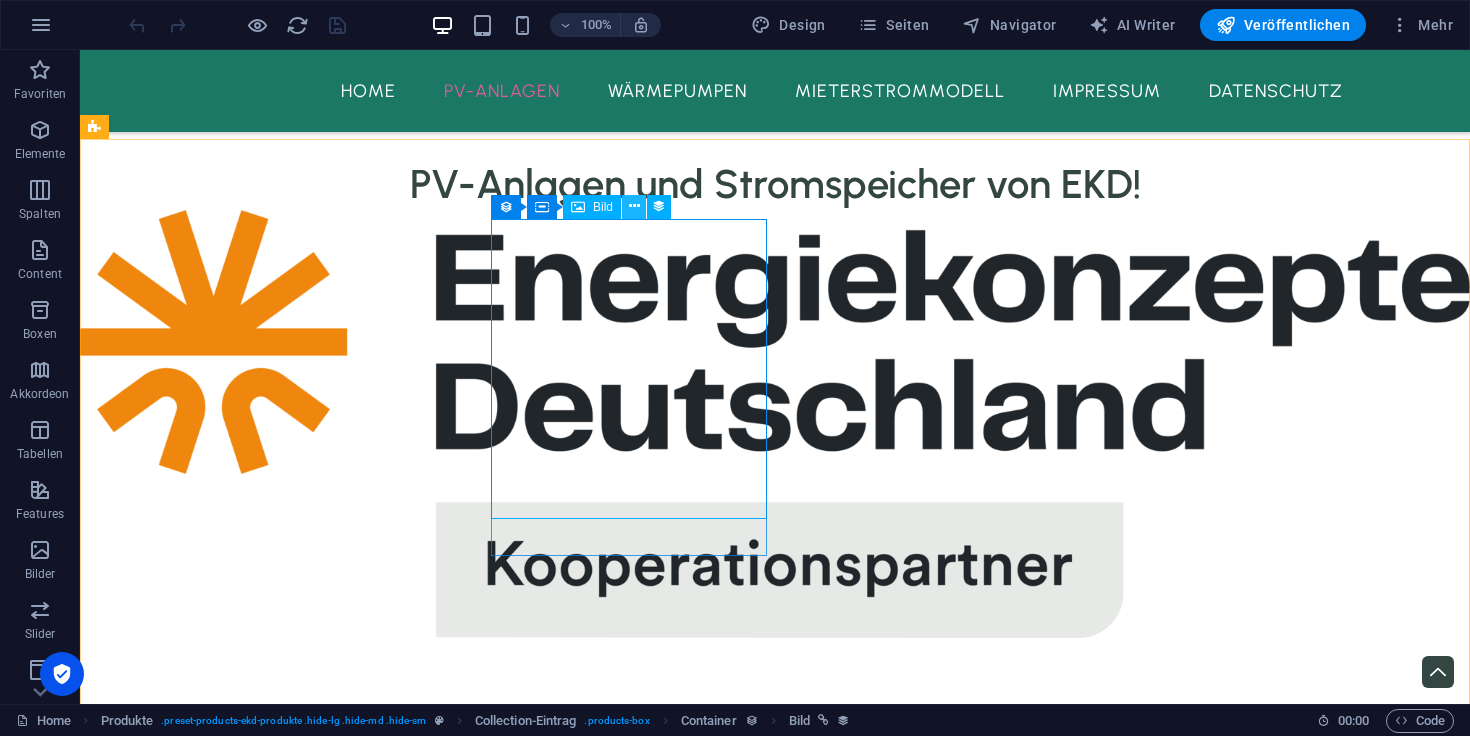 click at bounding box center [634, 206] 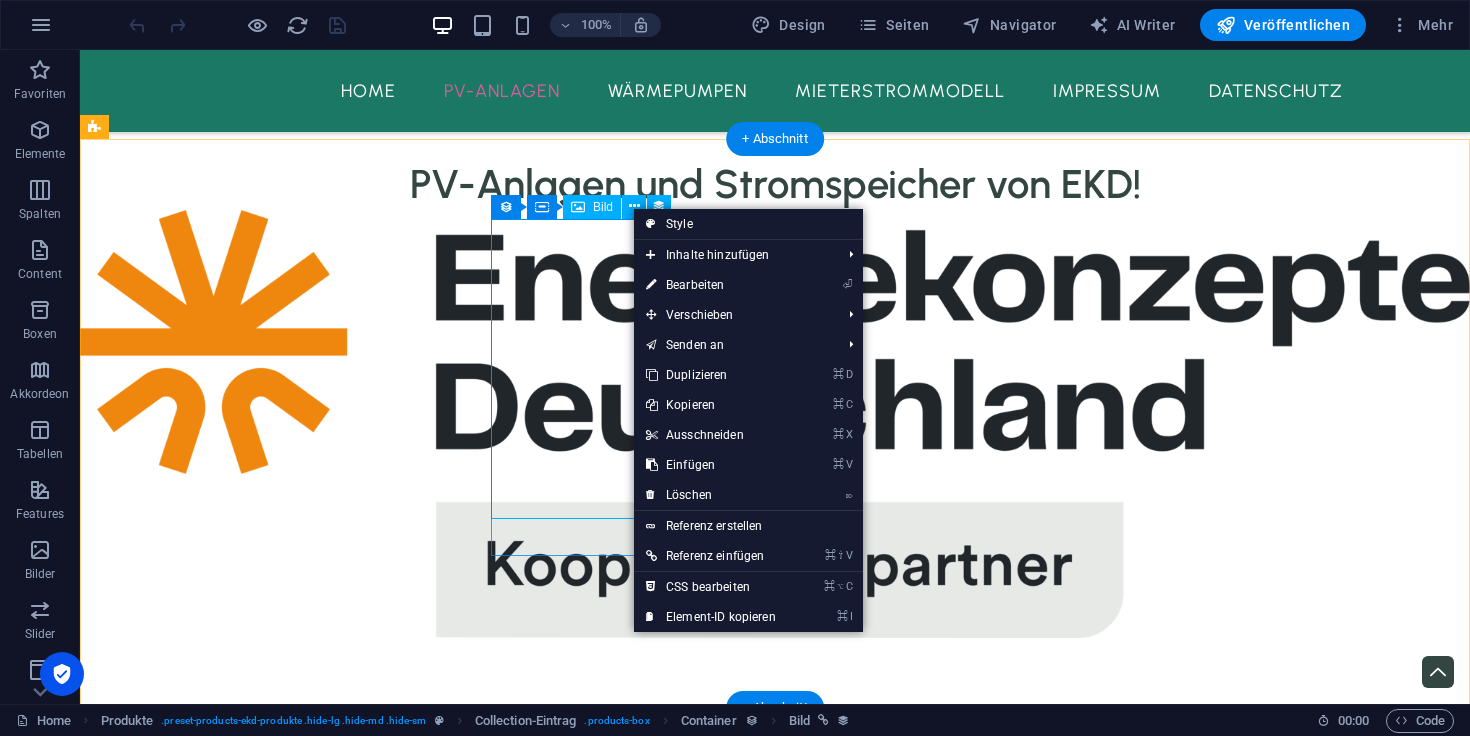 click at bounding box center (680, 3088) 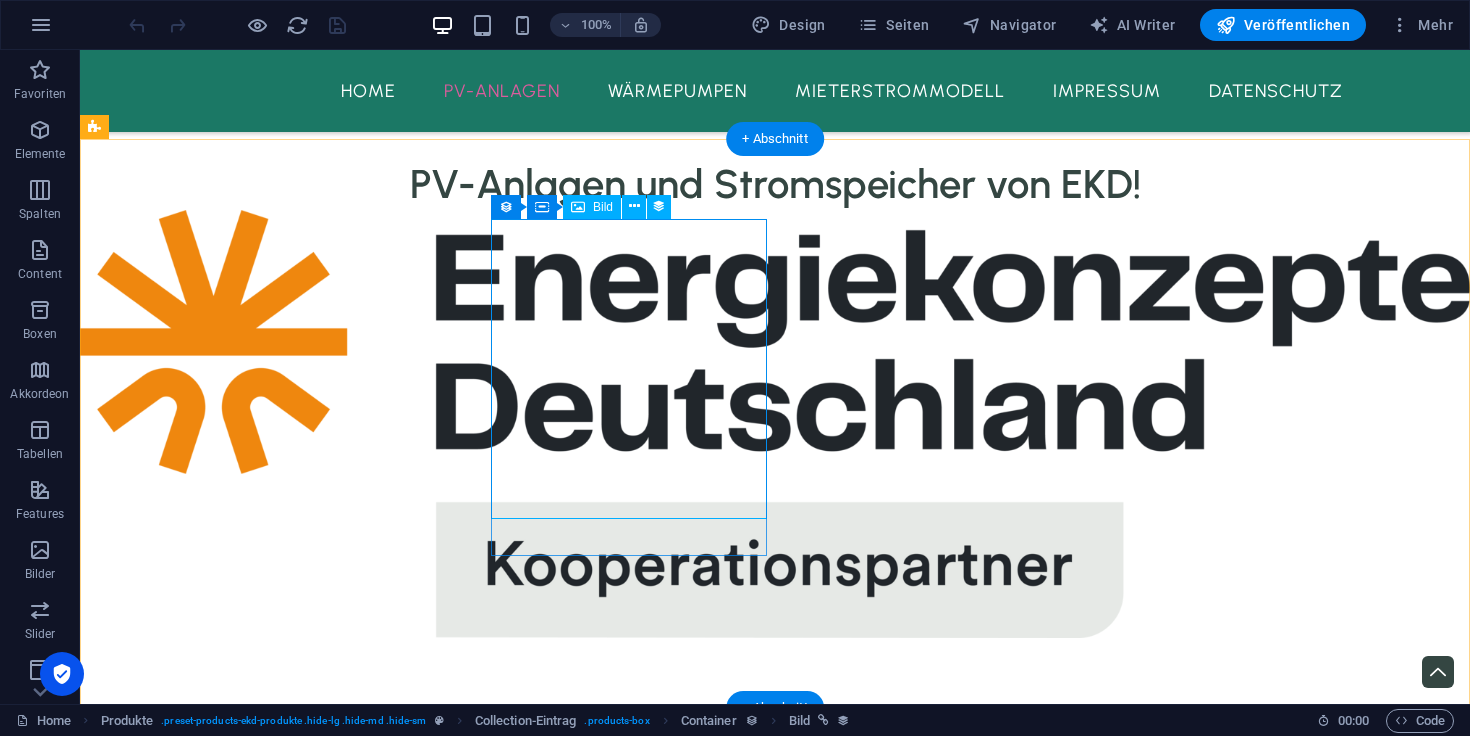 click at bounding box center [680, 3088] 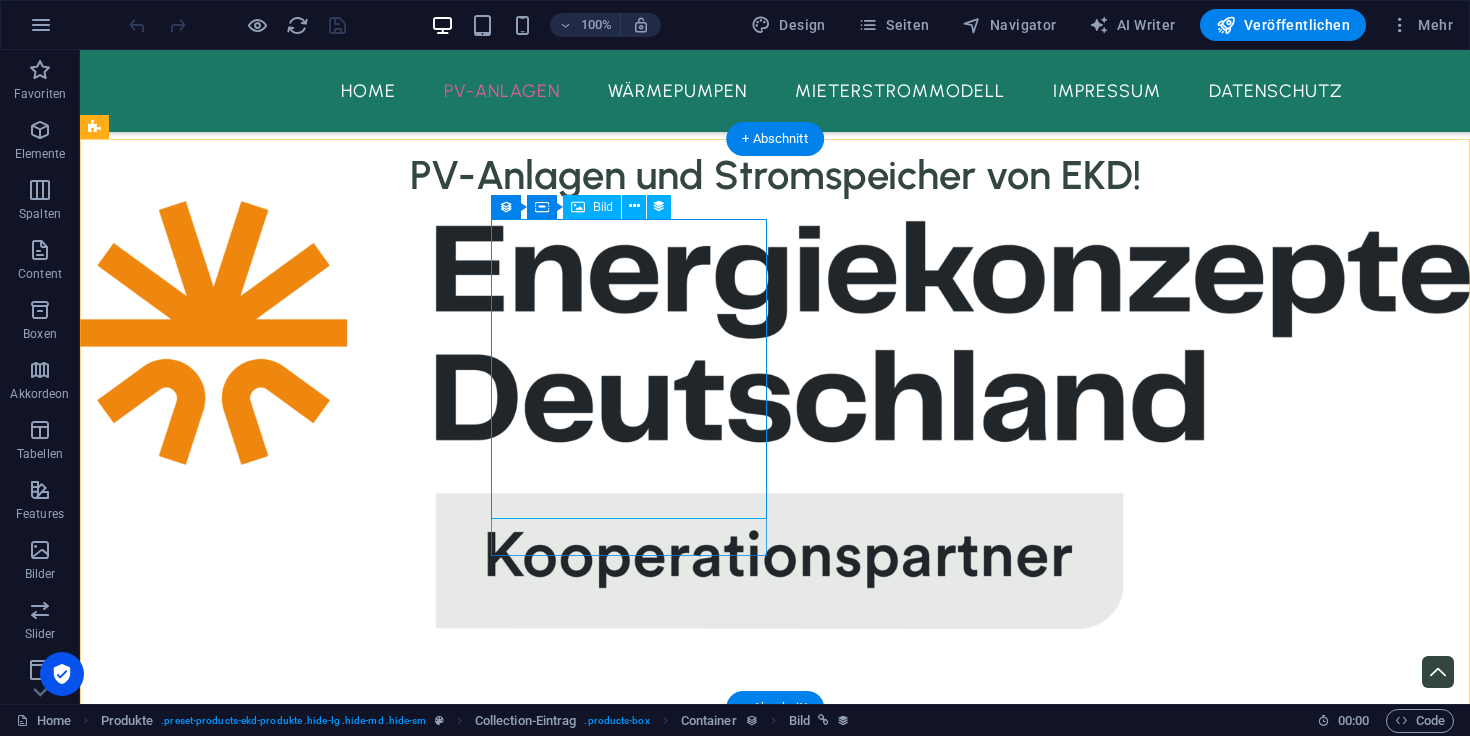 select on "image" 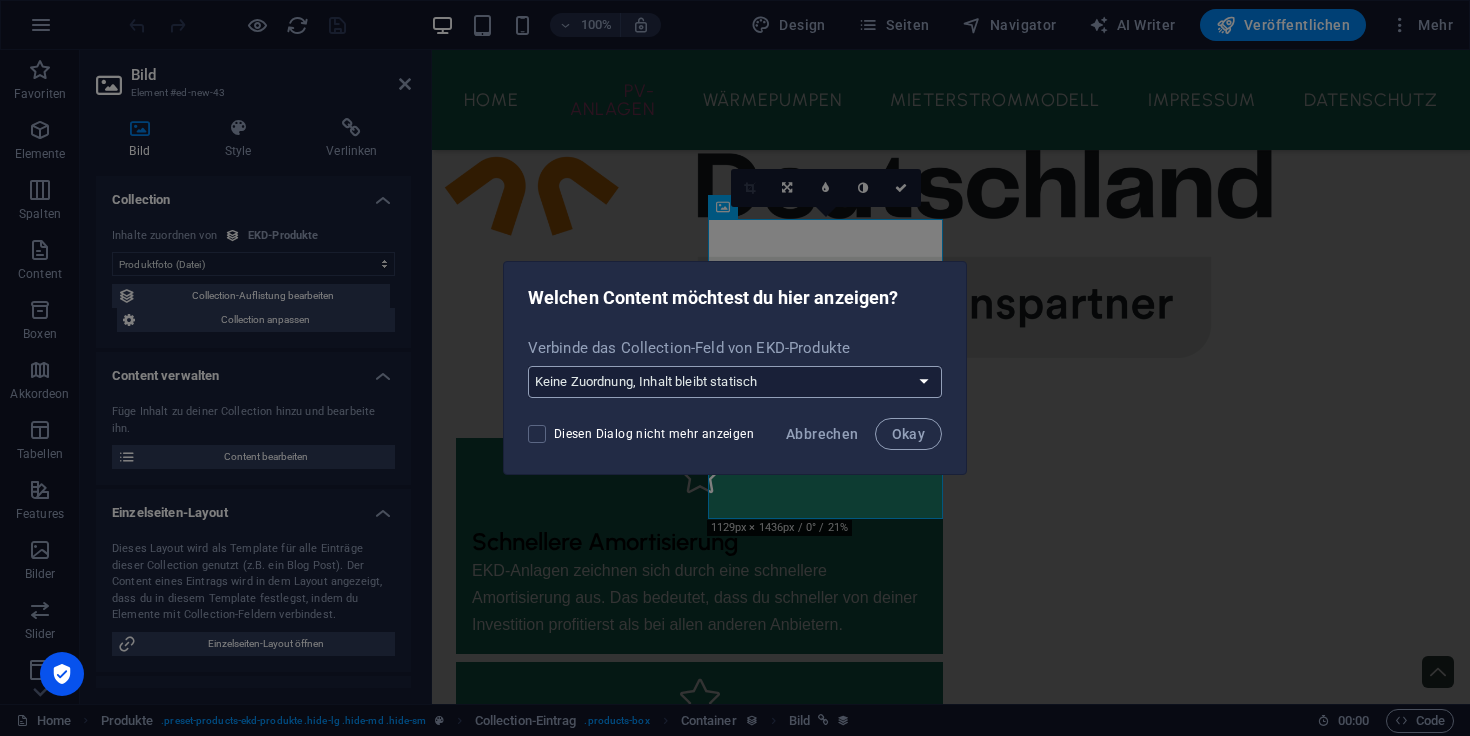 drag, startPoint x: 811, startPoint y: 436, endPoint x: 759, endPoint y: 377, distance: 78.64477 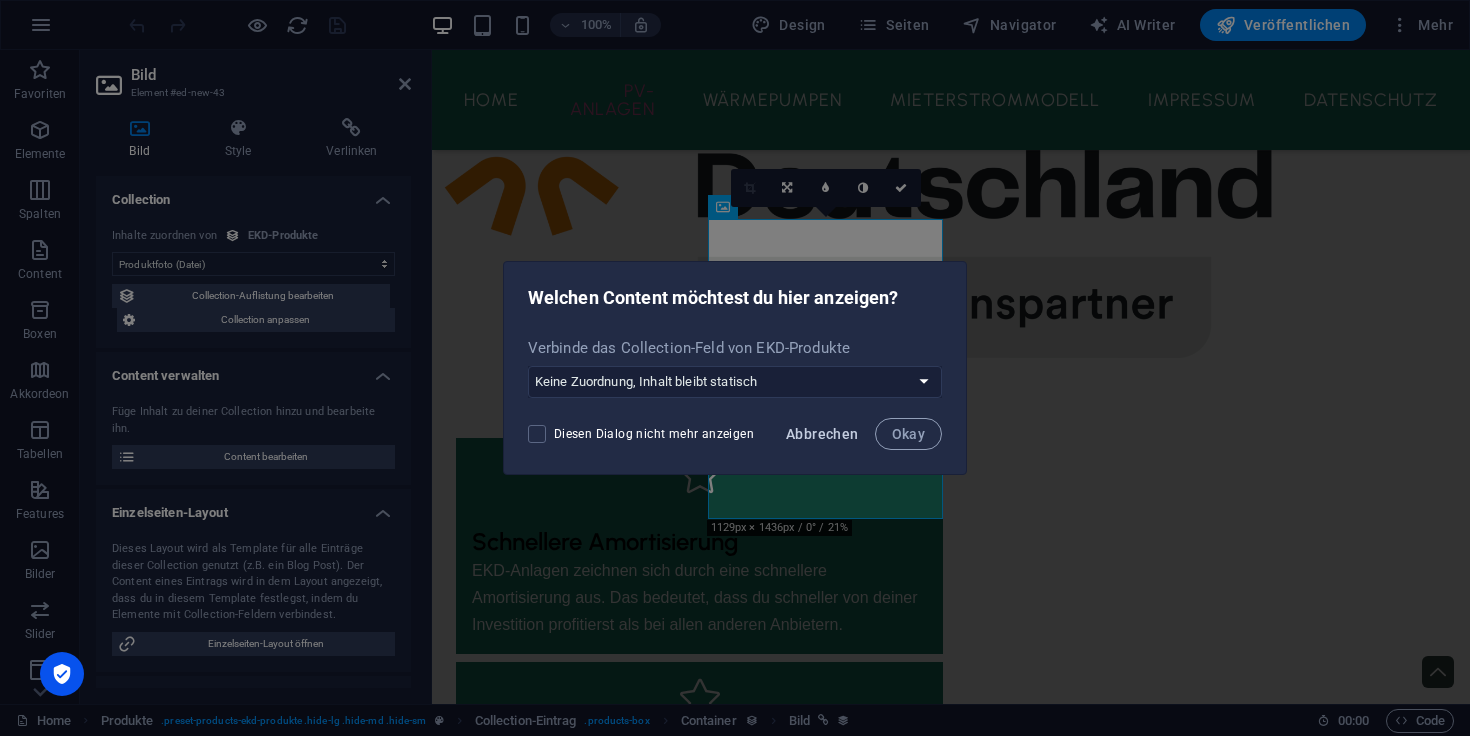 click on "Abbrechen" at bounding box center [822, 434] 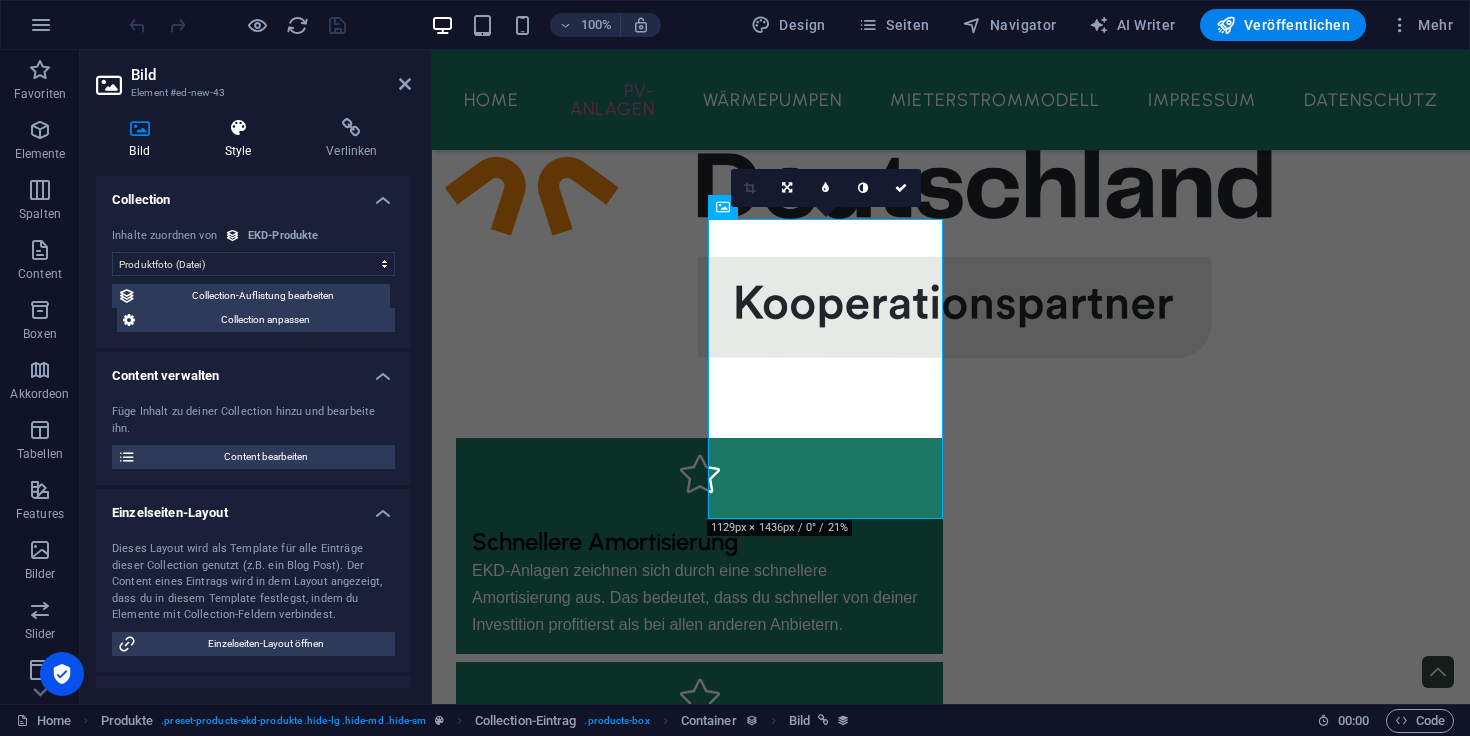 click on "Style" at bounding box center [242, 139] 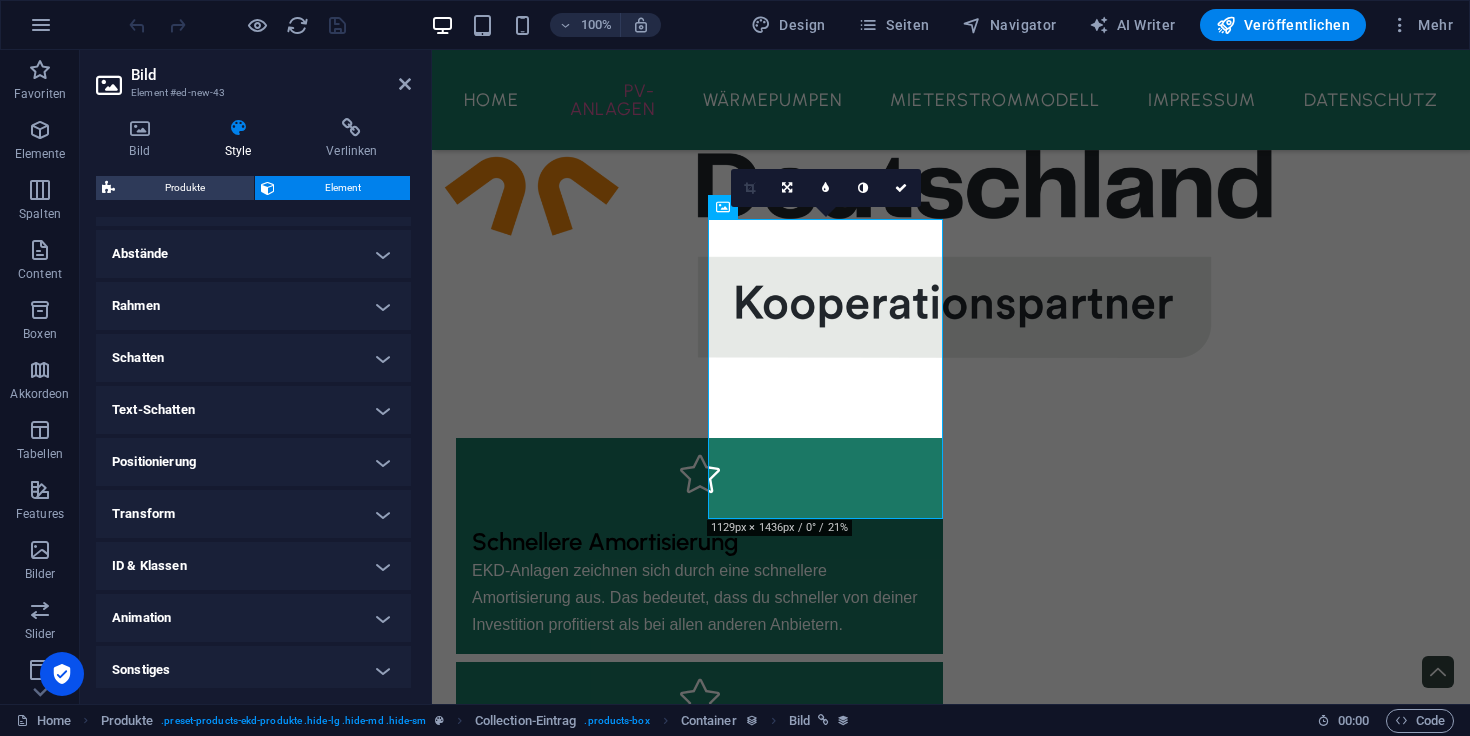scroll, scrollTop: 390, scrollLeft: 0, axis: vertical 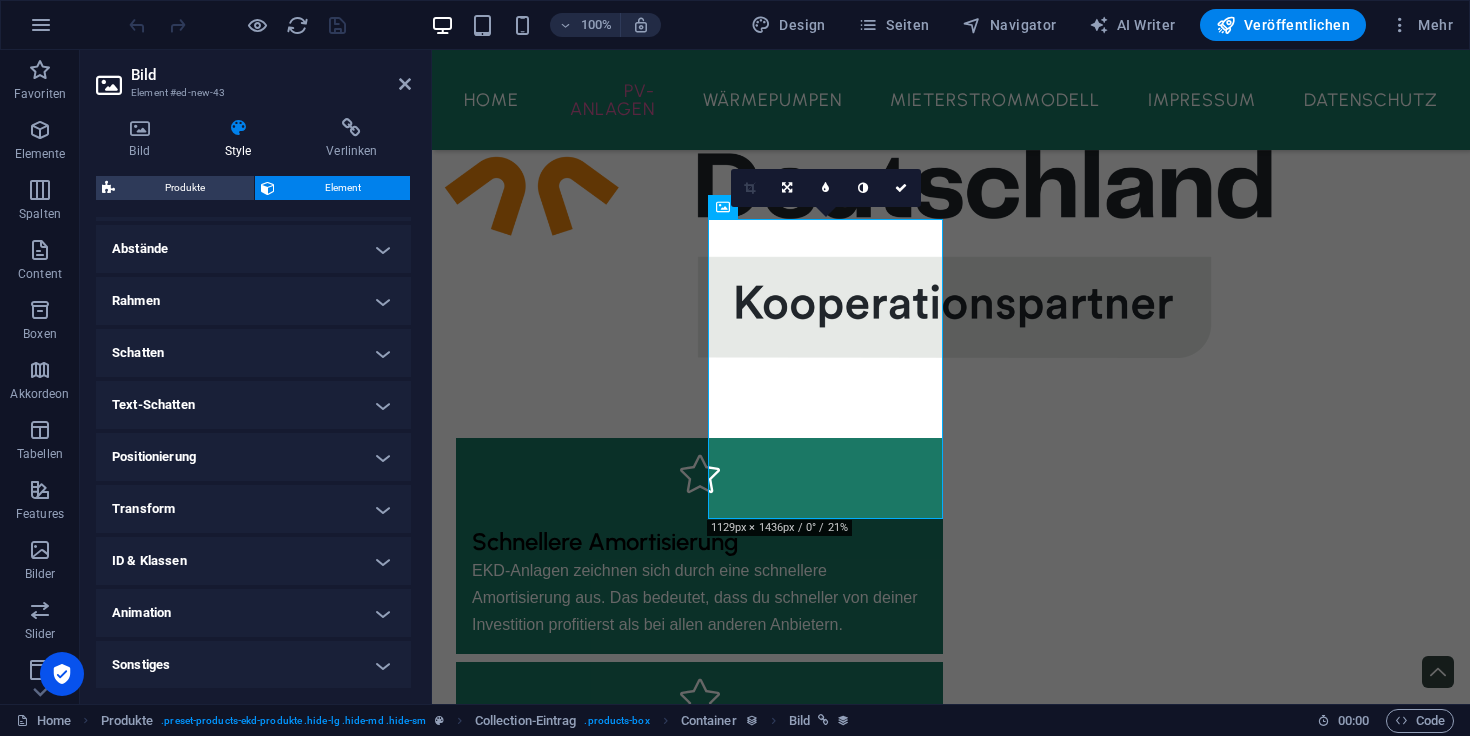 click on "Positionierung" at bounding box center (253, 457) 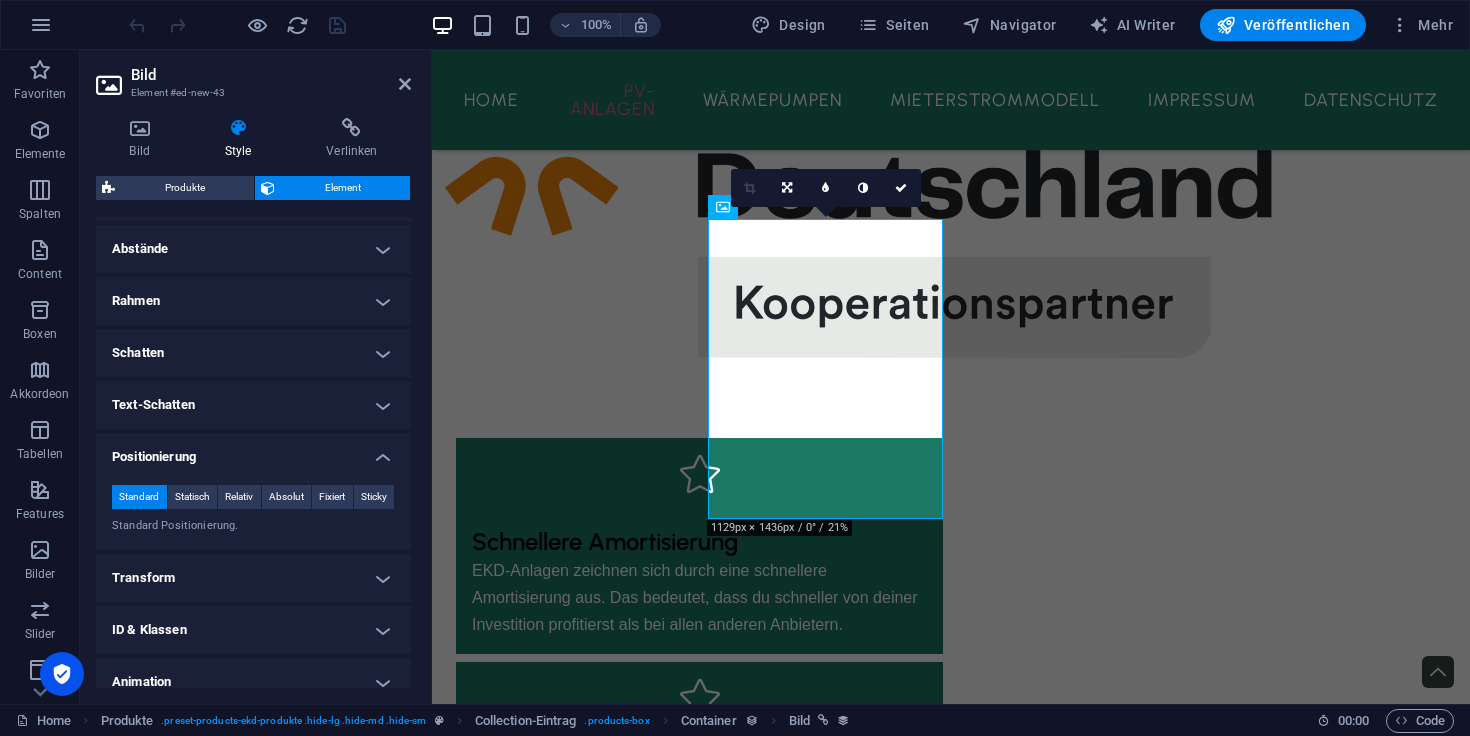 scroll, scrollTop: 460, scrollLeft: 0, axis: vertical 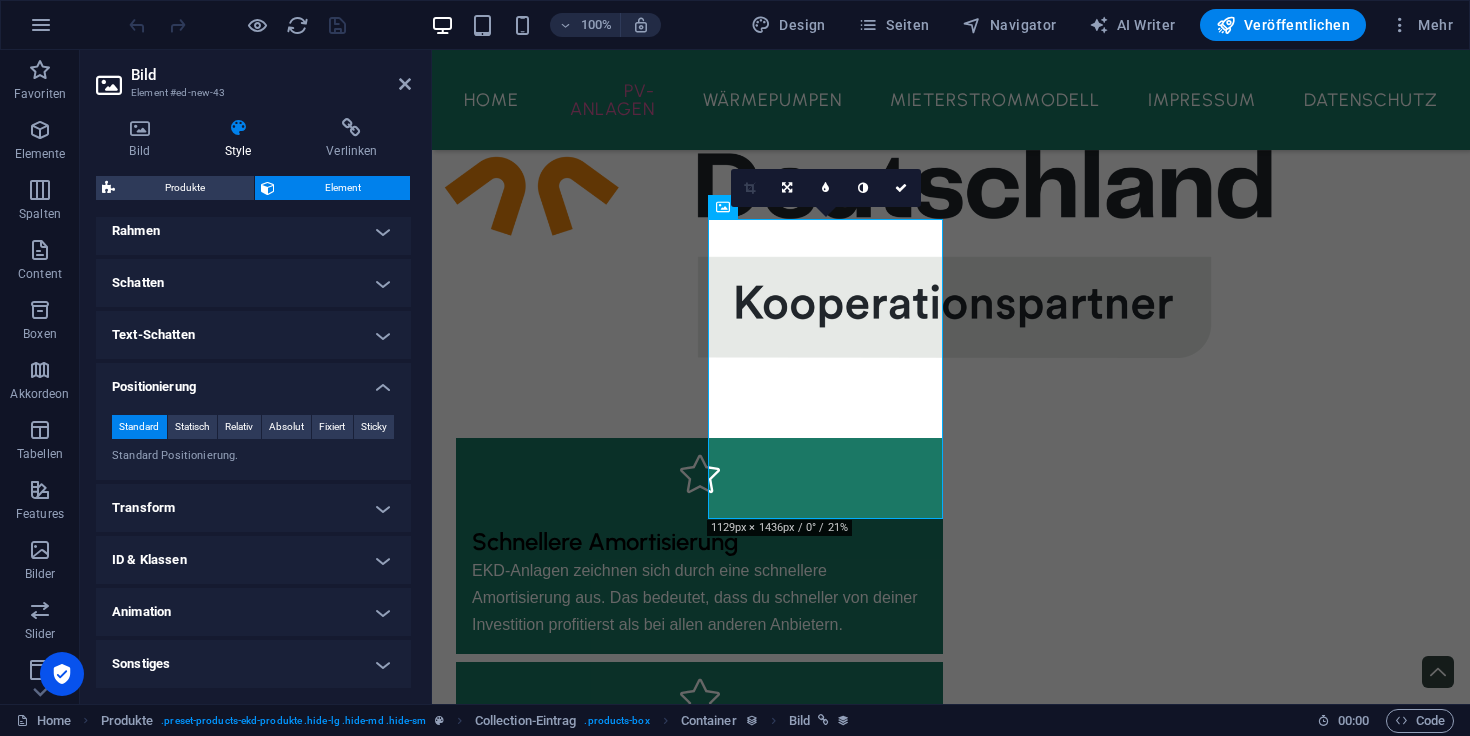 click on "Sonstiges" at bounding box center [253, 664] 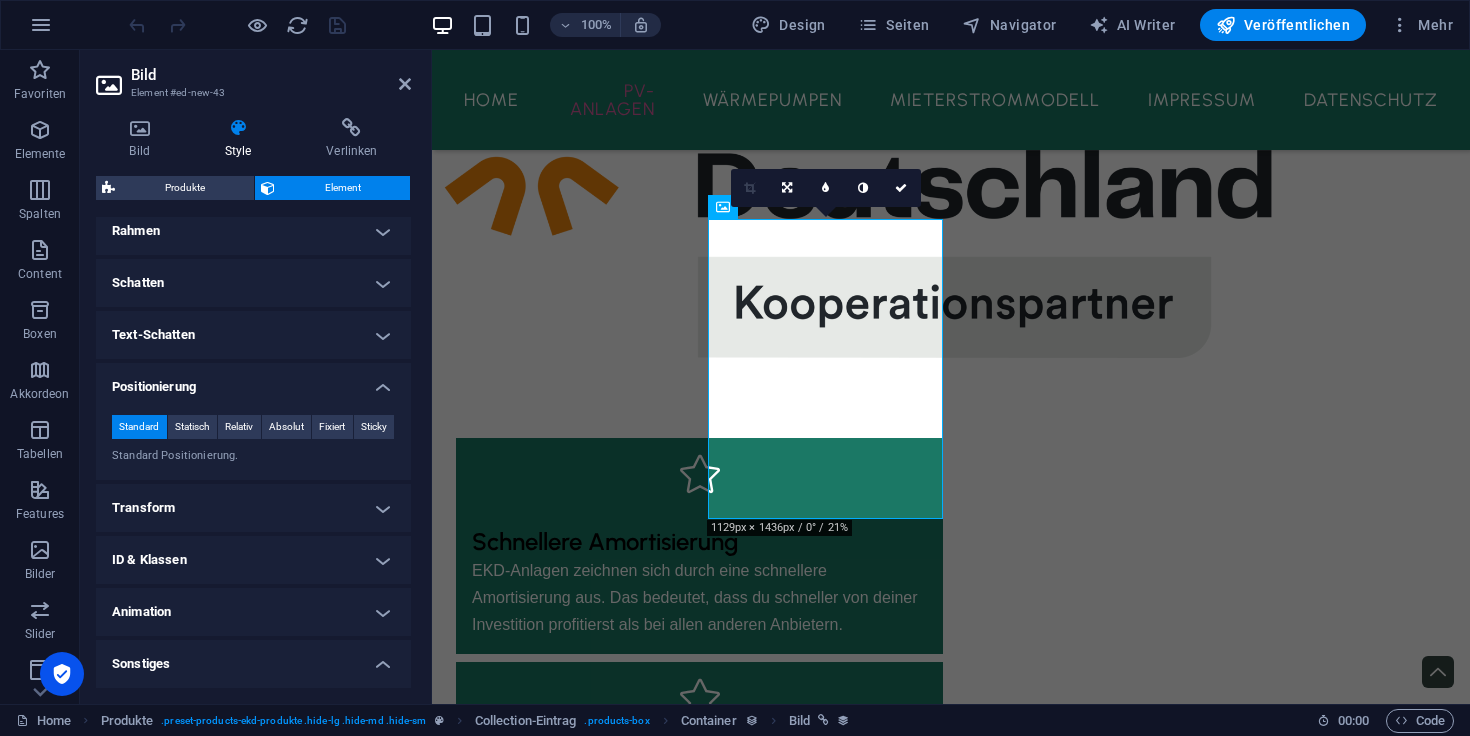scroll, scrollTop: 584, scrollLeft: 0, axis: vertical 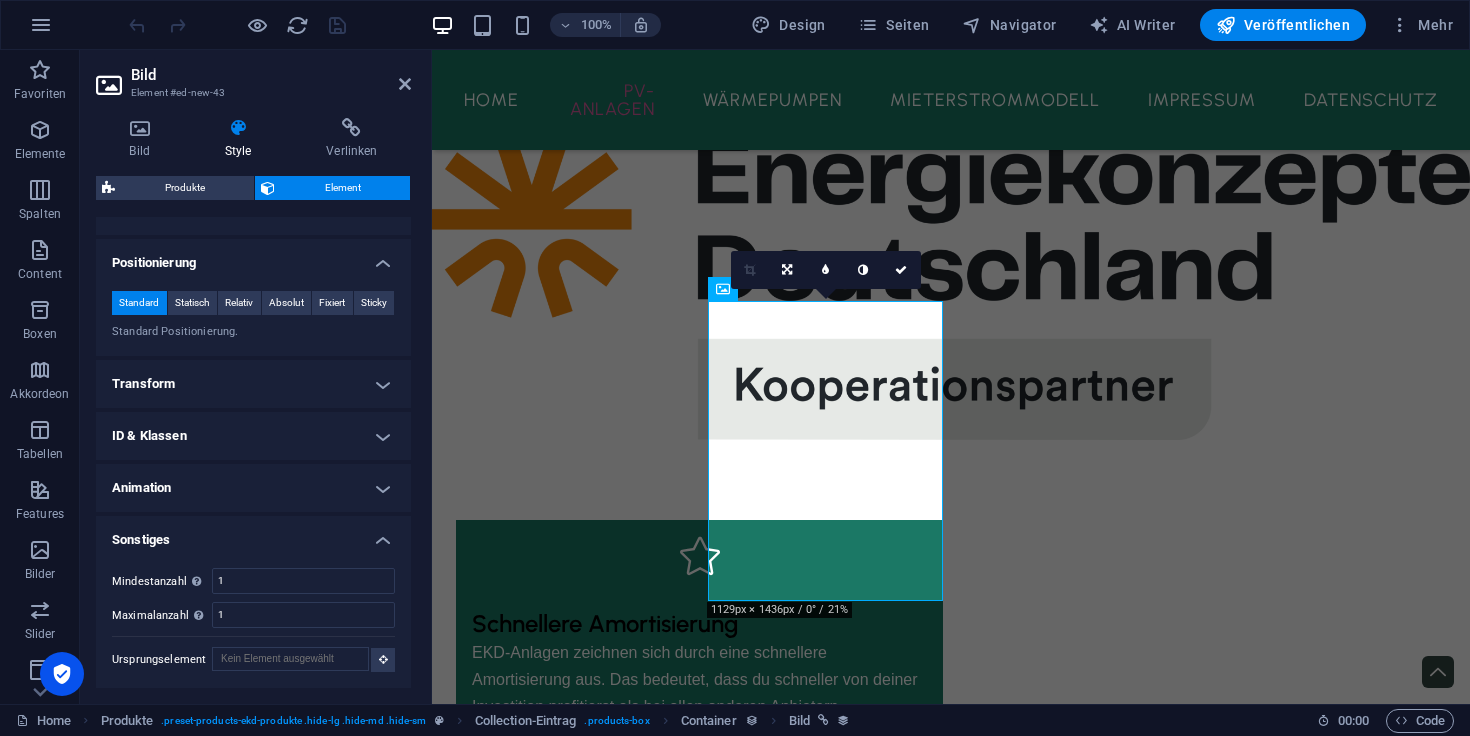 click on "Transform" at bounding box center [253, 384] 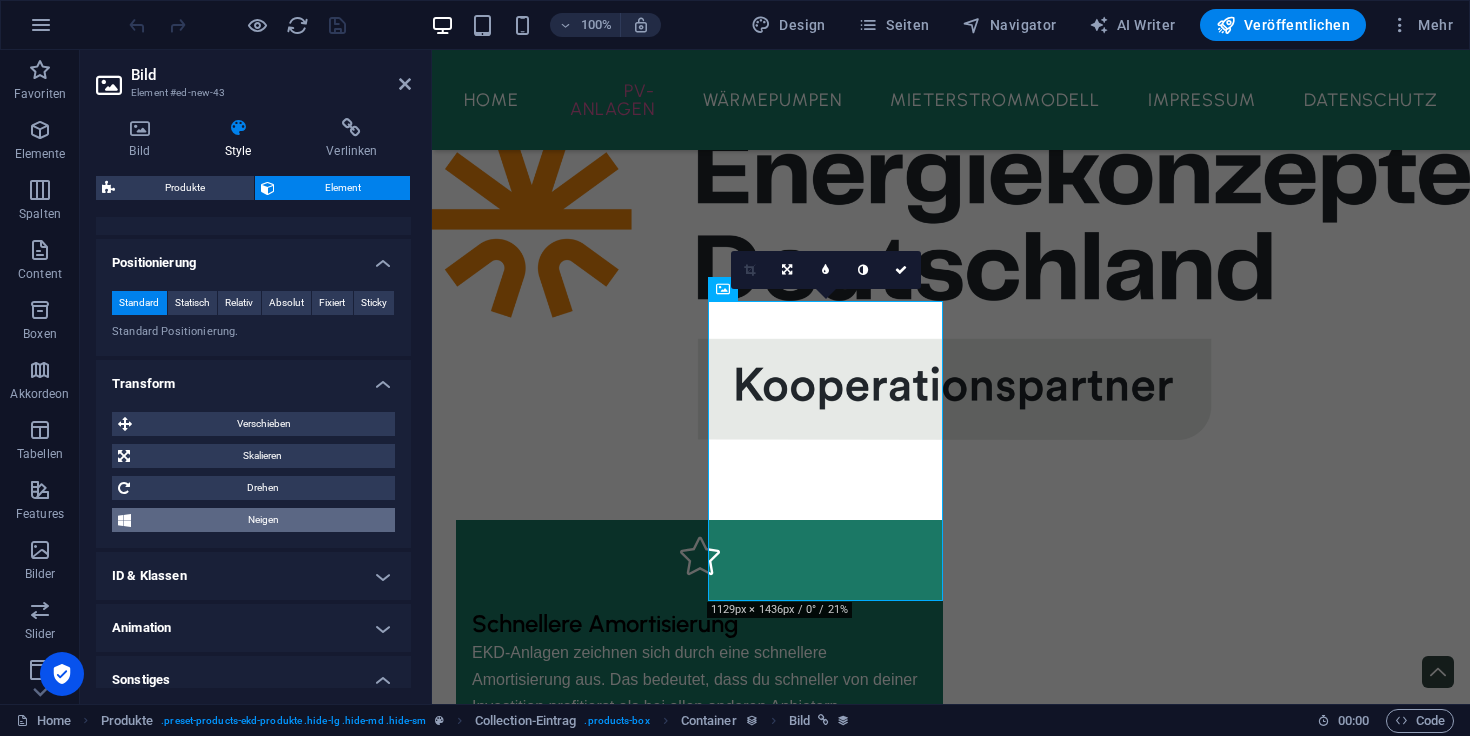 scroll, scrollTop: 0, scrollLeft: 0, axis: both 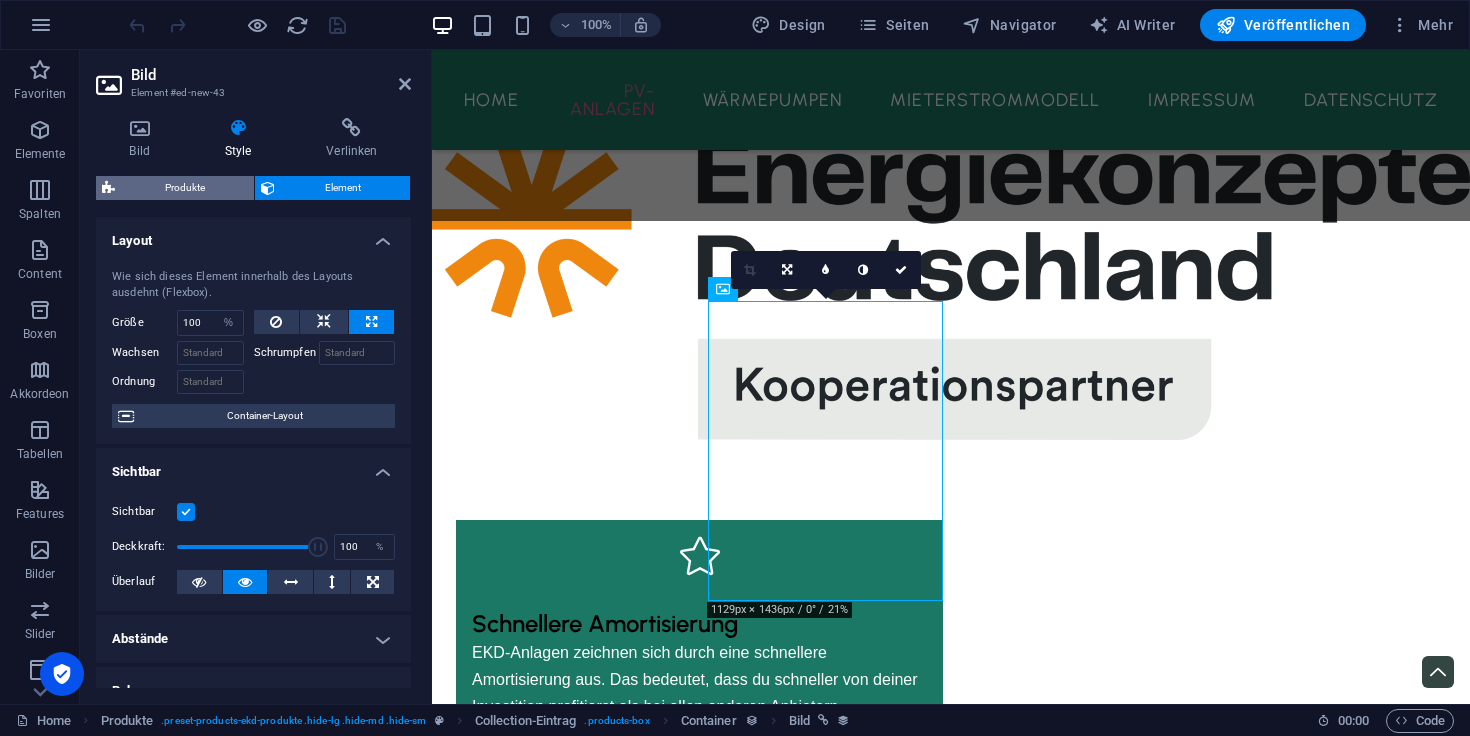 click on "Produkte" at bounding box center [184, 188] 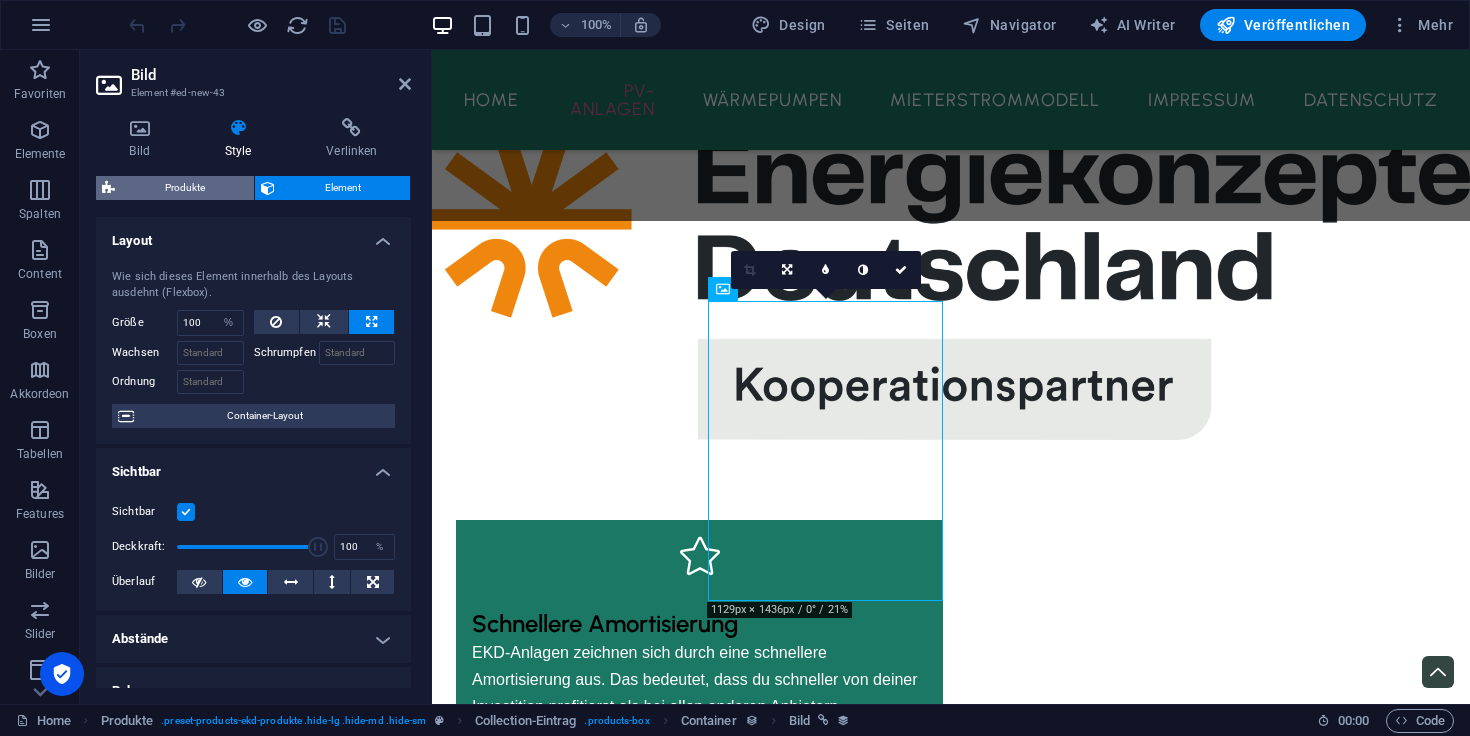 select on "685e765859868e73d9049377" 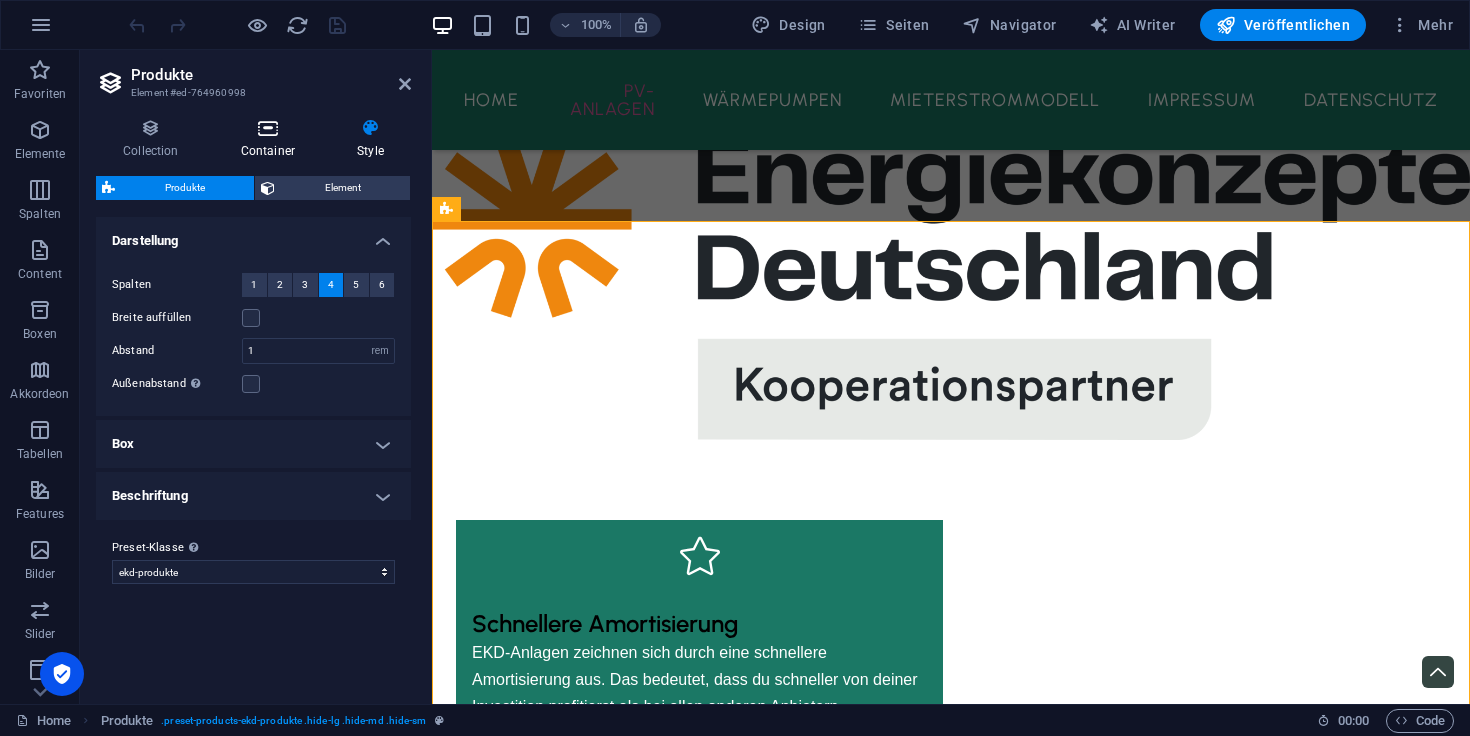 click on "Container" at bounding box center [272, 139] 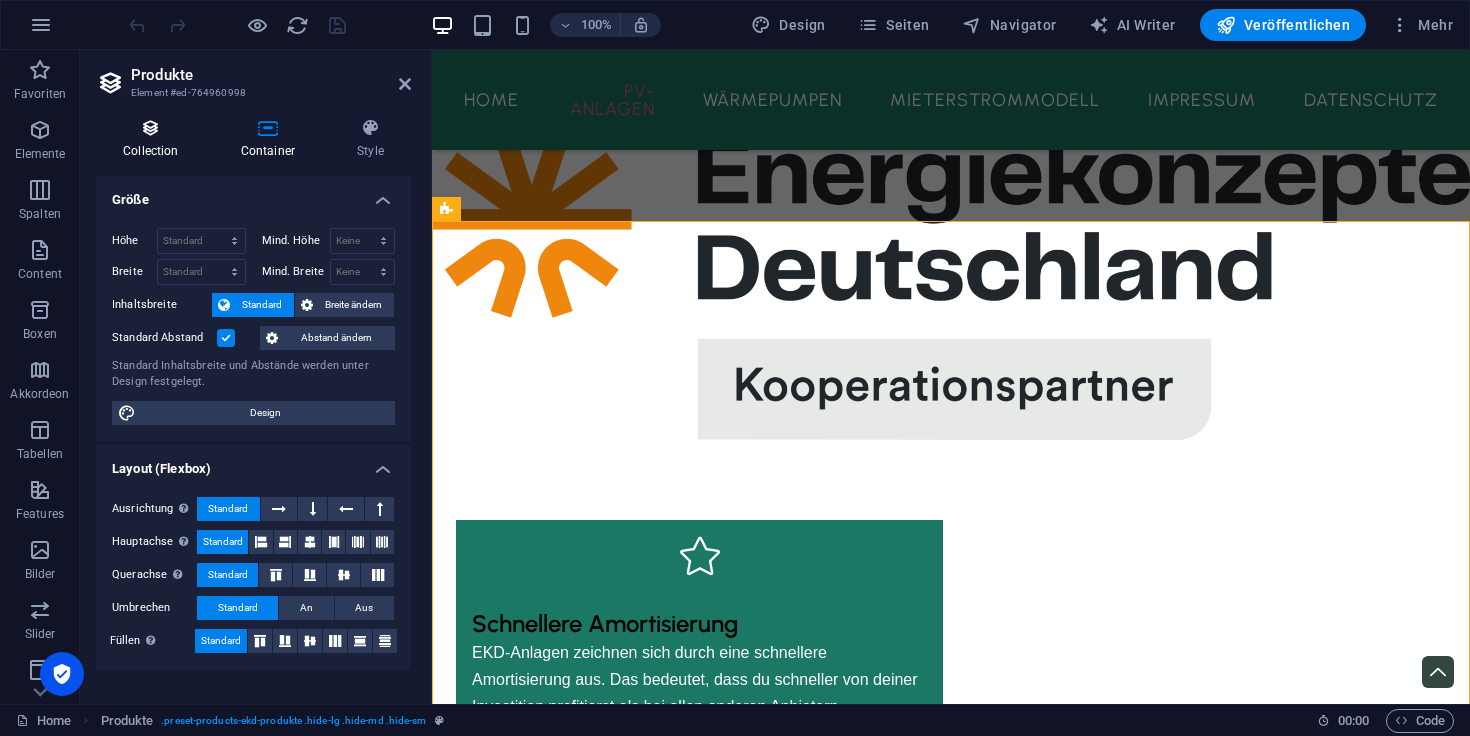 click on "Collection" at bounding box center (155, 139) 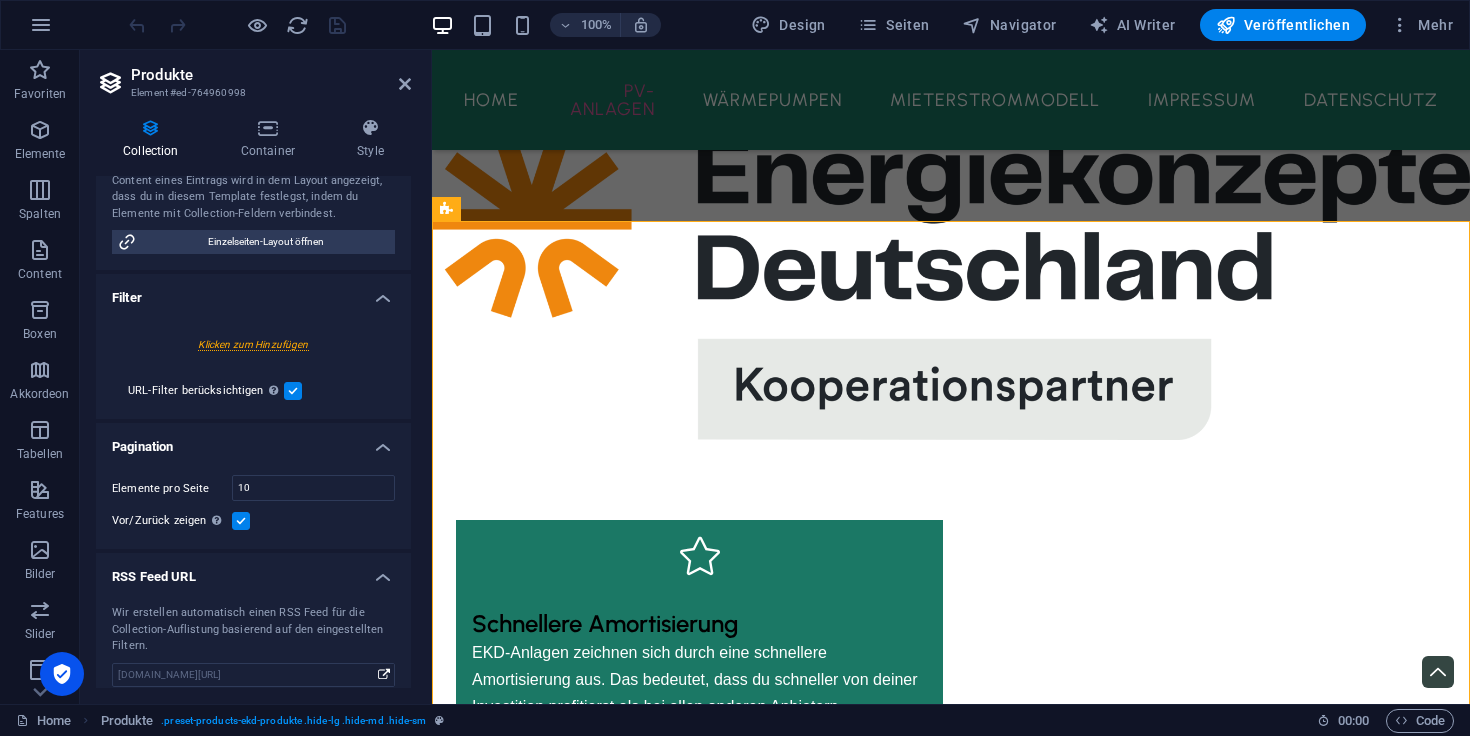 scroll, scrollTop: 431, scrollLeft: 0, axis: vertical 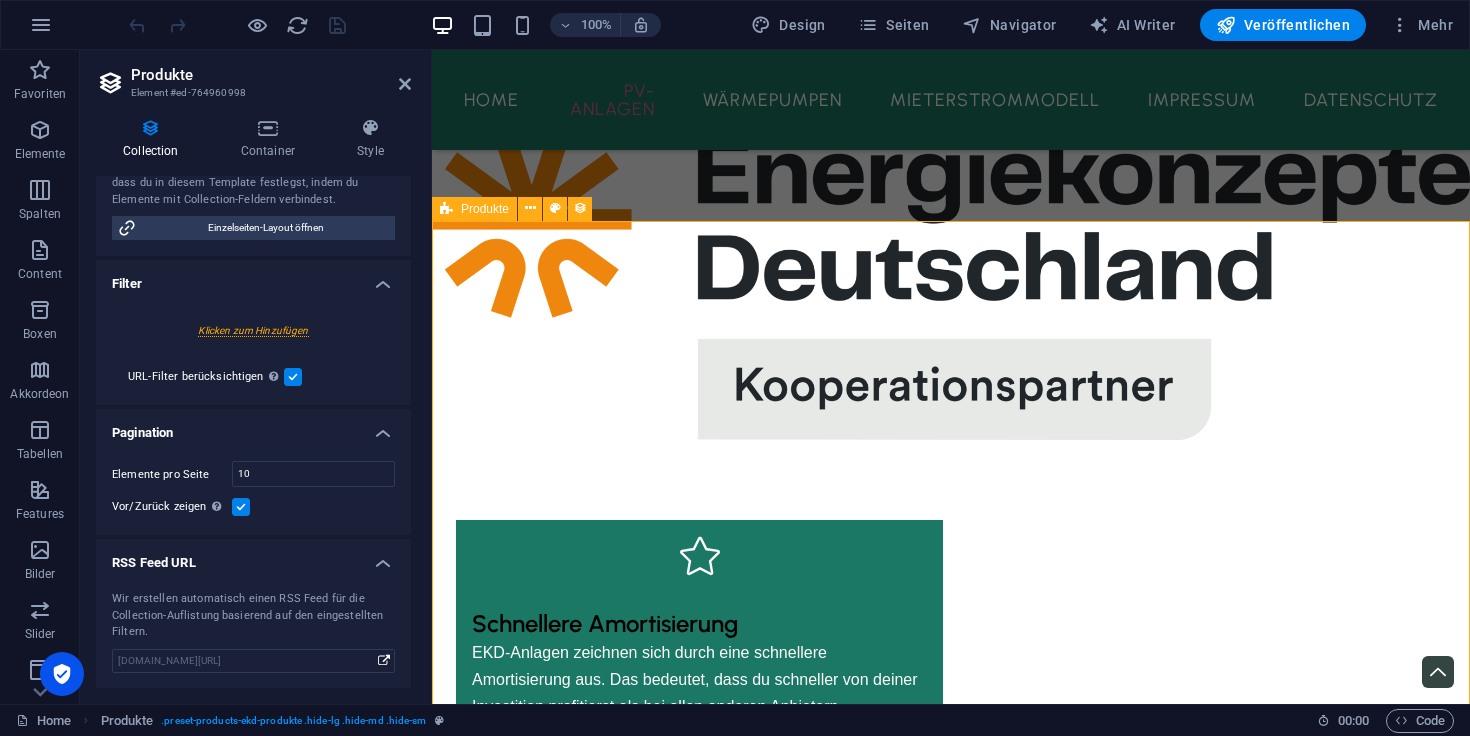 click on "Vorherige Nächste" at bounding box center (951, 3222) 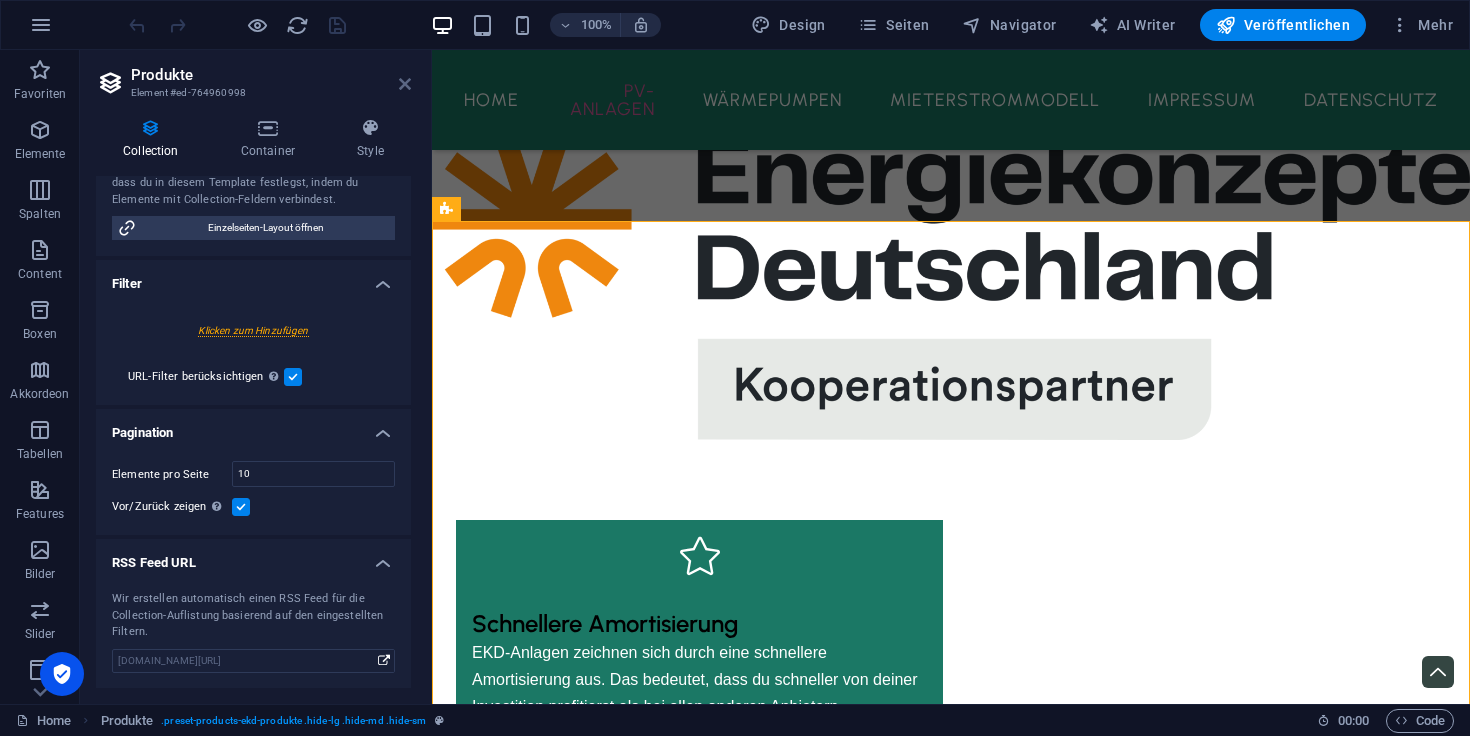click at bounding box center [405, 84] 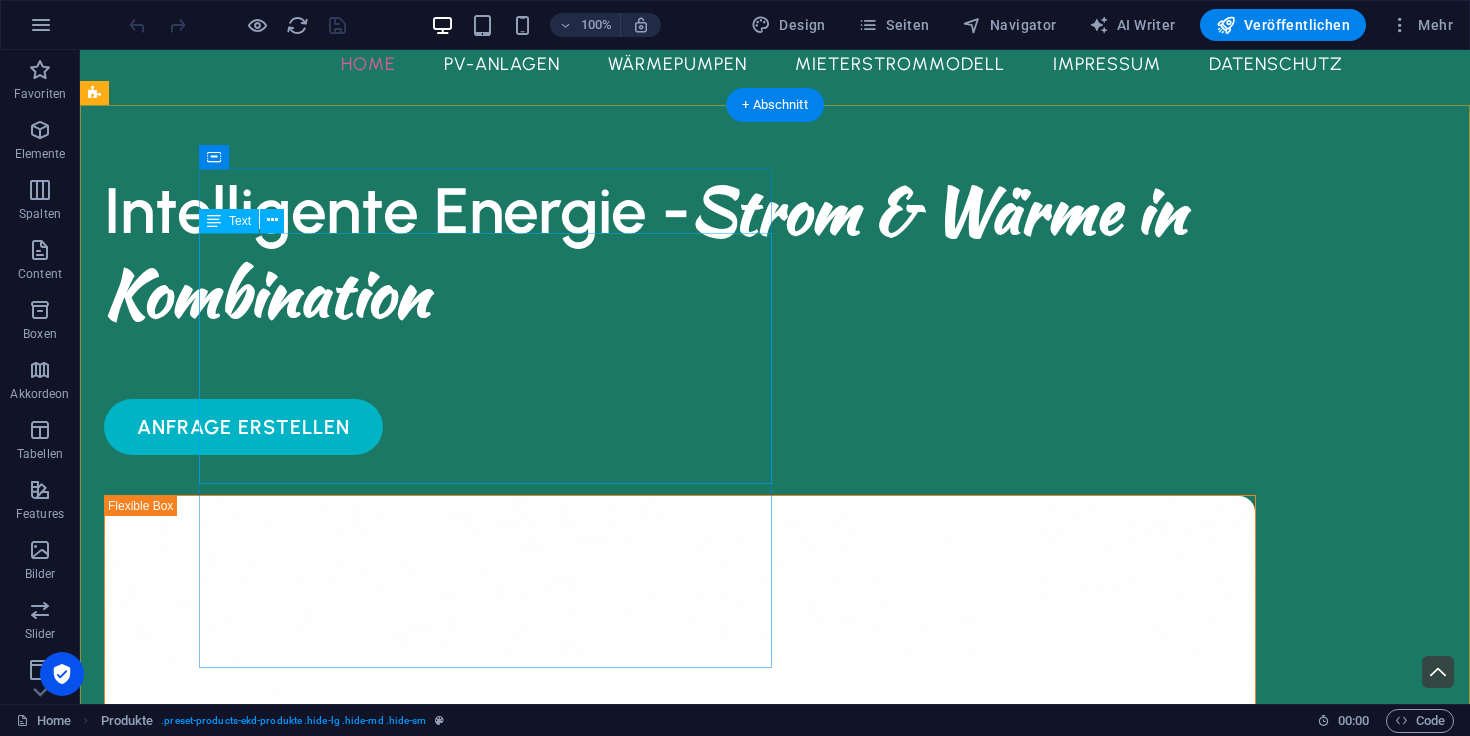 scroll, scrollTop: 0, scrollLeft: 0, axis: both 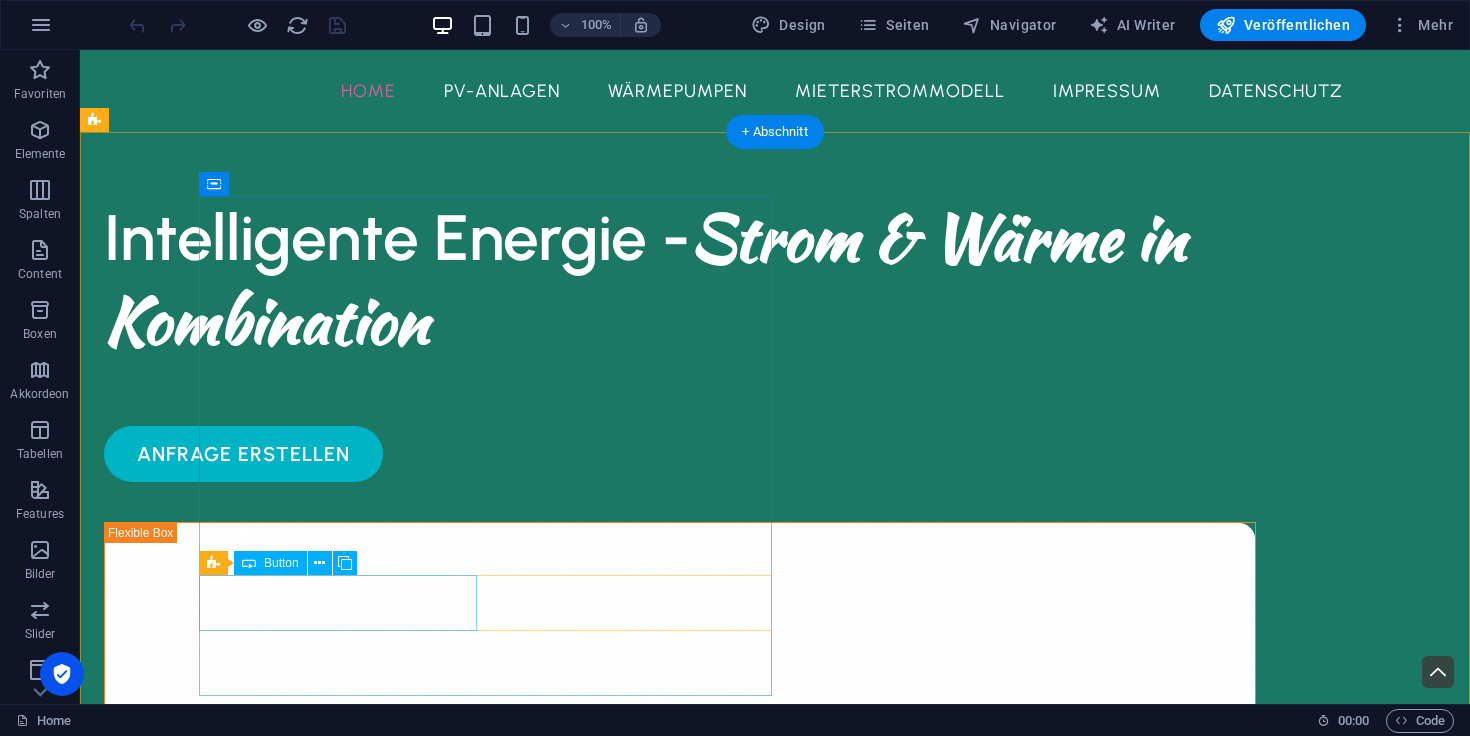 click on "Anfrage erstellen" at bounding box center [680, 454] 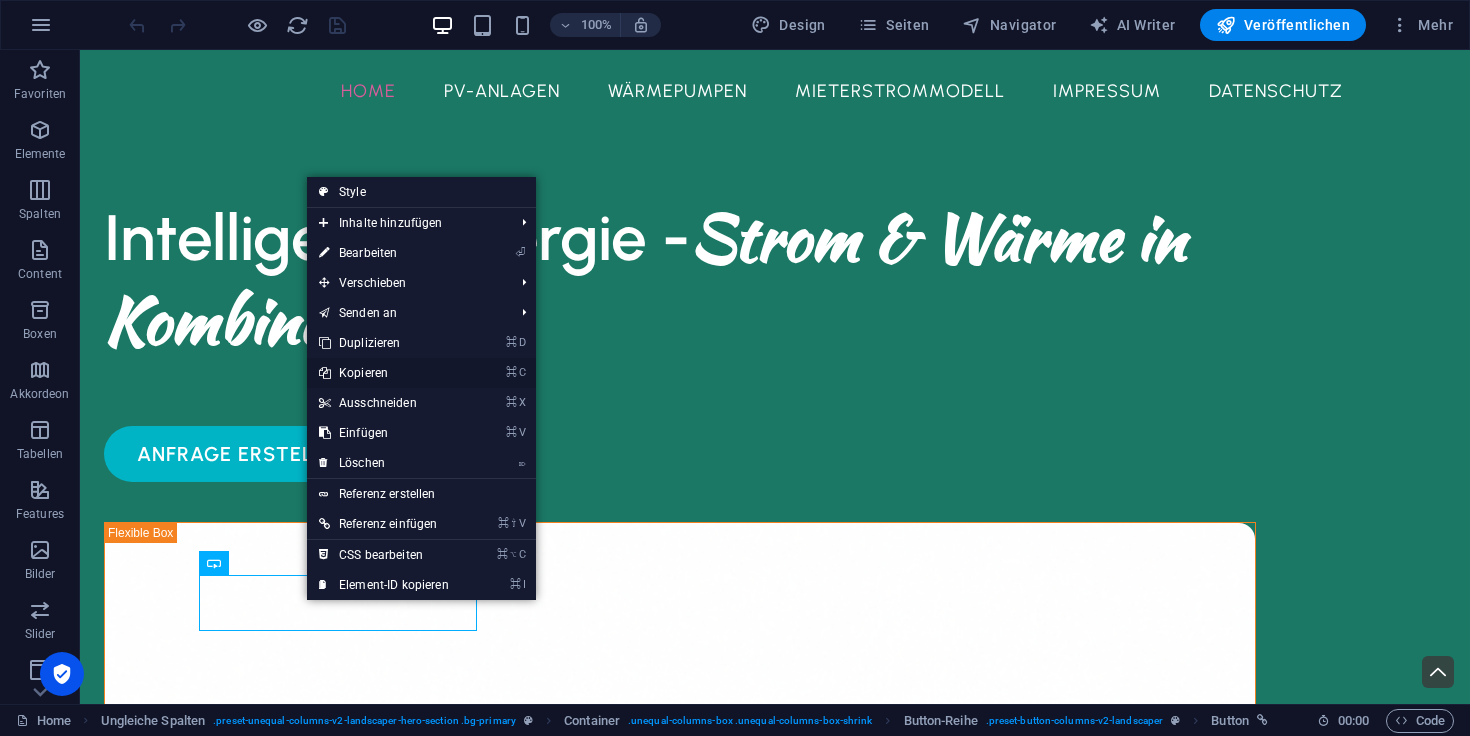 click on "⌘ C  Kopieren" at bounding box center (384, 373) 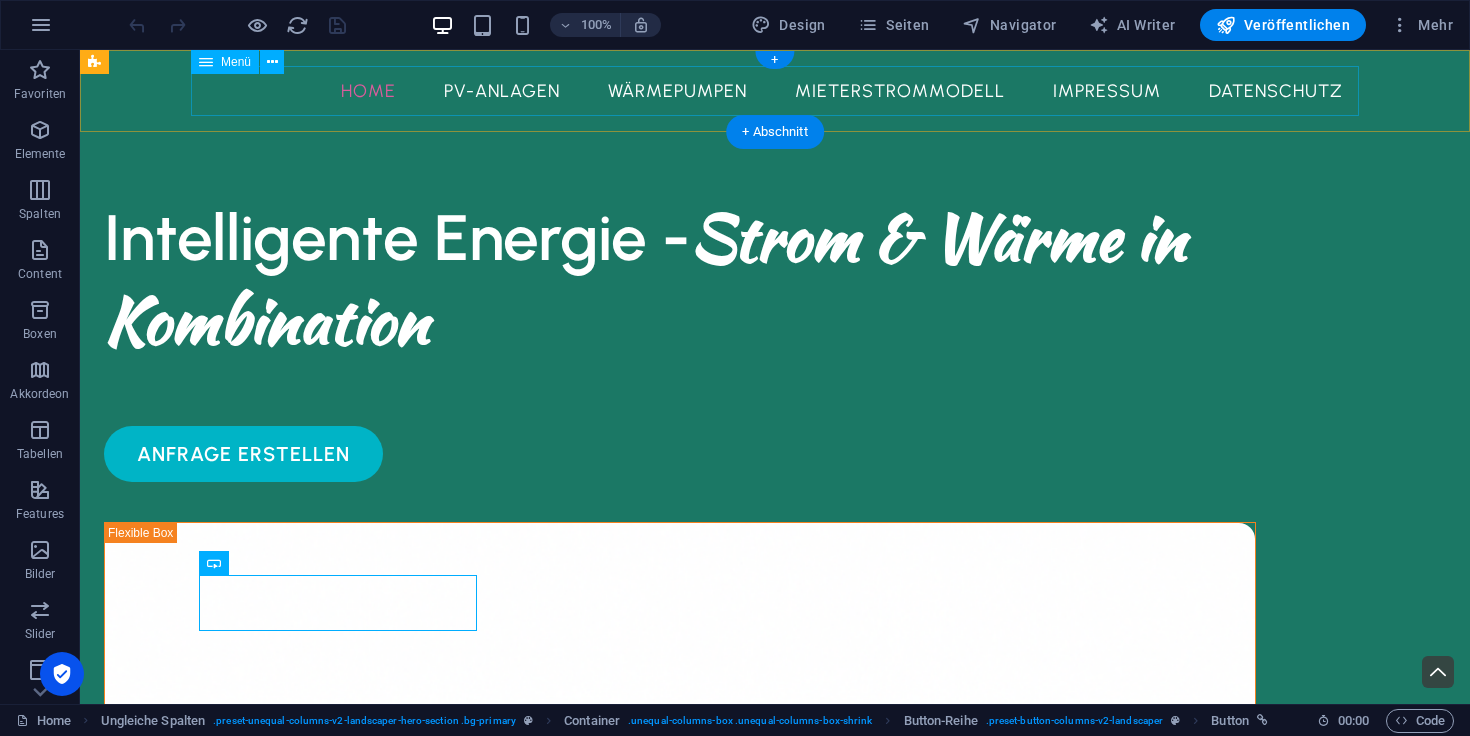 click on "Home PV-Anlagen Wärmepumpen Mieterstrommodell Impressum Datenschutz" at bounding box center [775, 91] 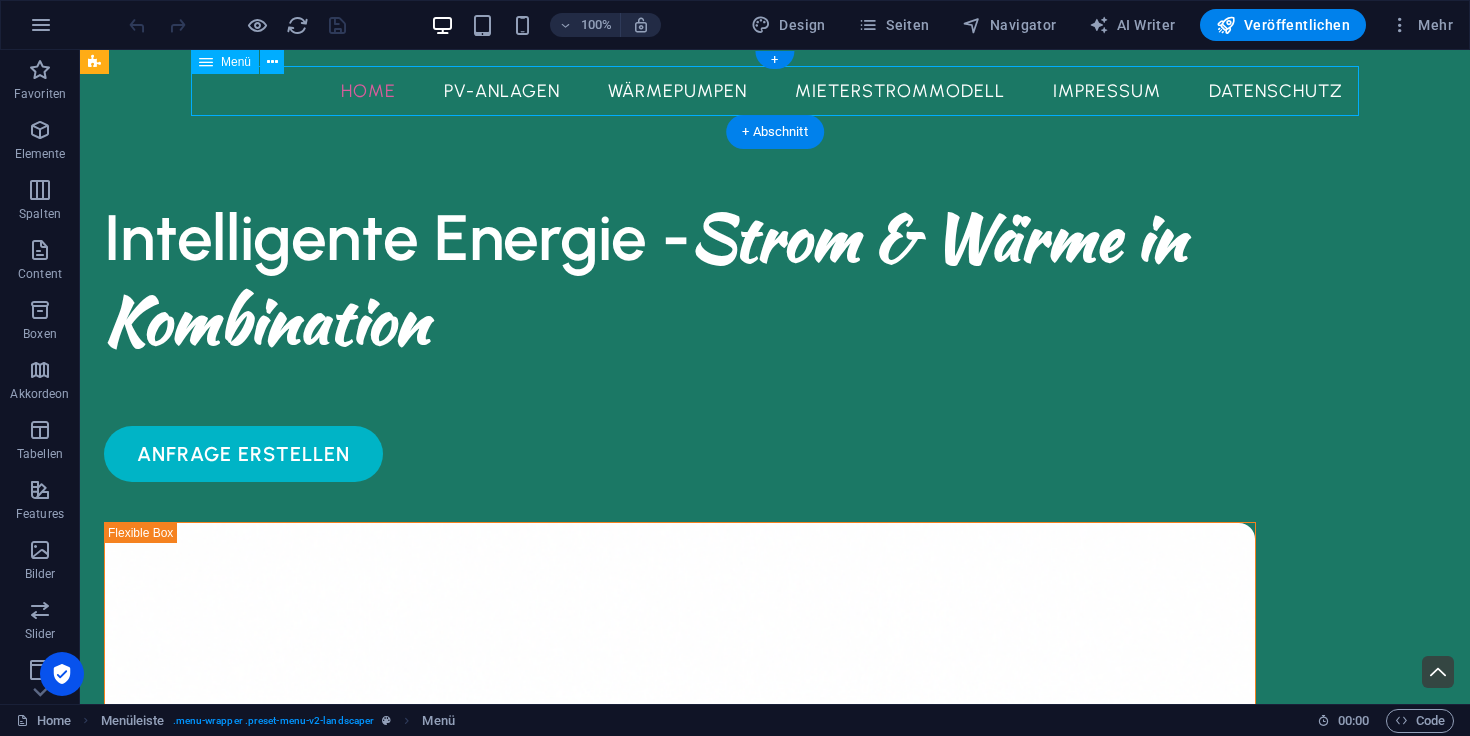 click on "Home PV-Anlagen Wärmepumpen Mieterstrommodell Impressum Datenschutz" at bounding box center [775, 91] 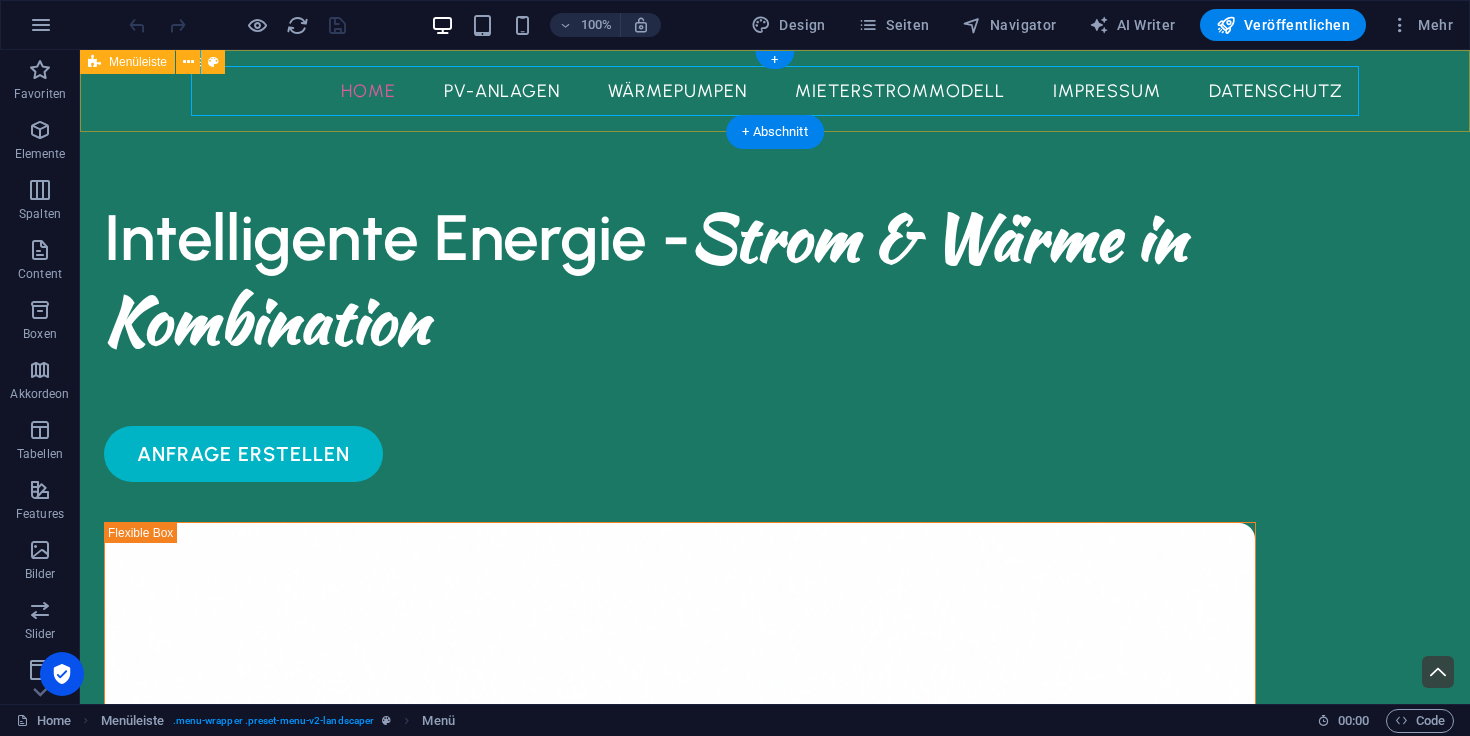 click on "Home PV-Anlagen Wärmepumpen Mieterstrommodell Impressum Datenschutz" at bounding box center (775, 91) 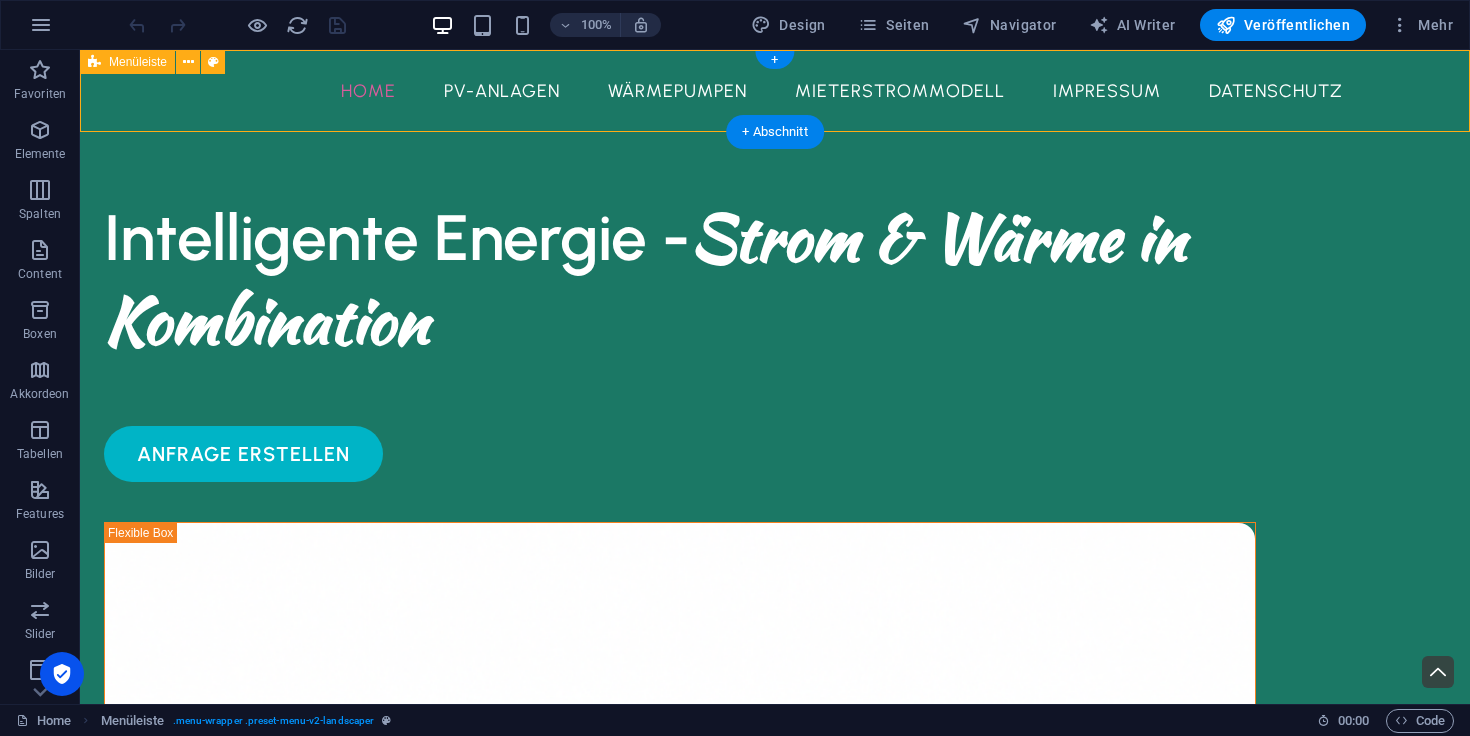 click on "Home PV-Anlagen Wärmepumpen Mieterstrommodell Impressum Datenschutz" at bounding box center (775, 91) 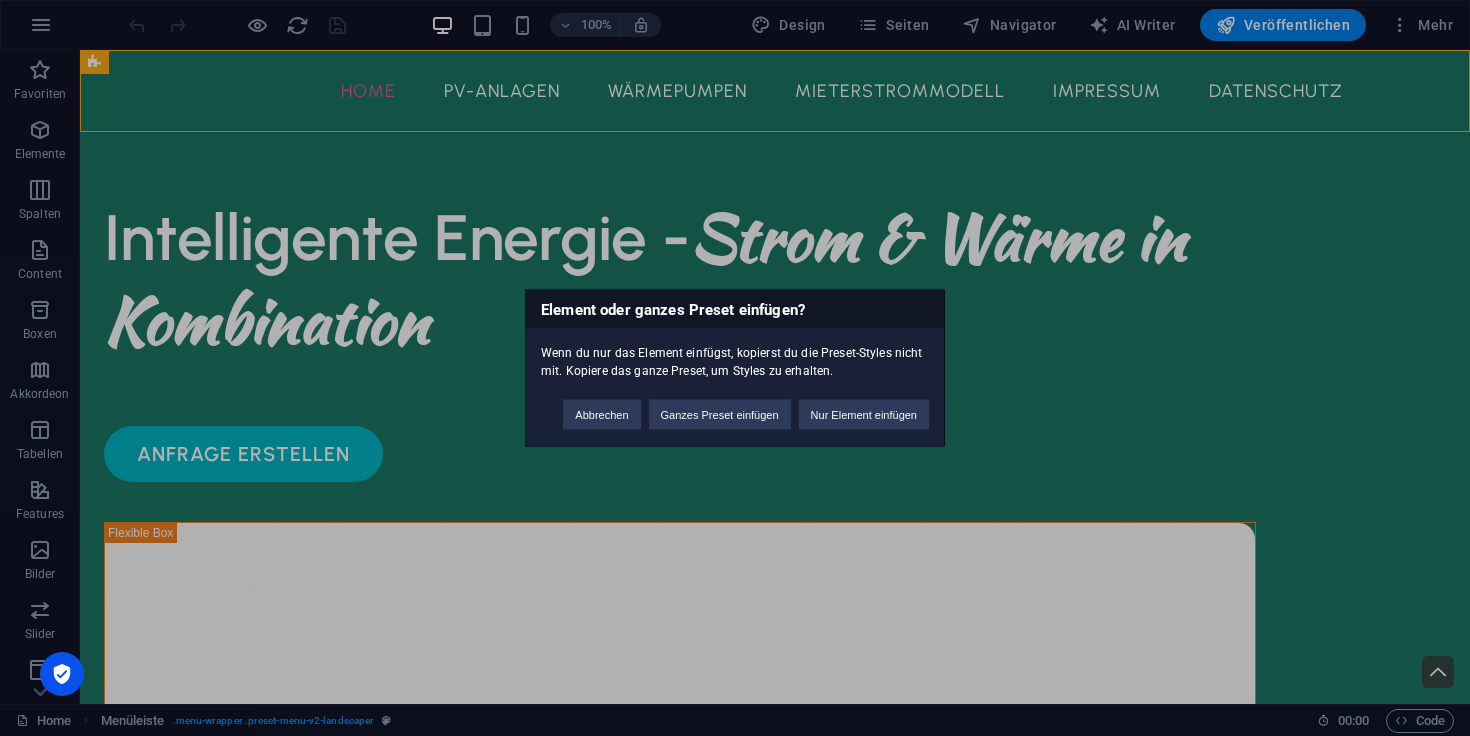 type 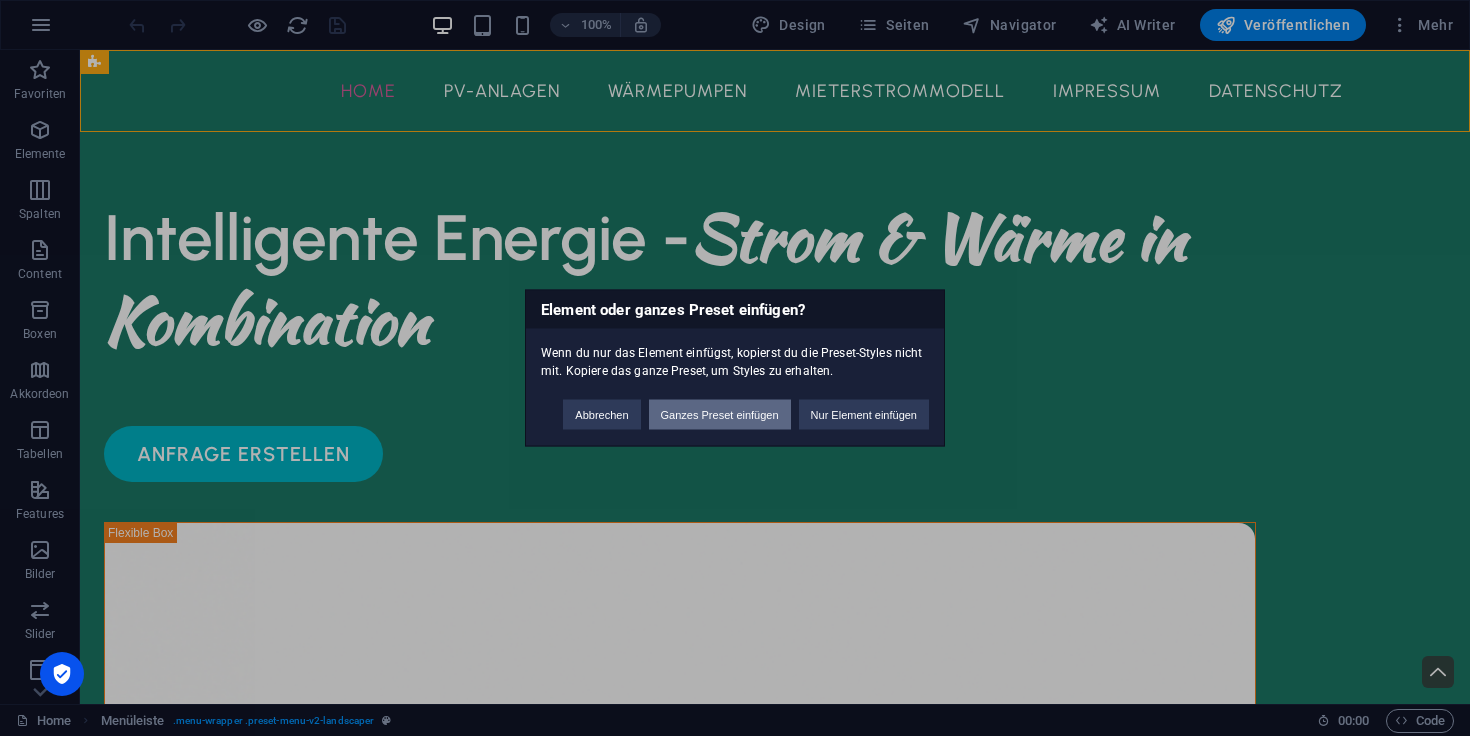 click on "Ganzes Preset einfügen" at bounding box center [720, 415] 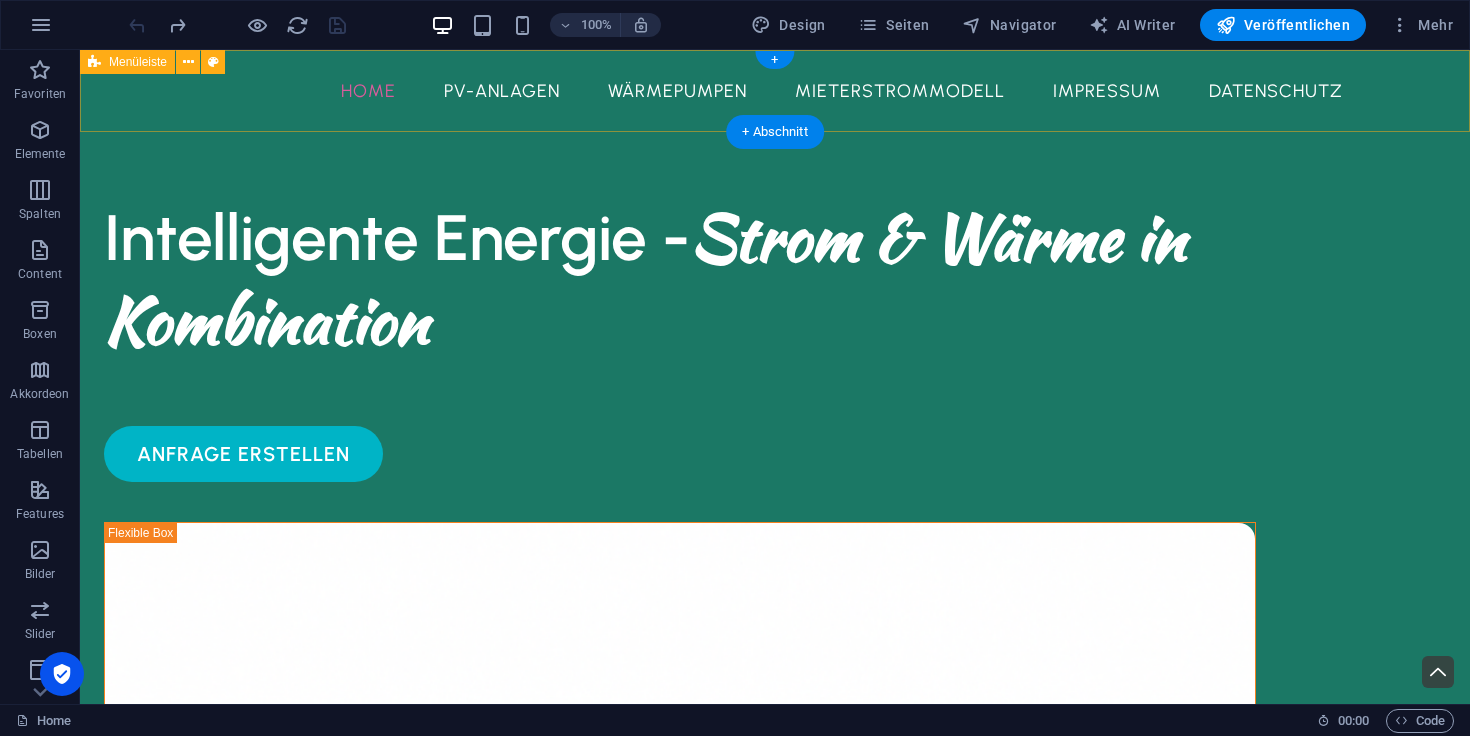 click on "Home PV-Anlagen Wärmepumpen Mieterstrommodell Impressum Datenschutz" at bounding box center (775, 91) 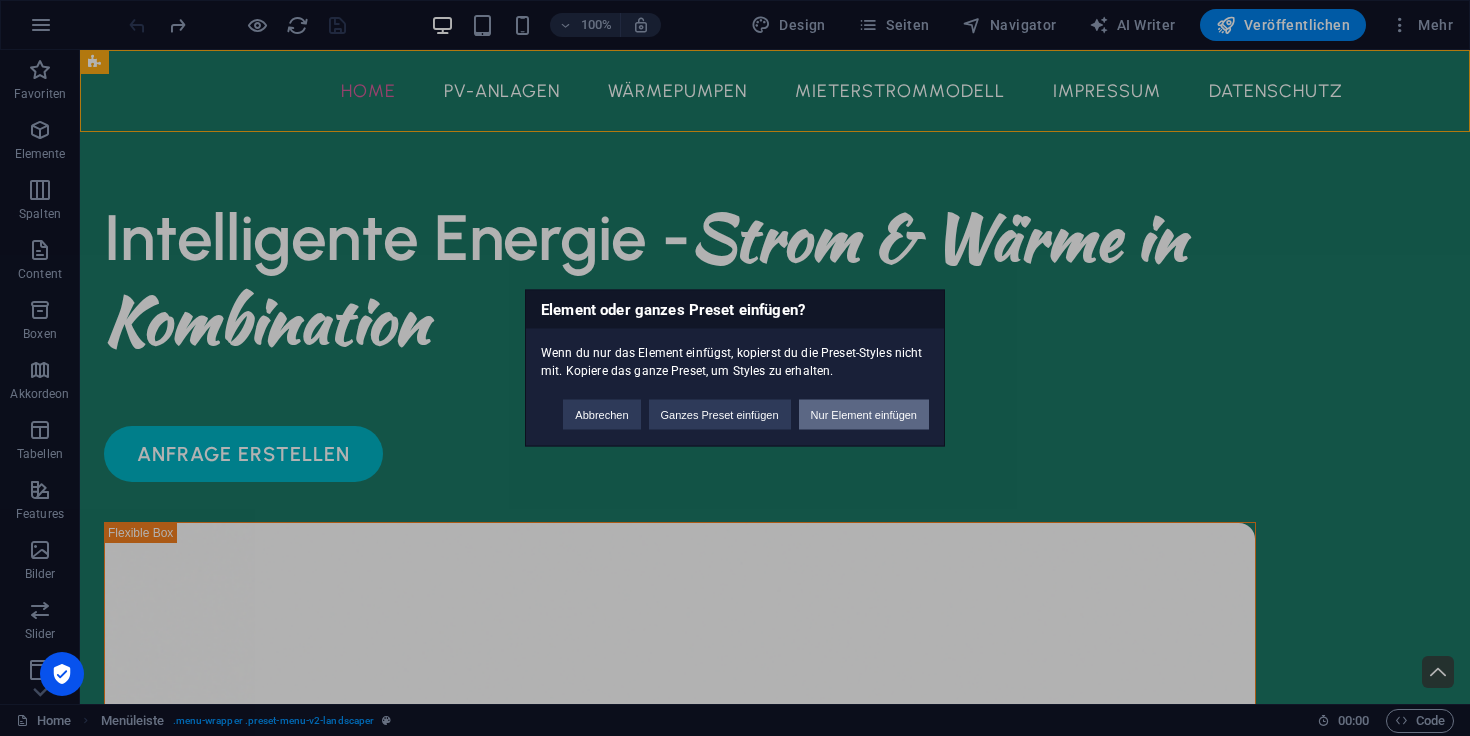 click on "Nur Element einfügen" at bounding box center (864, 415) 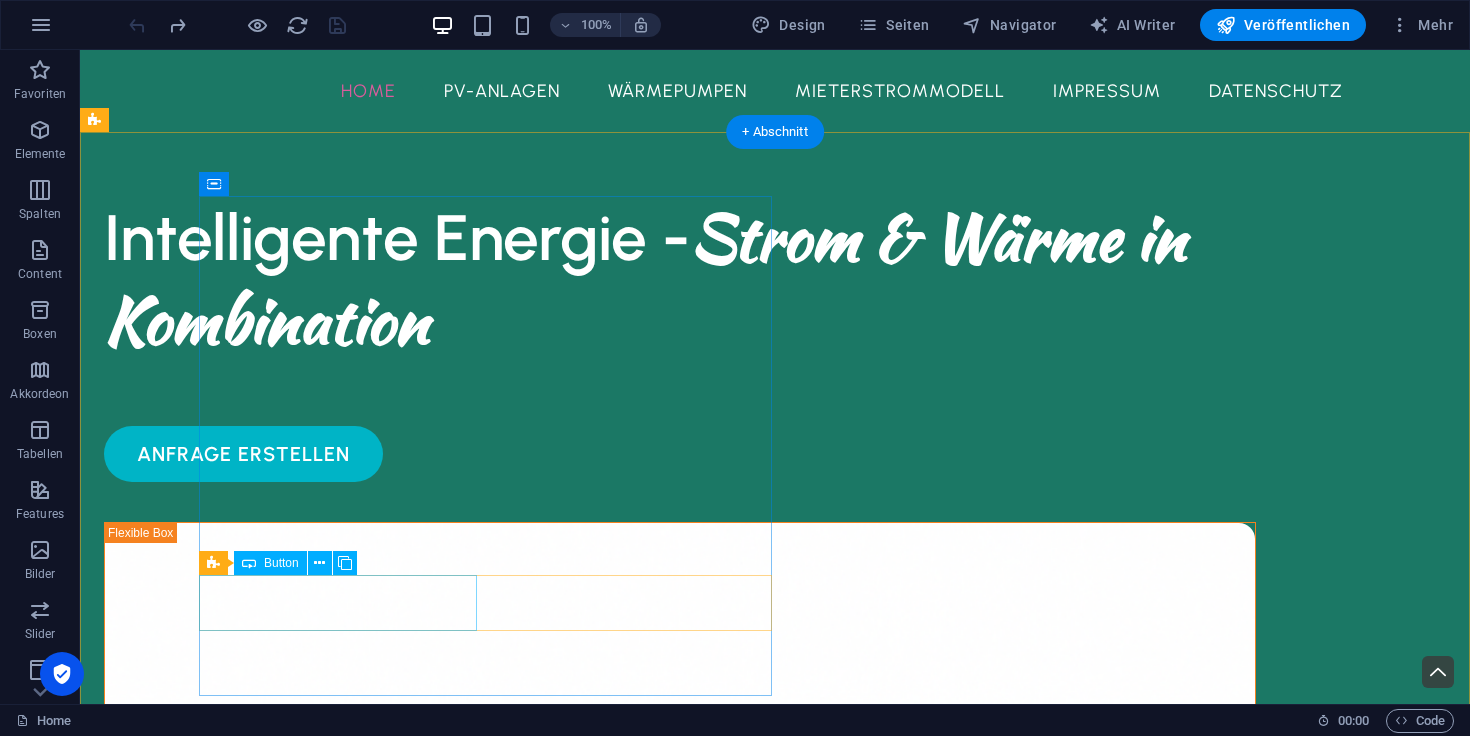 click on "Anfrage erstellen" at bounding box center [680, 454] 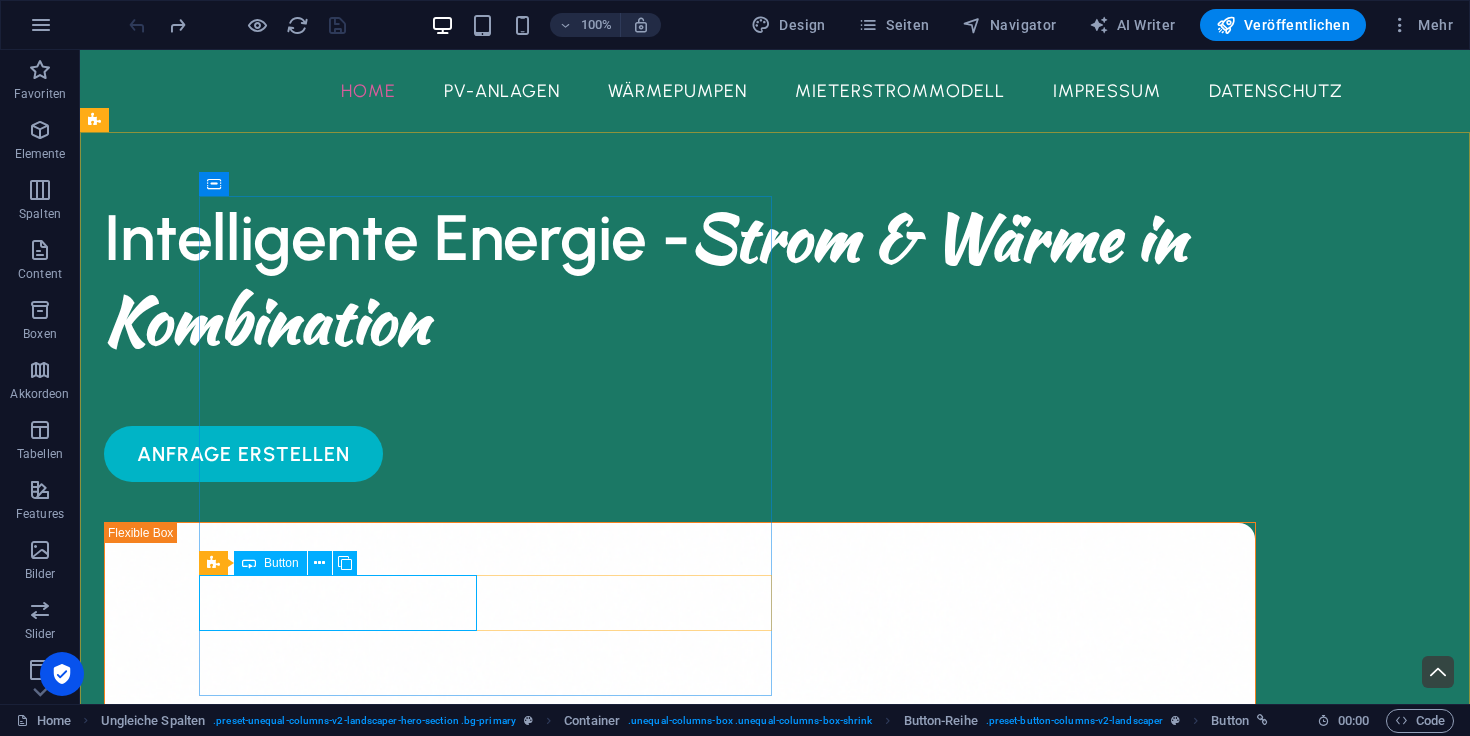 click on "Button" at bounding box center [270, 563] 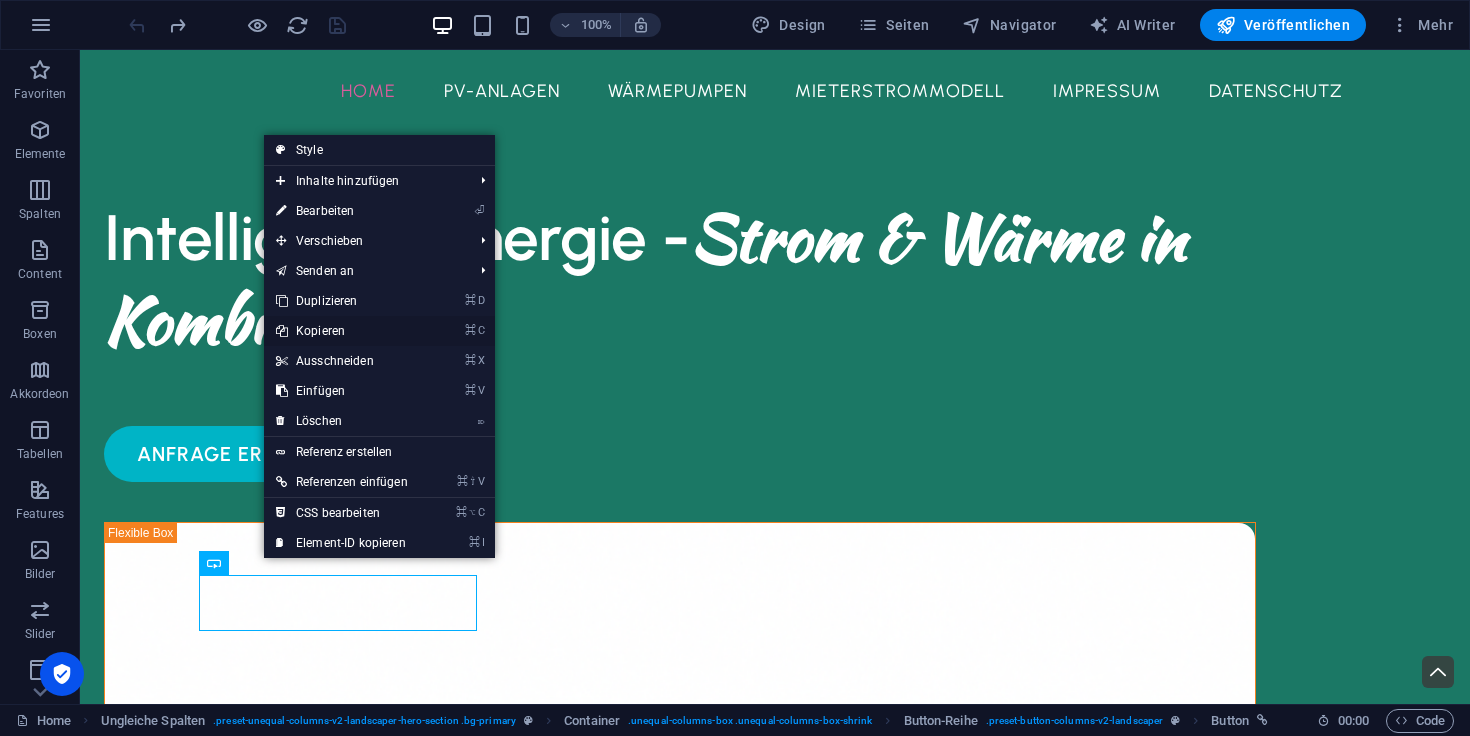 click on "⌘ C  Kopieren" at bounding box center [342, 331] 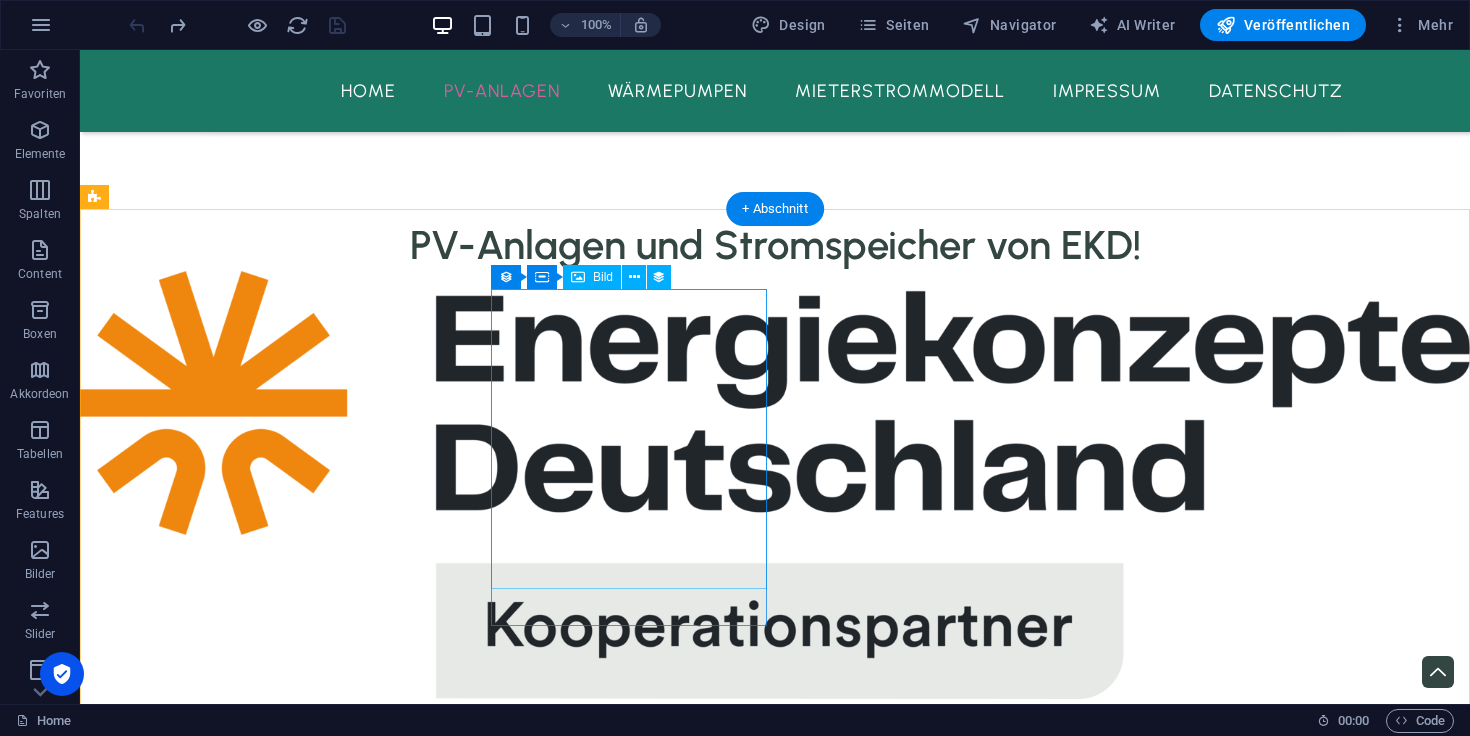 scroll, scrollTop: 2558, scrollLeft: 0, axis: vertical 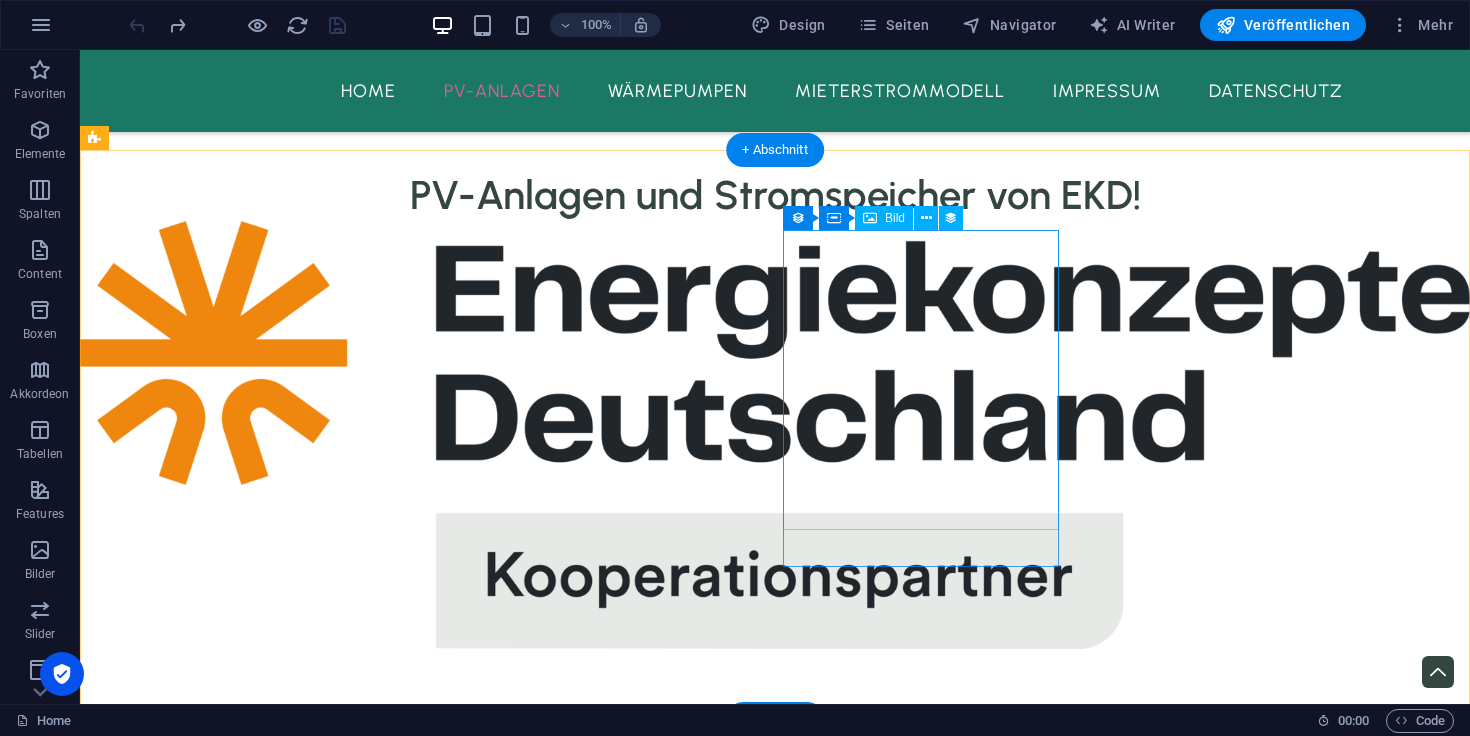 click at bounding box center [680, 3444] 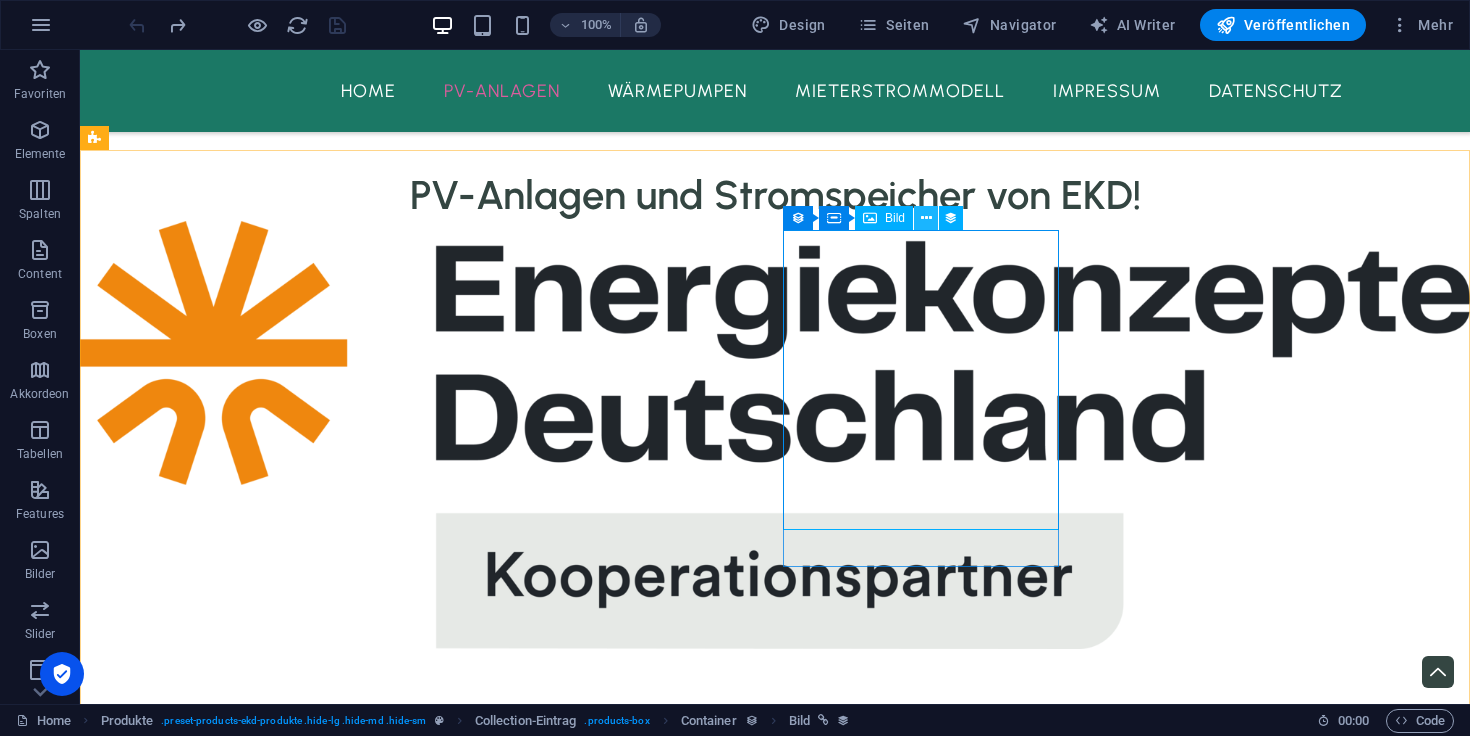 click at bounding box center [926, 218] 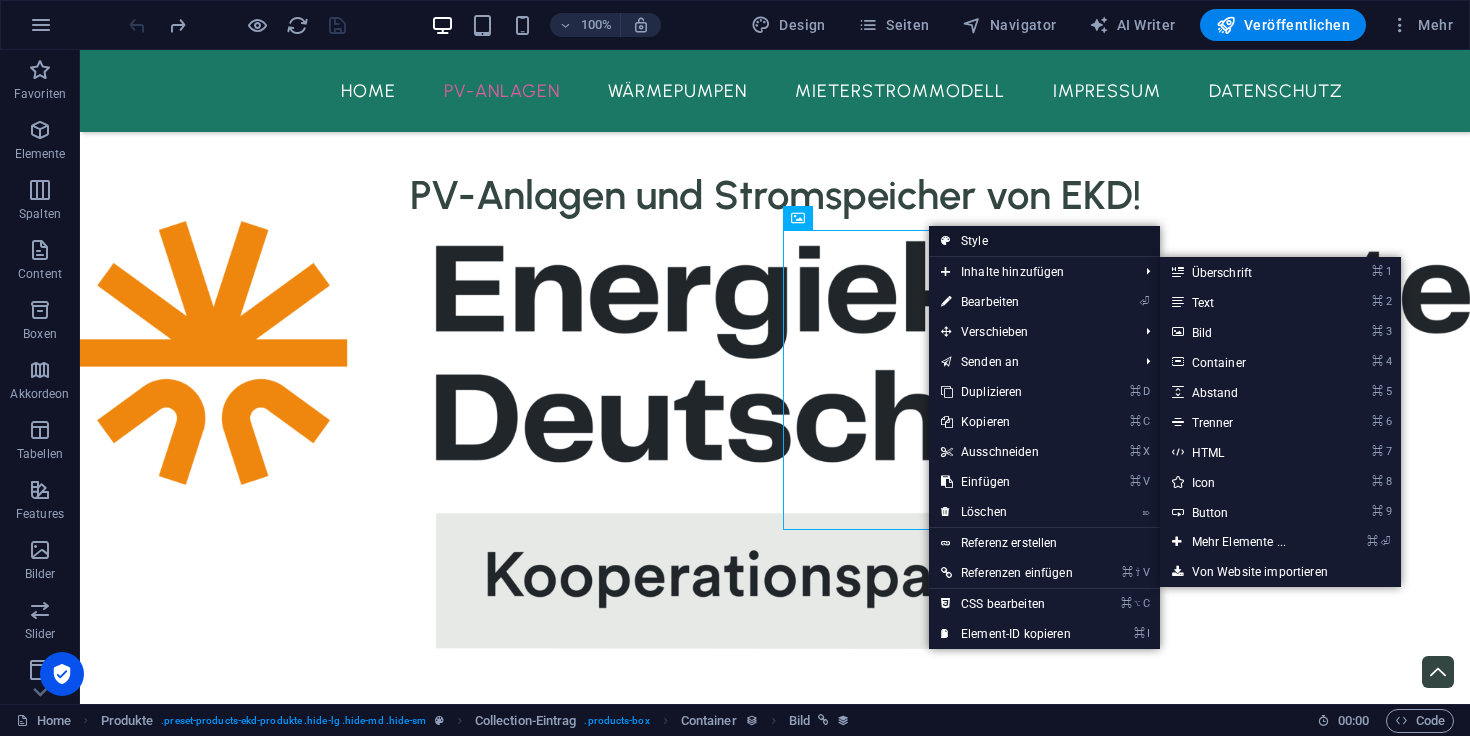 click on "Style" at bounding box center [1044, 241] 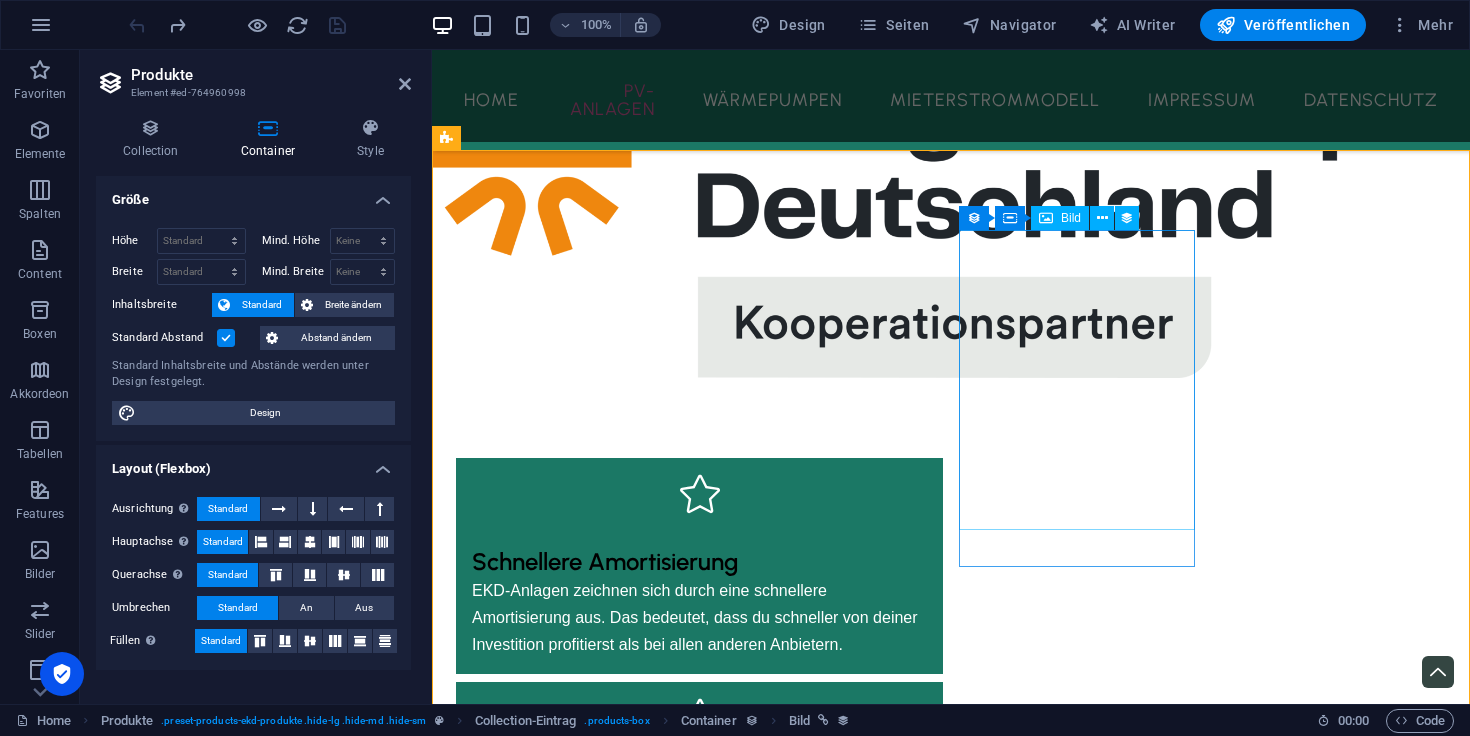 scroll, scrollTop: 2566, scrollLeft: 0, axis: vertical 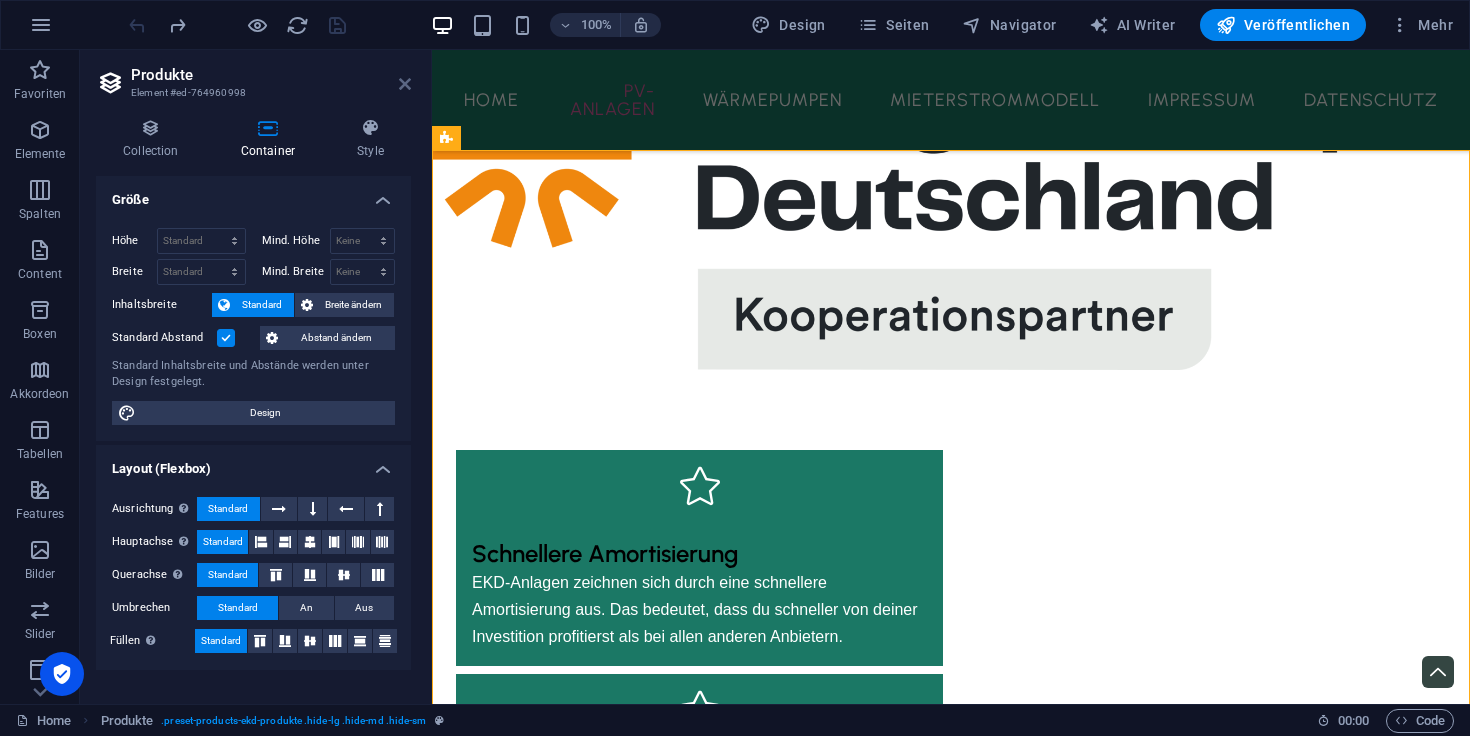 click at bounding box center [405, 84] 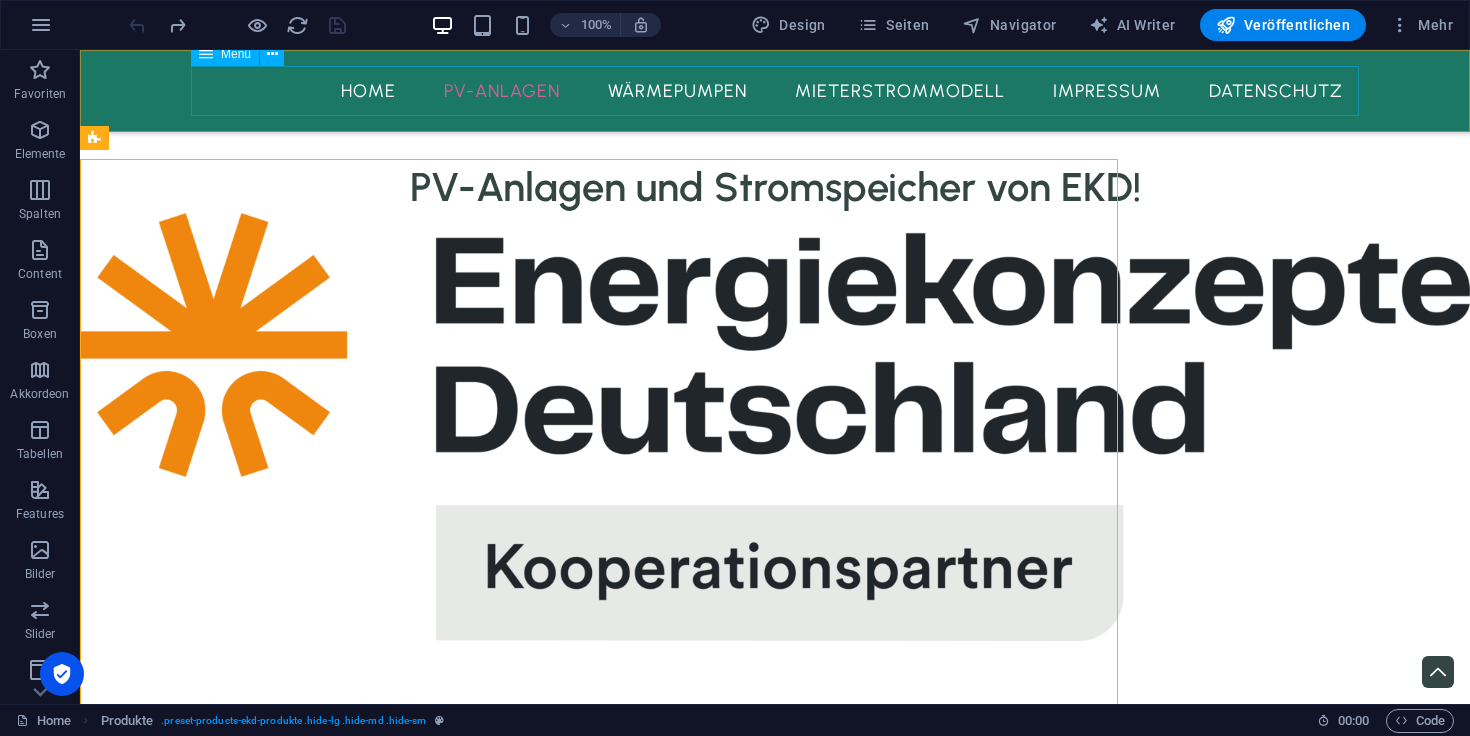 scroll, scrollTop: 2558, scrollLeft: 0, axis: vertical 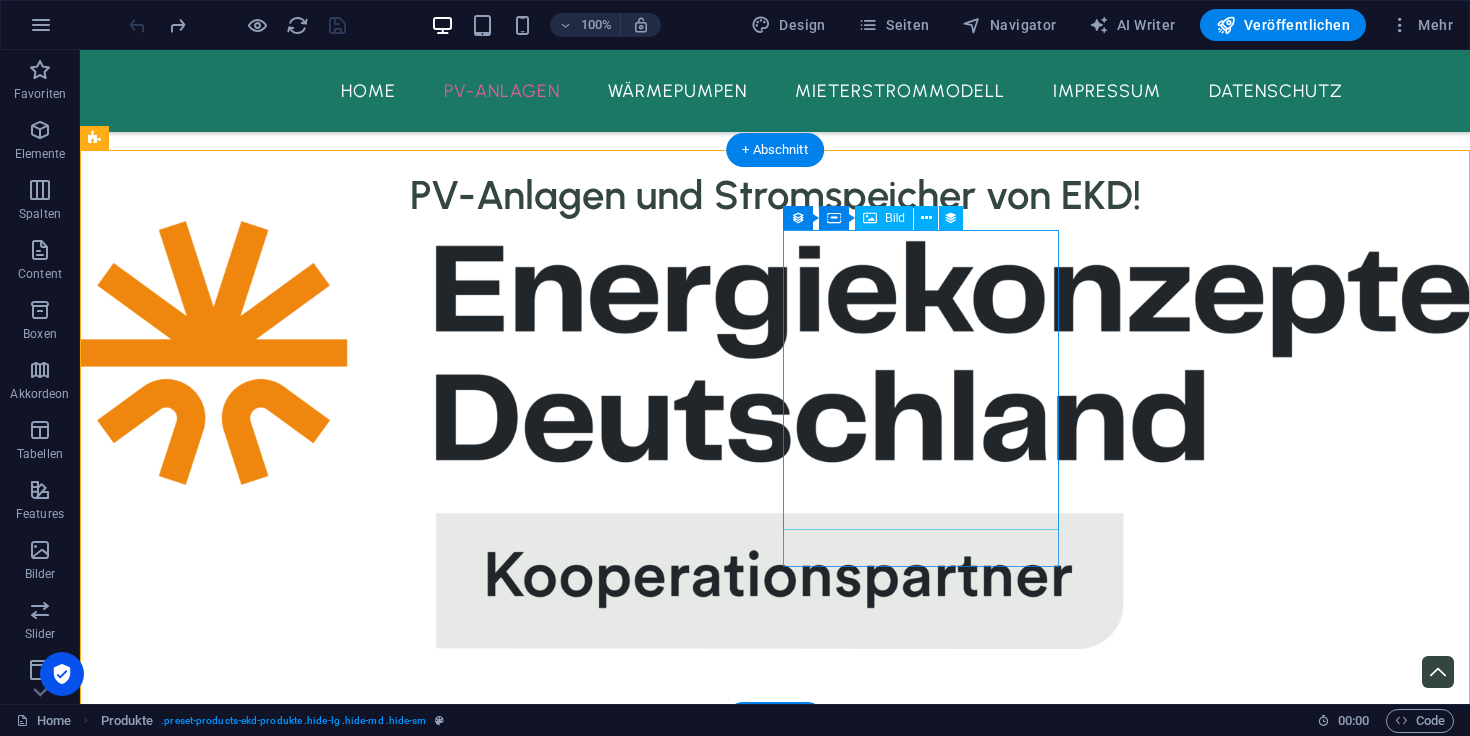 click at bounding box center (680, 3444) 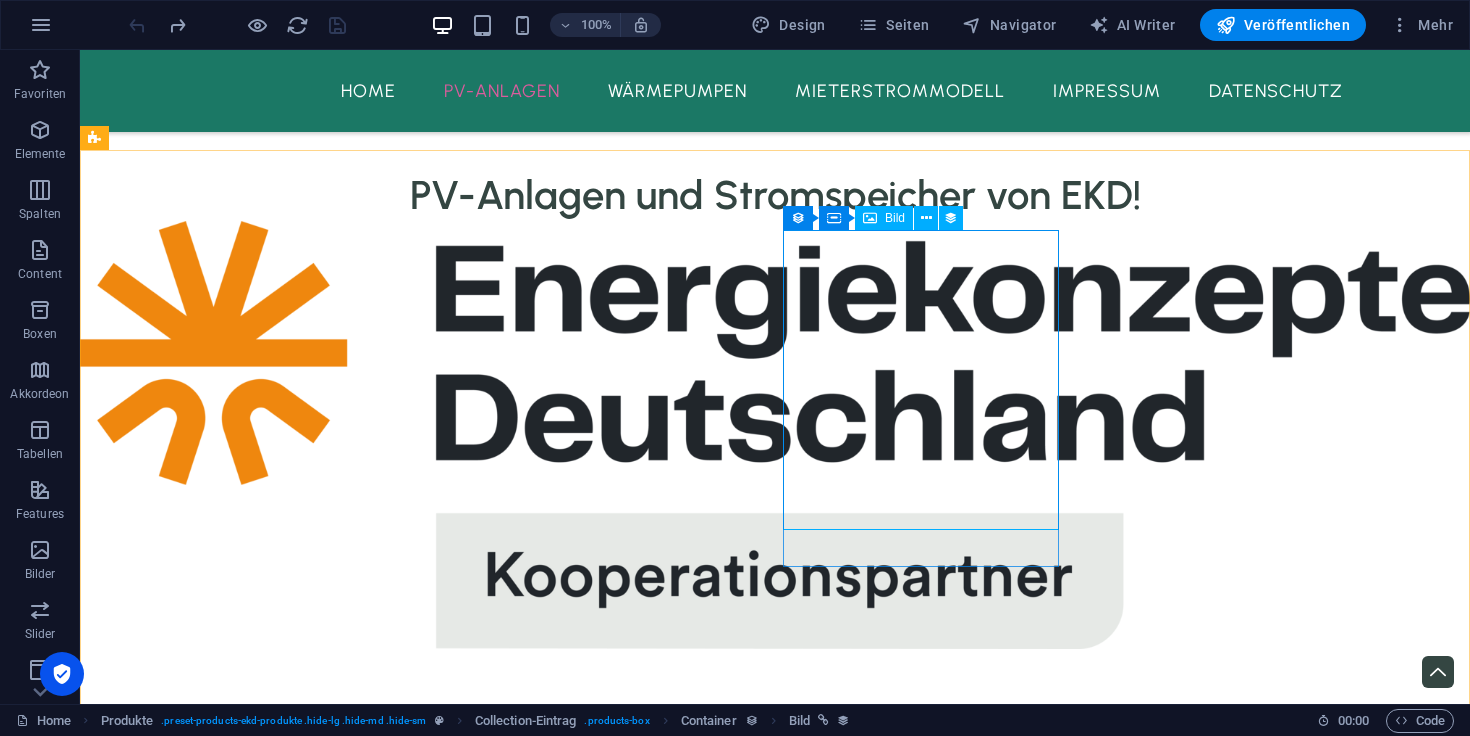 click on "Bild" at bounding box center (895, 218) 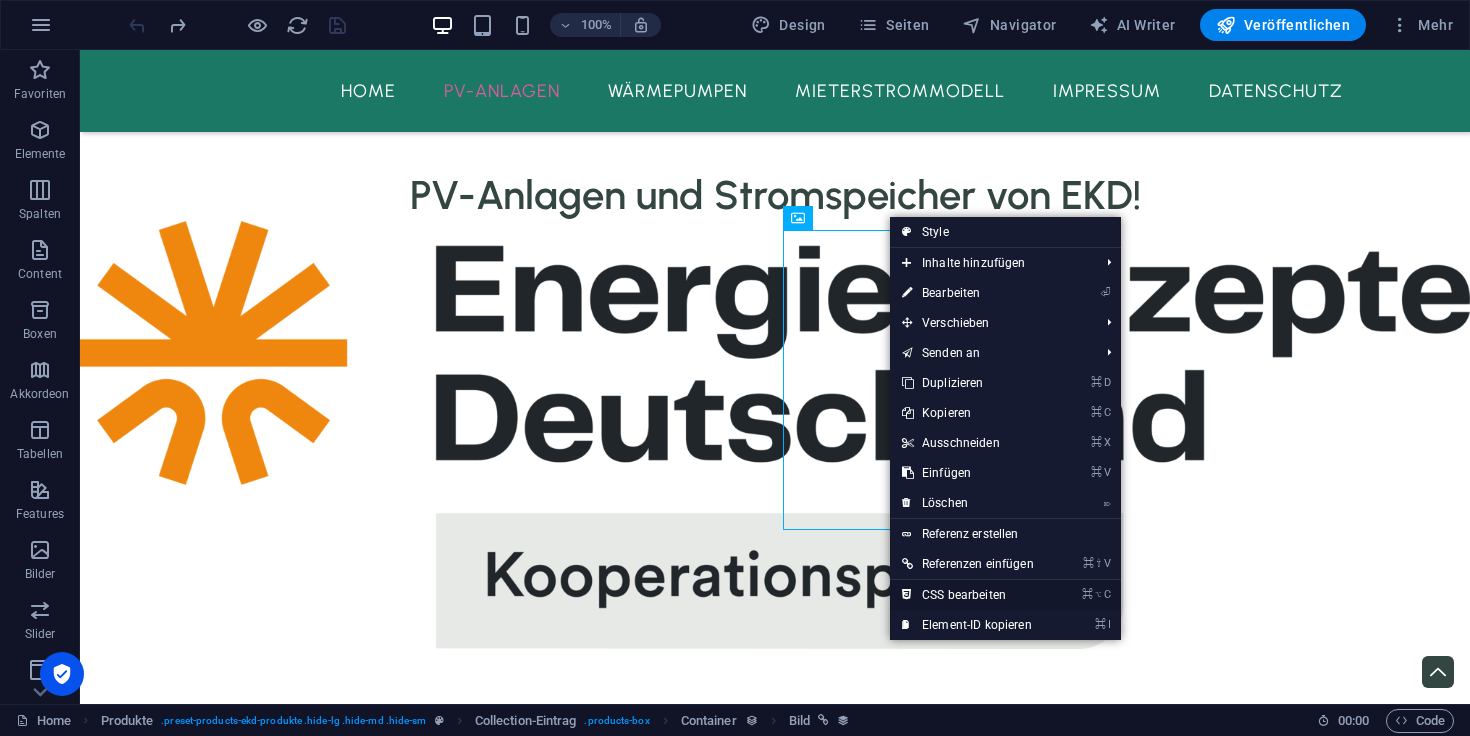 click on "⌘ ⌥ C  CSS bearbeiten" at bounding box center (968, 595) 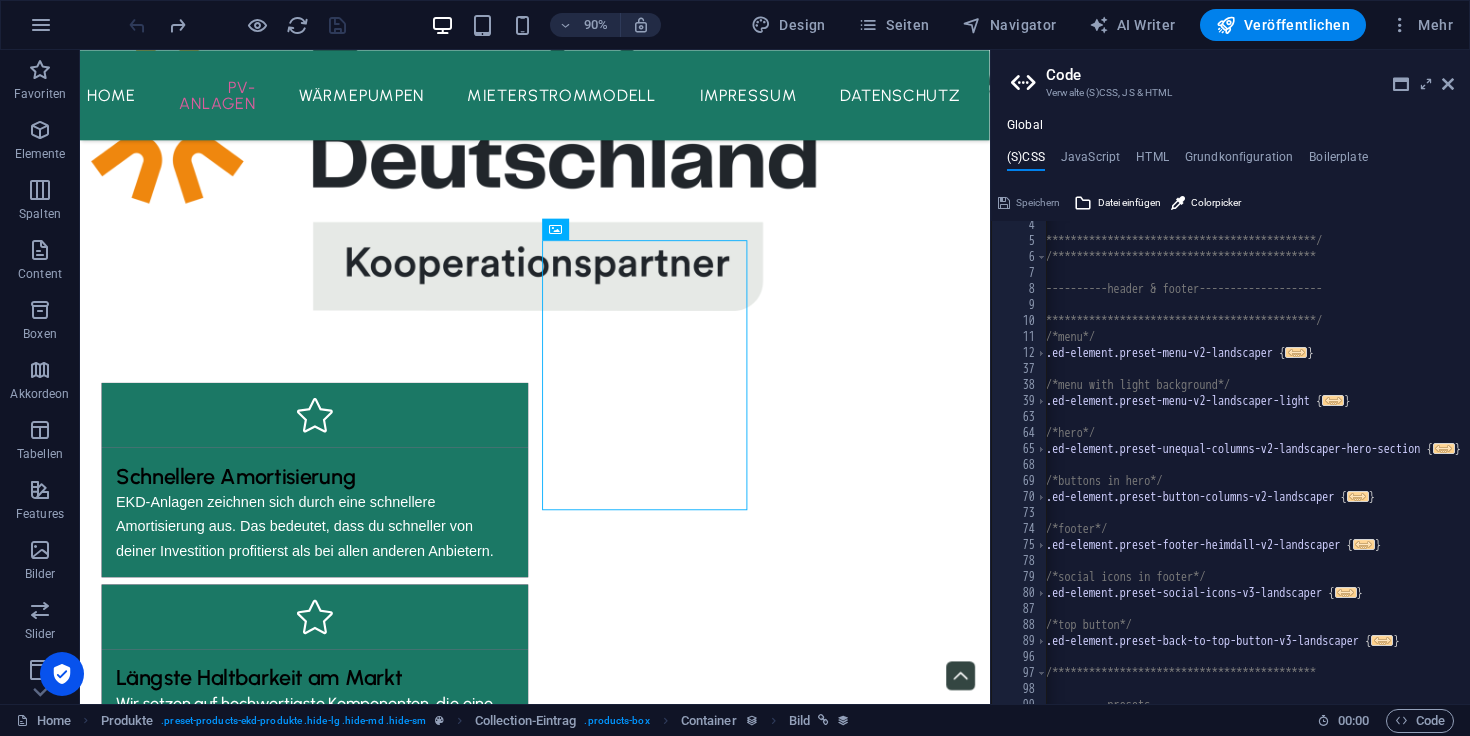 scroll, scrollTop: 195, scrollLeft: 0, axis: vertical 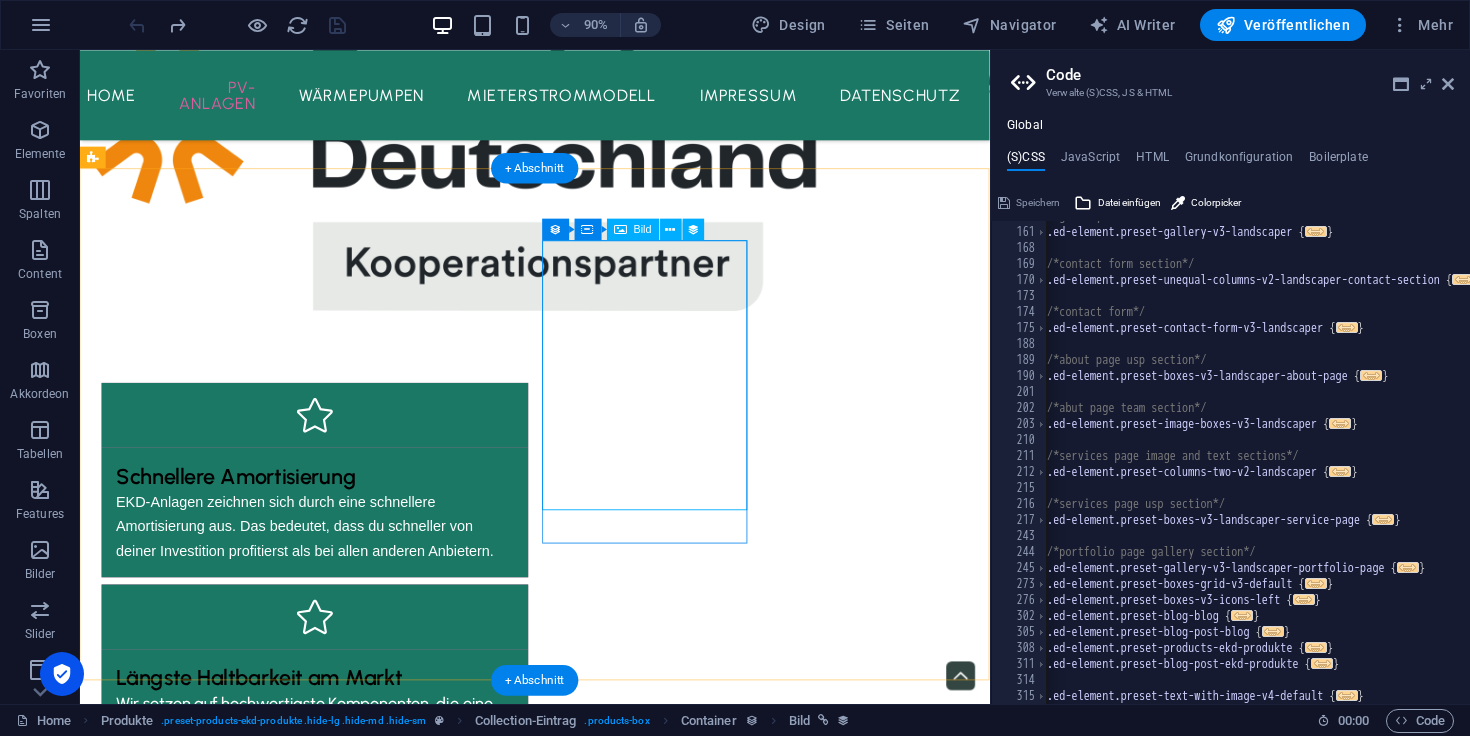 click at bounding box center [585, 3215] 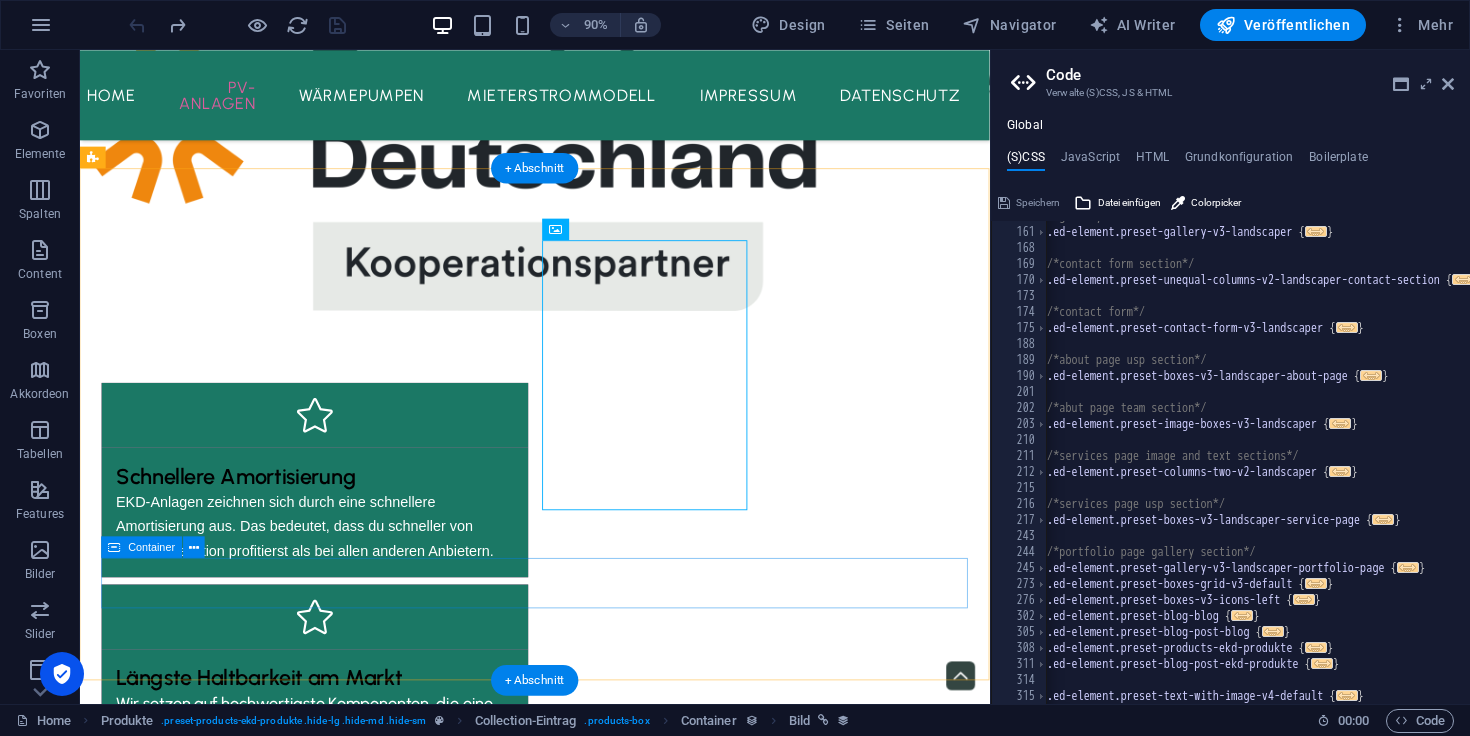 click on "Vorherige Nächste" at bounding box center (585, 3811) 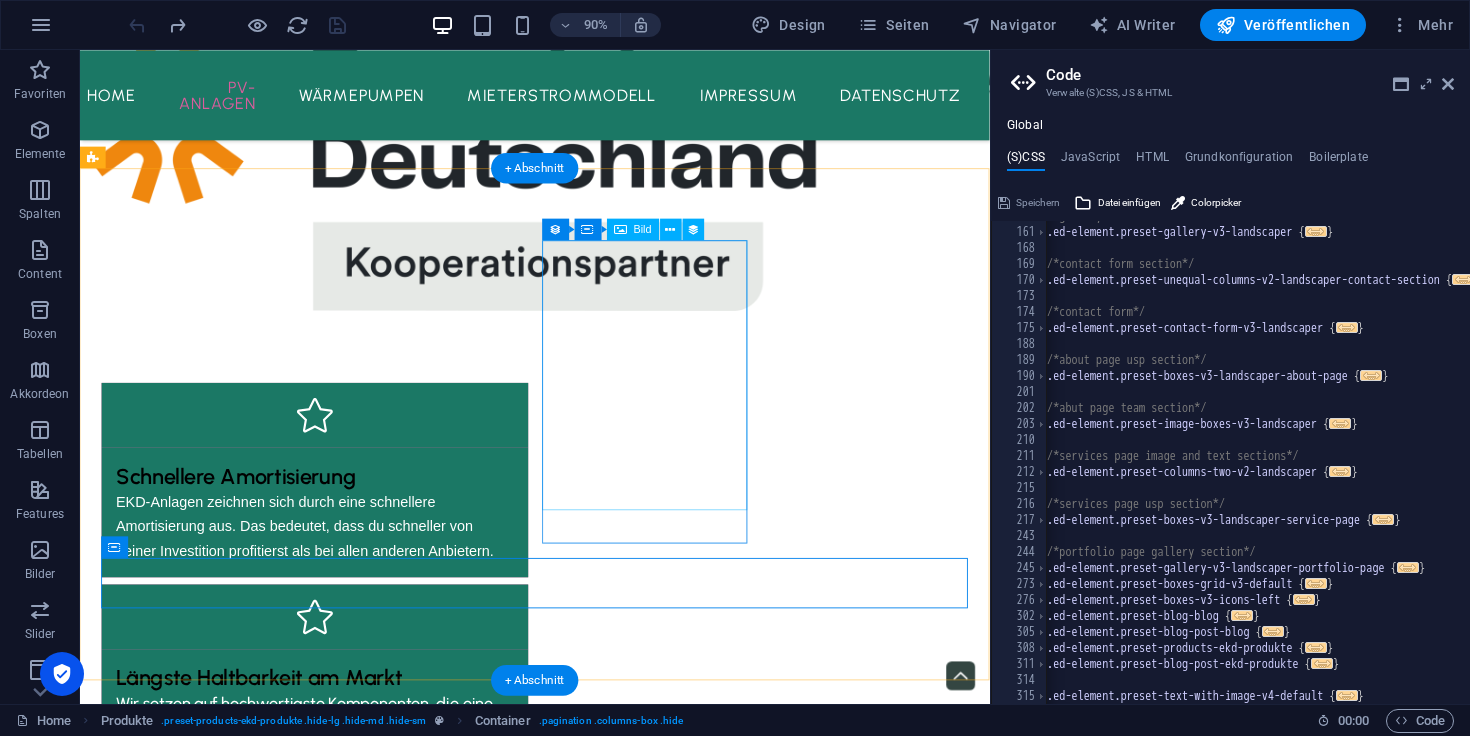 click at bounding box center (585, 3215) 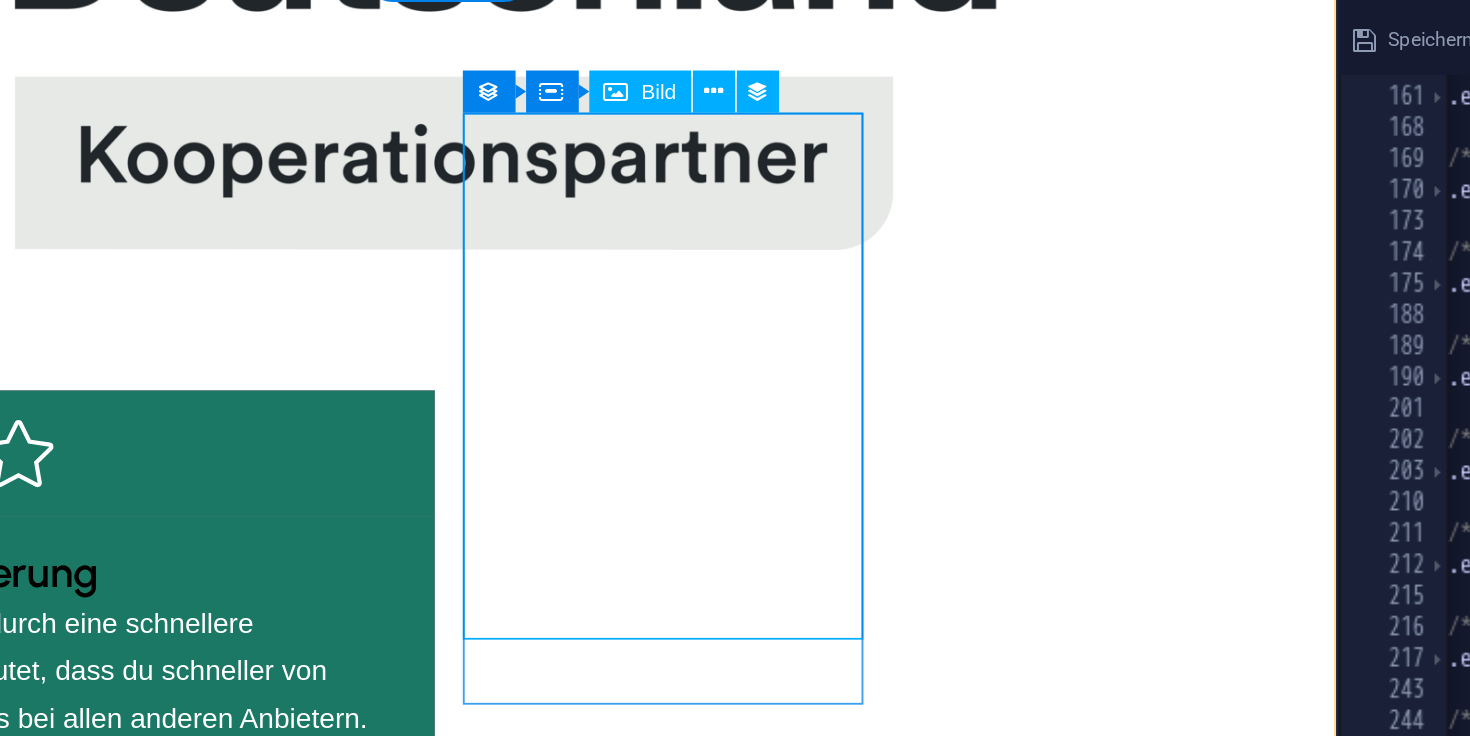 click at bounding box center (66, 2907) 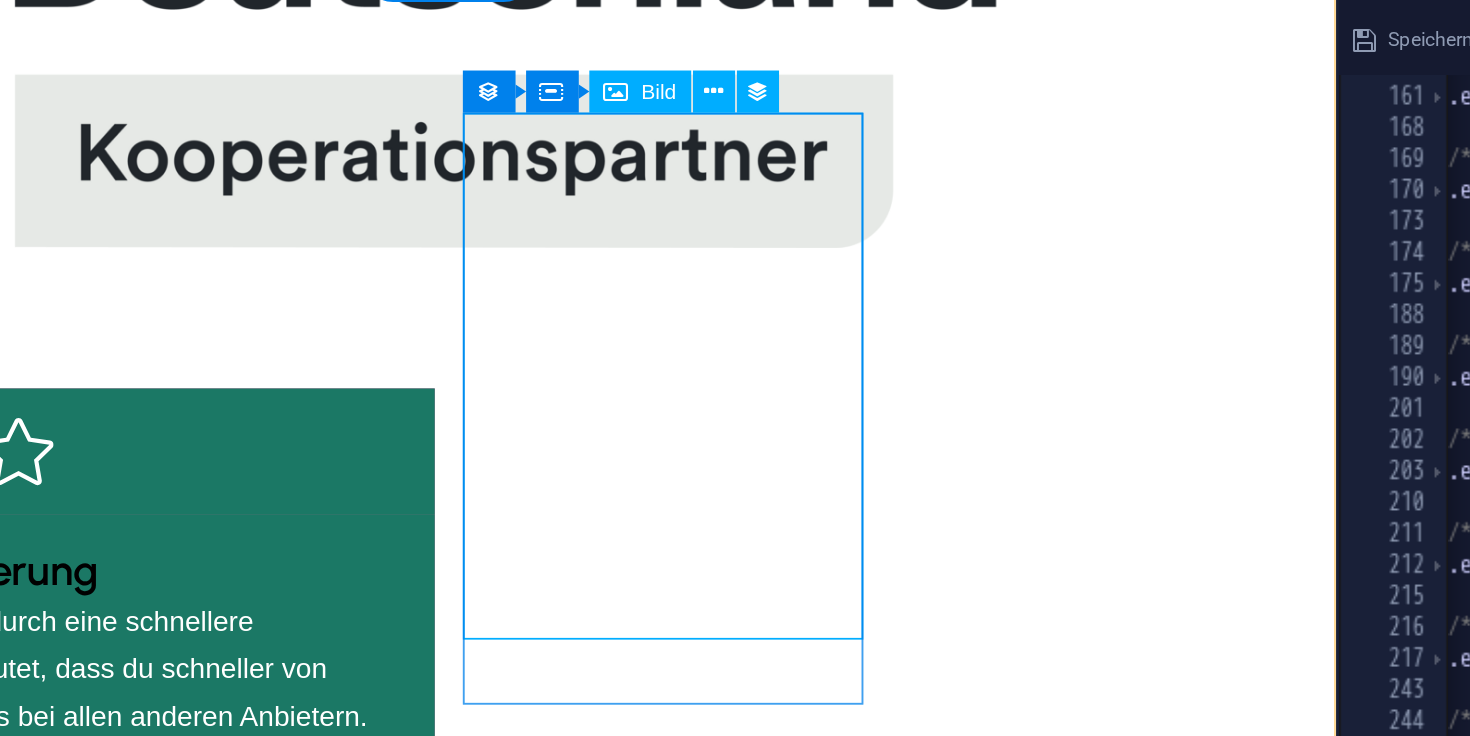select on "image" 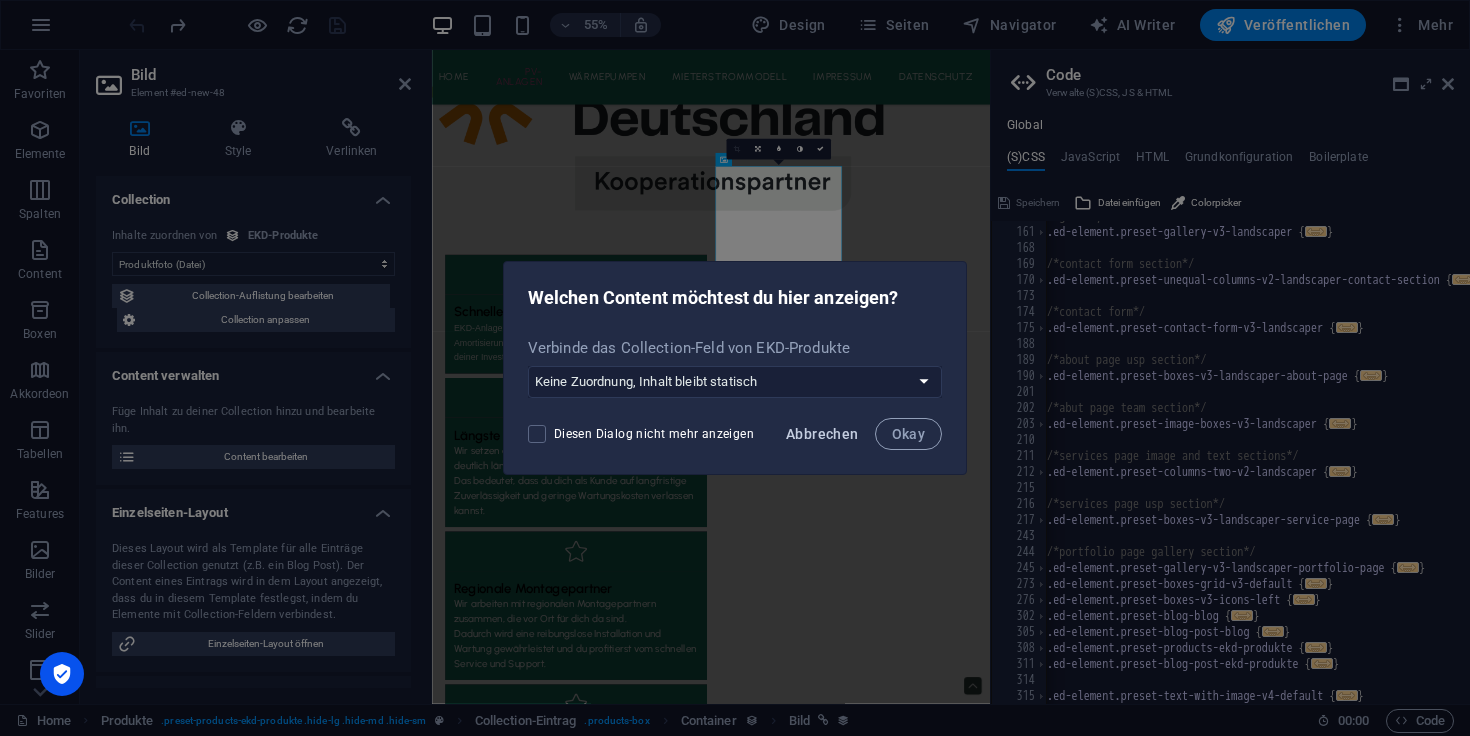 click on "Abbrechen" at bounding box center (822, 434) 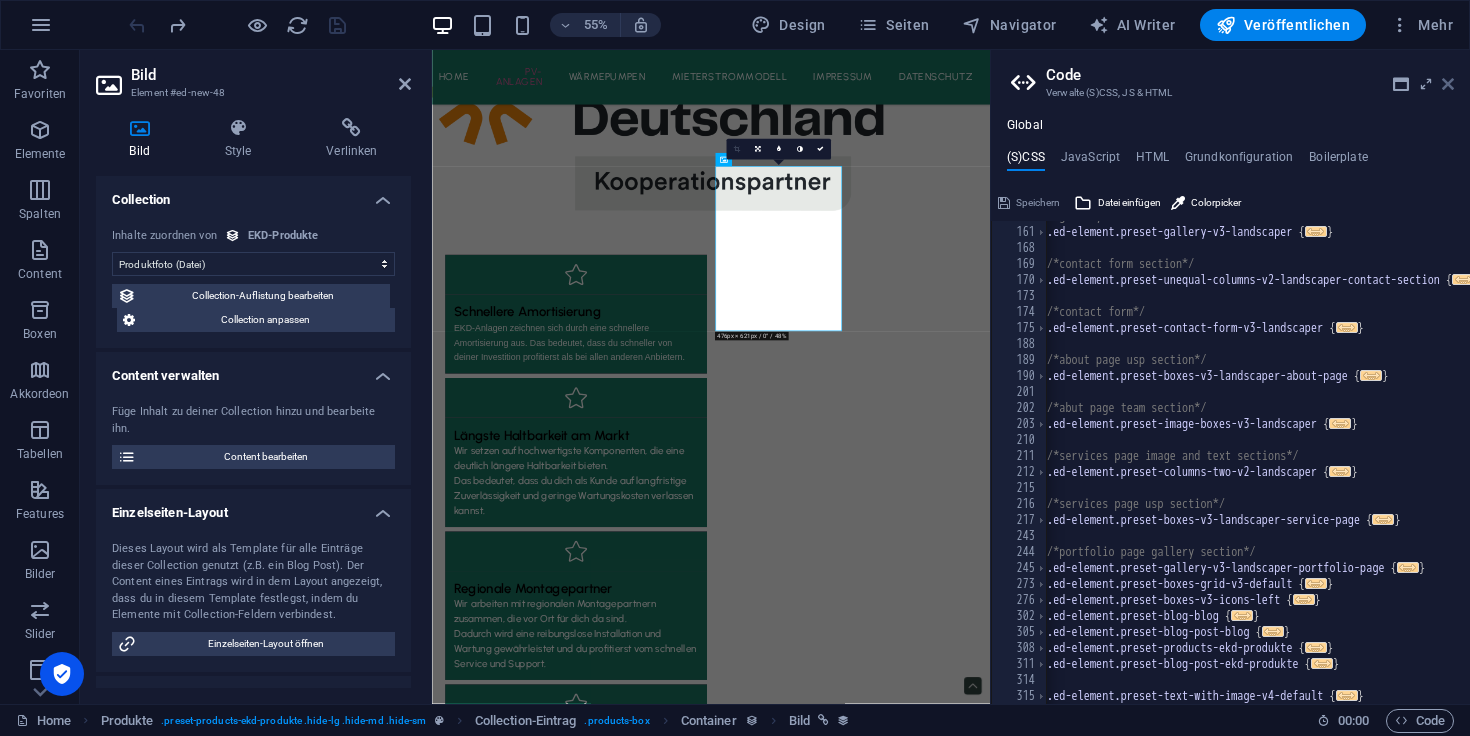 click at bounding box center [1448, 84] 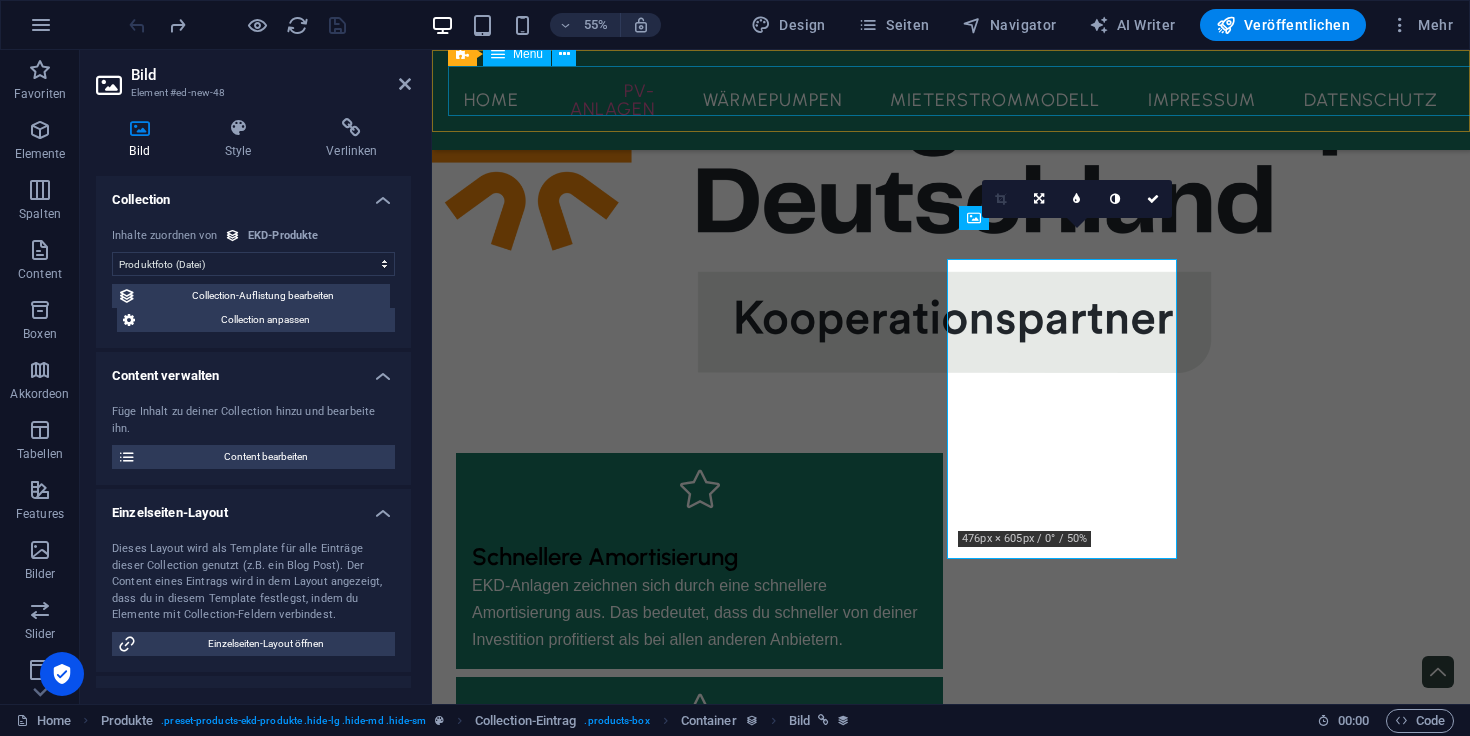 scroll, scrollTop: 2566, scrollLeft: 0, axis: vertical 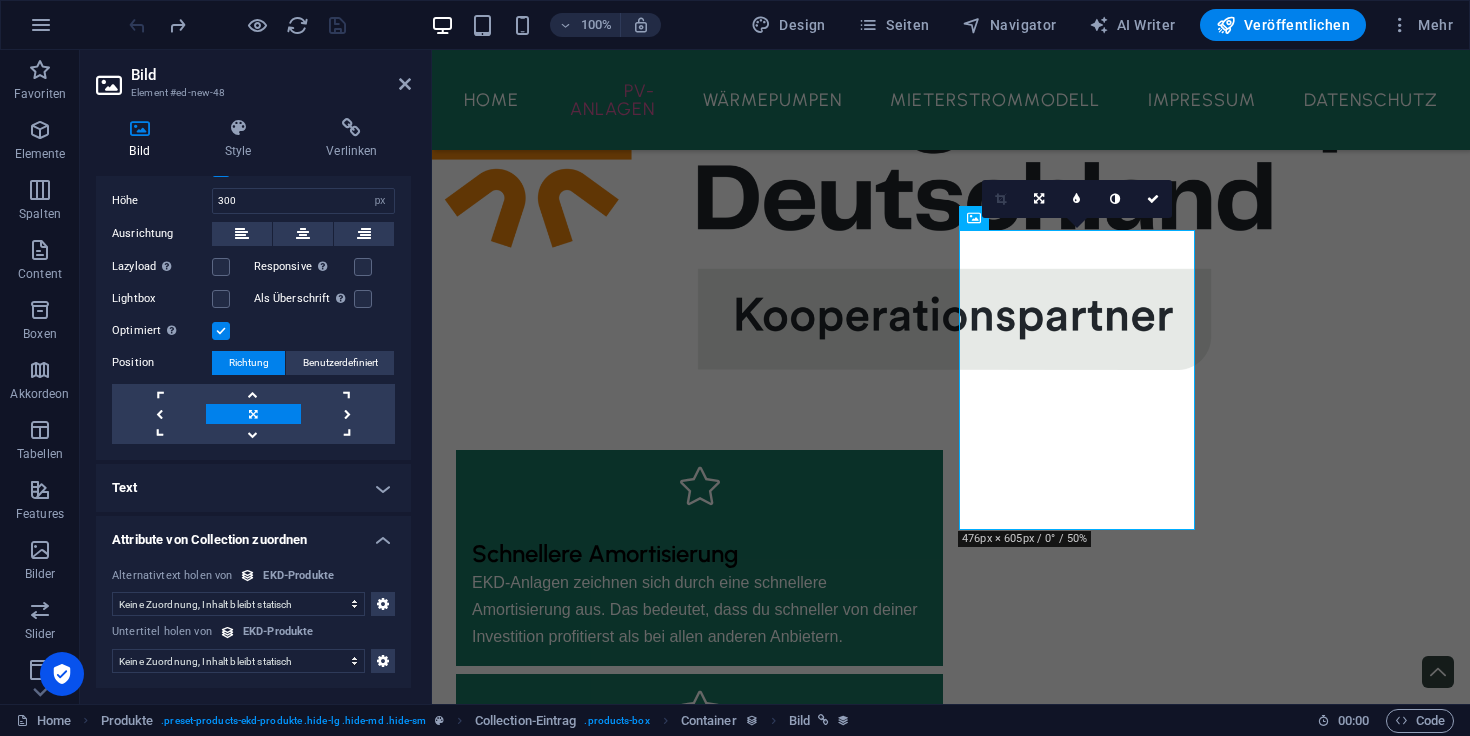 click at bounding box center (221, 331) 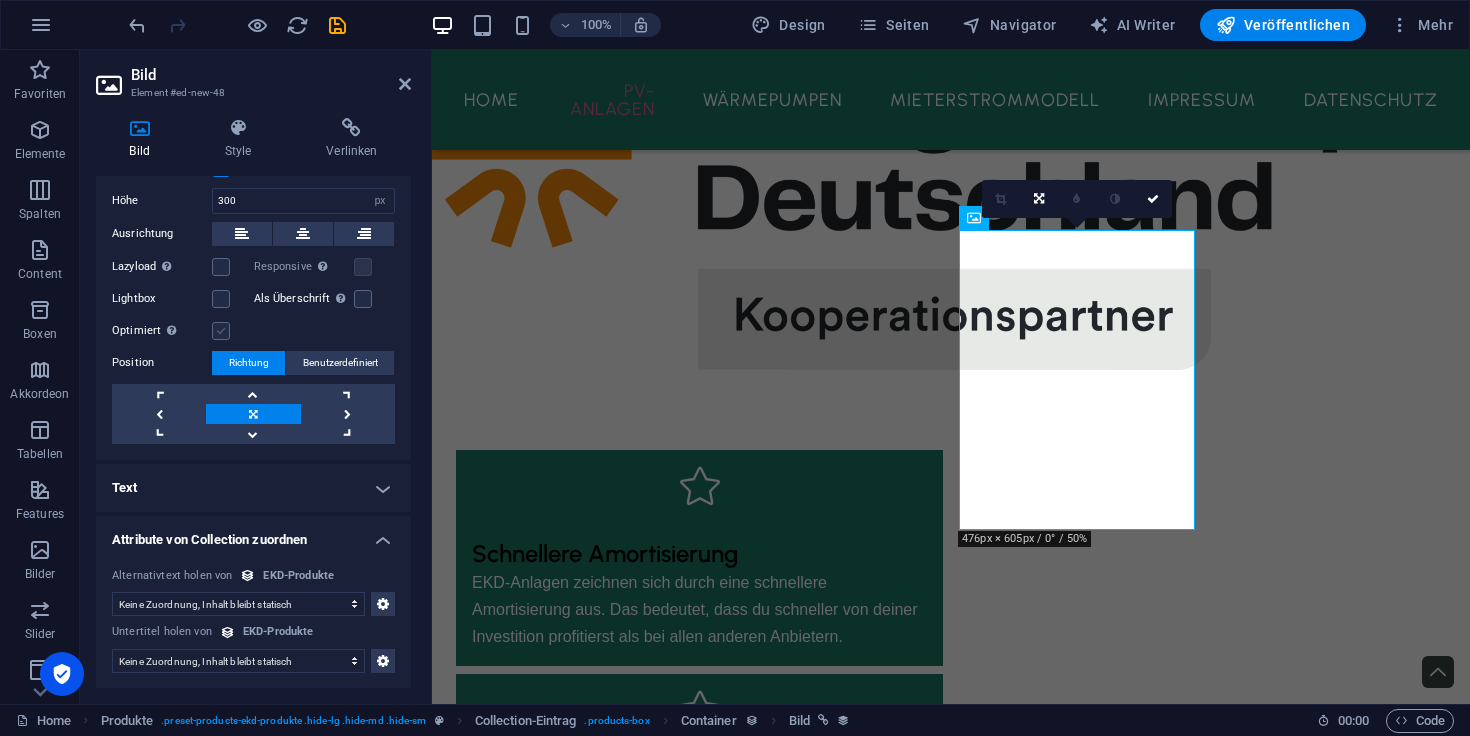click at bounding box center [221, 331] 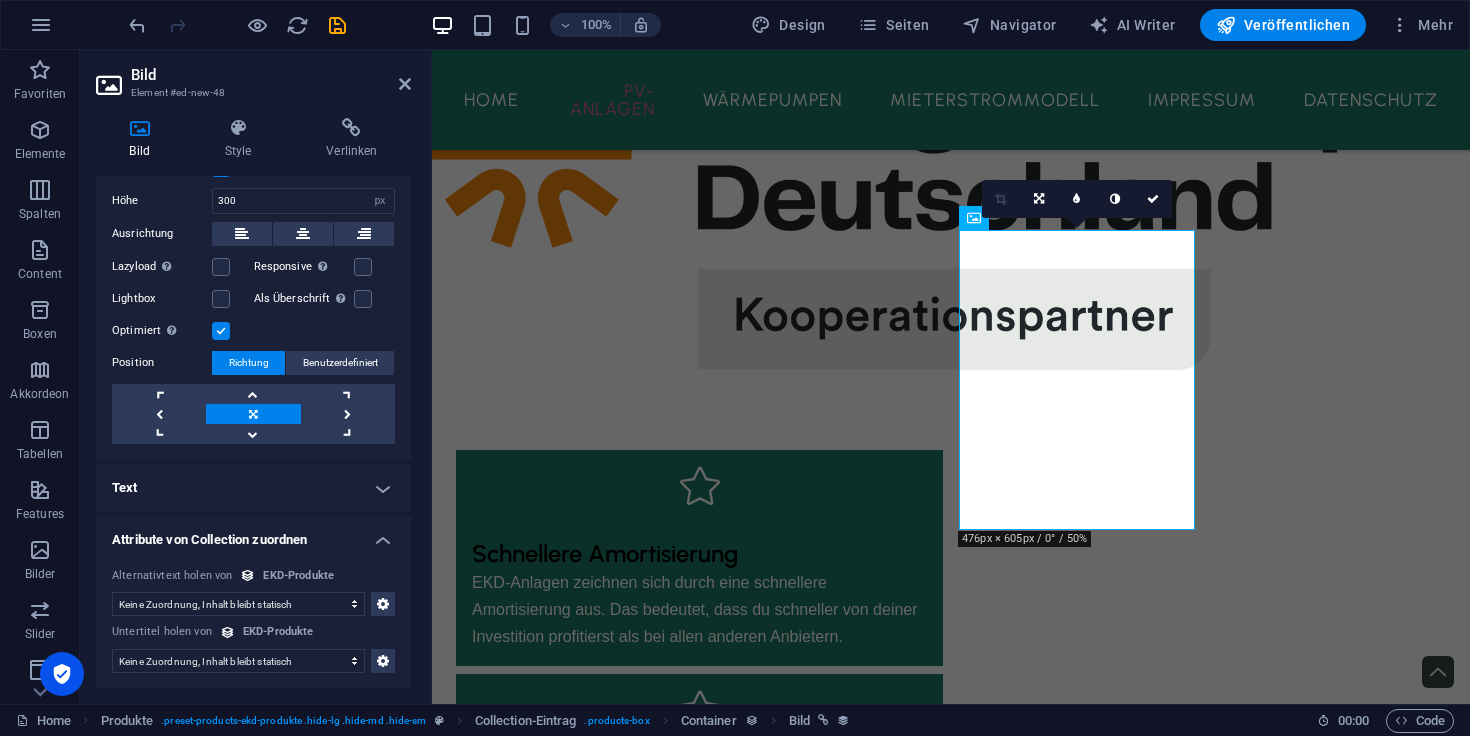 click at bounding box center [221, 331] 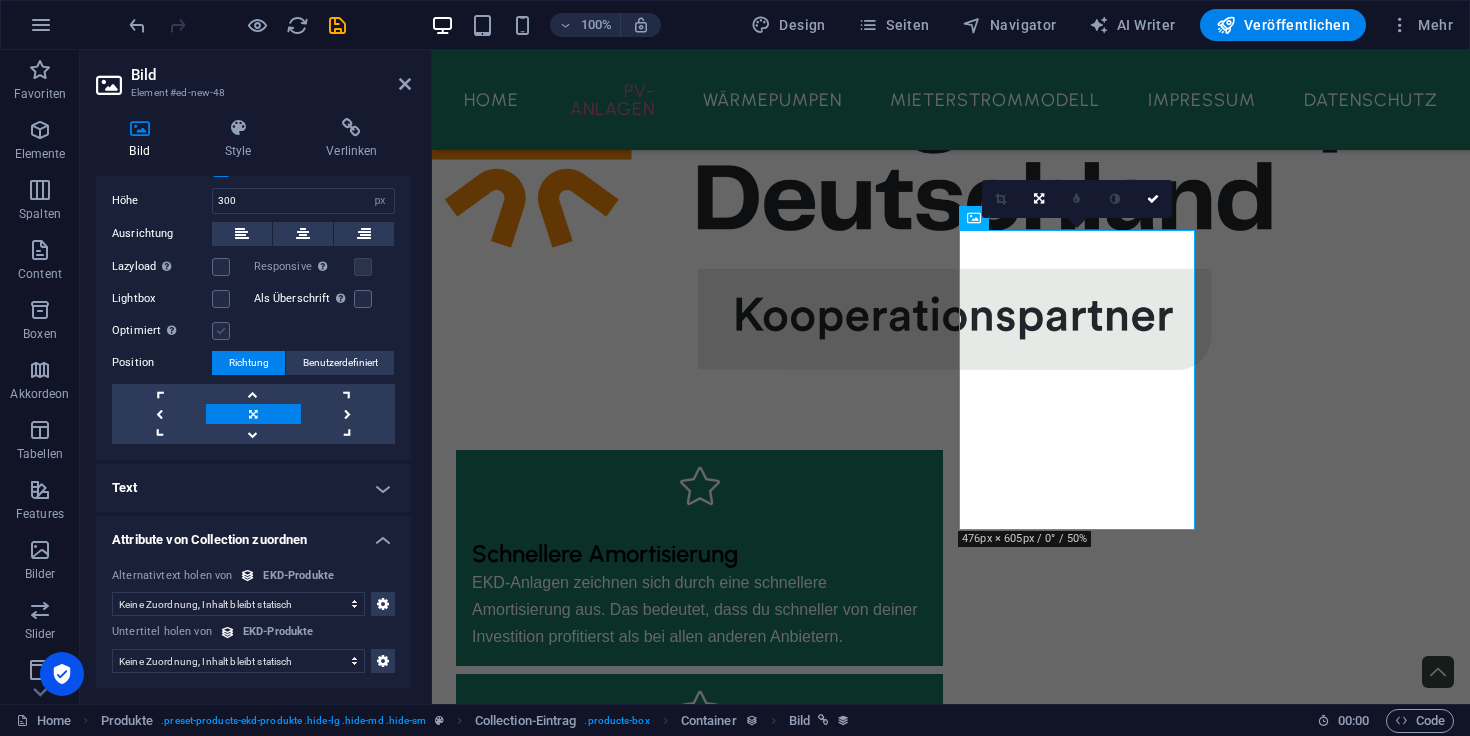 click at bounding box center [221, 331] 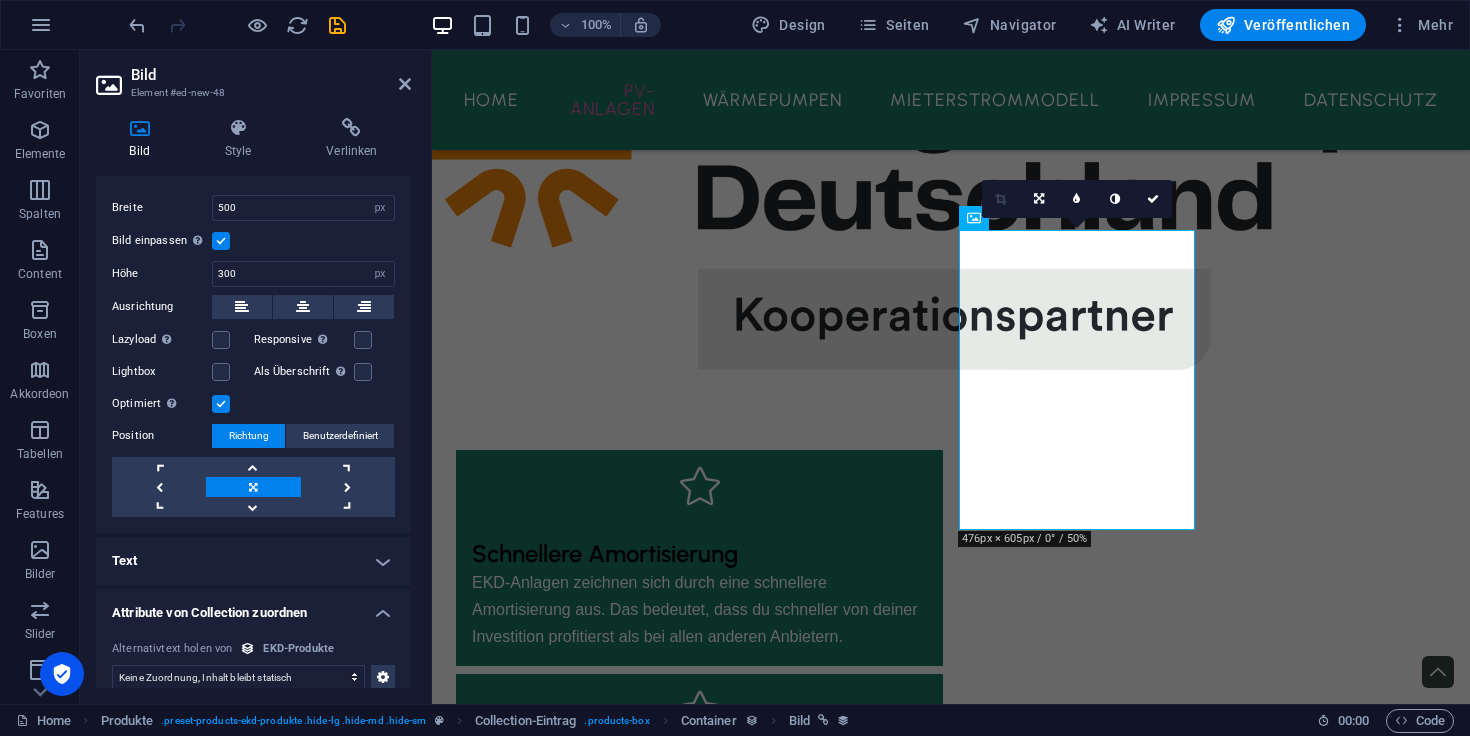 scroll, scrollTop: 530, scrollLeft: 0, axis: vertical 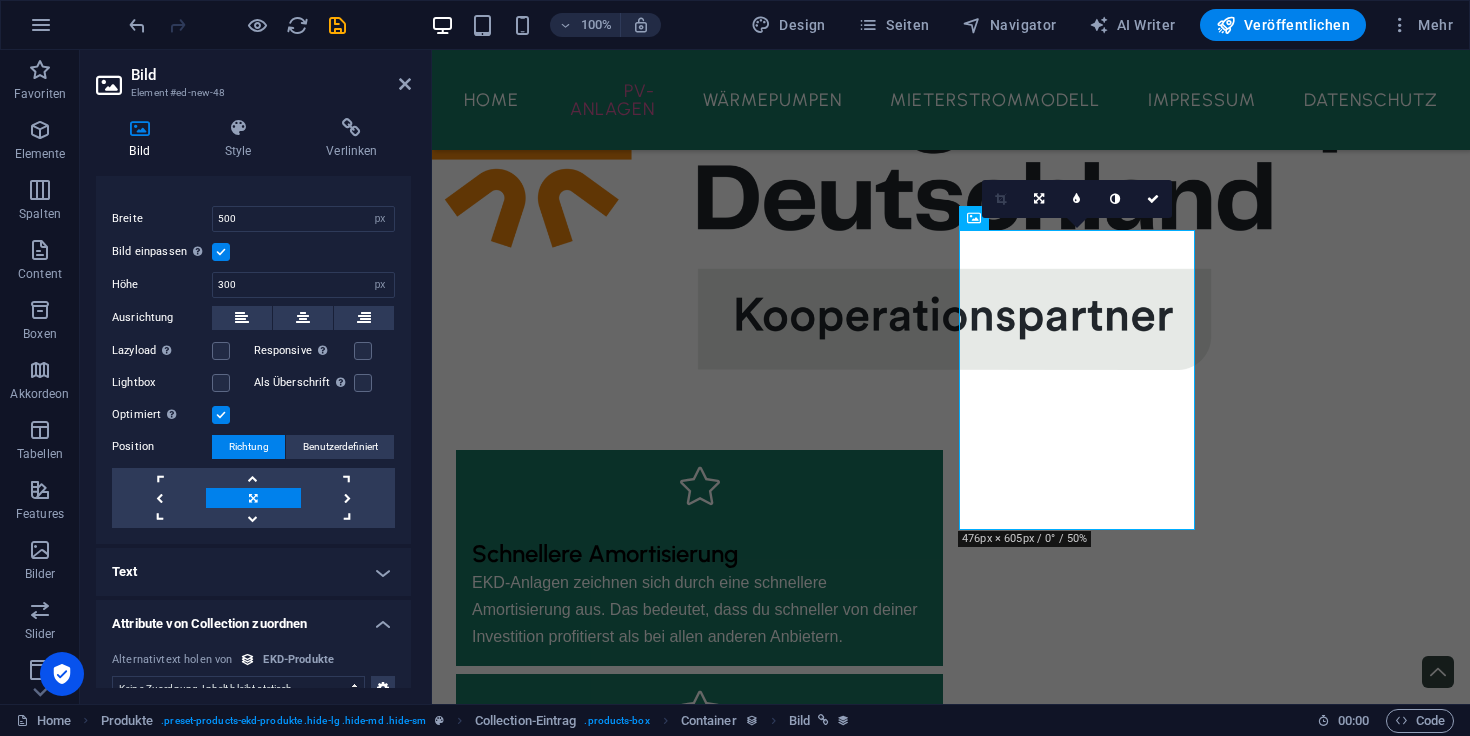 click at bounding box center [221, 252] 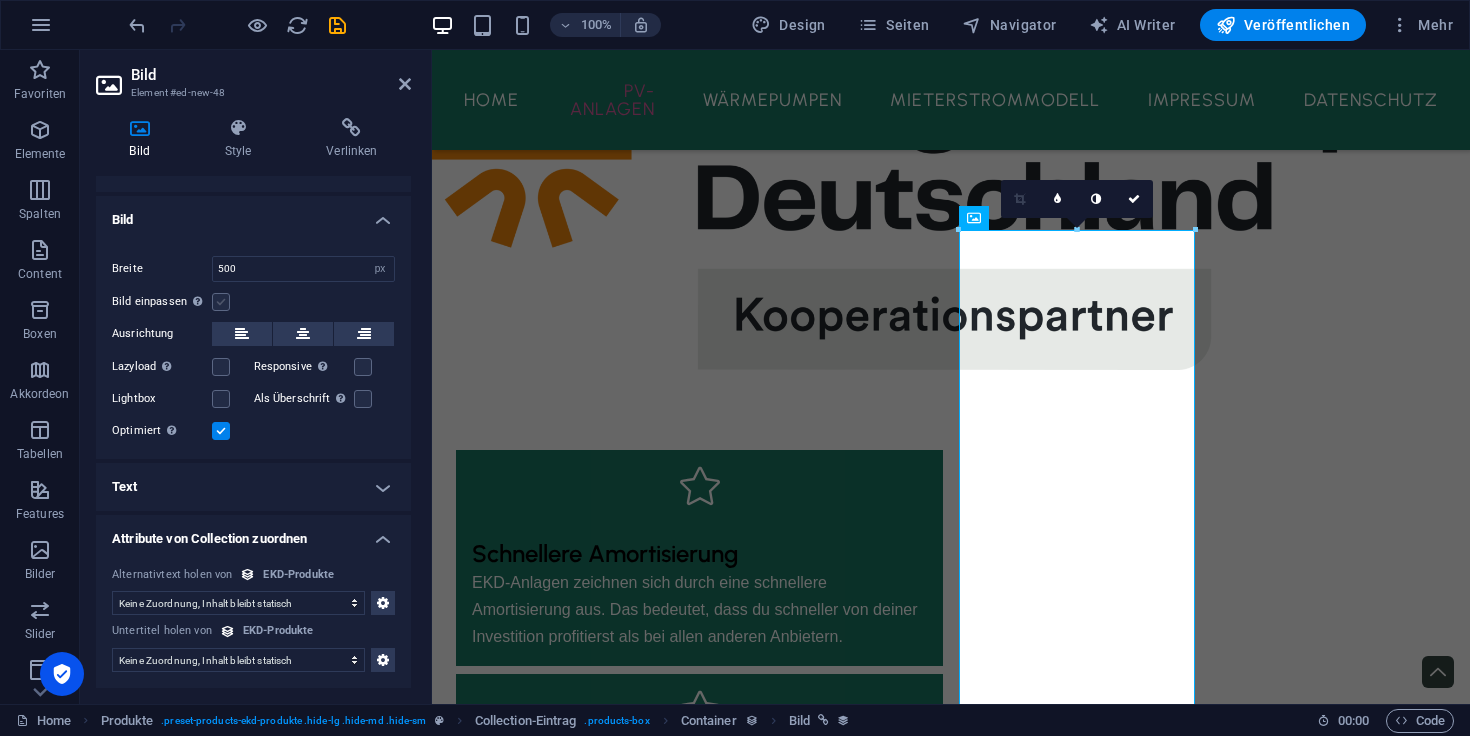 scroll, scrollTop: 479, scrollLeft: 0, axis: vertical 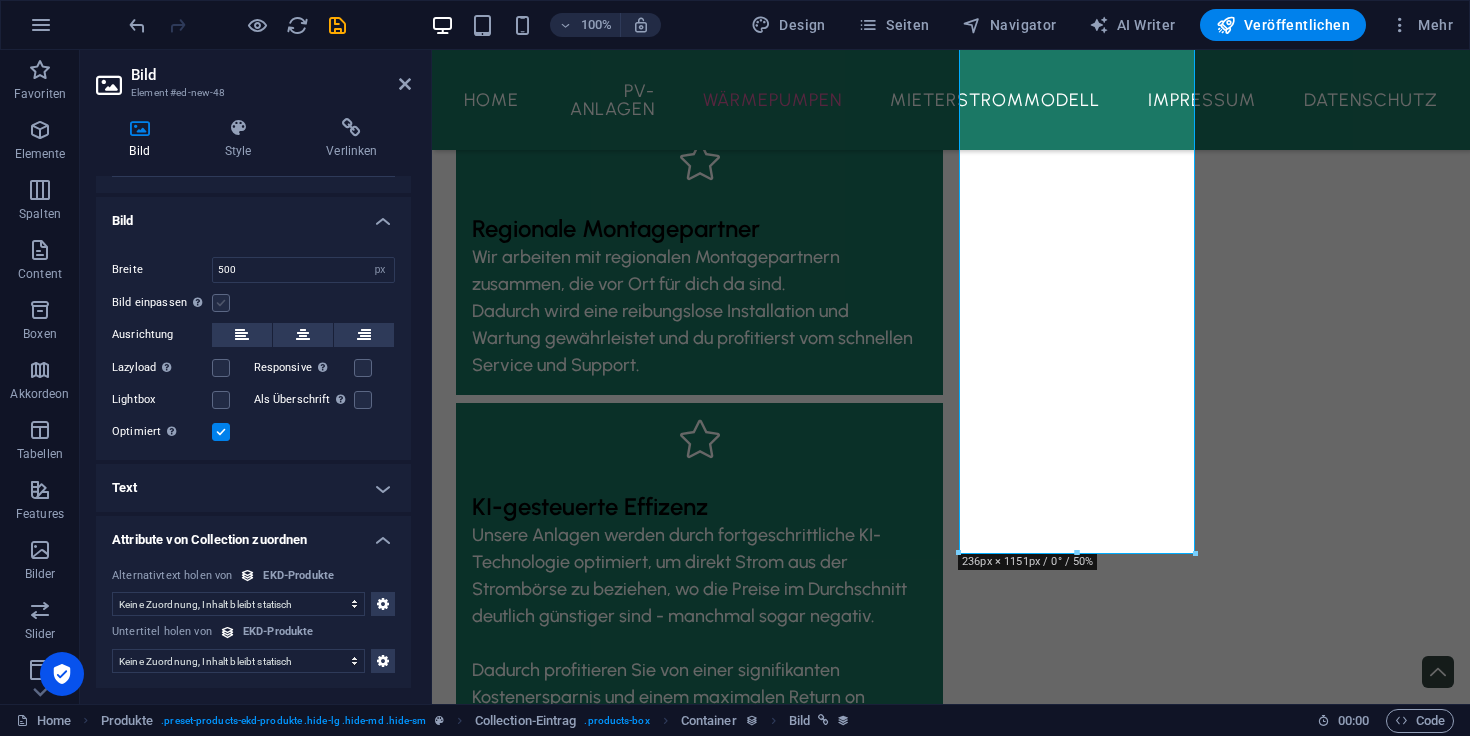click at bounding box center (221, 303) 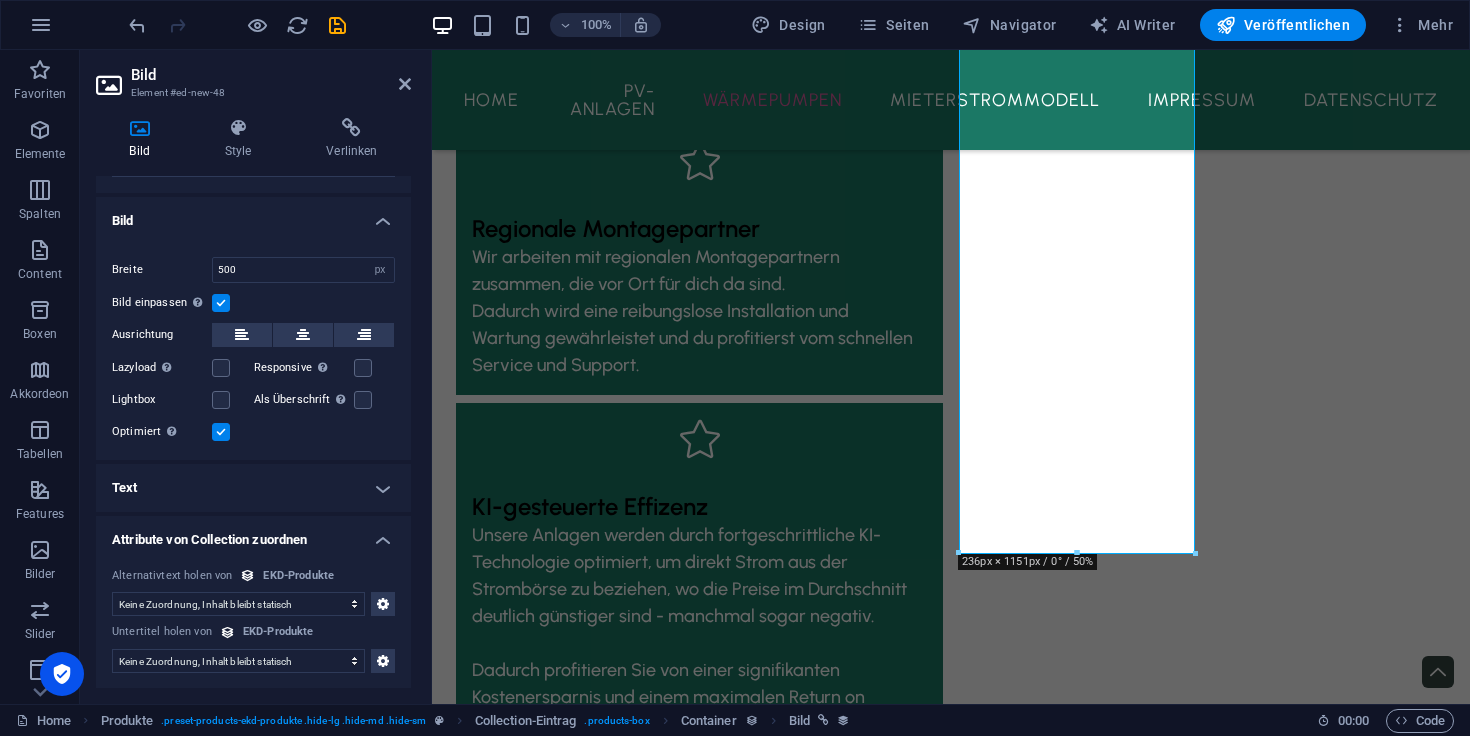 scroll, scrollTop: 530, scrollLeft: 0, axis: vertical 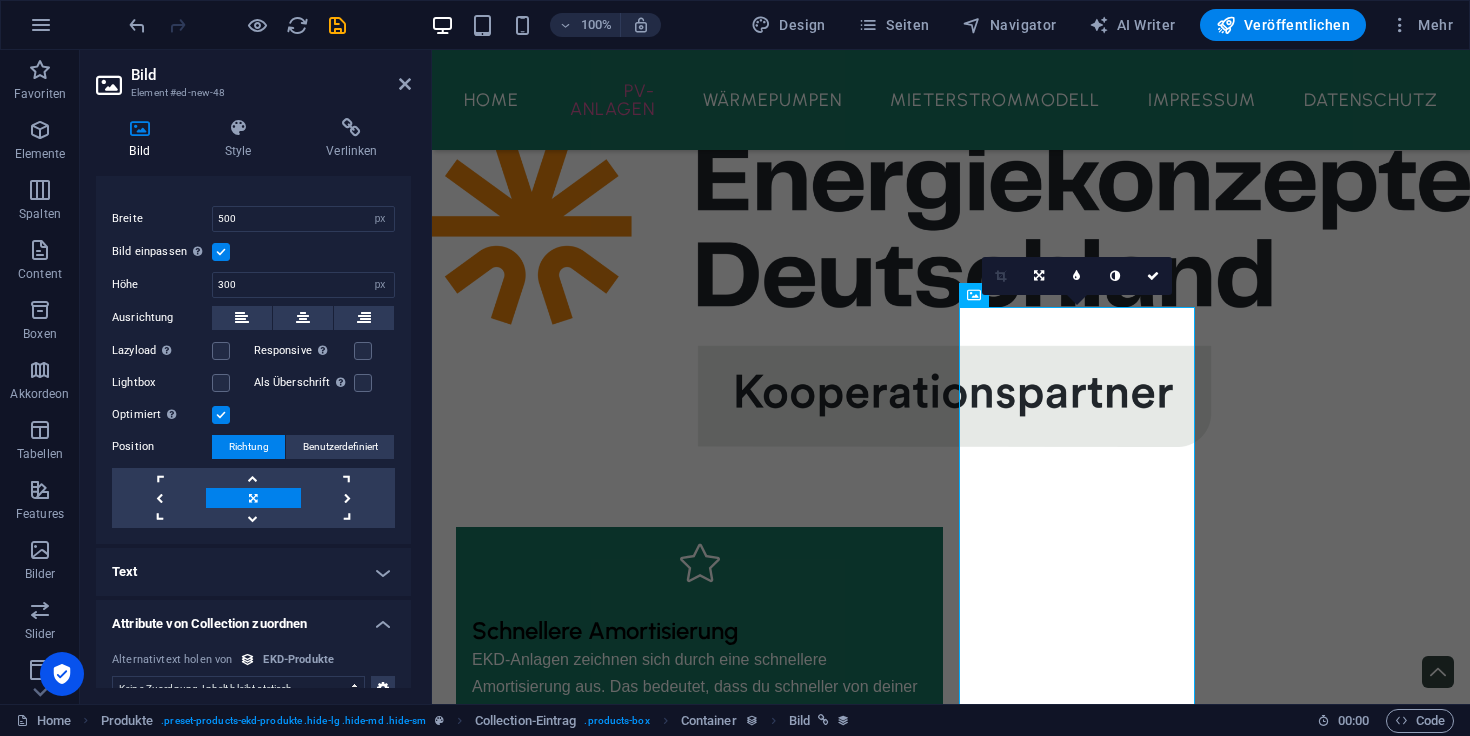click at bounding box center [221, 252] 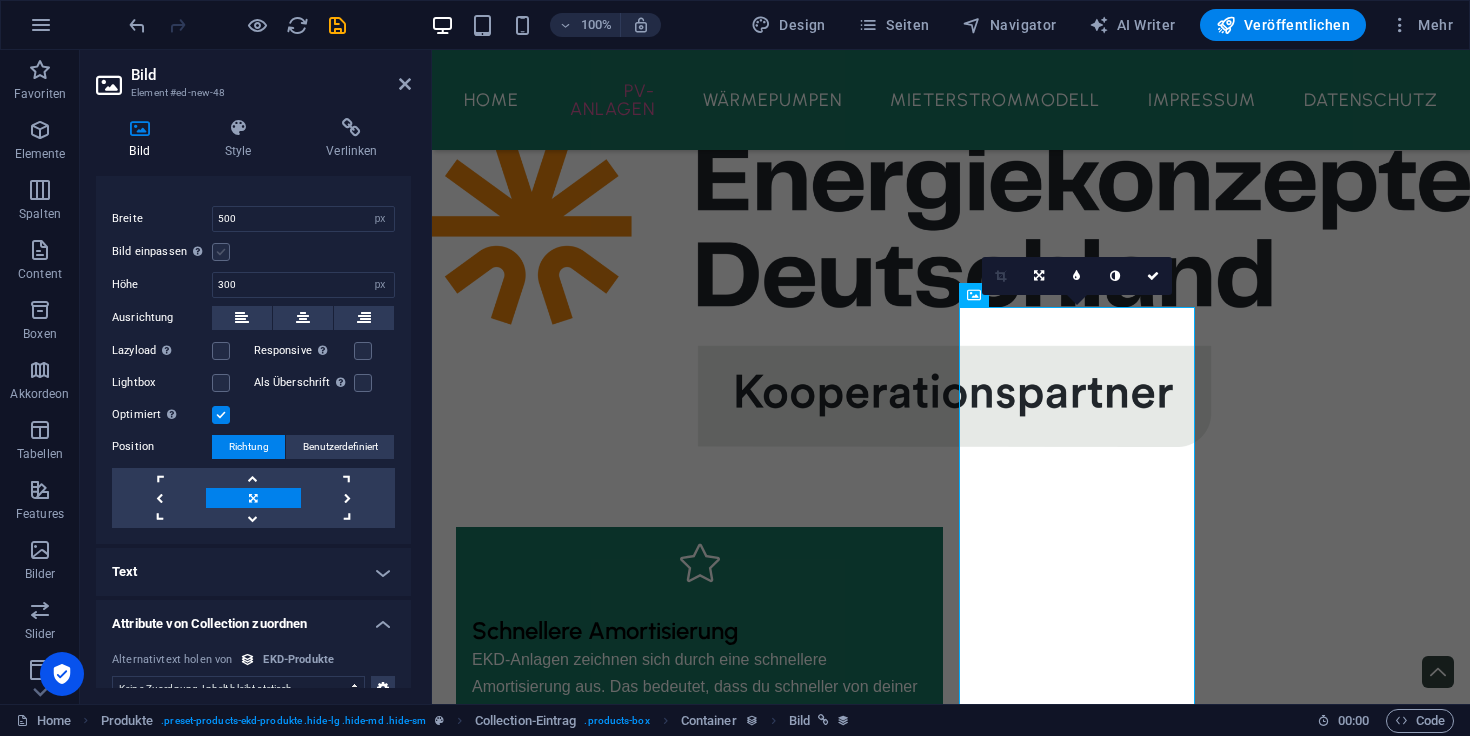 scroll, scrollTop: 479, scrollLeft: 0, axis: vertical 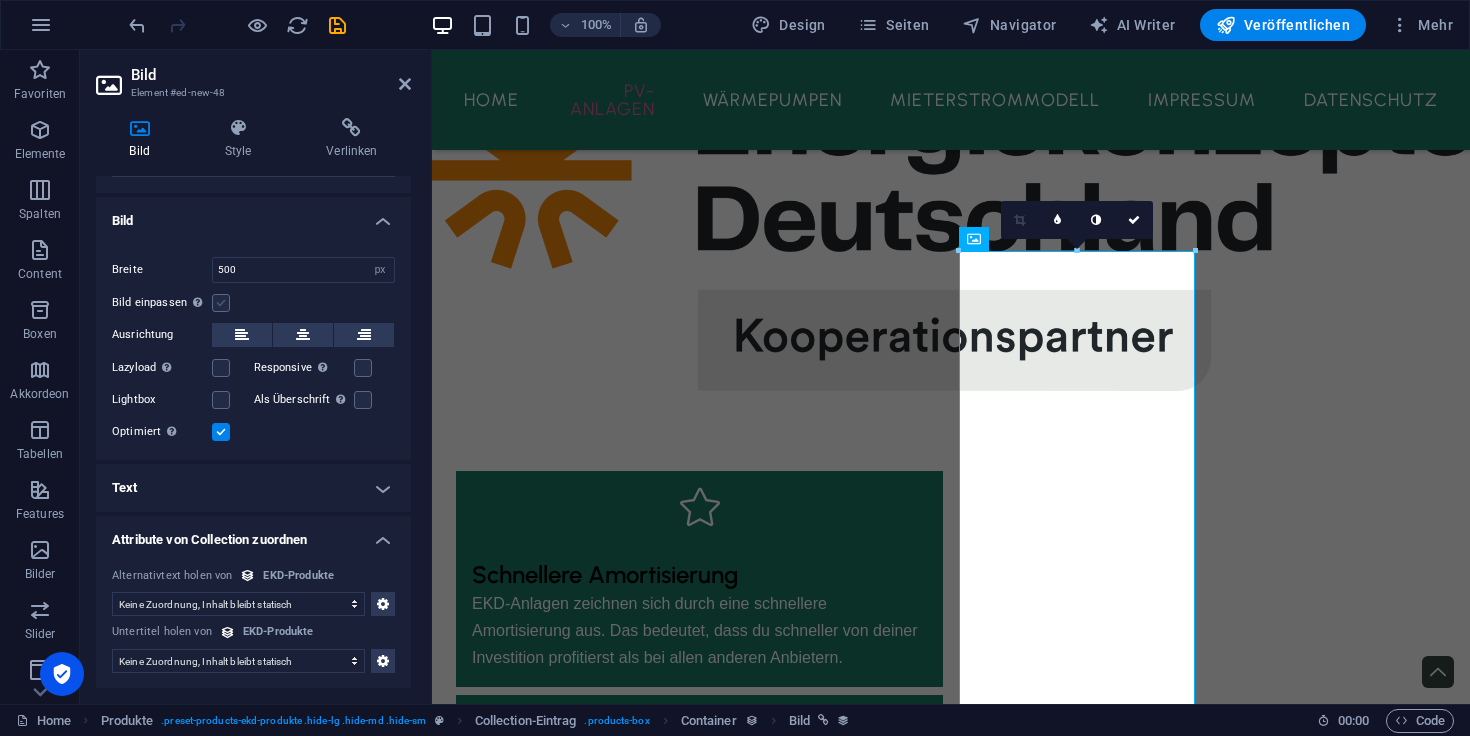 click at bounding box center [221, 303] 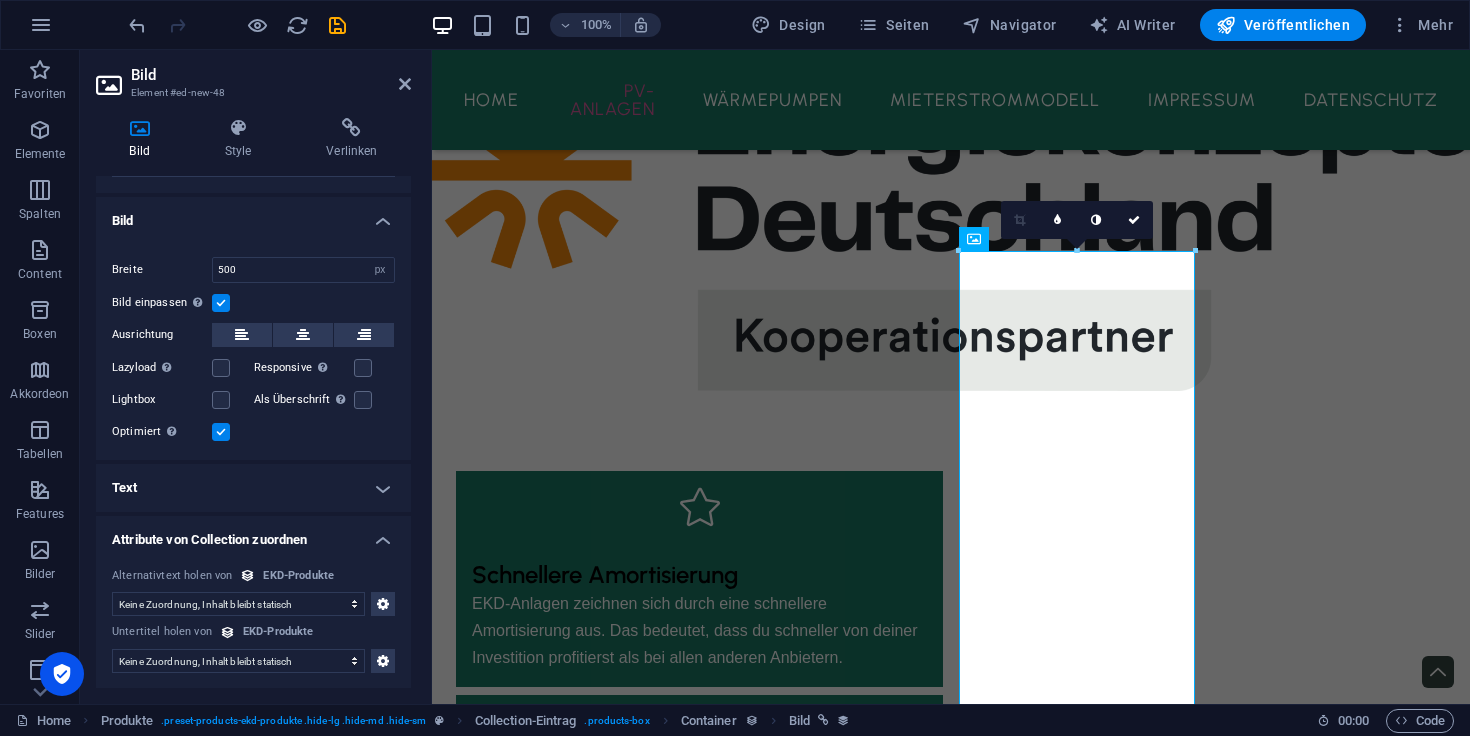 scroll, scrollTop: 530, scrollLeft: 0, axis: vertical 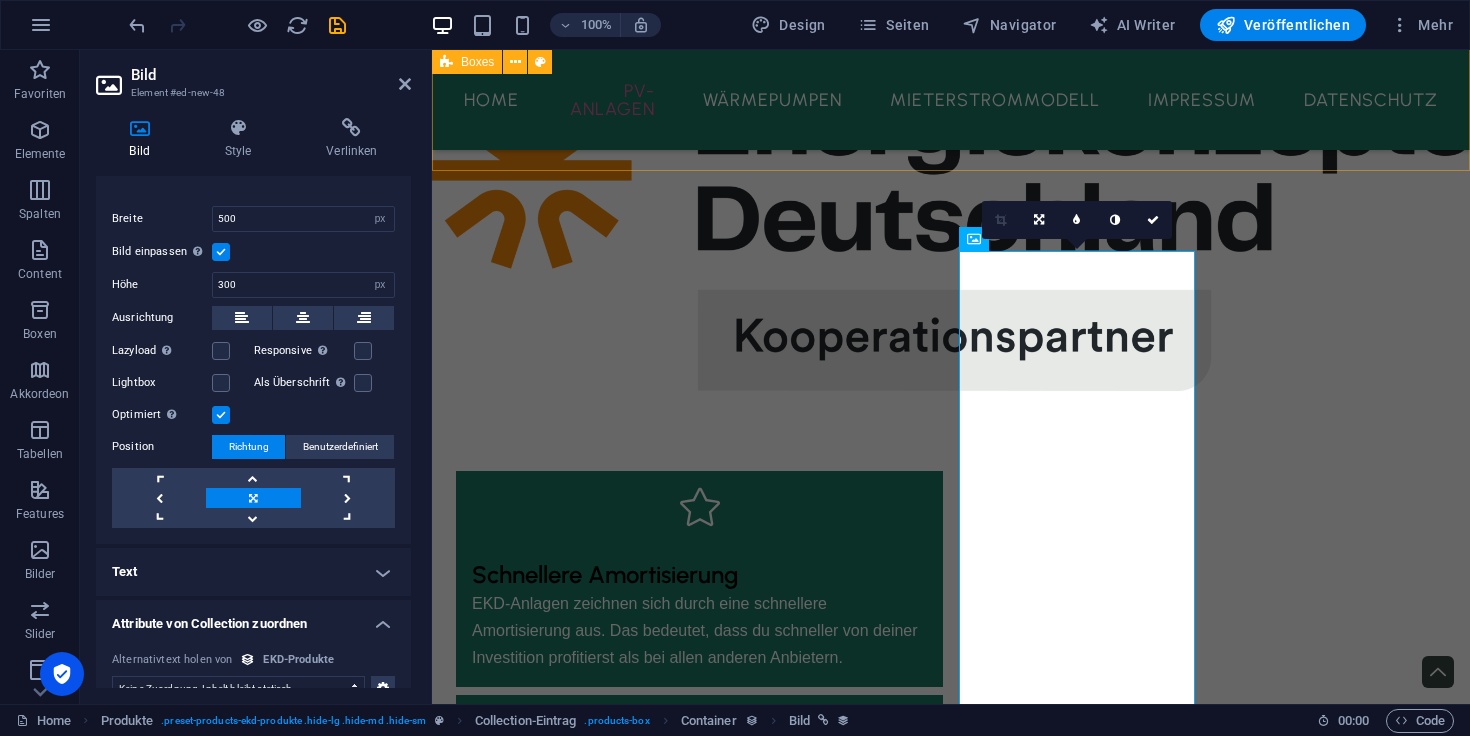click on "Schnellere Amortisierung  EKD-Anlagen zeichnen sich durch eine schnellere Amortisierung aus. Das bedeutet, dass du schneller von deiner Investition profitierst als bei allen anderen Anbietern. Längste Haltbarkeit am Markt  Wir setzen auf hochwertigste Komponenten, die eine deutlich längere Haltbarkeit bieten.  Das bedeutet, dass du dich als Kunde auf langfristige Zuverlässigkeit und geringe Wartungskosten verlassen kannst. Regionale Montagepartner Wir arbeiten mit regionalen Montagepartnern zusammen, die vor Ort für dich da sind.  Dadurch wird eine reibungslose Installation und Wartung gewährleistet und du profitierst vom schnellen Service und Support. KI-gesteuerte Effizenz Unsere Anlagen werden durch fortgeschrittliche KI-Technologie optimiert, um direkt Strom aus der Strombörse zu beziehen, wo die Preise im Durchschnitt deutlich günstiger sind - manchmal sogar negativ. Strom beziehen, wenn er günstig ist Zusätzliche Funktionen" at bounding box center [951, 1369] 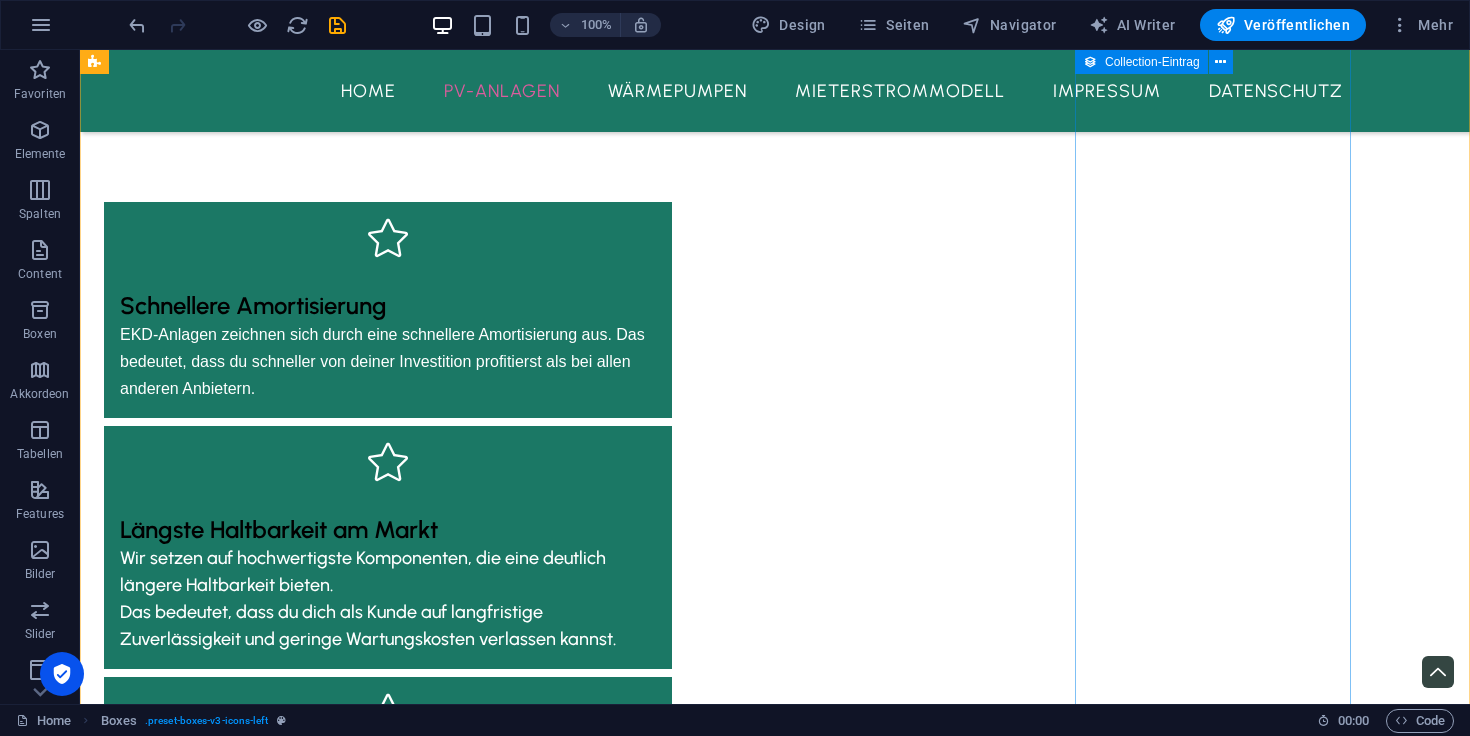 scroll, scrollTop: 3071, scrollLeft: 0, axis: vertical 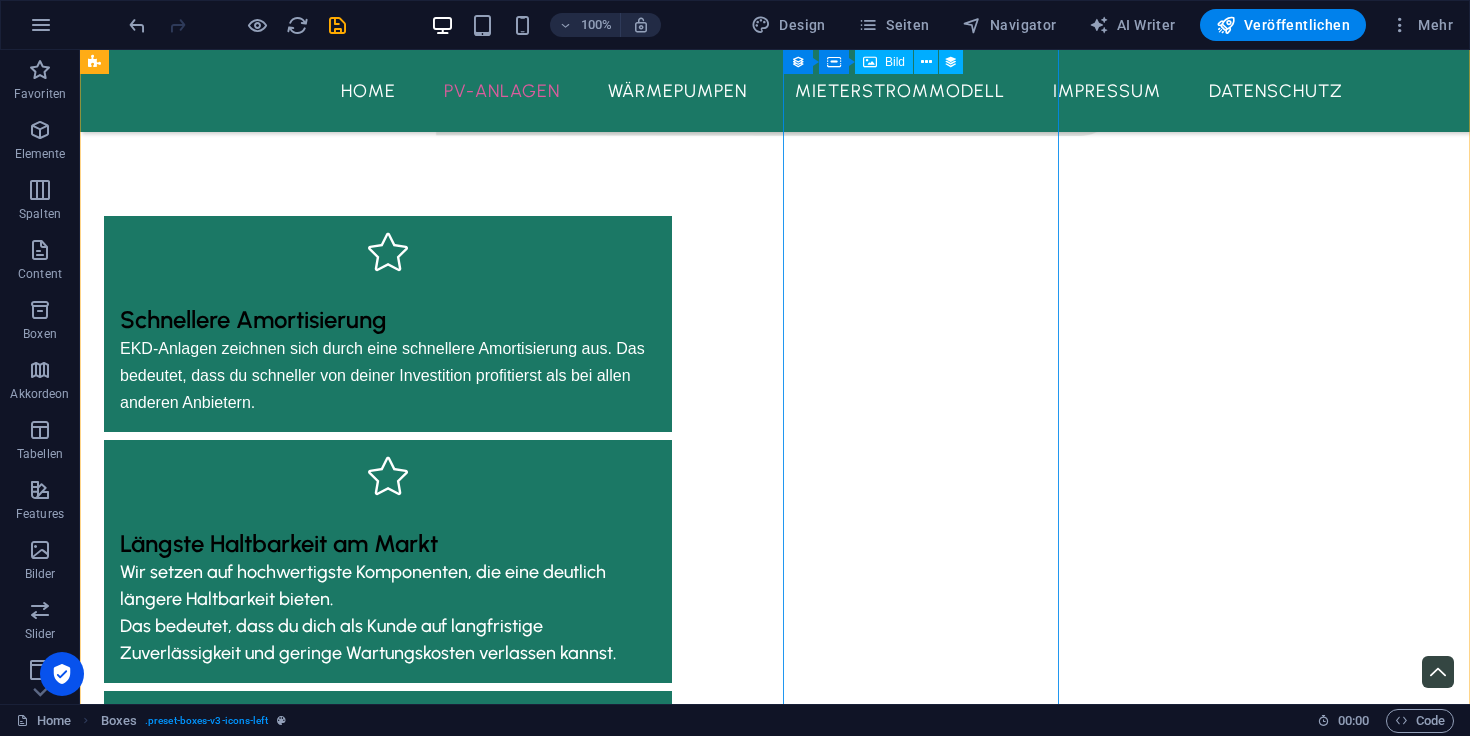 click at bounding box center (680, 5080) 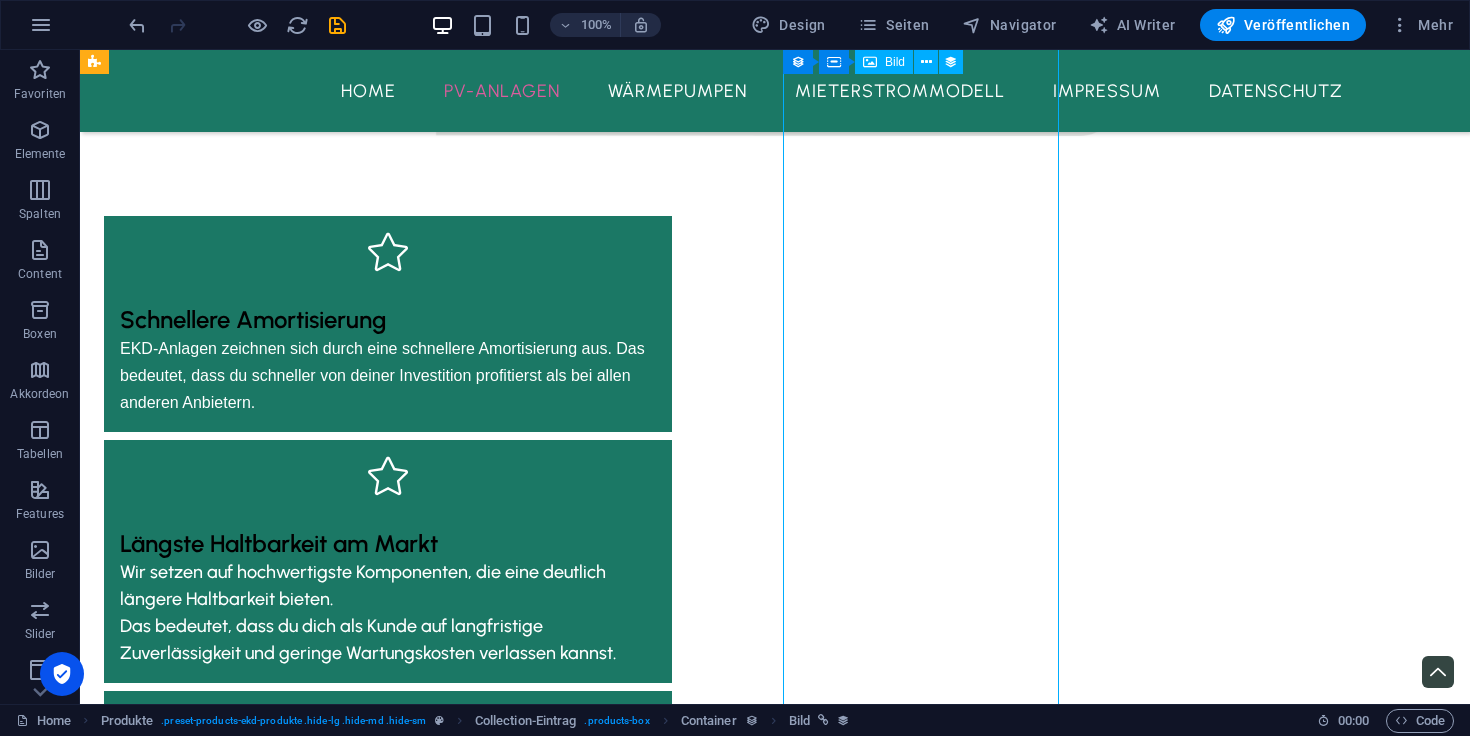 click at bounding box center [680, 5080] 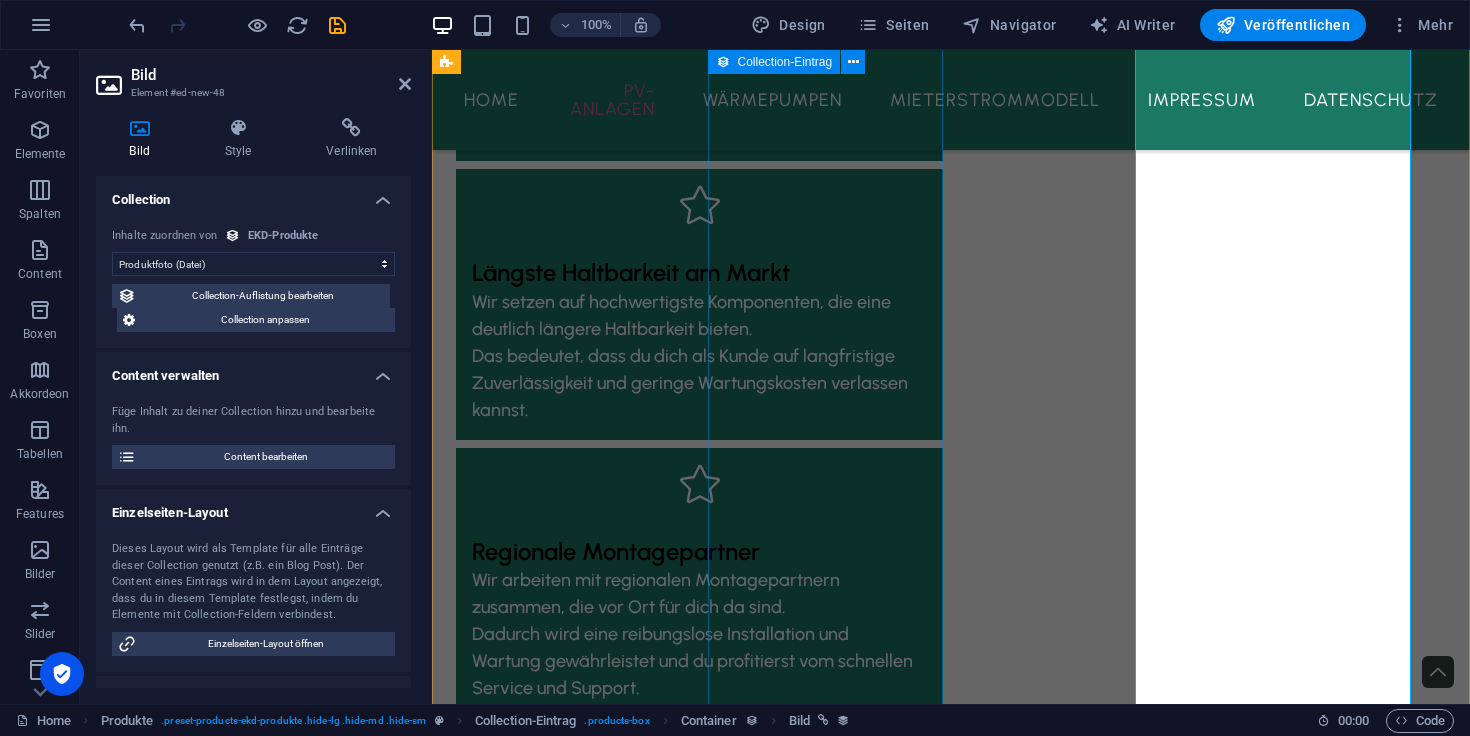 scroll, scrollTop: 3080, scrollLeft: 0, axis: vertical 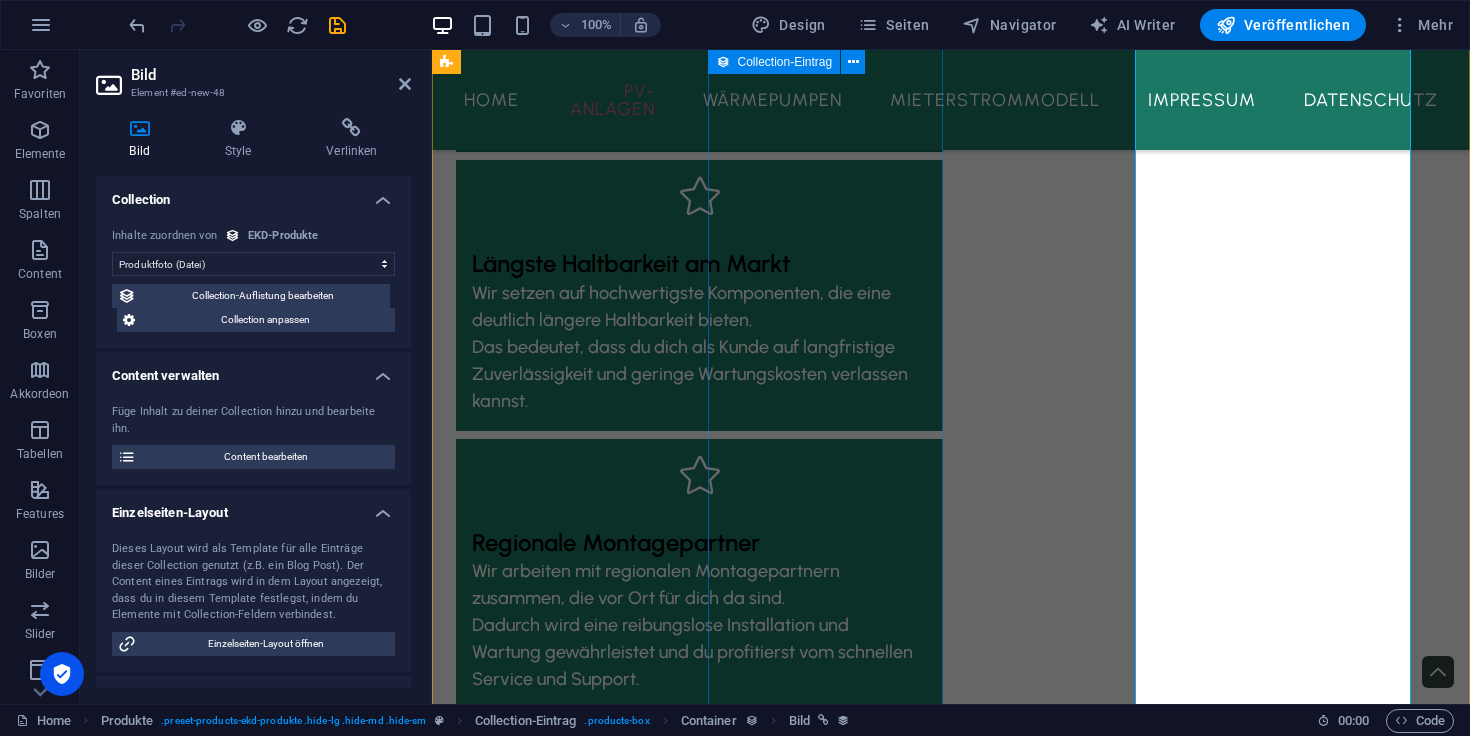 type 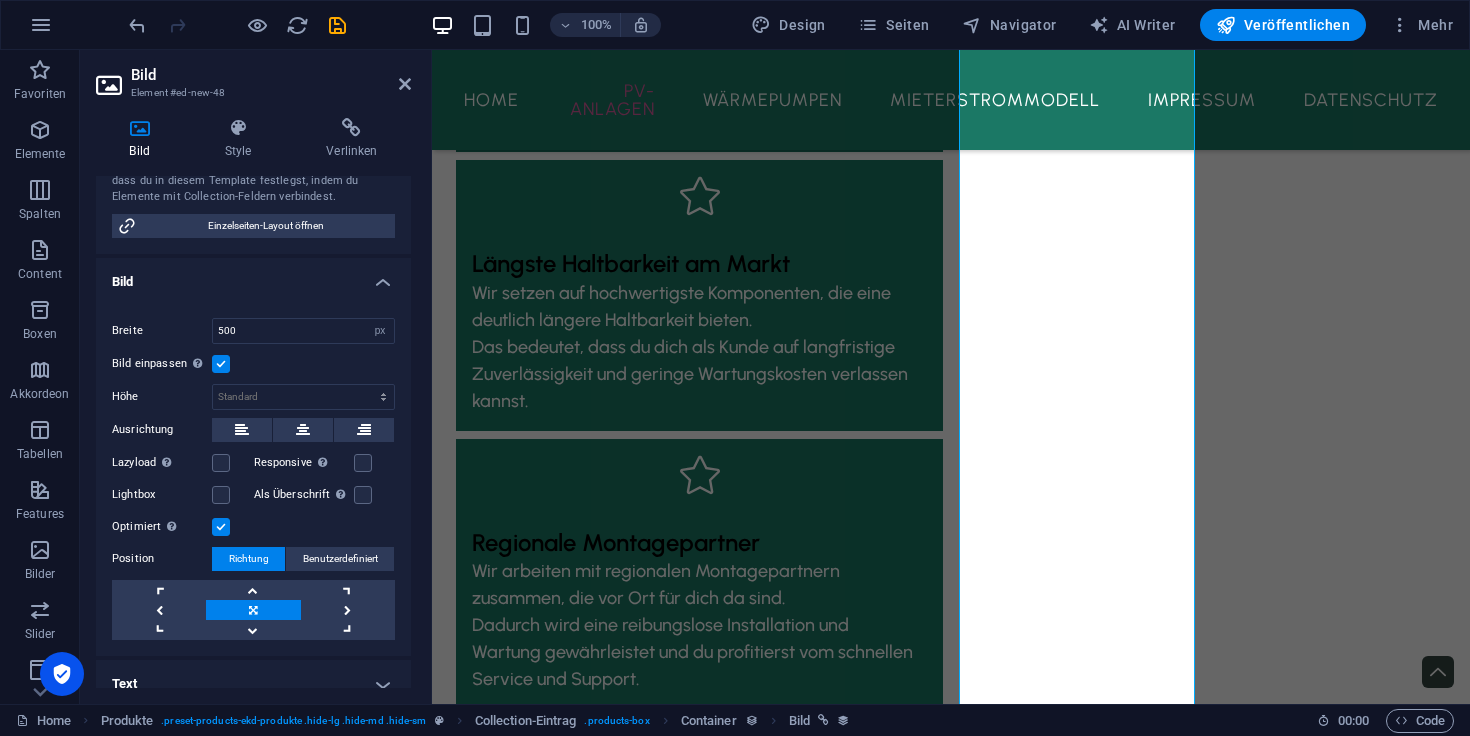 scroll, scrollTop: 460, scrollLeft: 0, axis: vertical 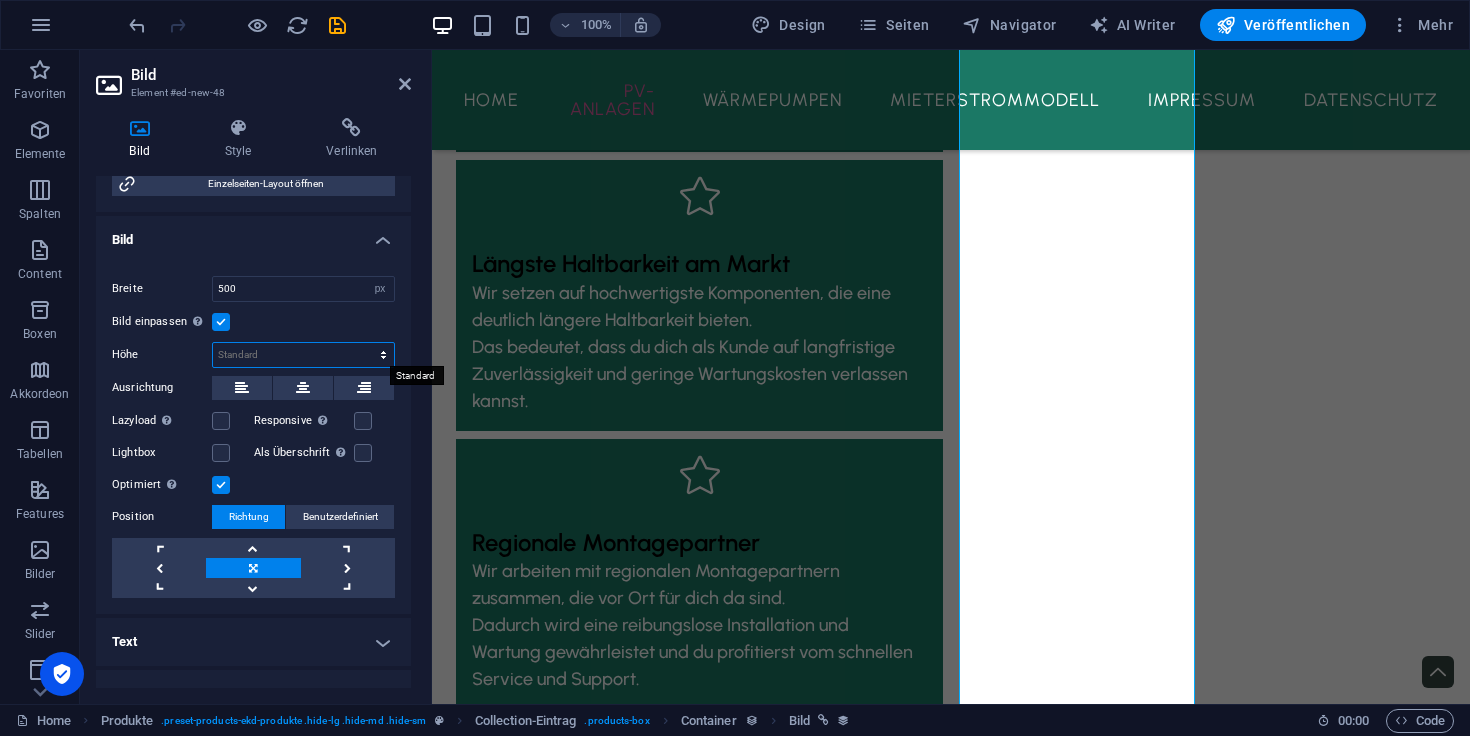 click on "Standard auto px" at bounding box center [303, 355] 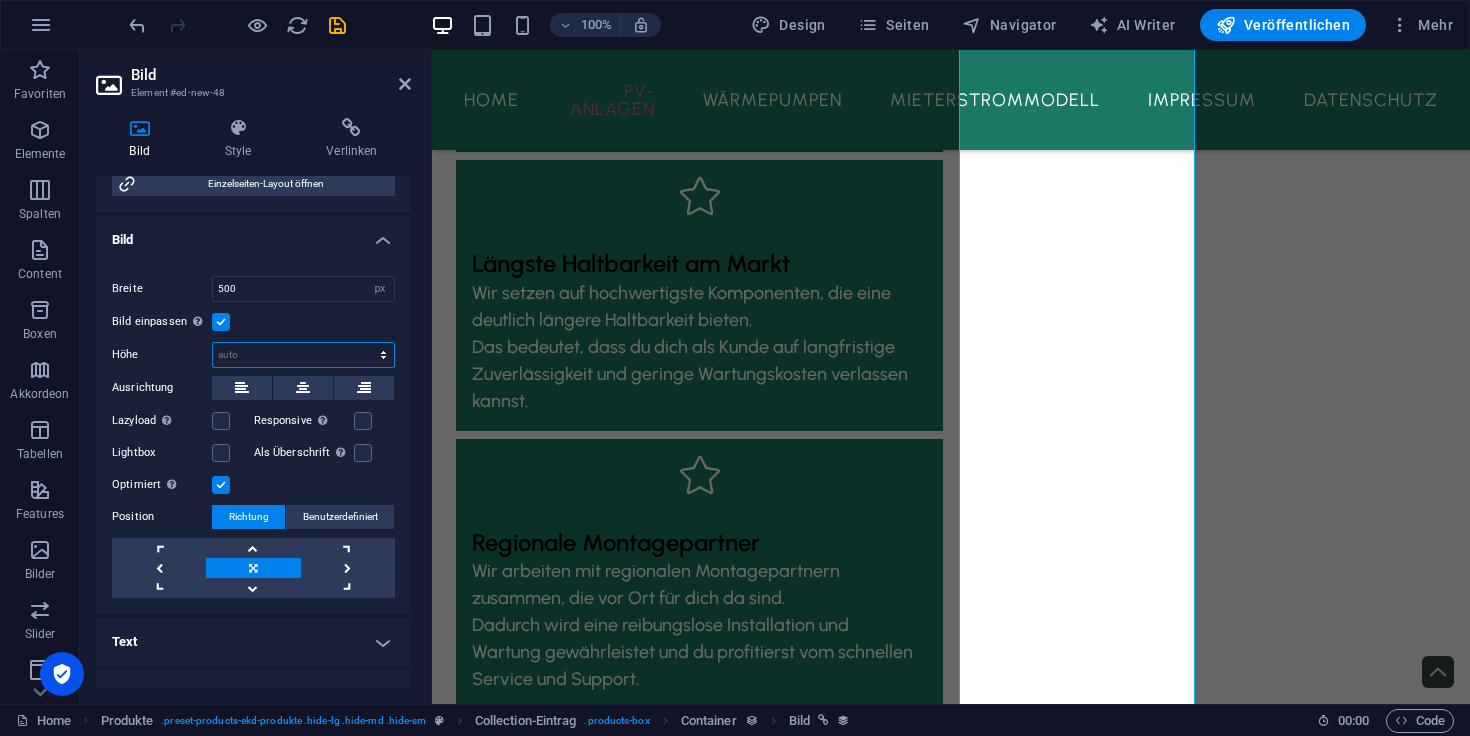 click on "Standard auto px" at bounding box center (303, 355) 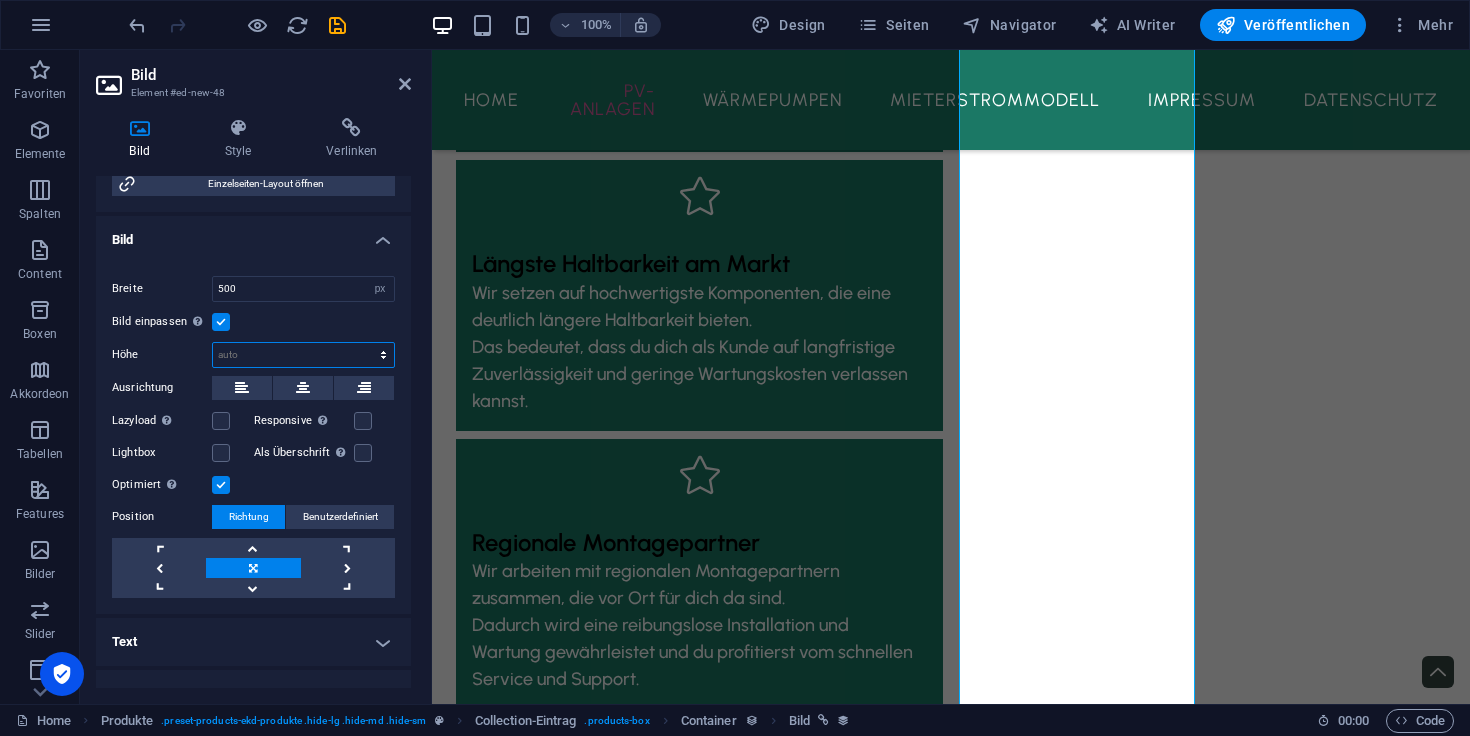 select on "px" 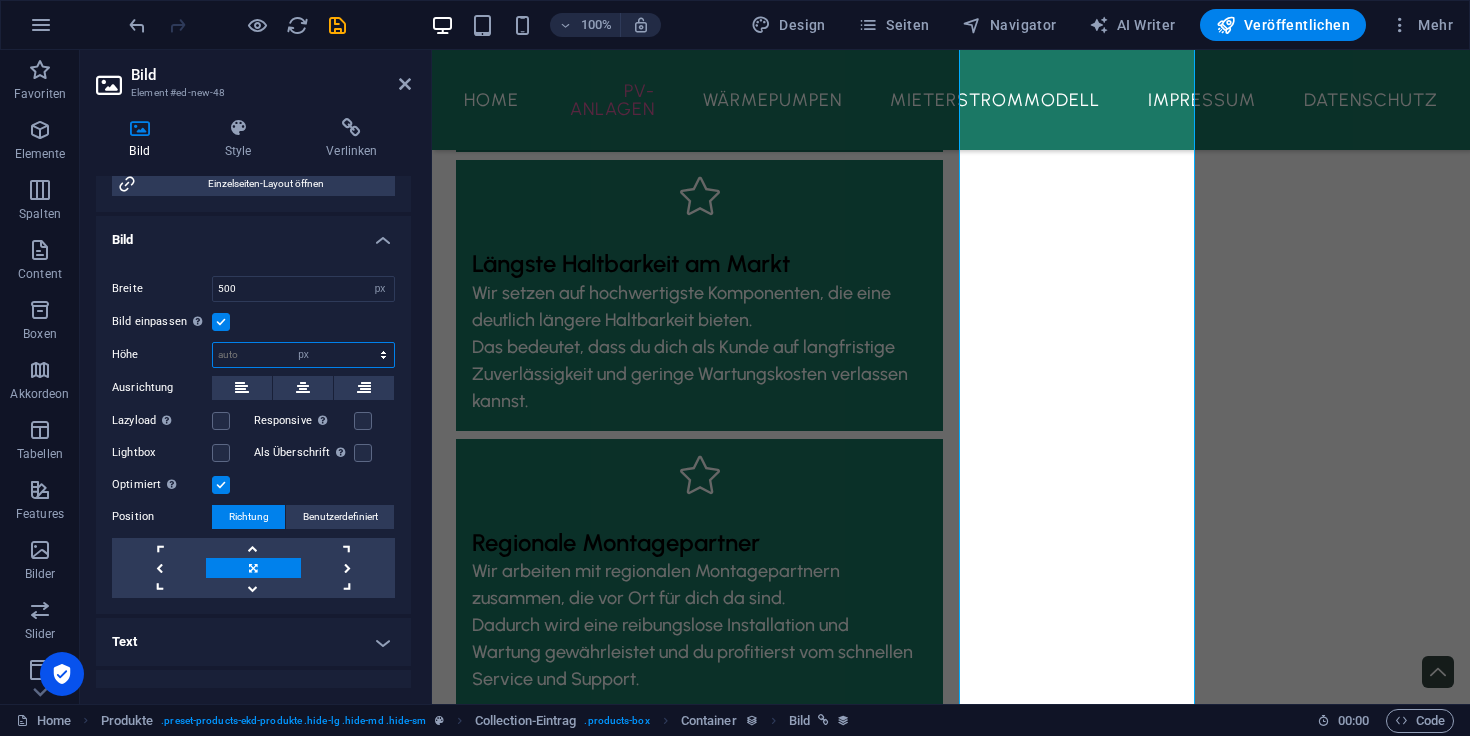 type on "1151" 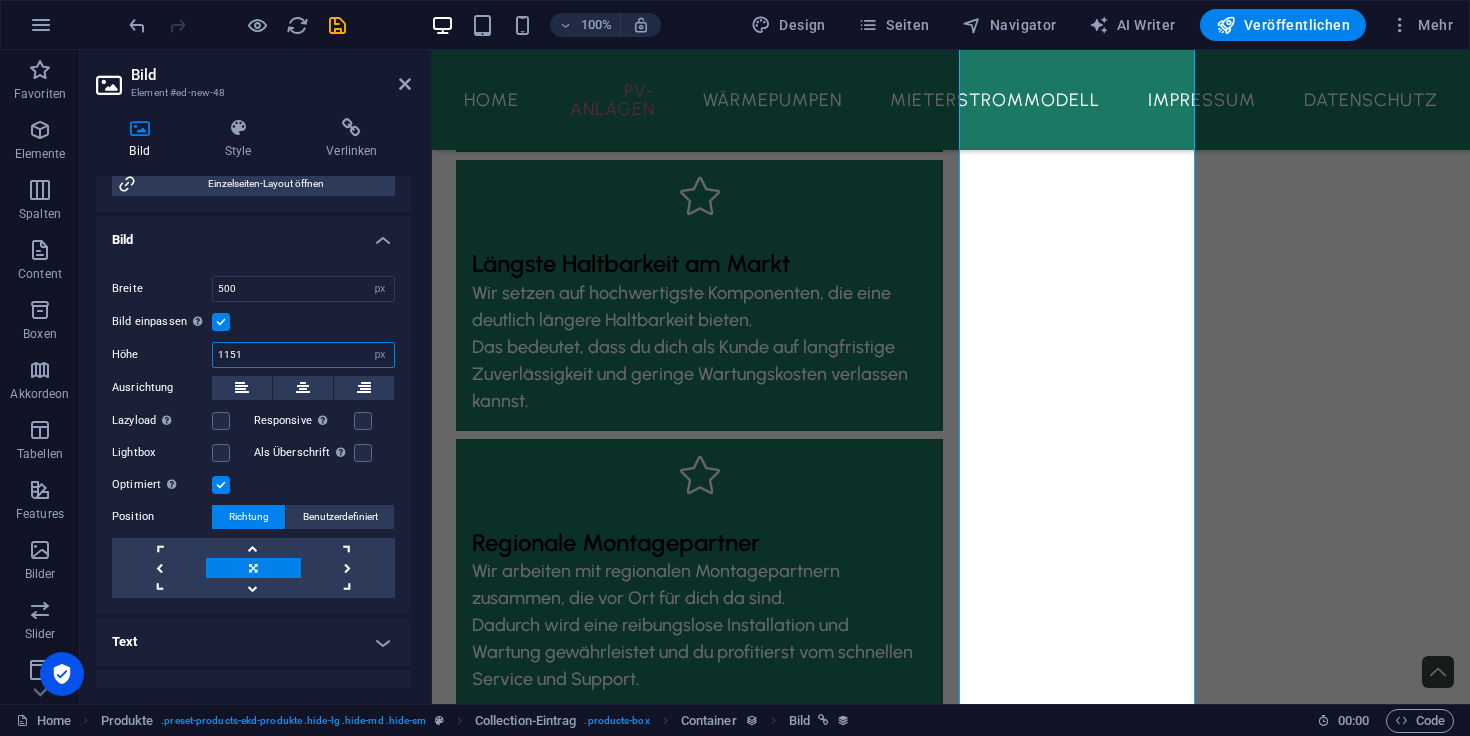 click on "1151" at bounding box center (303, 355) 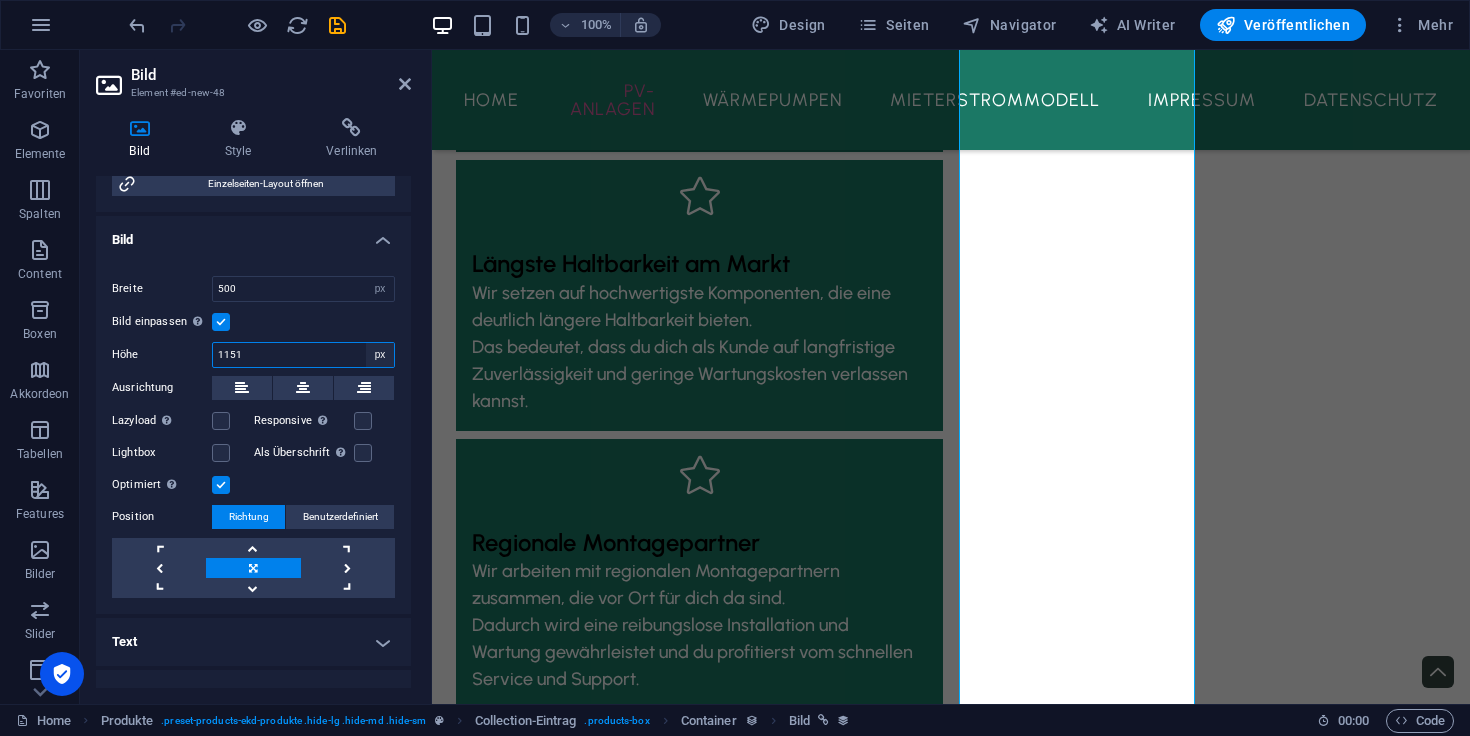 click on "Standard auto px" at bounding box center [380, 355] 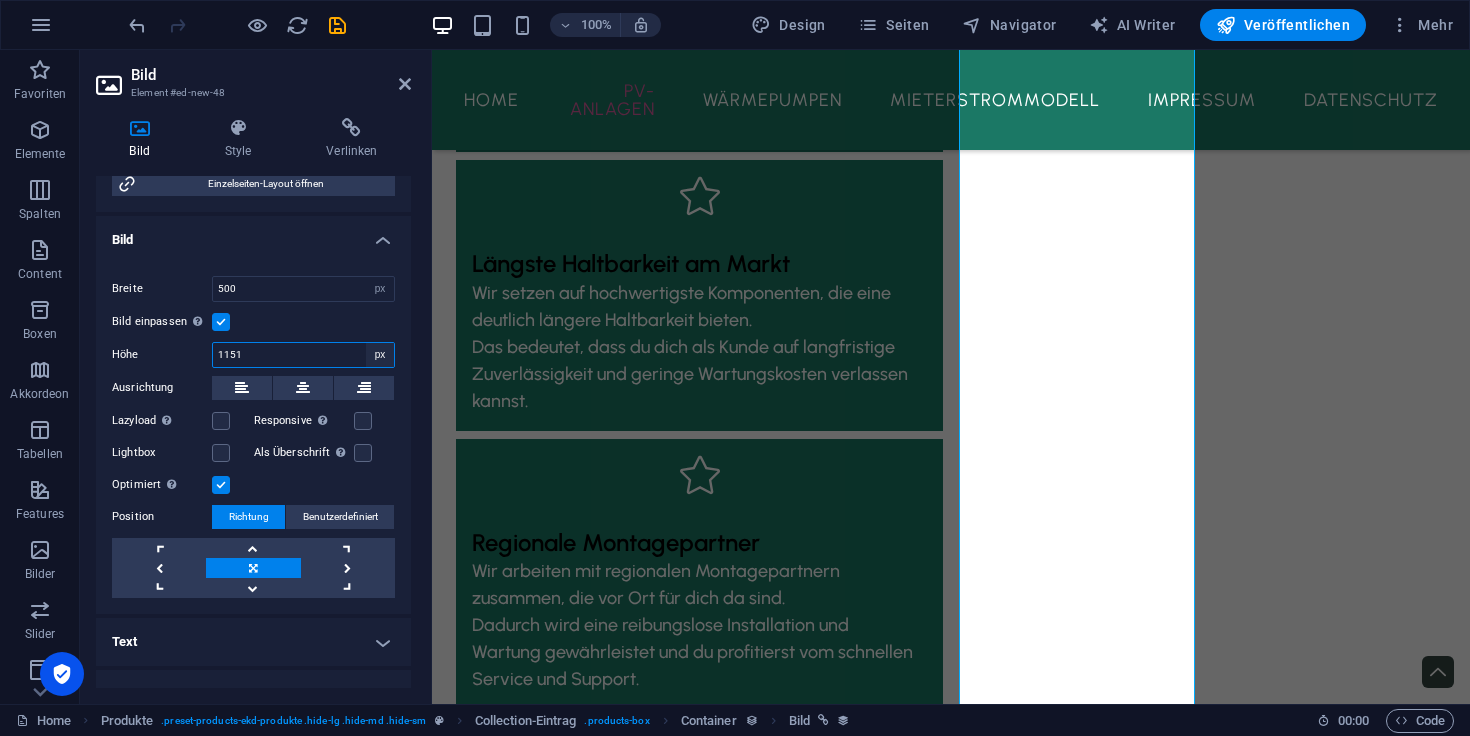 select on "default" 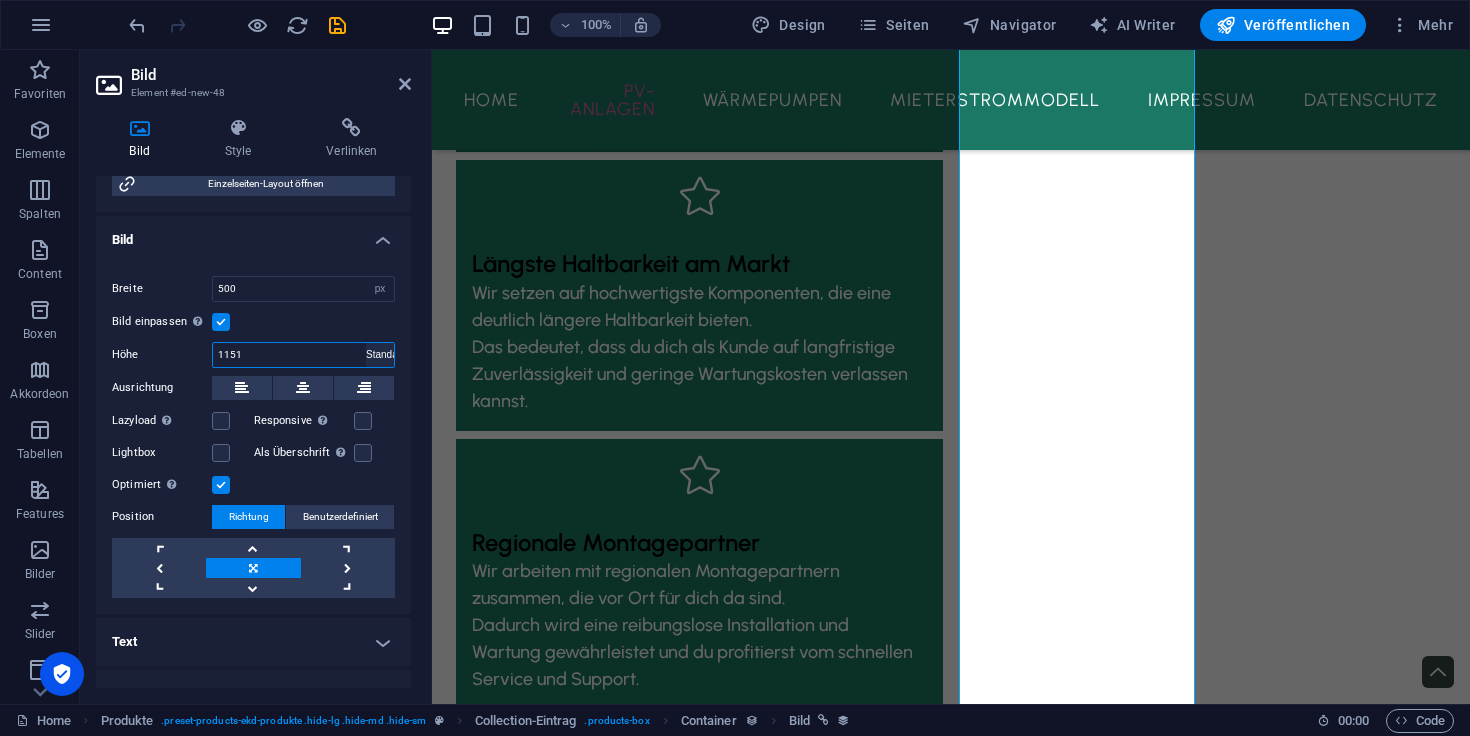 type 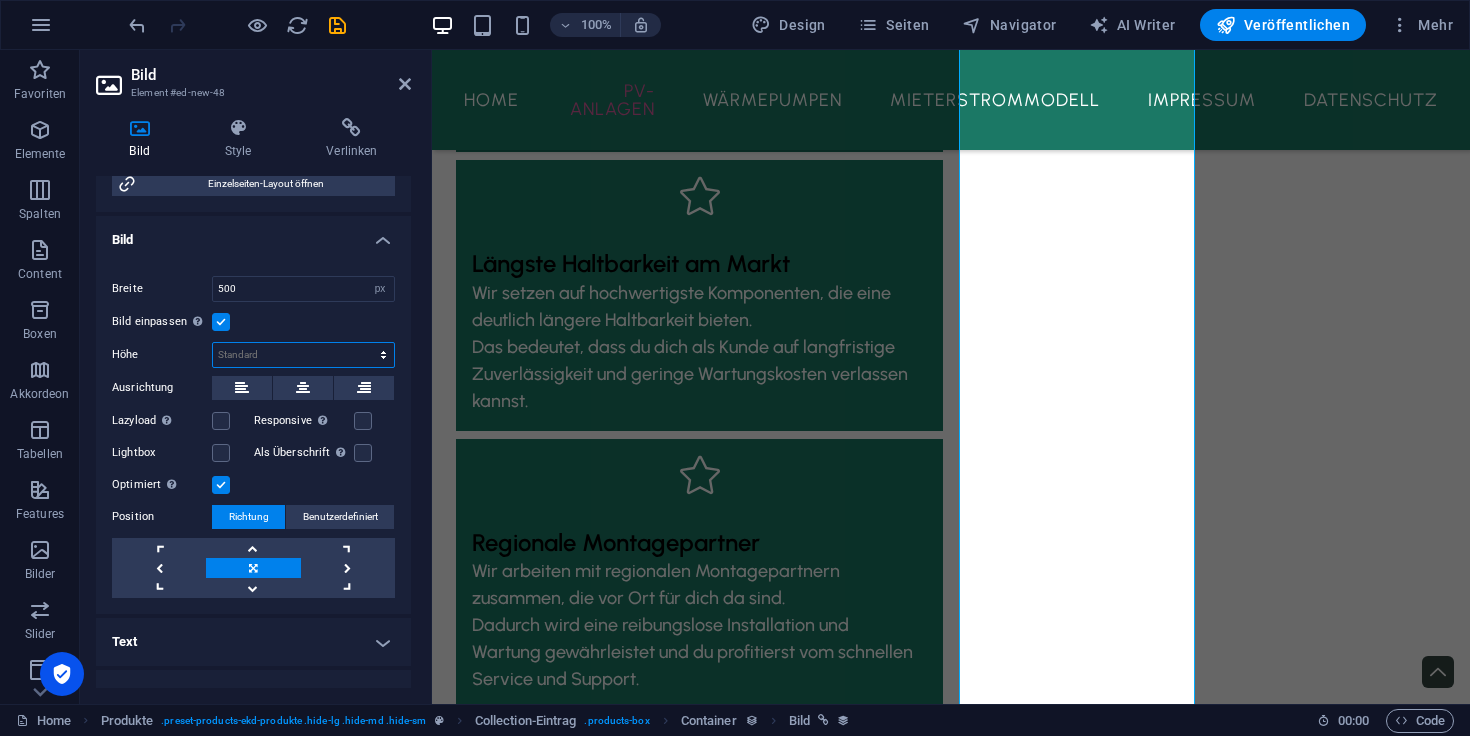 click on "Standard auto px" at bounding box center [303, 355] 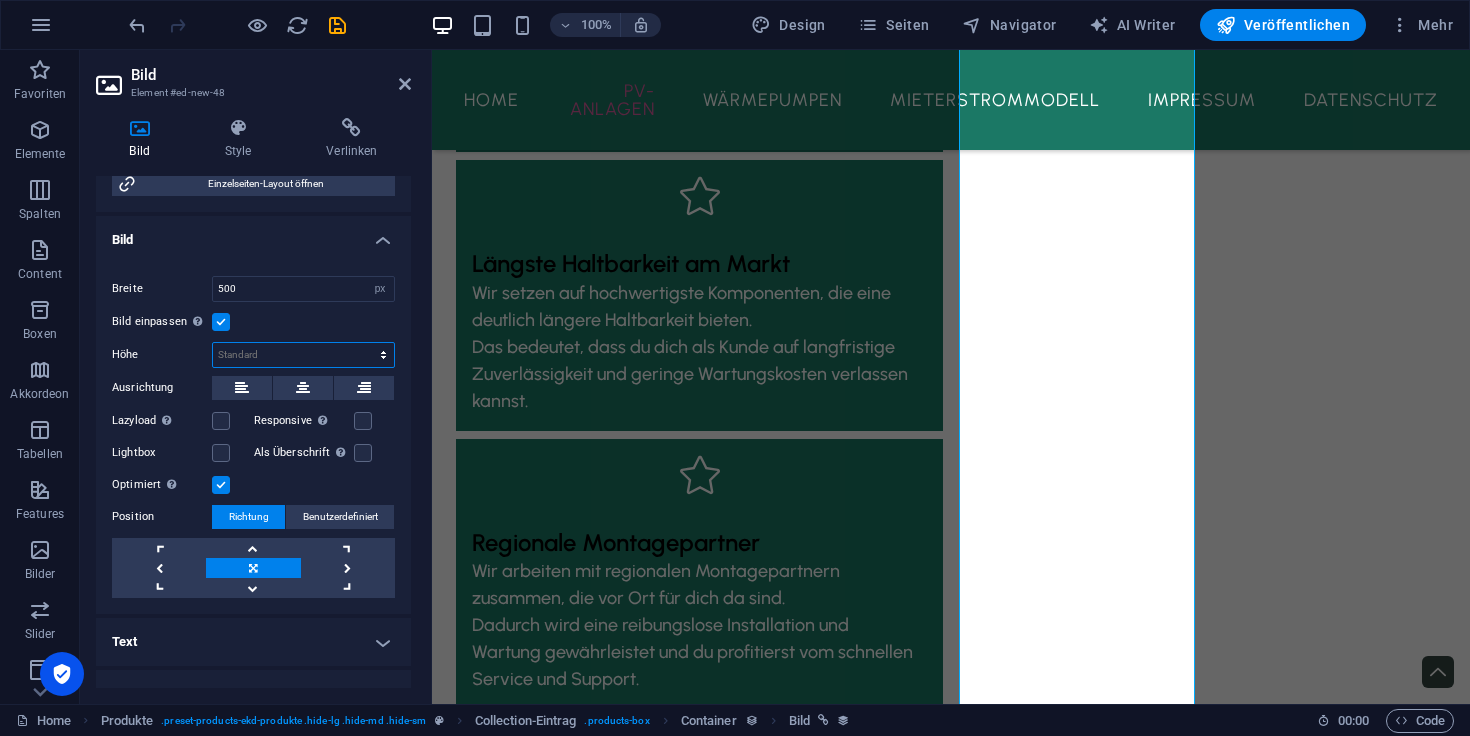 select on "px" 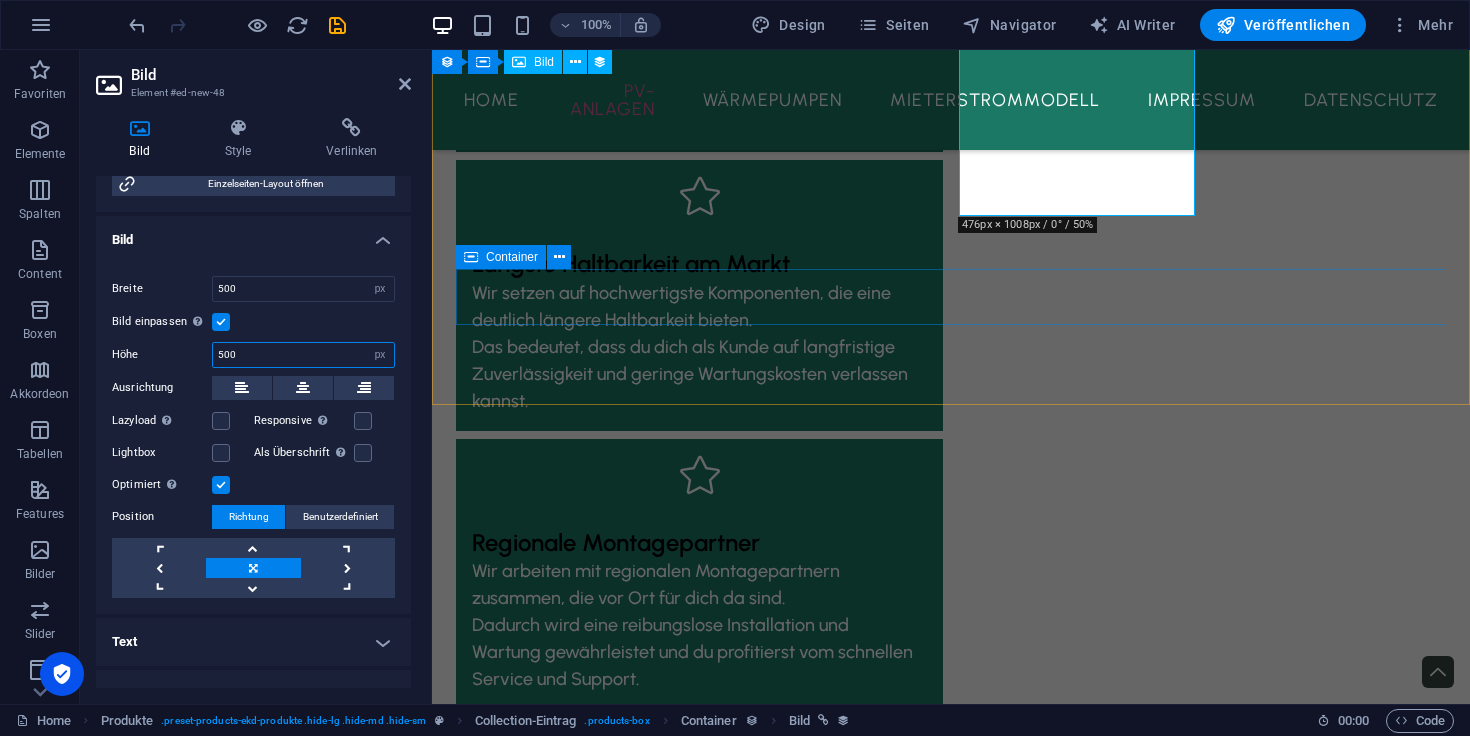 type on "500" 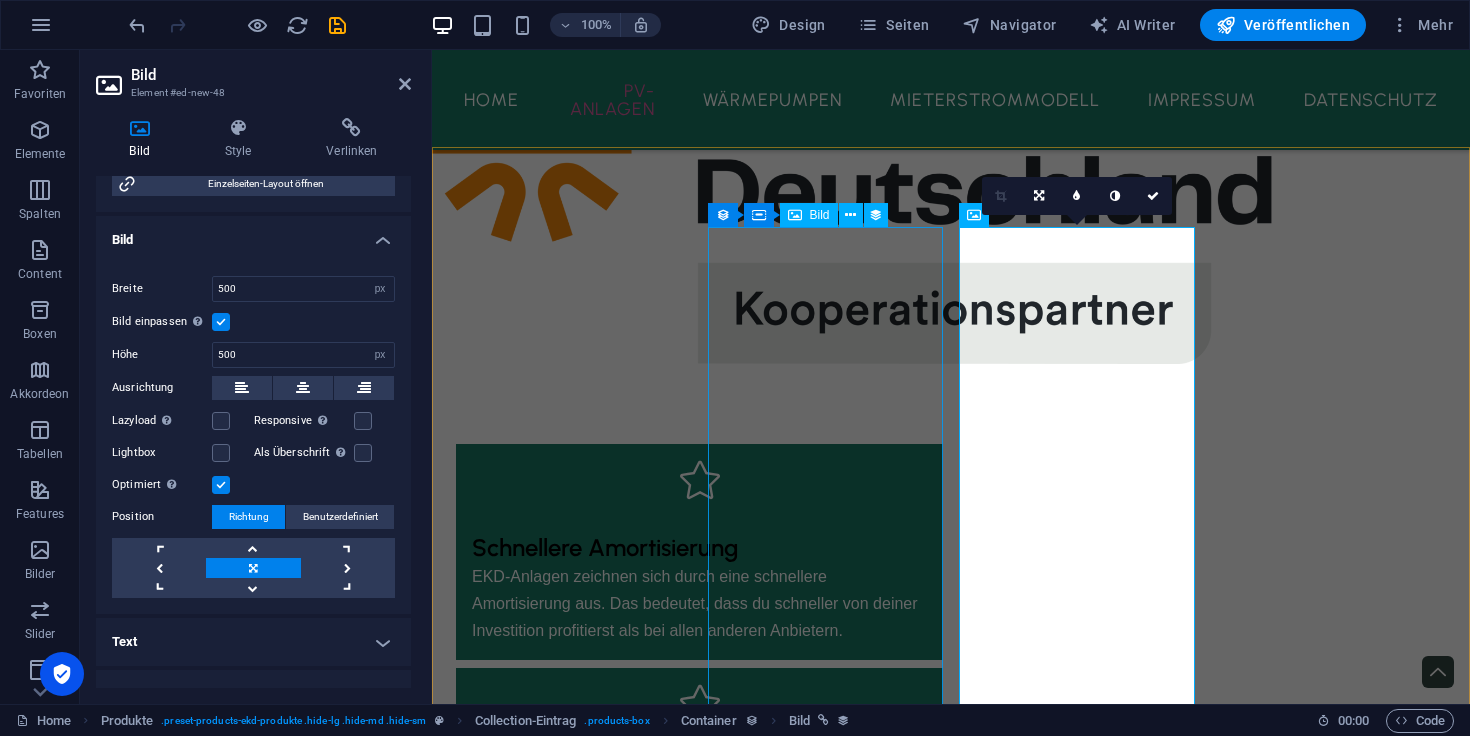 scroll, scrollTop: 2575, scrollLeft: 0, axis: vertical 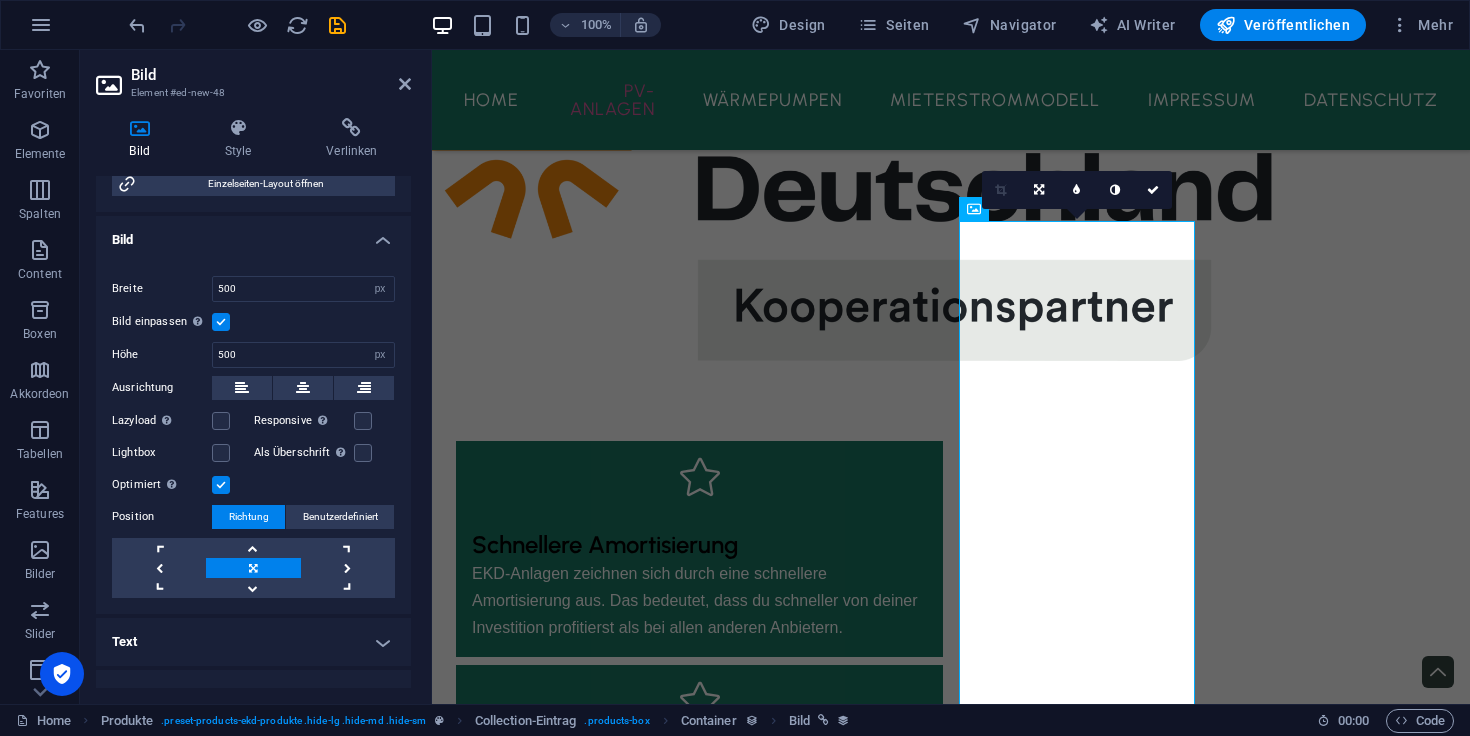click at bounding box center [221, 322] 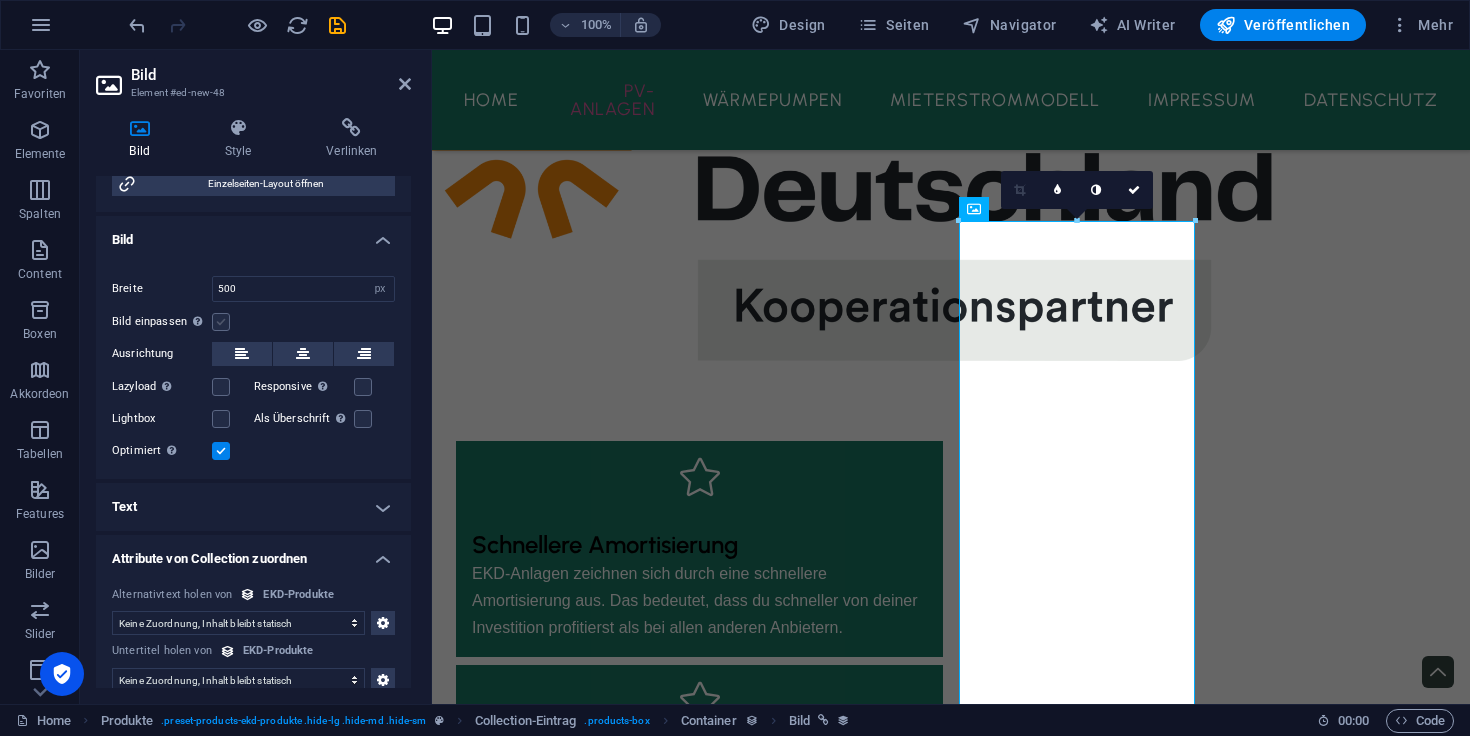 click at bounding box center [221, 322] 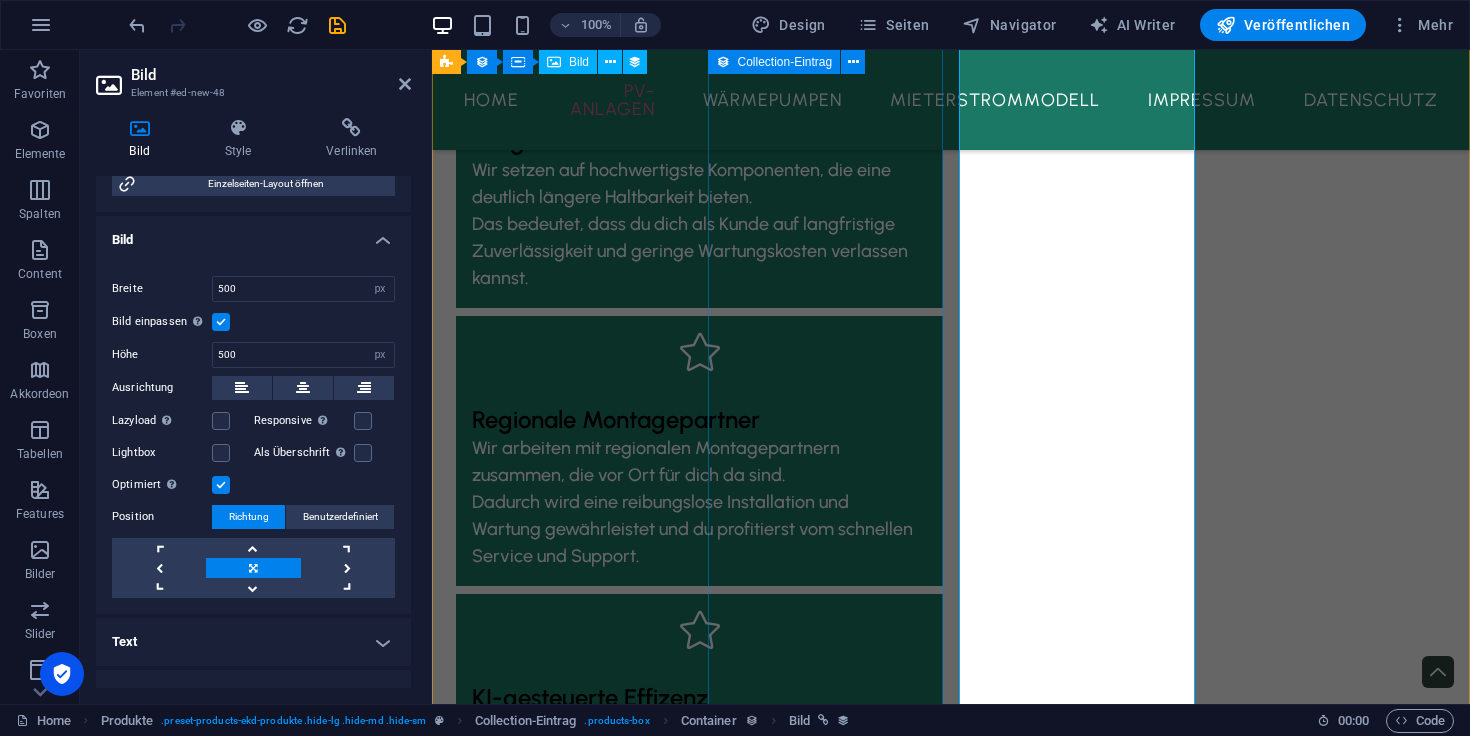 scroll, scrollTop: 3211, scrollLeft: 0, axis: vertical 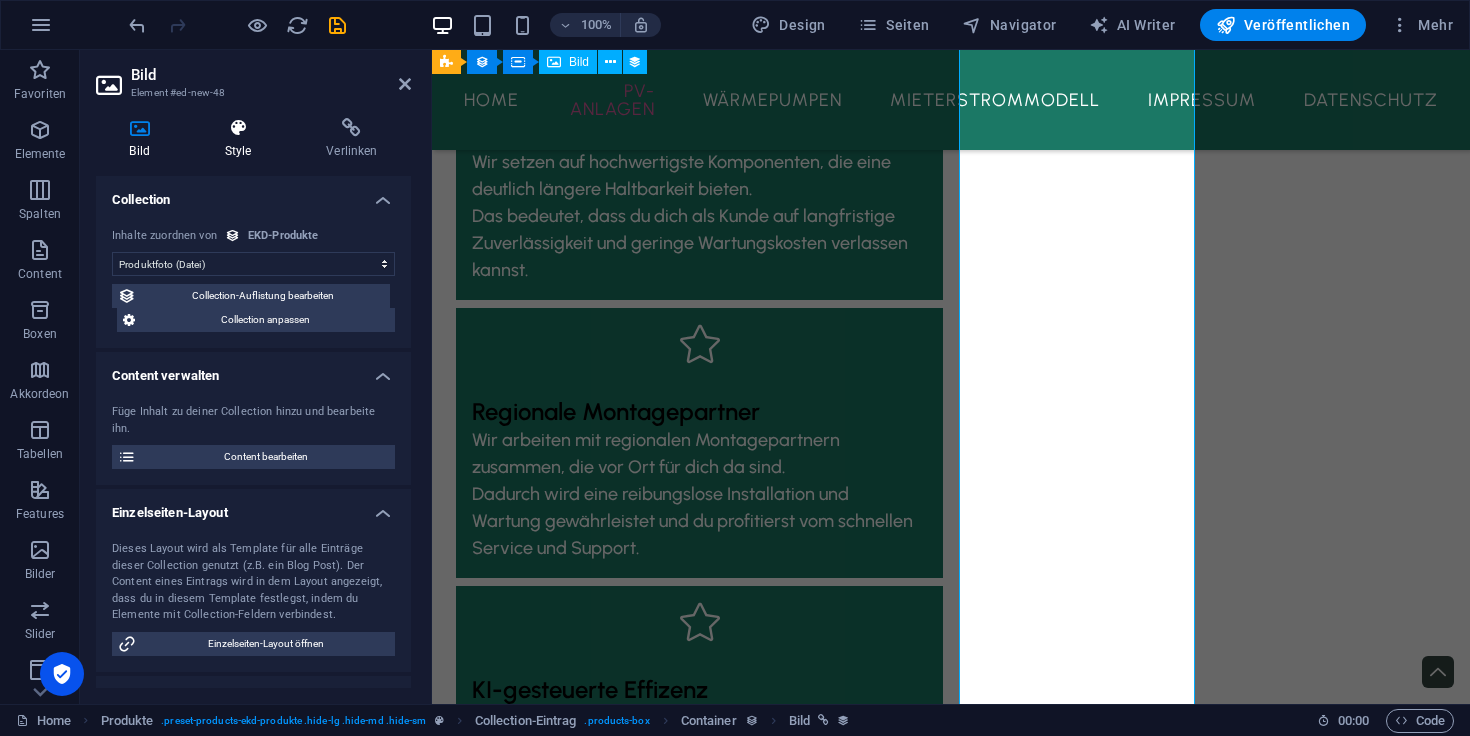 click on "Style" at bounding box center (242, 139) 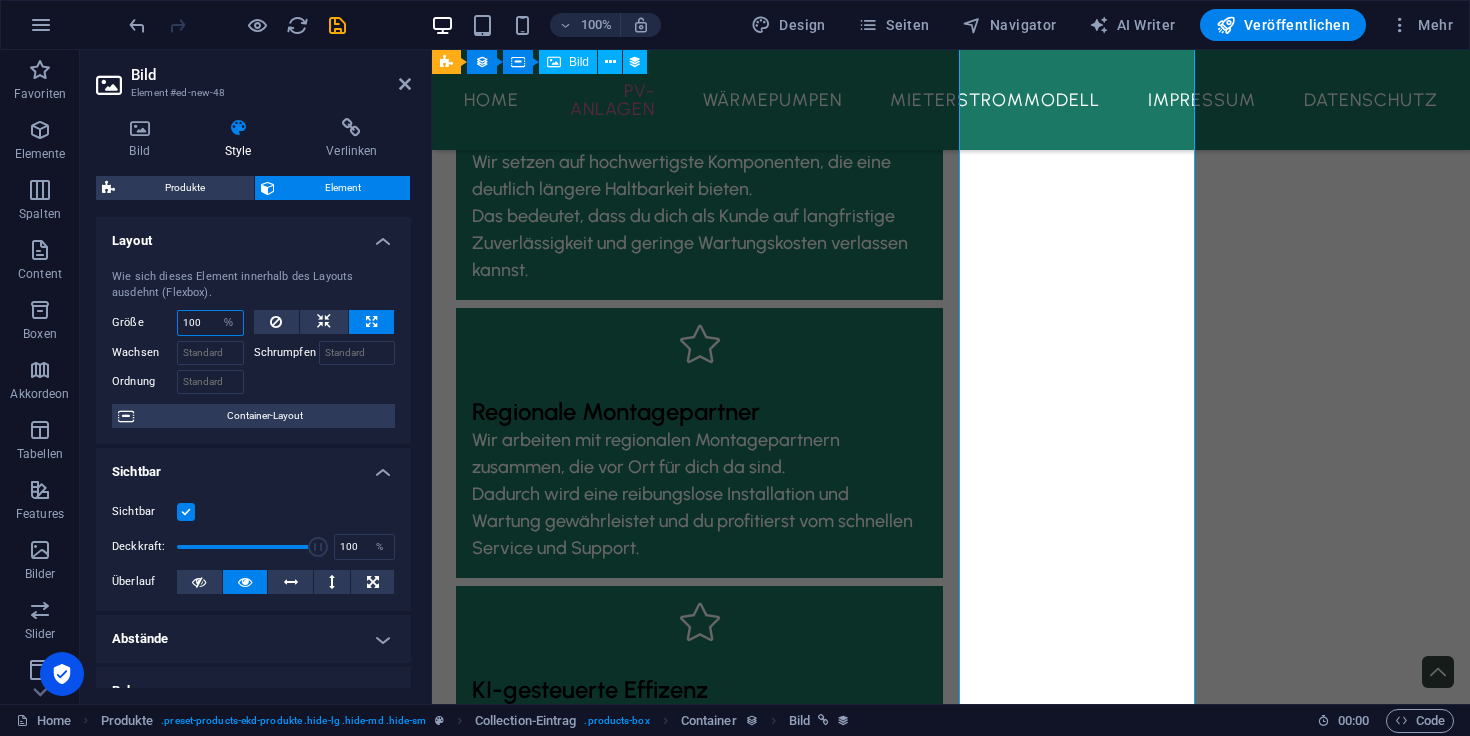 click on "100" at bounding box center [210, 323] 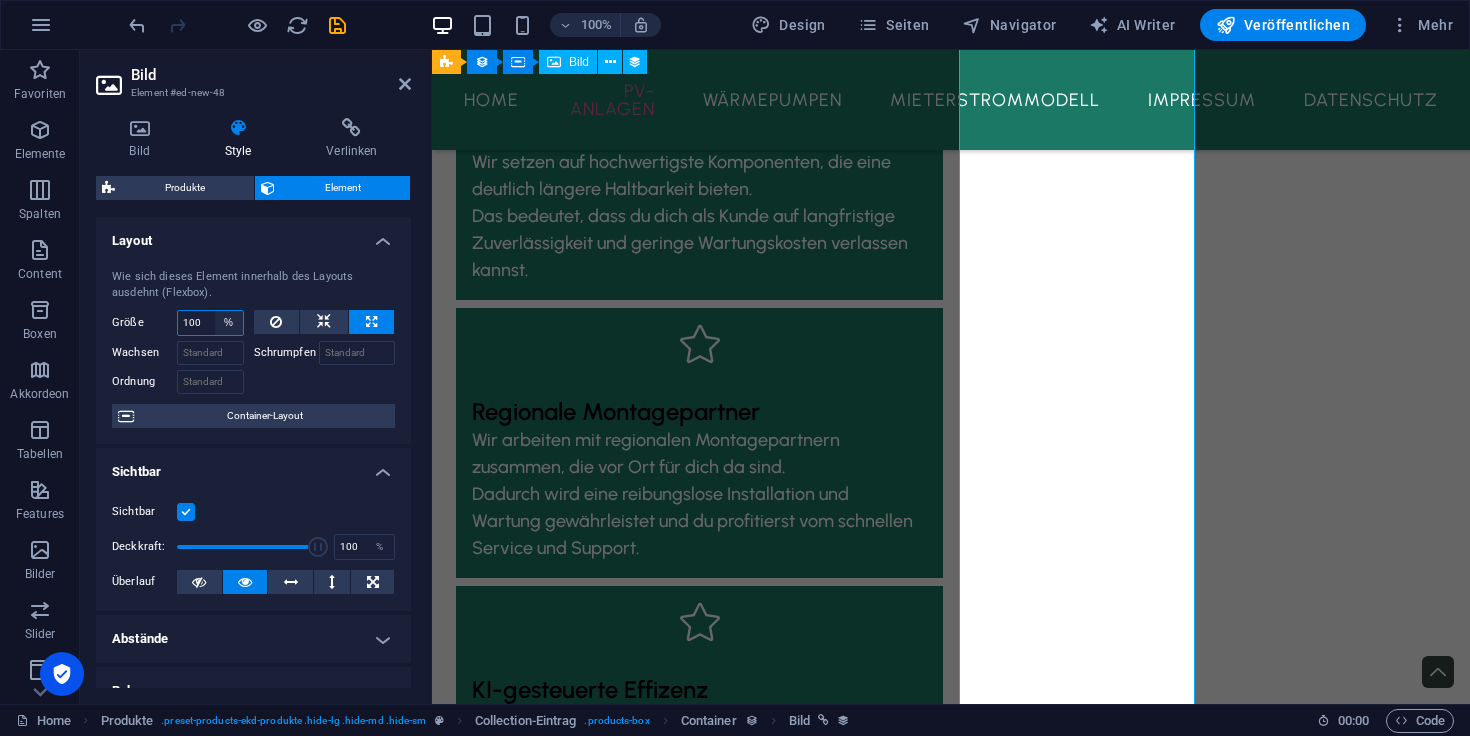 click on "Standard auto px % 1/1 1/2 1/3 1/4 1/5 1/6 1/7 1/8 1/9 1/10" at bounding box center [229, 323] 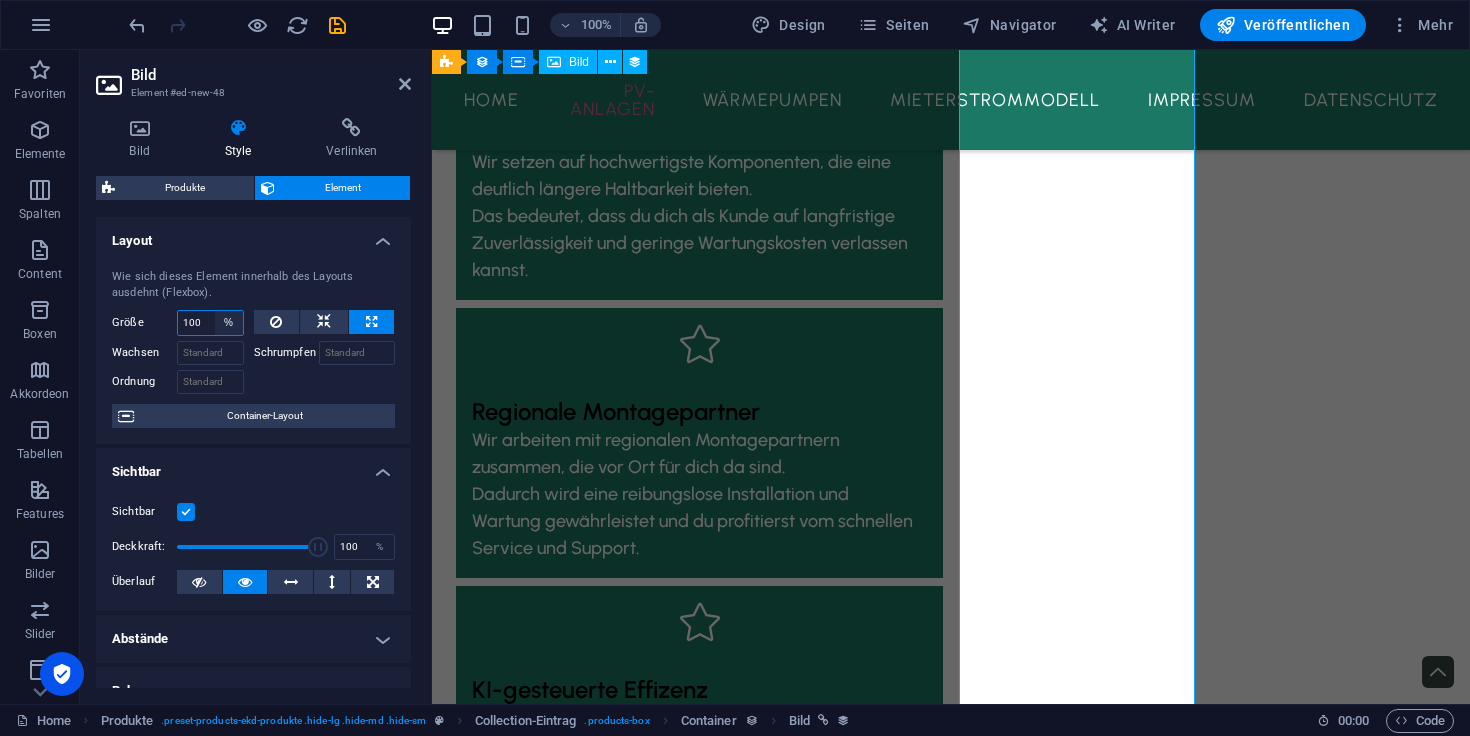 click on "Standard auto px % 1/1 1/2 1/3 1/4 1/5 1/6 1/7 1/8 1/9 1/10" at bounding box center (229, 323) 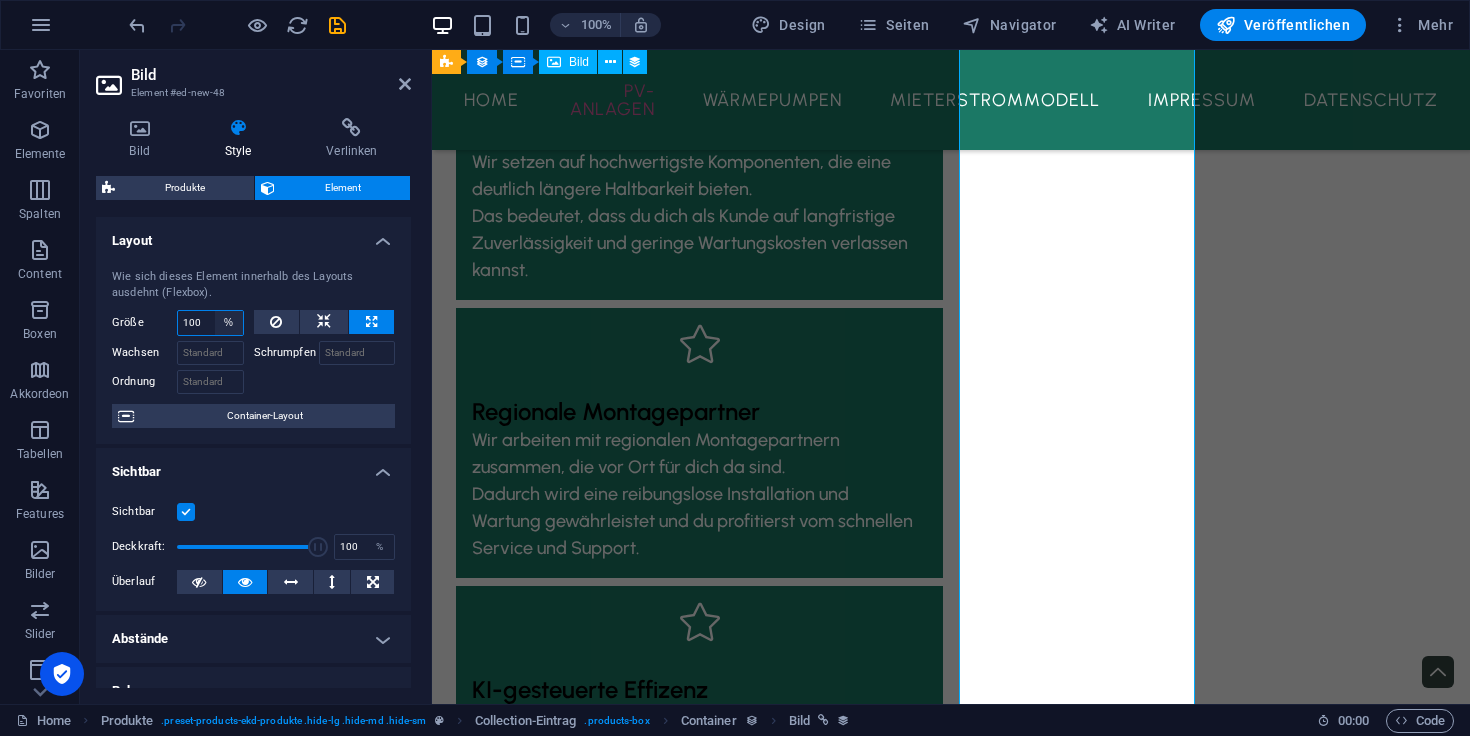 select on "auto" 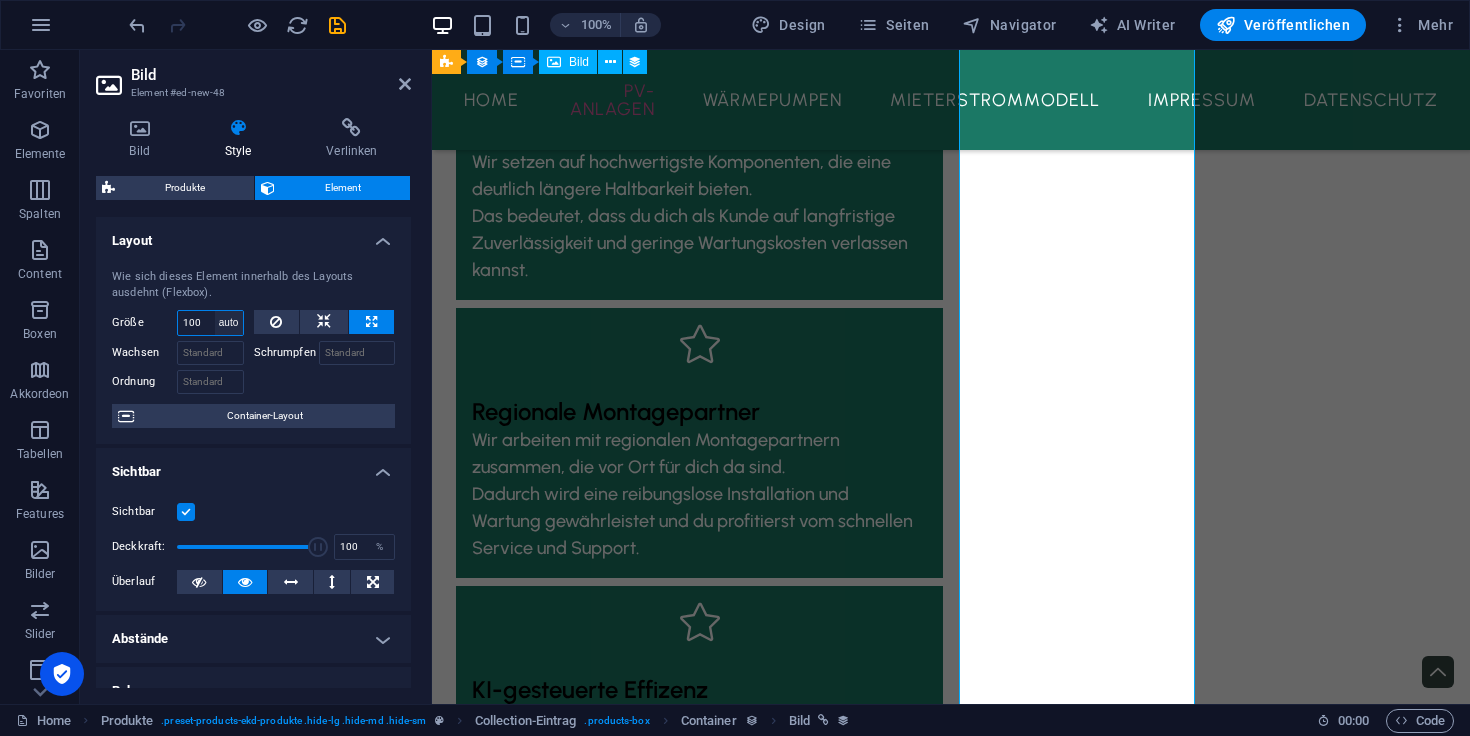 type 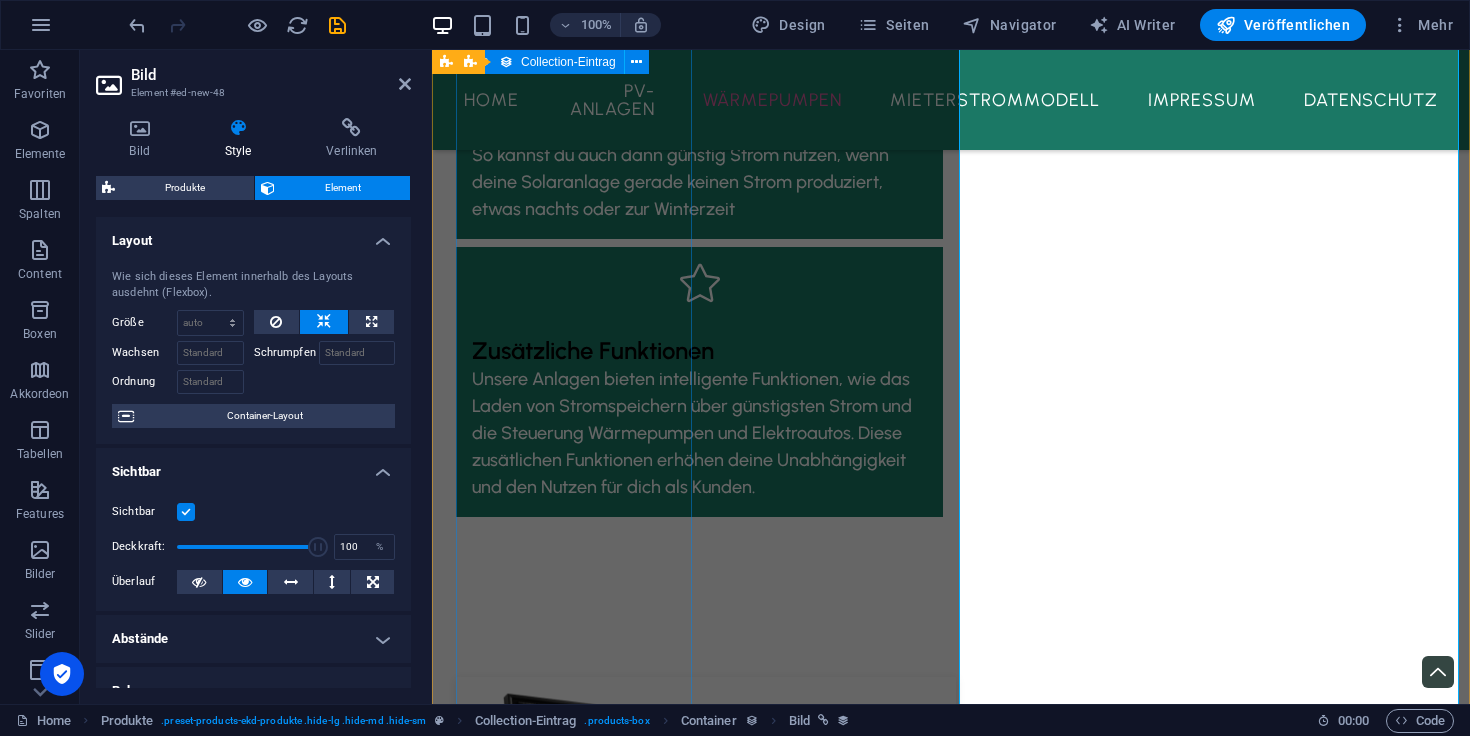 scroll, scrollTop: 4301, scrollLeft: 0, axis: vertical 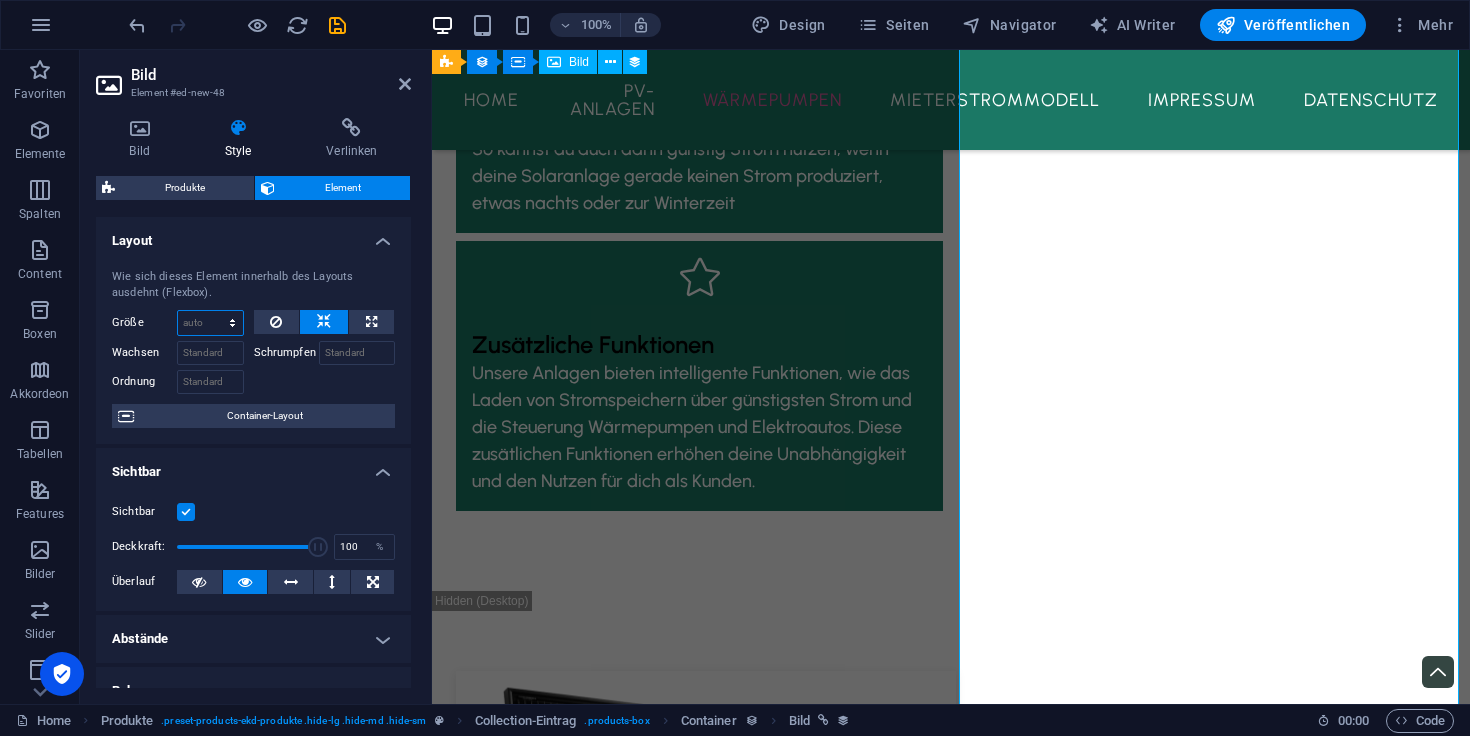 click on "Standard auto px % 1/1 1/2 1/3 1/4 1/5 1/6 1/7 1/8 1/9 1/10" at bounding box center [210, 323] 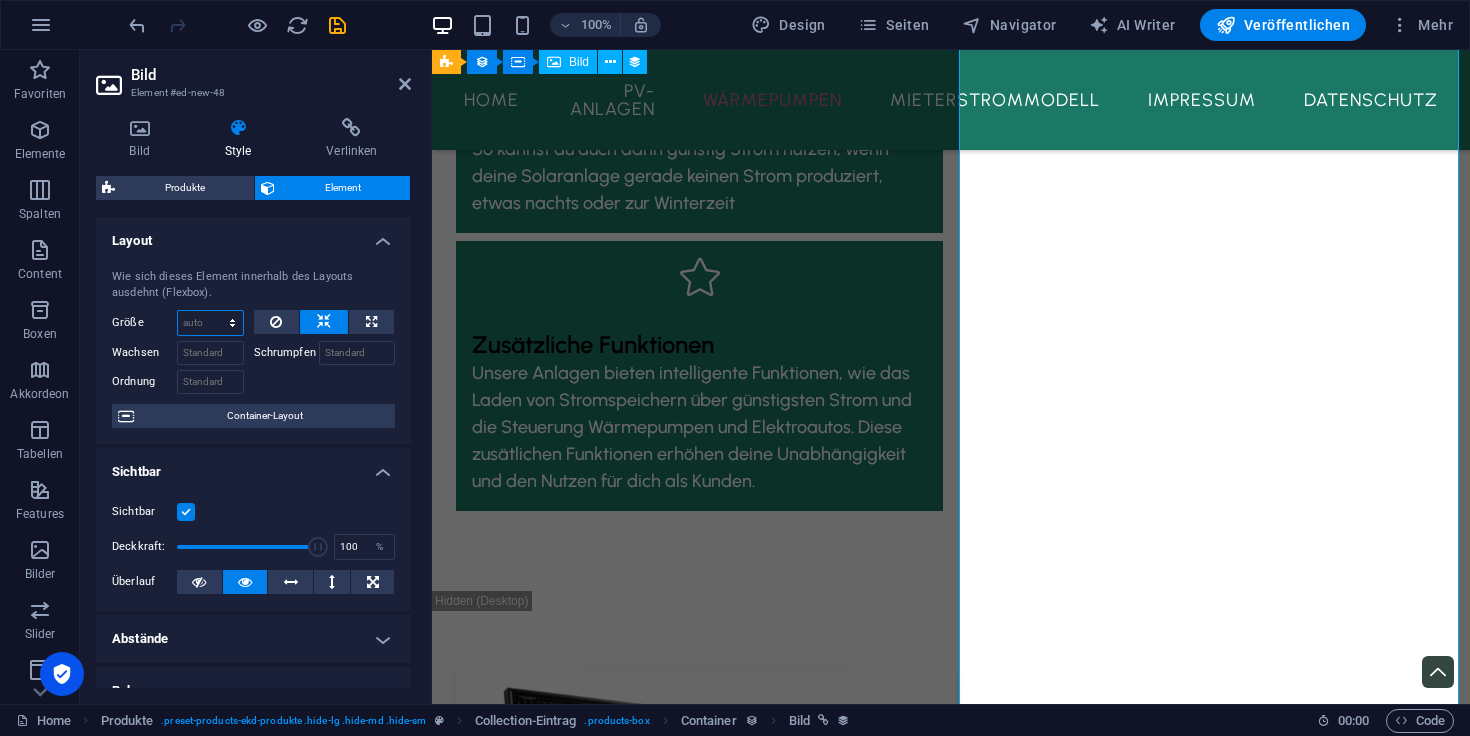 select on "%" 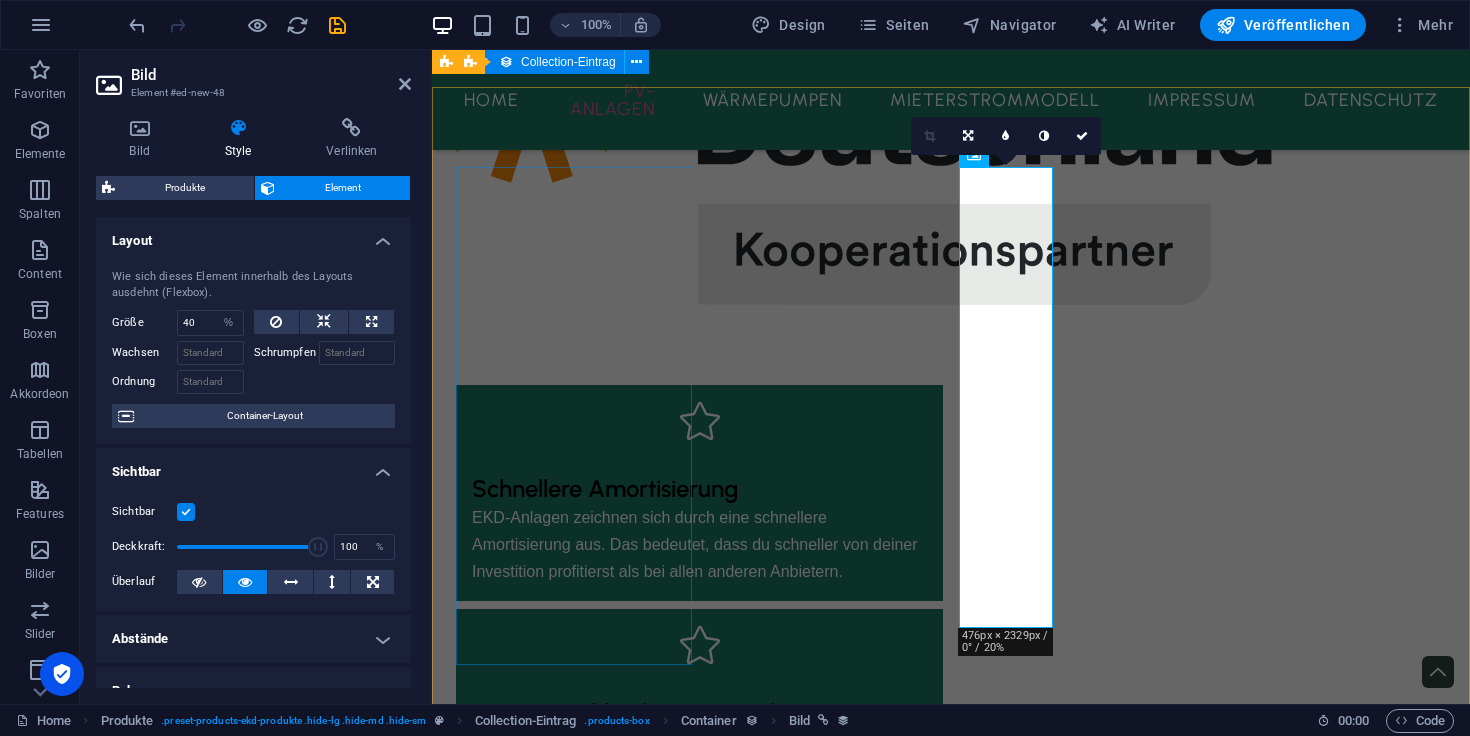 scroll, scrollTop: 2629, scrollLeft: 0, axis: vertical 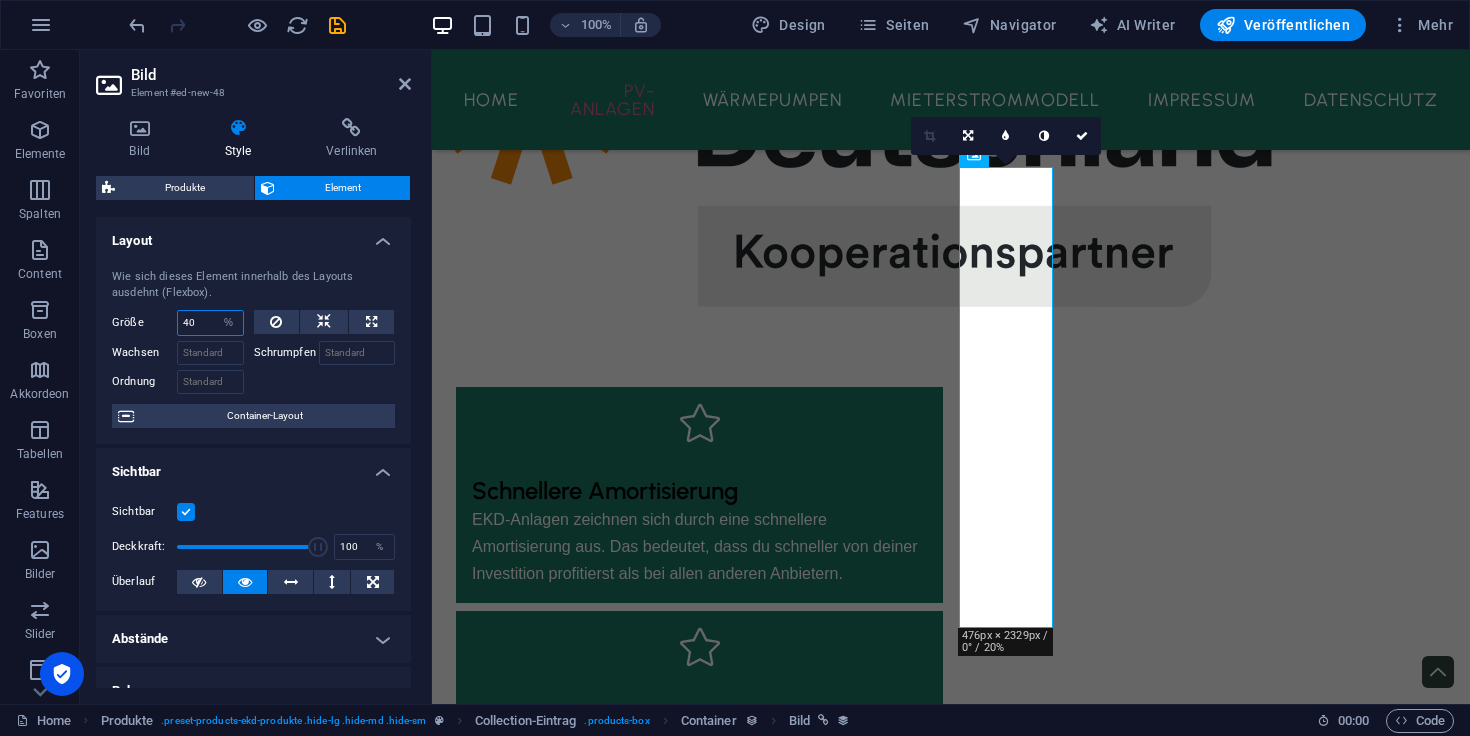 drag, startPoint x: 209, startPoint y: 321, endPoint x: 166, endPoint y: 321, distance: 43 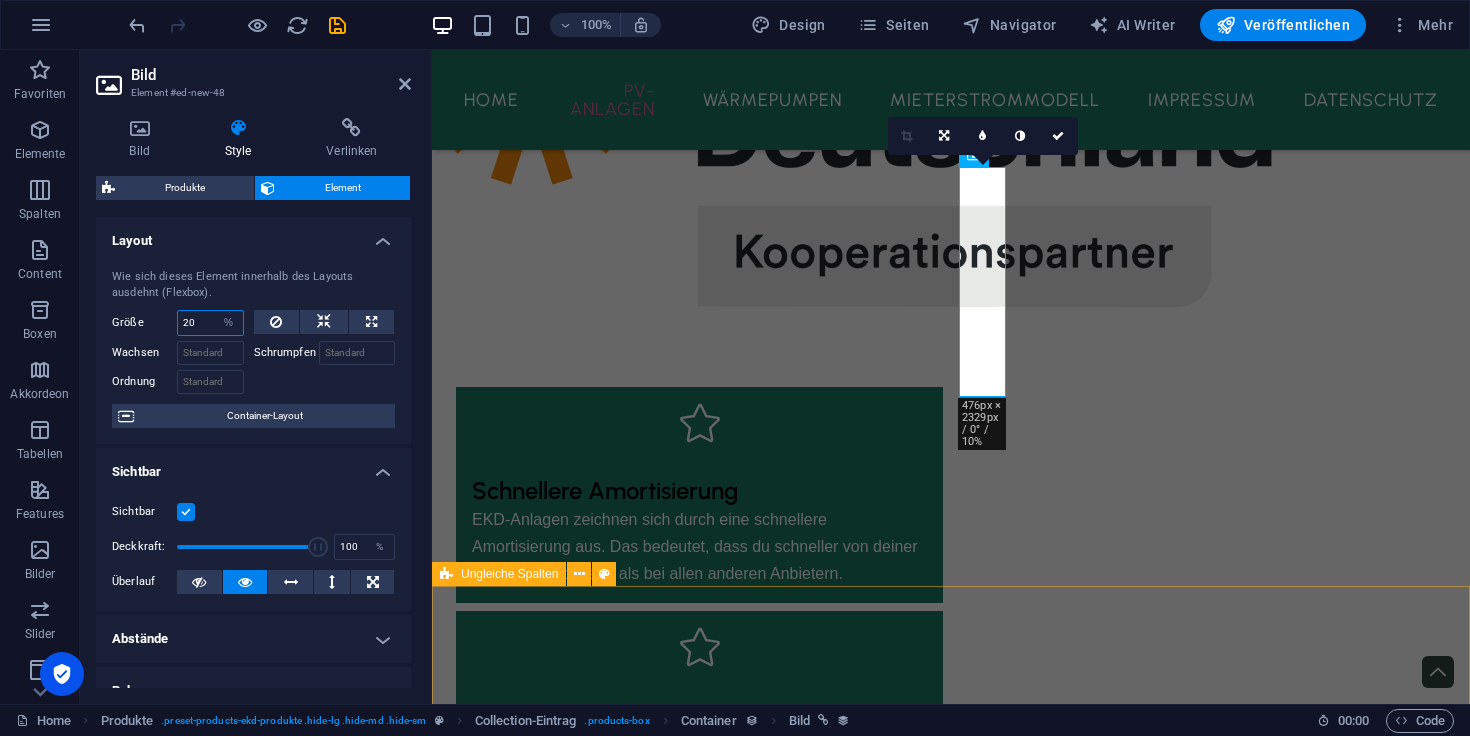 type on "20" 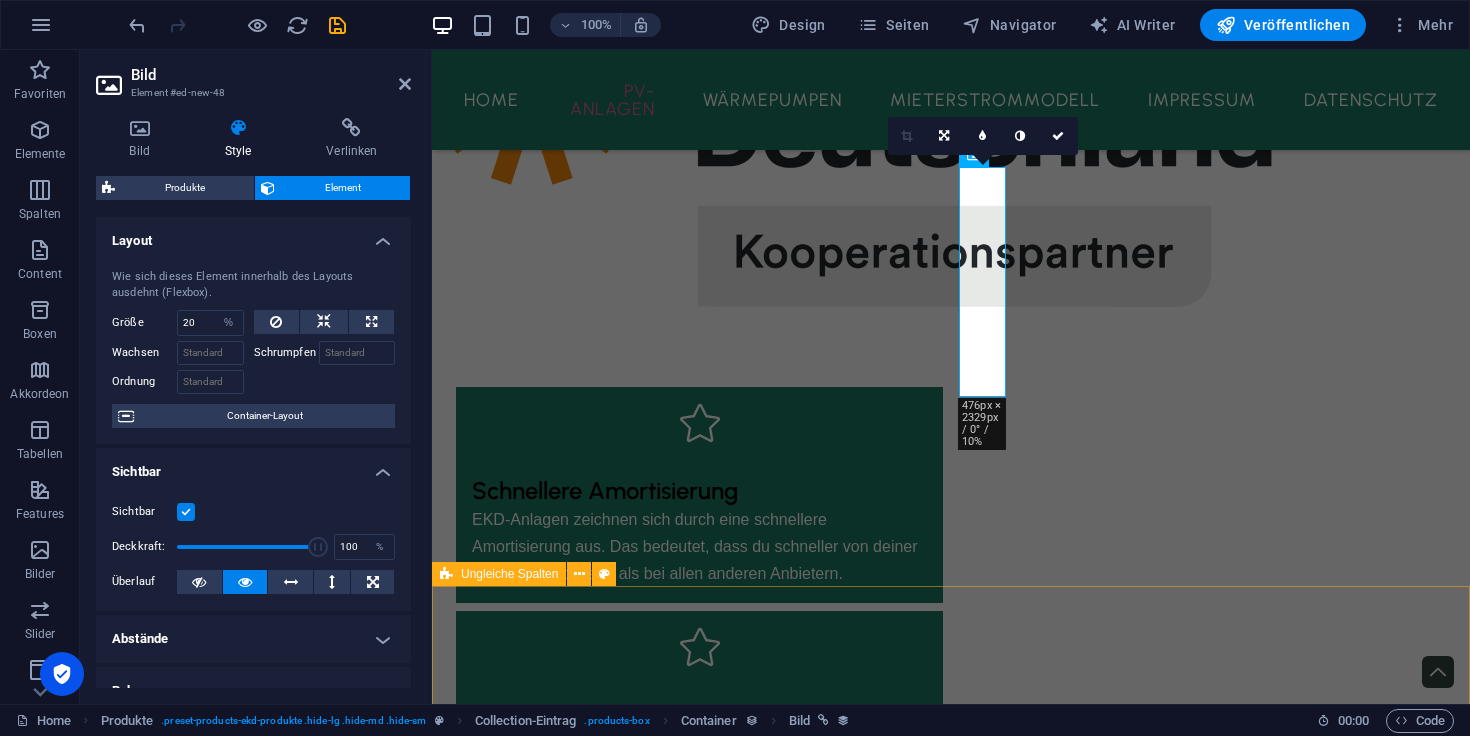 click on "Kooperation Wärmepumpen Im Bereich Wärmepumpen setzen wir auf Kooperationen mit den Firmen wie: - Aira / Eigenständiger Wärmepumpen Hersteller aus Schweden -Heat Hero / Wärmepumpenportfolio von Bosch bis Vaillant" at bounding box center (951, 8693) 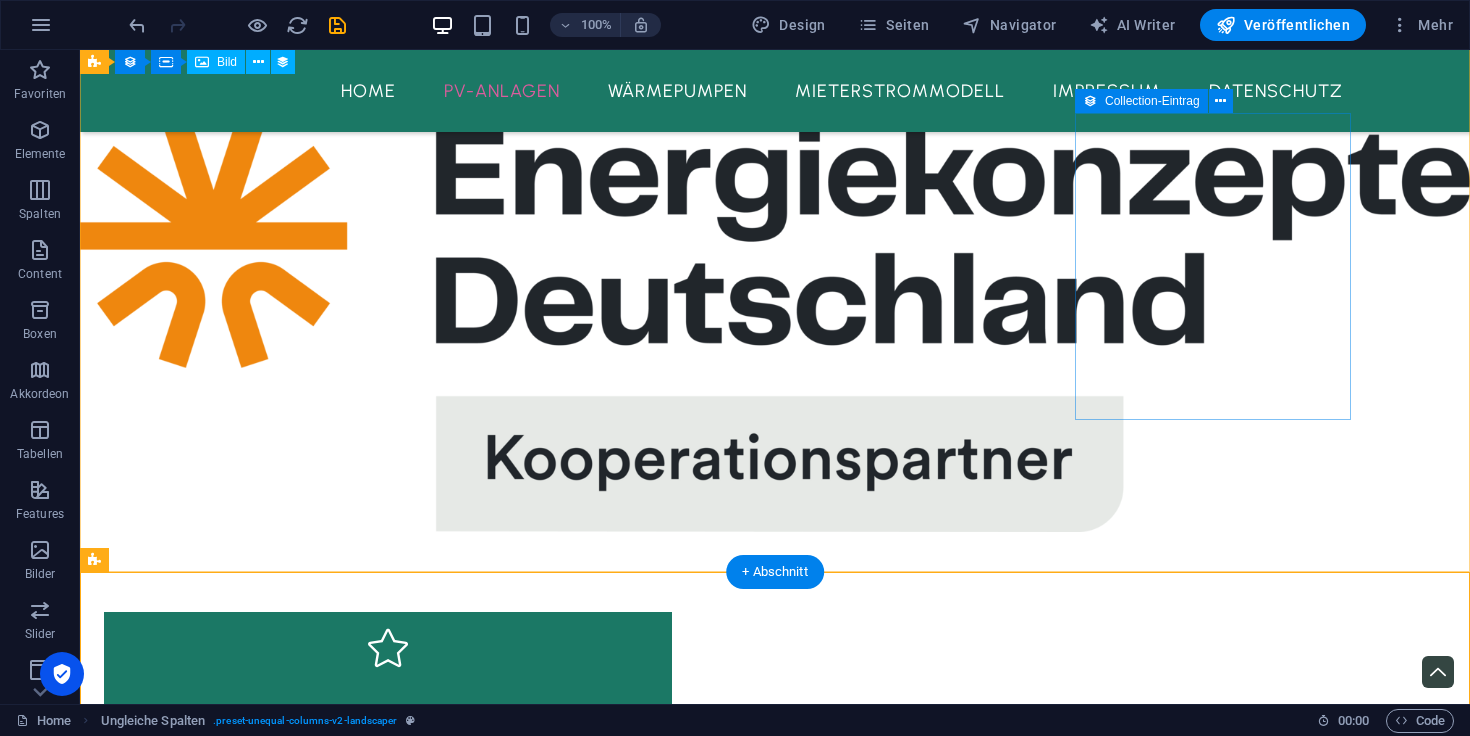 scroll, scrollTop: 2437, scrollLeft: 0, axis: vertical 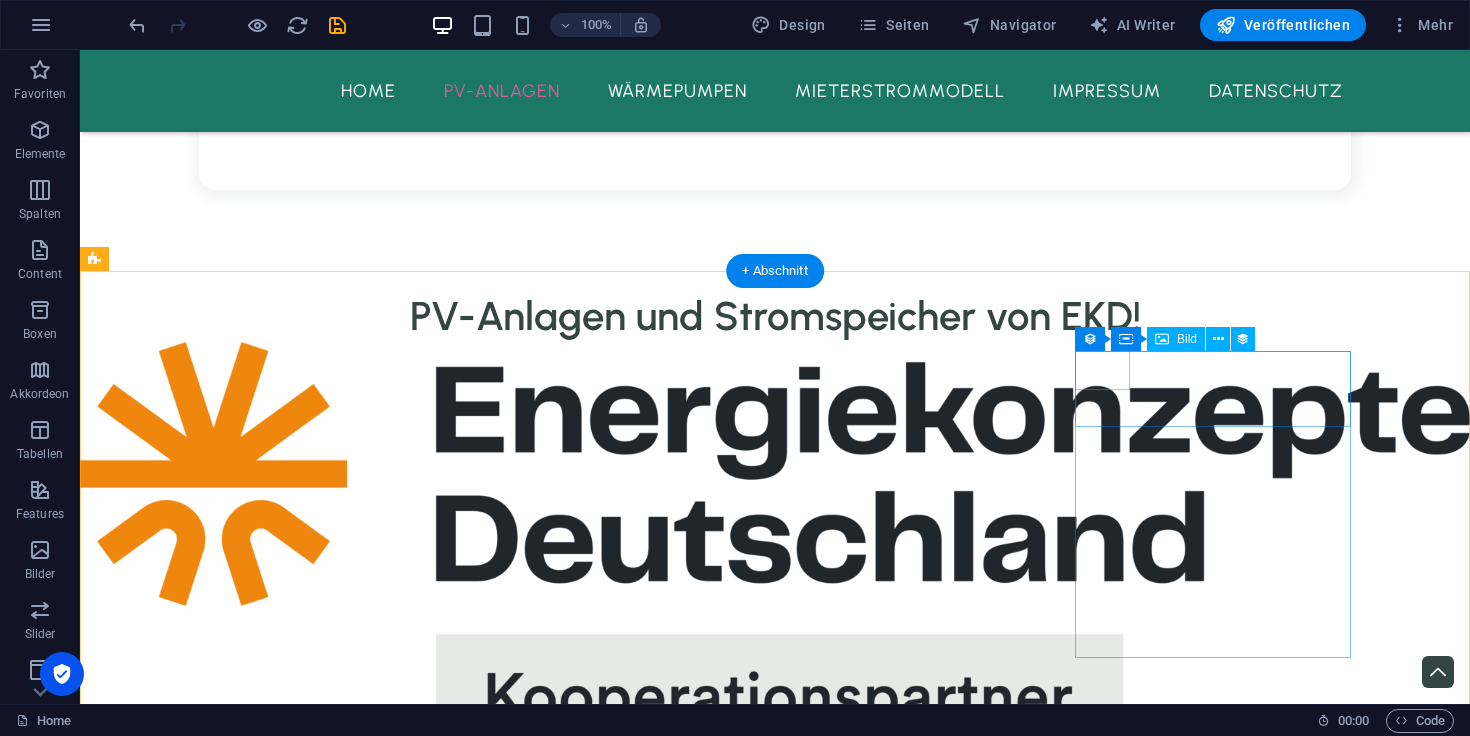 click at bounding box center (680, 7158) 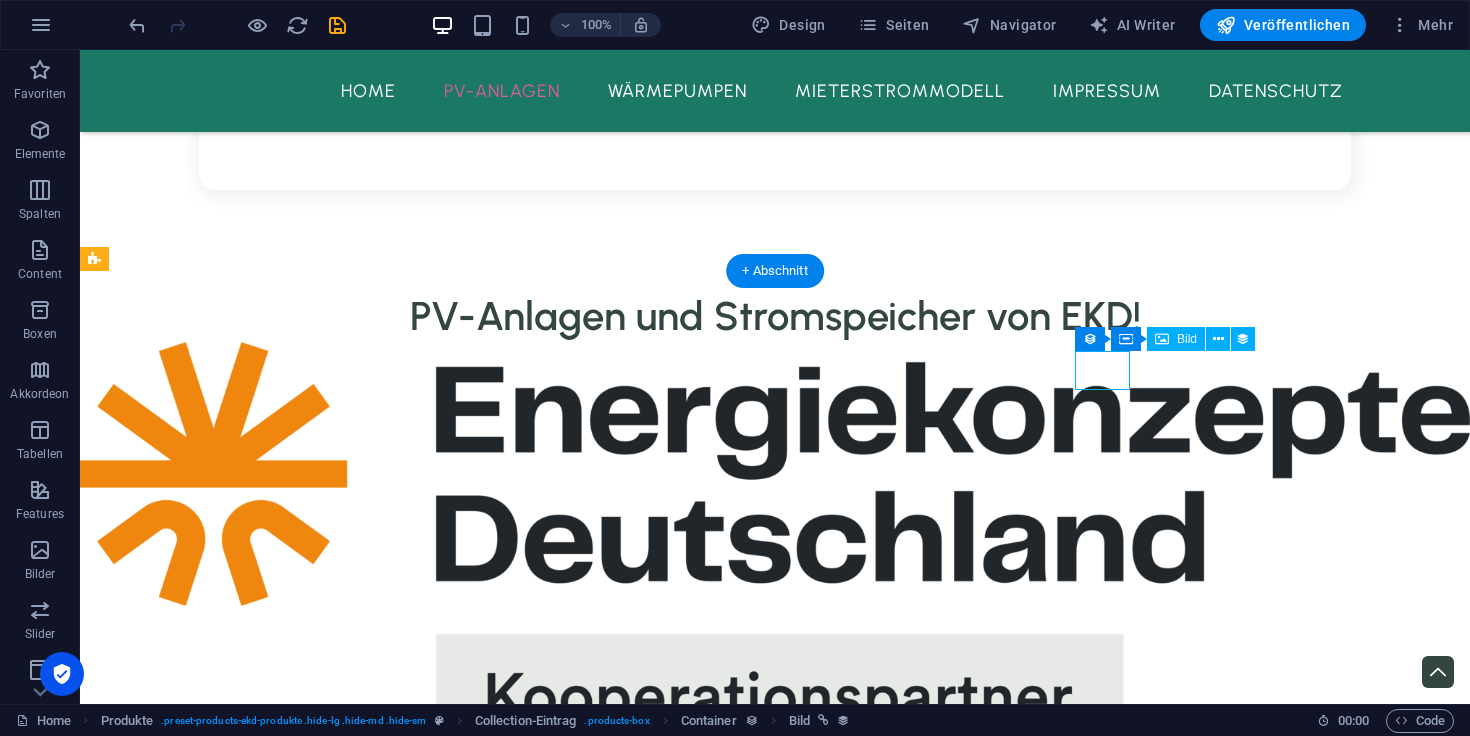 click at bounding box center (680, 7158) 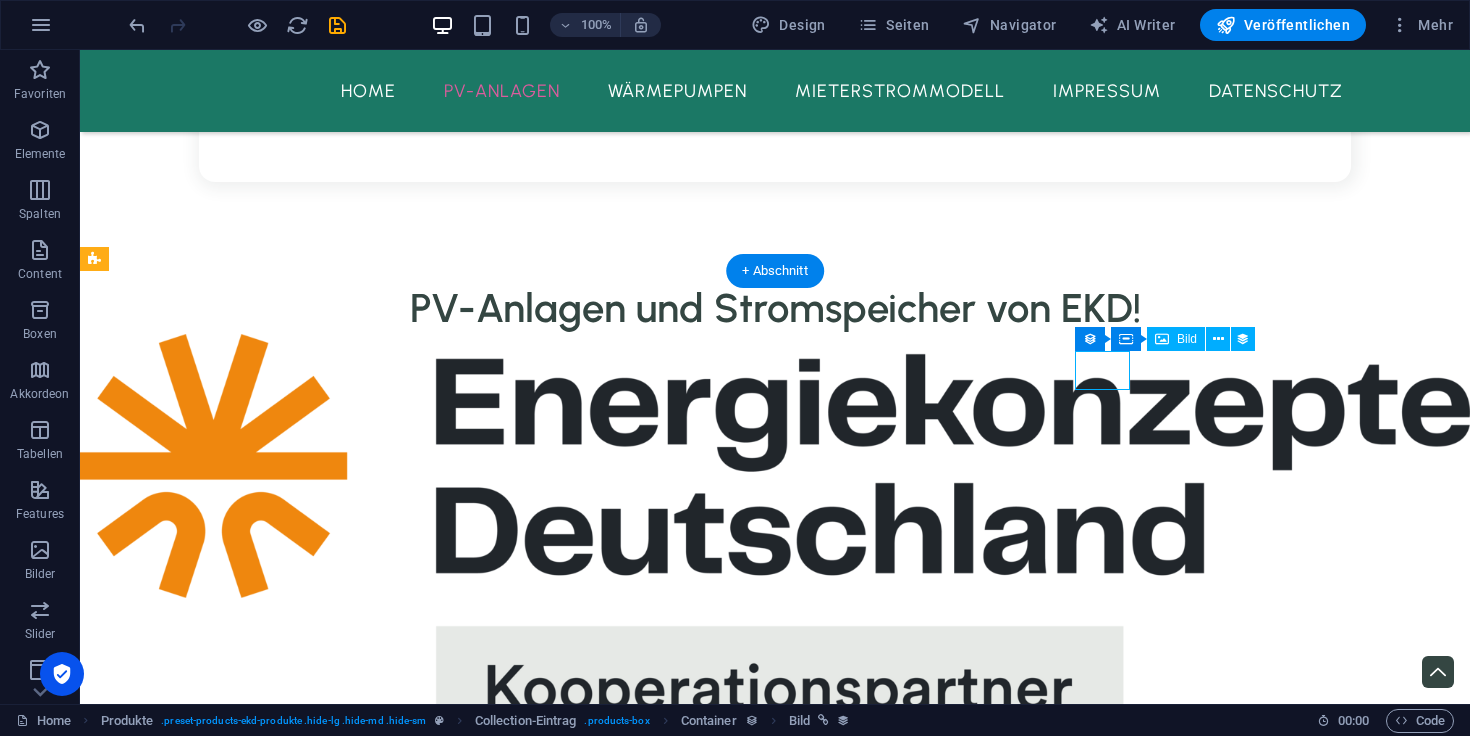 select on "image" 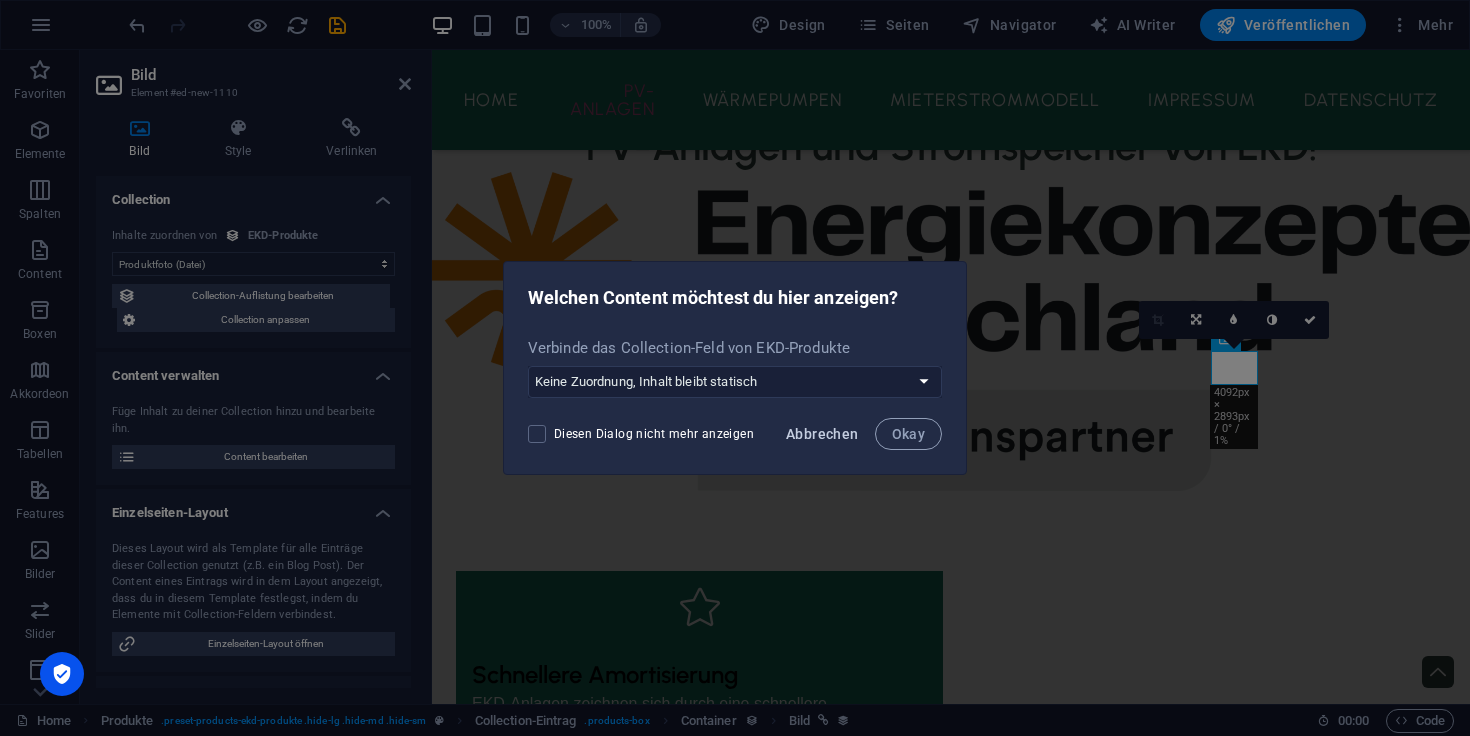 click on "Abbrechen" at bounding box center [822, 434] 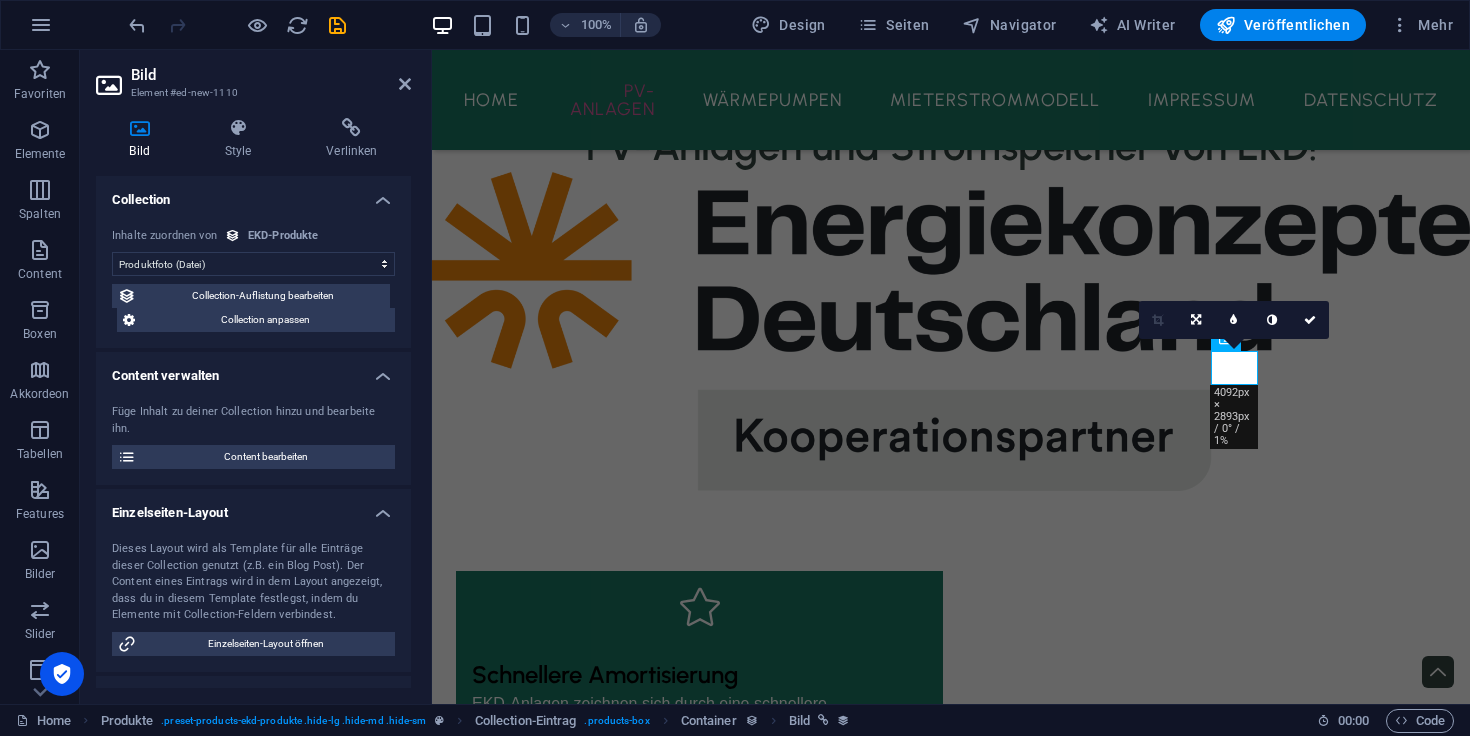 scroll, scrollTop: 614, scrollLeft: 0, axis: vertical 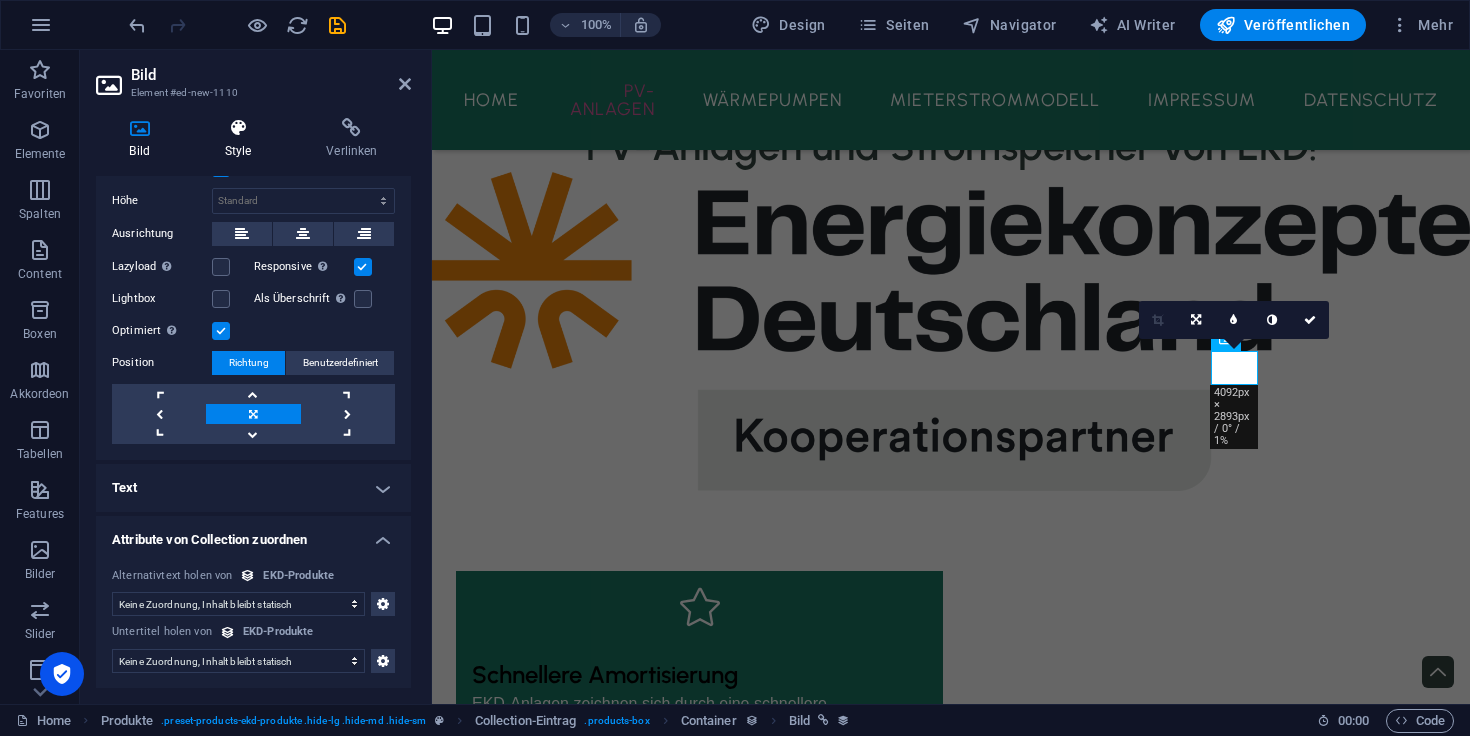 click at bounding box center (238, 128) 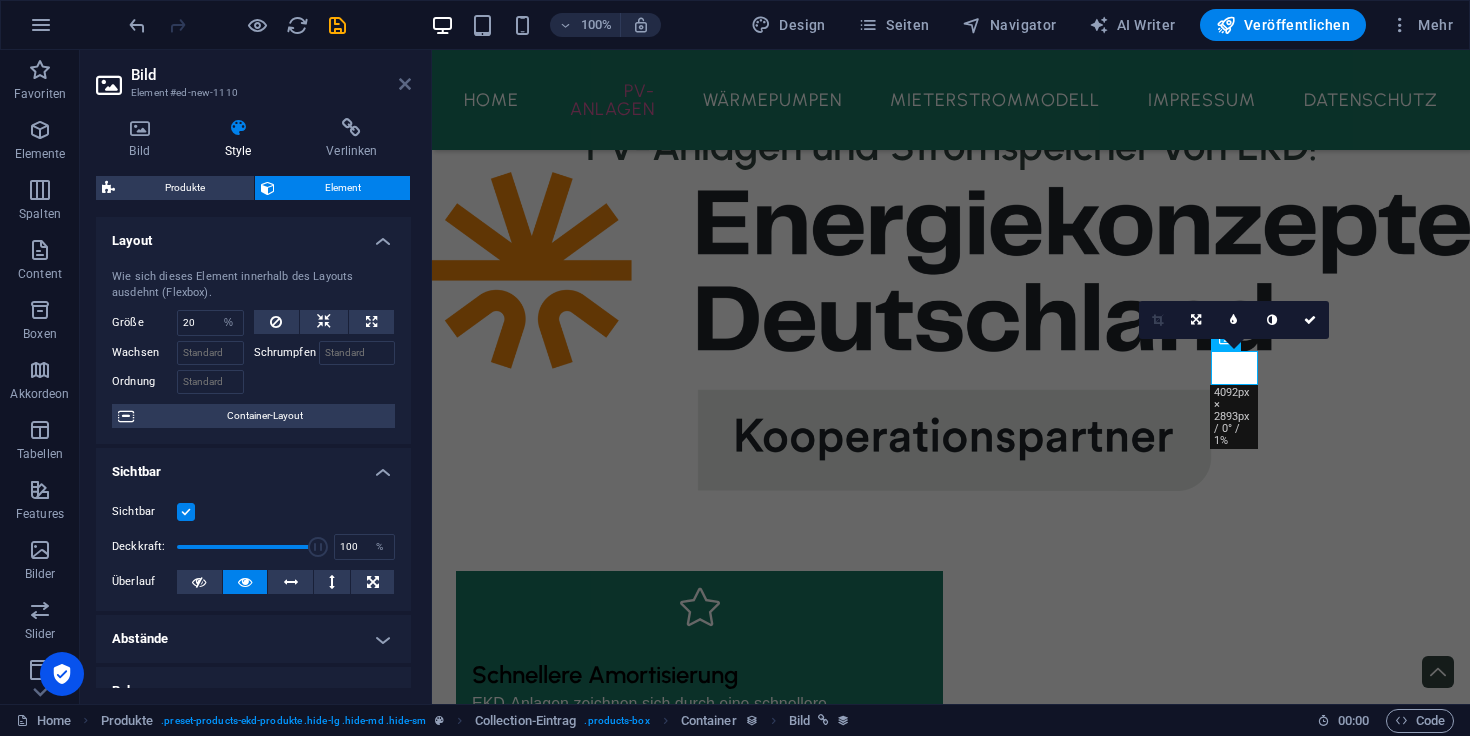 click on "Bild Element #ed-new-1110 Bild Style Verlinken Collection Keine Zuordnung, Inhalt bleibt statisch Erstellt am (Datum) Aktualisiert am (Datum) Name (Einfacher Text) Slug (Einfacher Text) Produktfoto (Datei) Produktbeschreibung (CMS) Galerie (Mehrere Dateien) Inhalte zuordnen von EKD-Produkte [DATE] (l) [DATE] (L) [DATE] (ll) [DATE] (LL) [DATE] 12:06 (lll) [DATE] 12:06 (LLL) [DATE] 12:06 ([GEOGRAPHIC_DATA]) [DATE] 12:06 (LLLL) [DATE] (D.M.YYYY) [DATE] (D. MMM YYYY) [DATE] (D. MMMM YYYY) [DATE] (dd, D.M.YYYY) [DATE] (dd, D. MMM YYYY) [DATE] (dddd, D. MMMM YYYY) 12:06 (LT) 14 (D) 14 (DD) 14. (Do) 7 (M) 07 (MM) Juli (MMM) Juli (MMMM) 25 (YY) 2025 (YYYY) vor ein paar Sekunden Collection-Auflistung bearbeiten Collection anpassen Content verwalten Füge Inhalt zu deiner Collection hinzu und bearbeite ihn. Content bearbeiten Einzelseiten-Layout Einzelseiten-Layout öffnen Bild Ziehe Dateien zum Hochladen hierher oder  px" at bounding box center (256, 377) 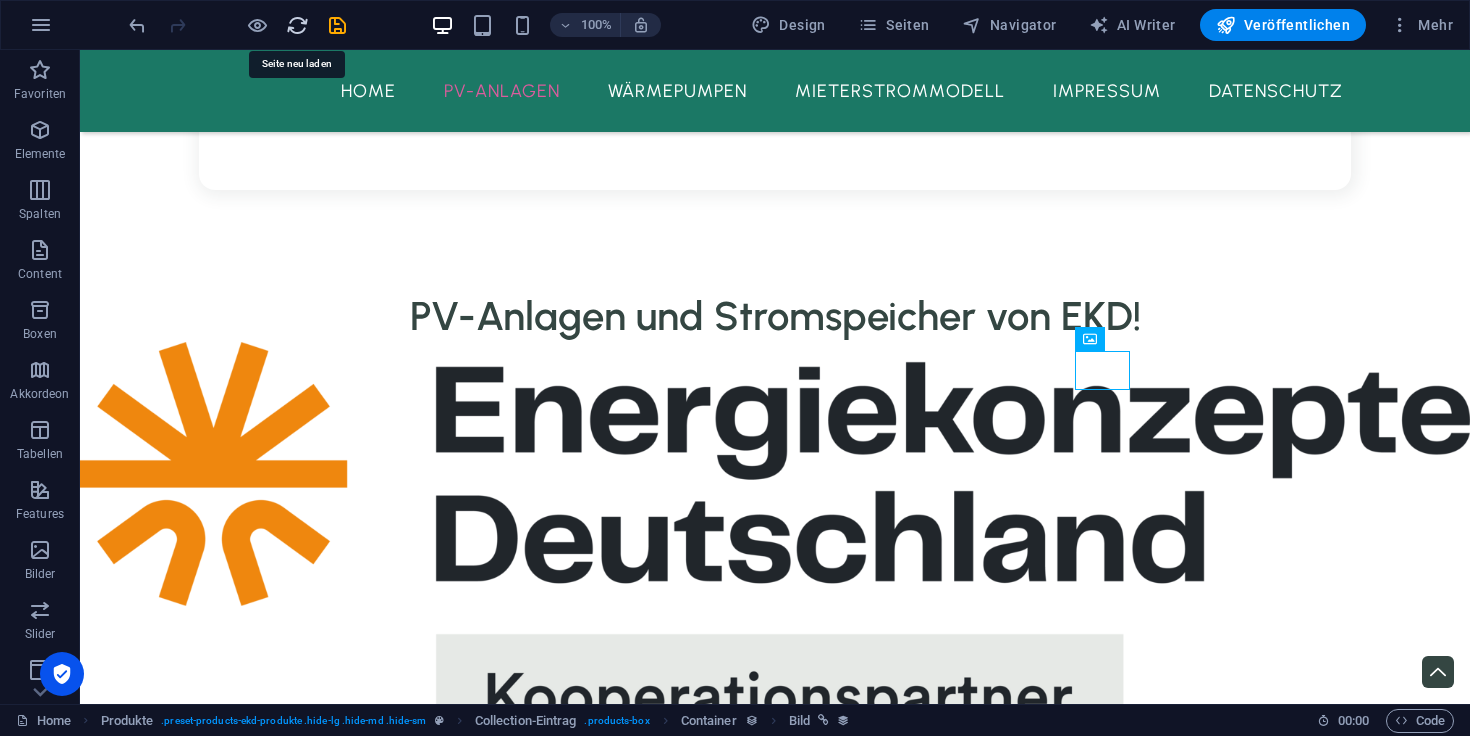 click at bounding box center [297, 25] 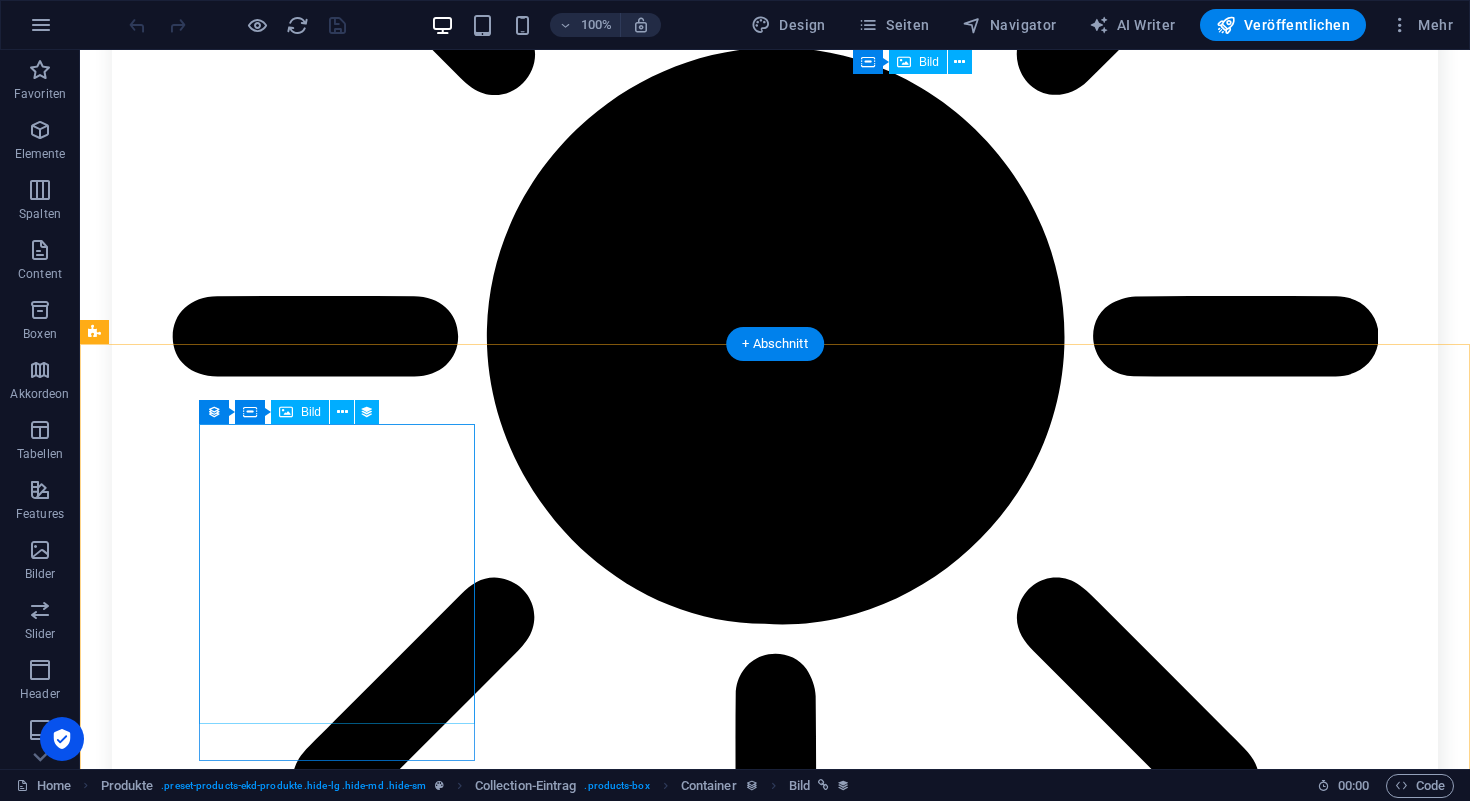 scroll, scrollTop: 2337, scrollLeft: 0, axis: vertical 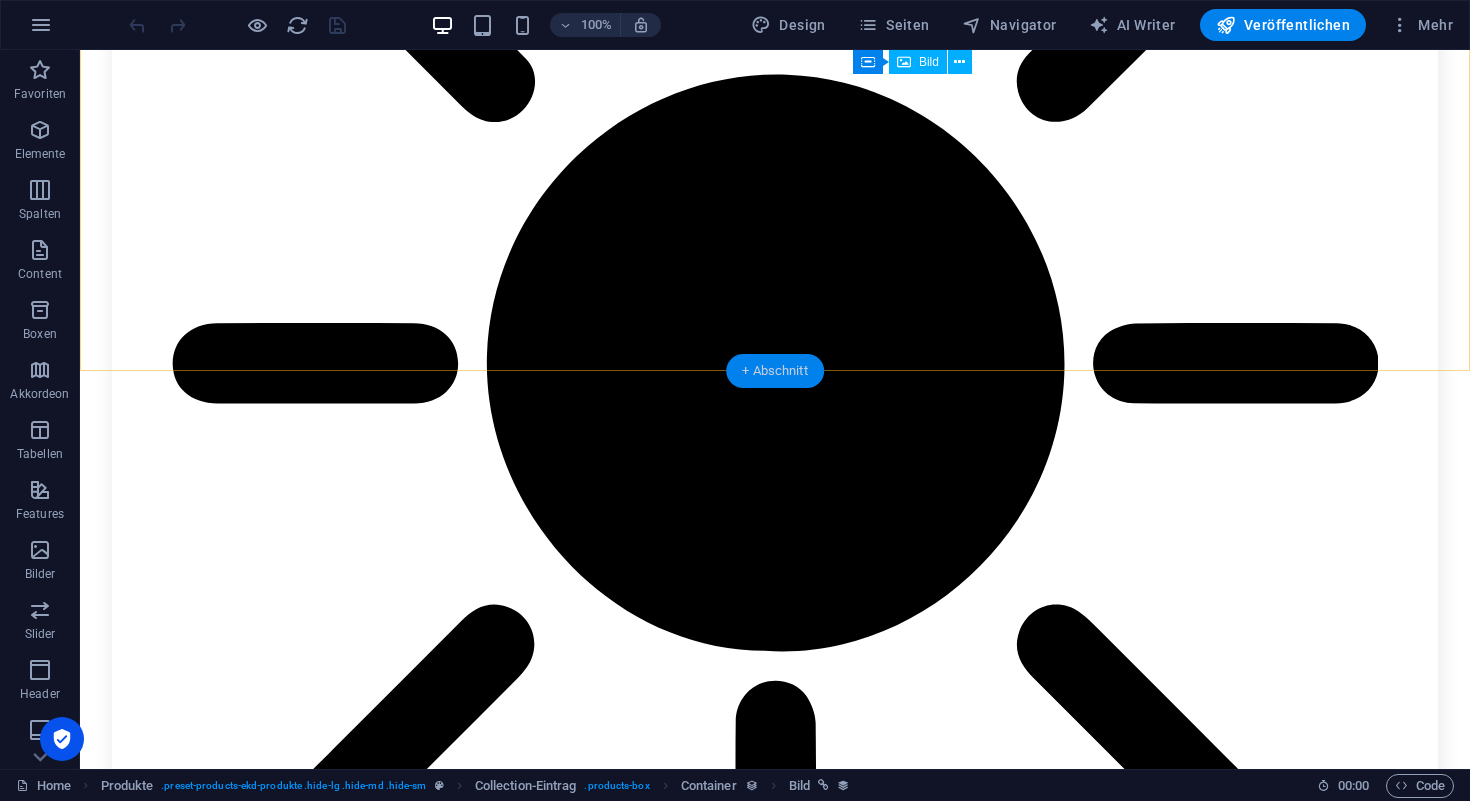 click on "+ Abschnitt" at bounding box center (775, 371) 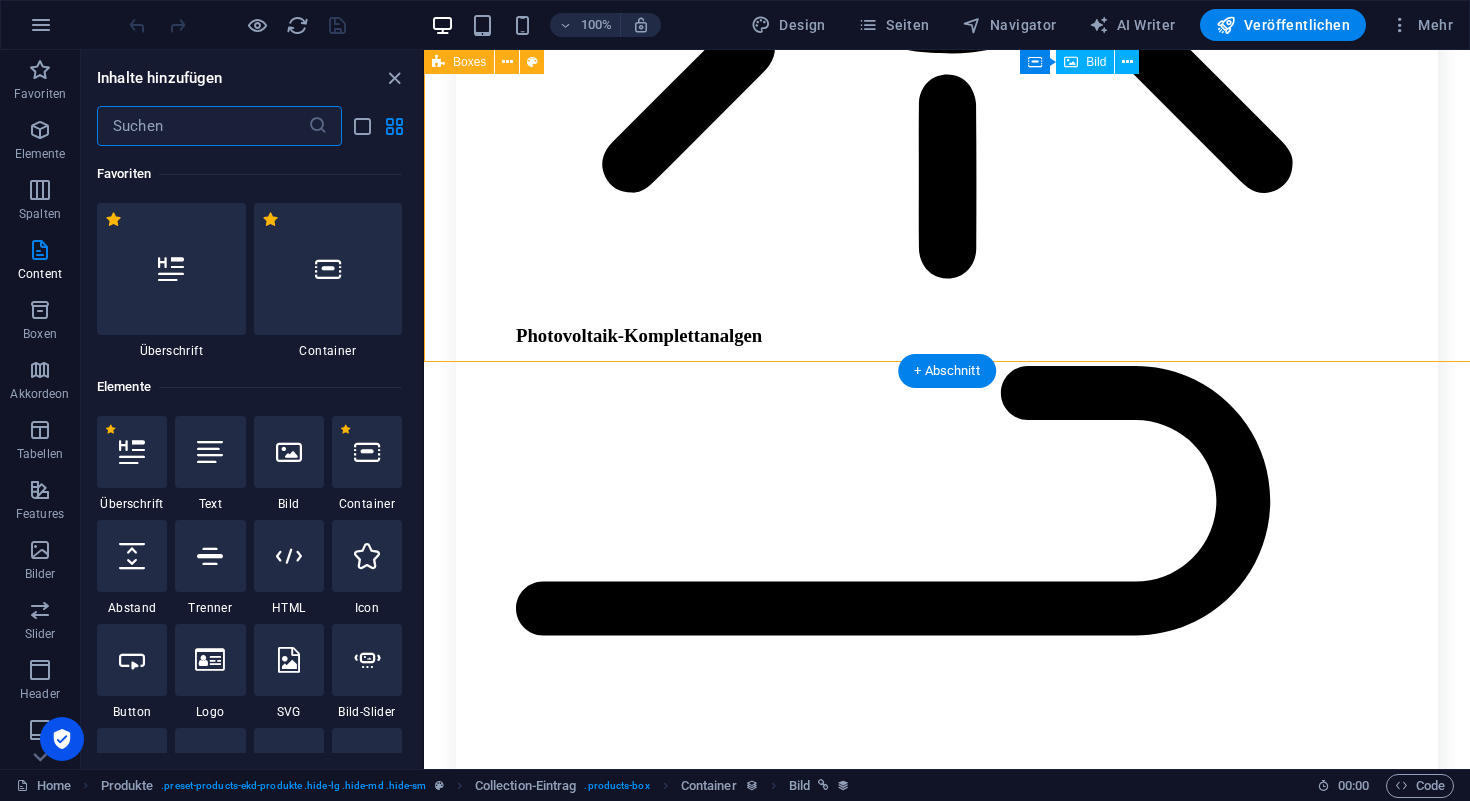 scroll, scrollTop: 2345, scrollLeft: 0, axis: vertical 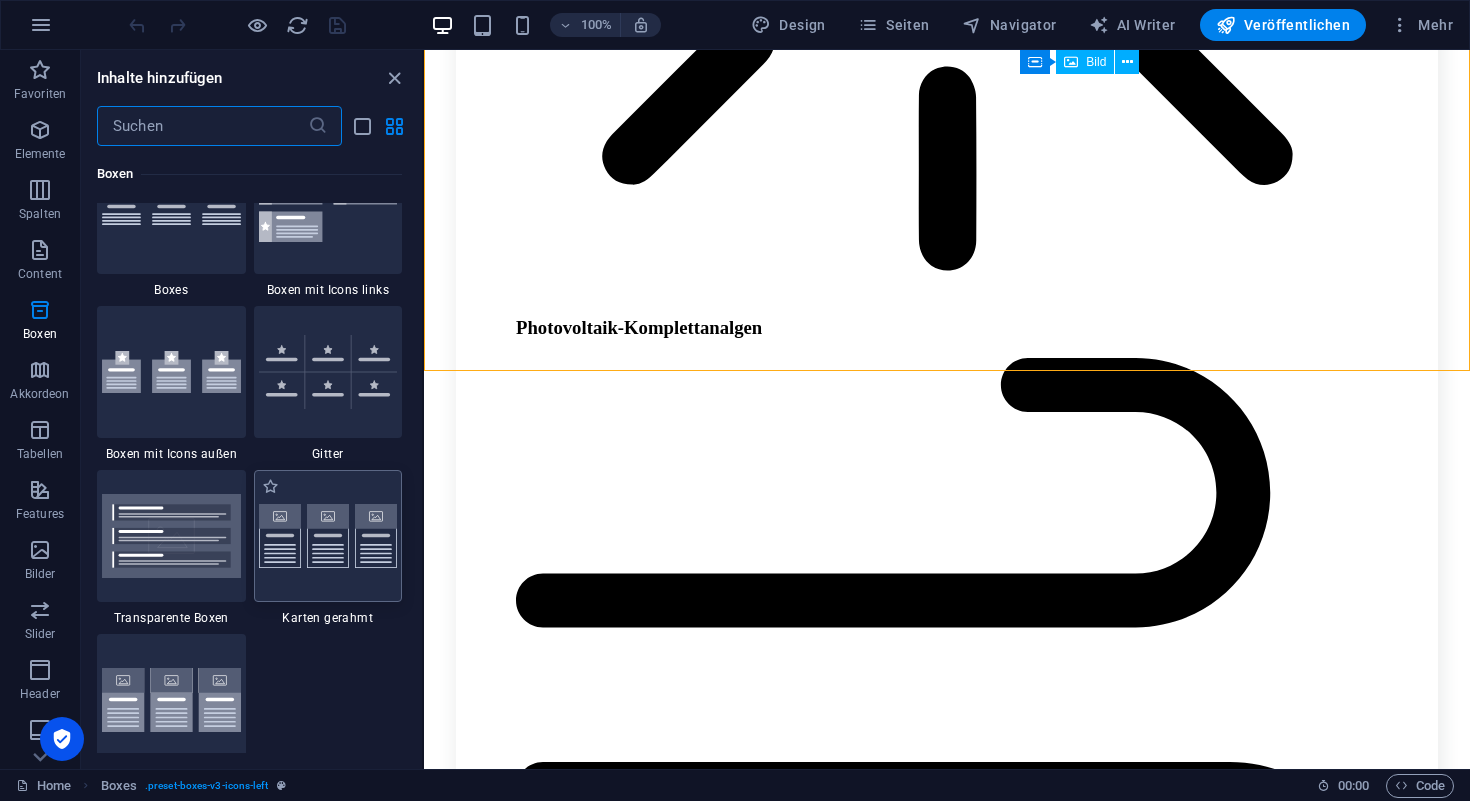 click at bounding box center [328, 536] 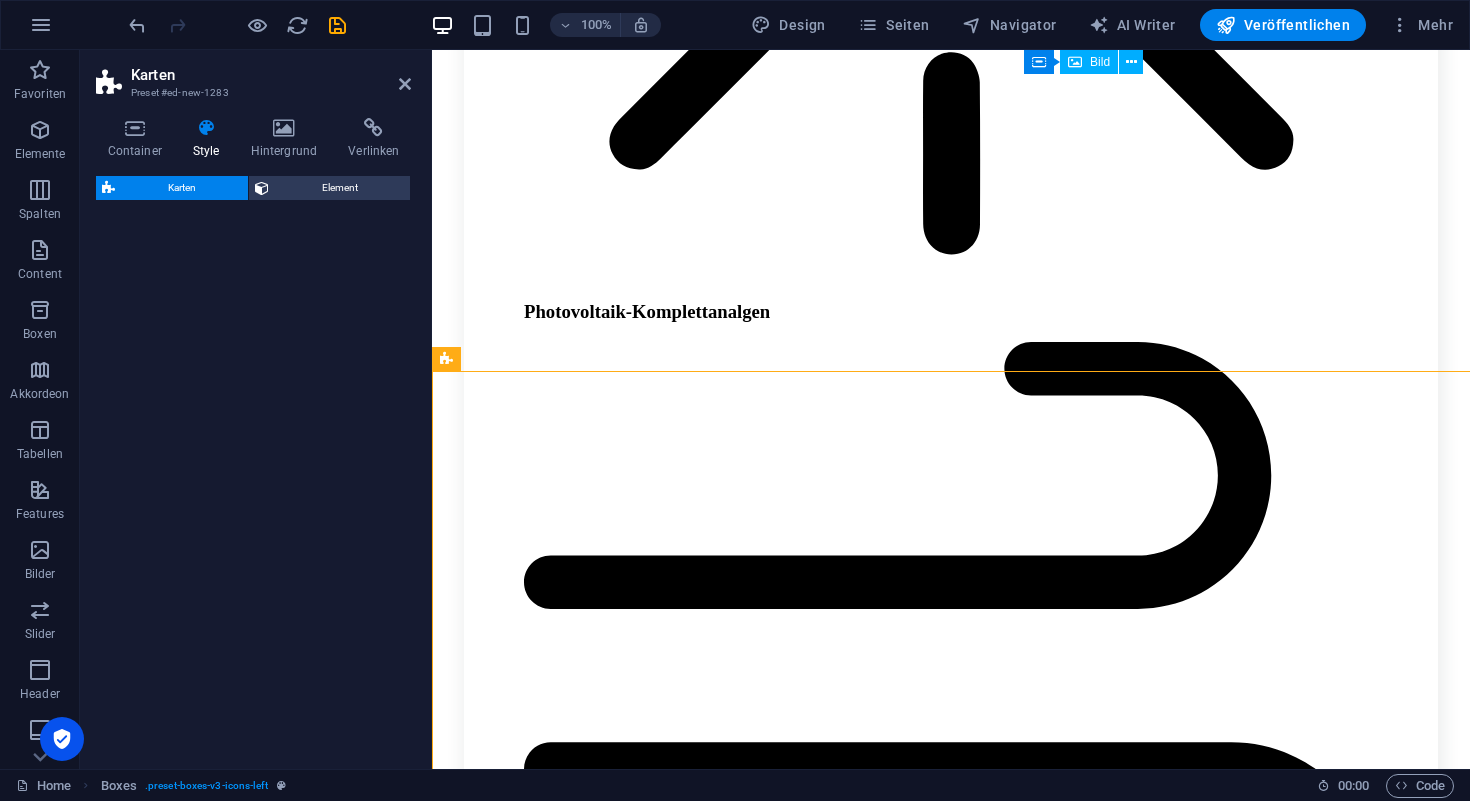 select on "rem" 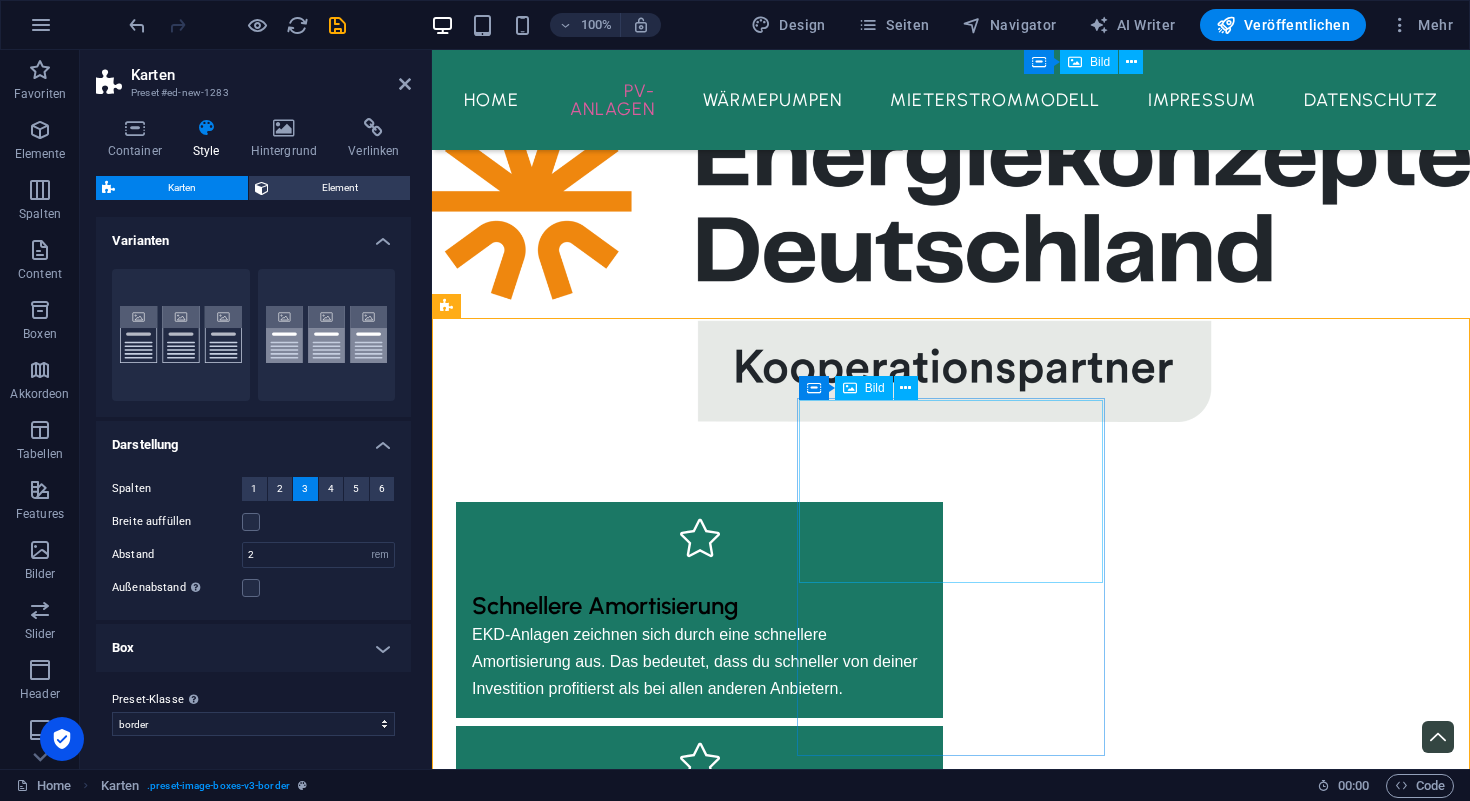 scroll, scrollTop: 2546, scrollLeft: 0, axis: vertical 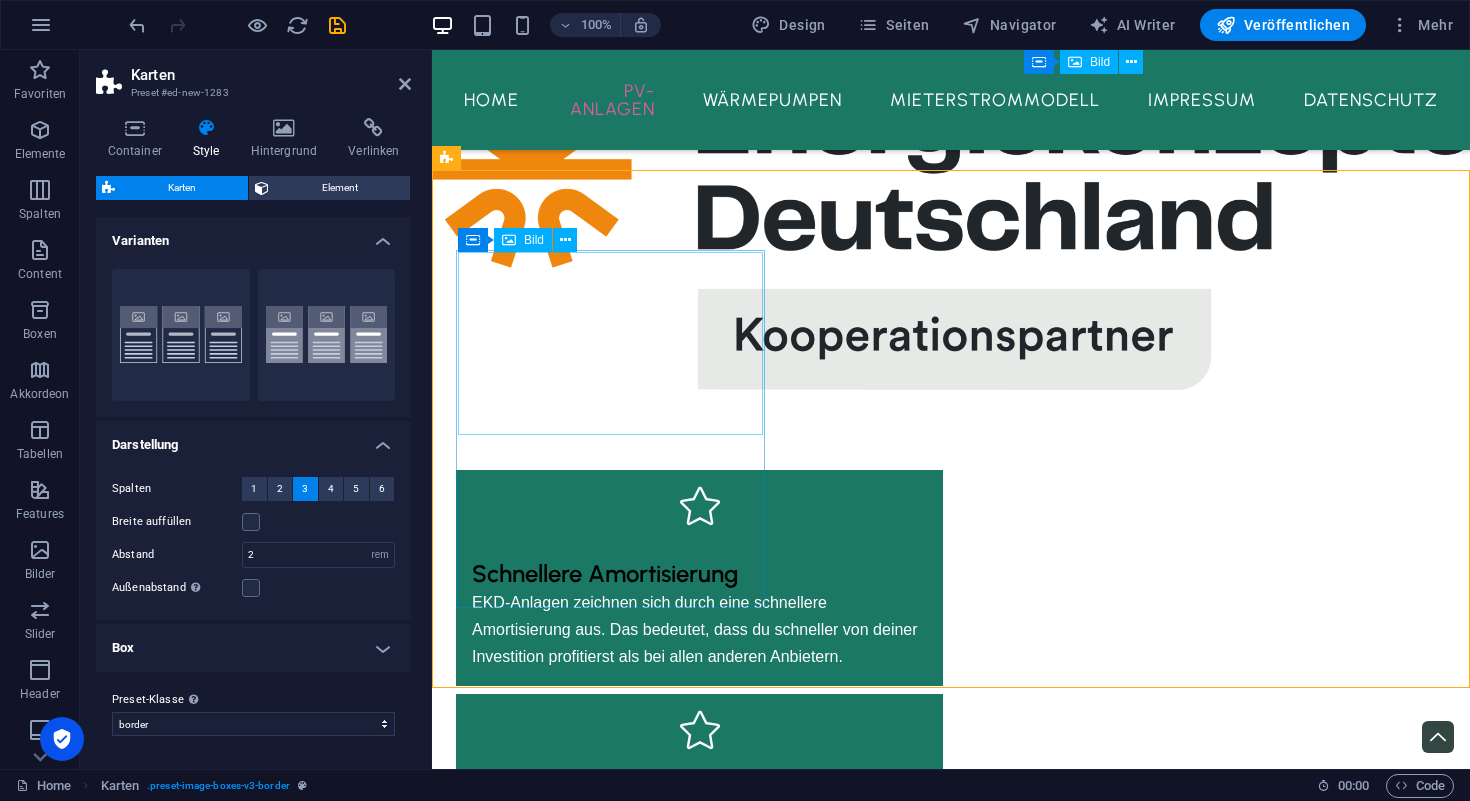 click at bounding box center (610, 2519) 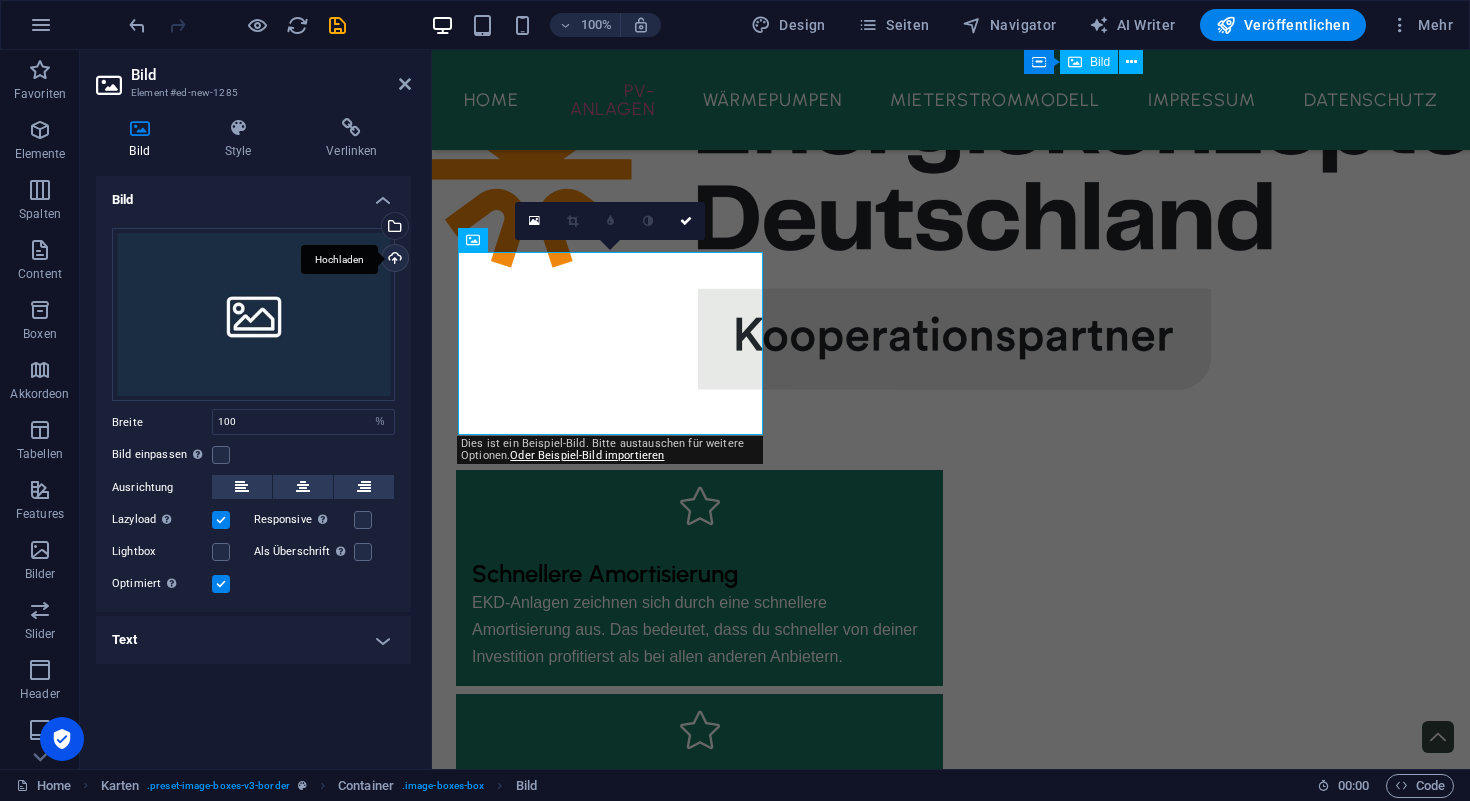 click on "Hochladen" at bounding box center (393, 260) 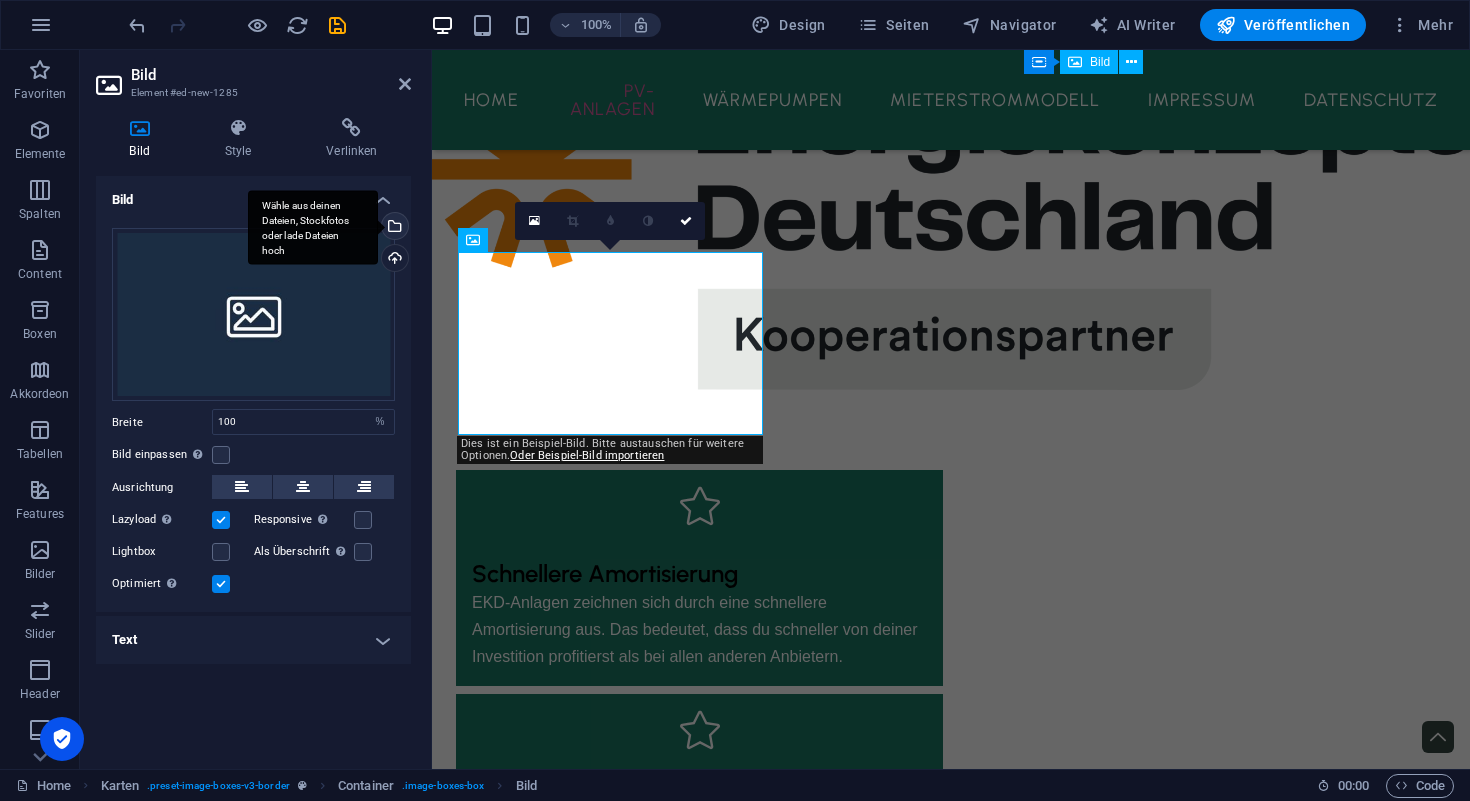 click on "Wähle aus deinen Dateien, Stockfotos oder lade Dateien hoch" at bounding box center (393, 228) 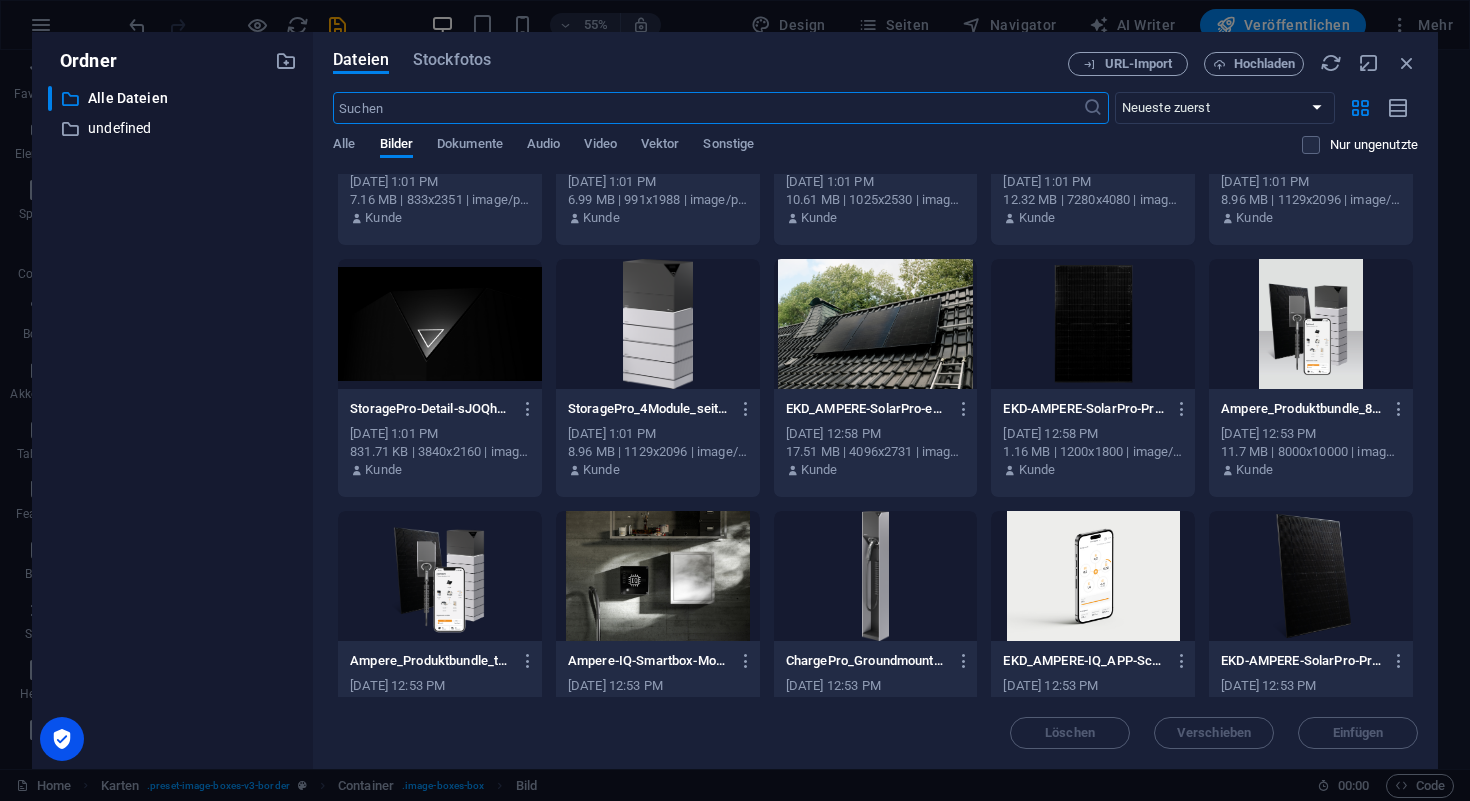 scroll, scrollTop: 926, scrollLeft: 0, axis: vertical 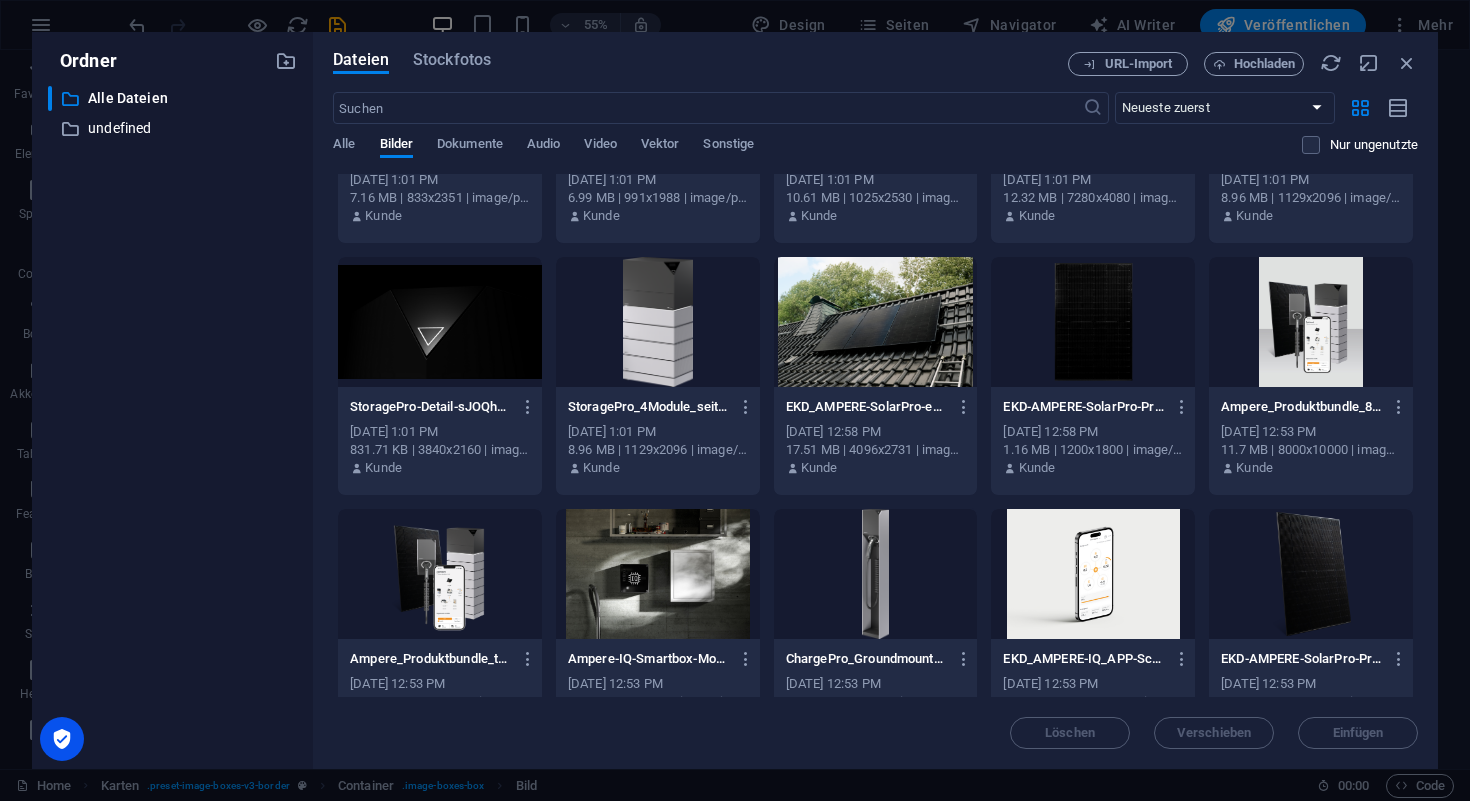 click at bounding box center [1093, 322] 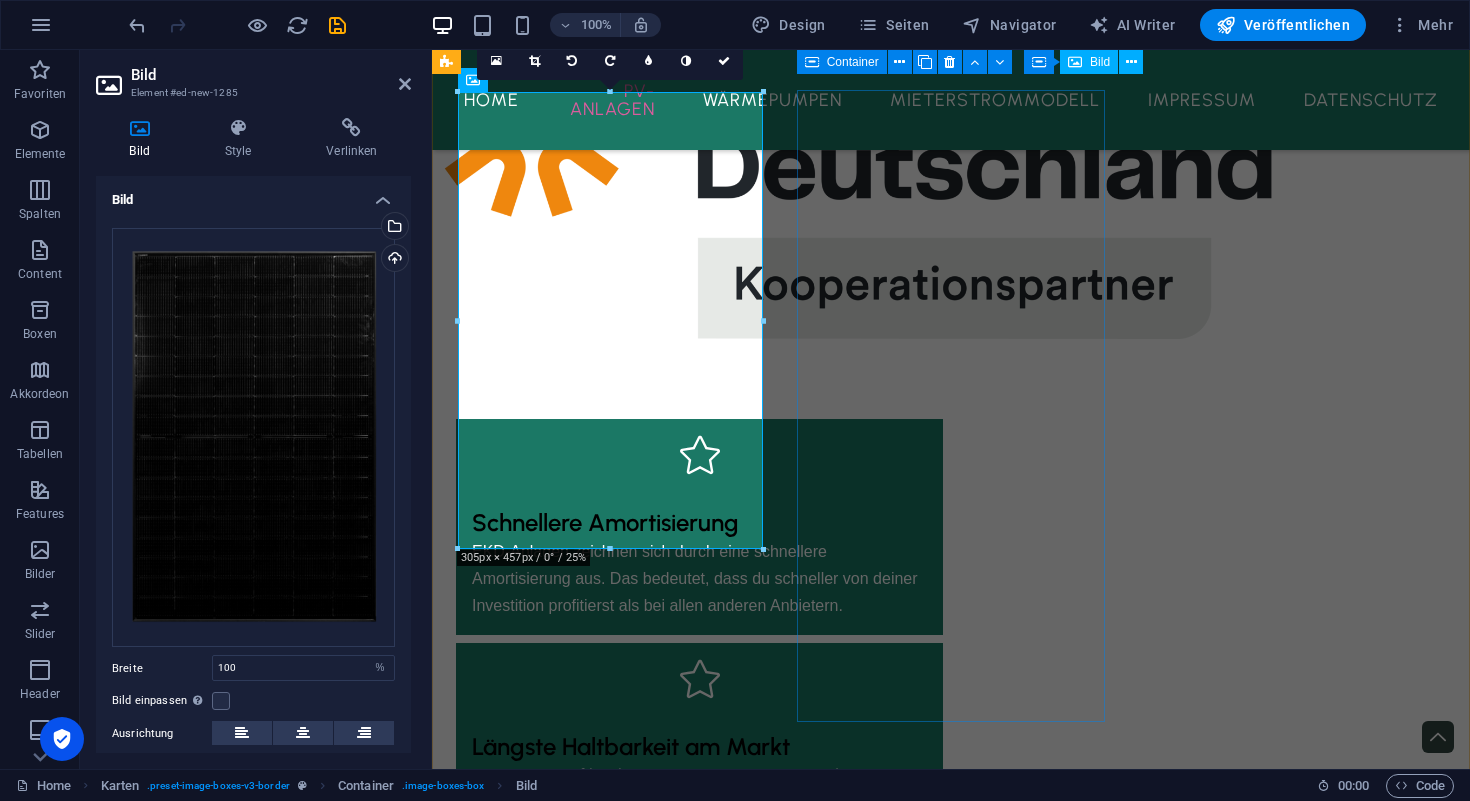 scroll, scrollTop: 2592, scrollLeft: 0, axis: vertical 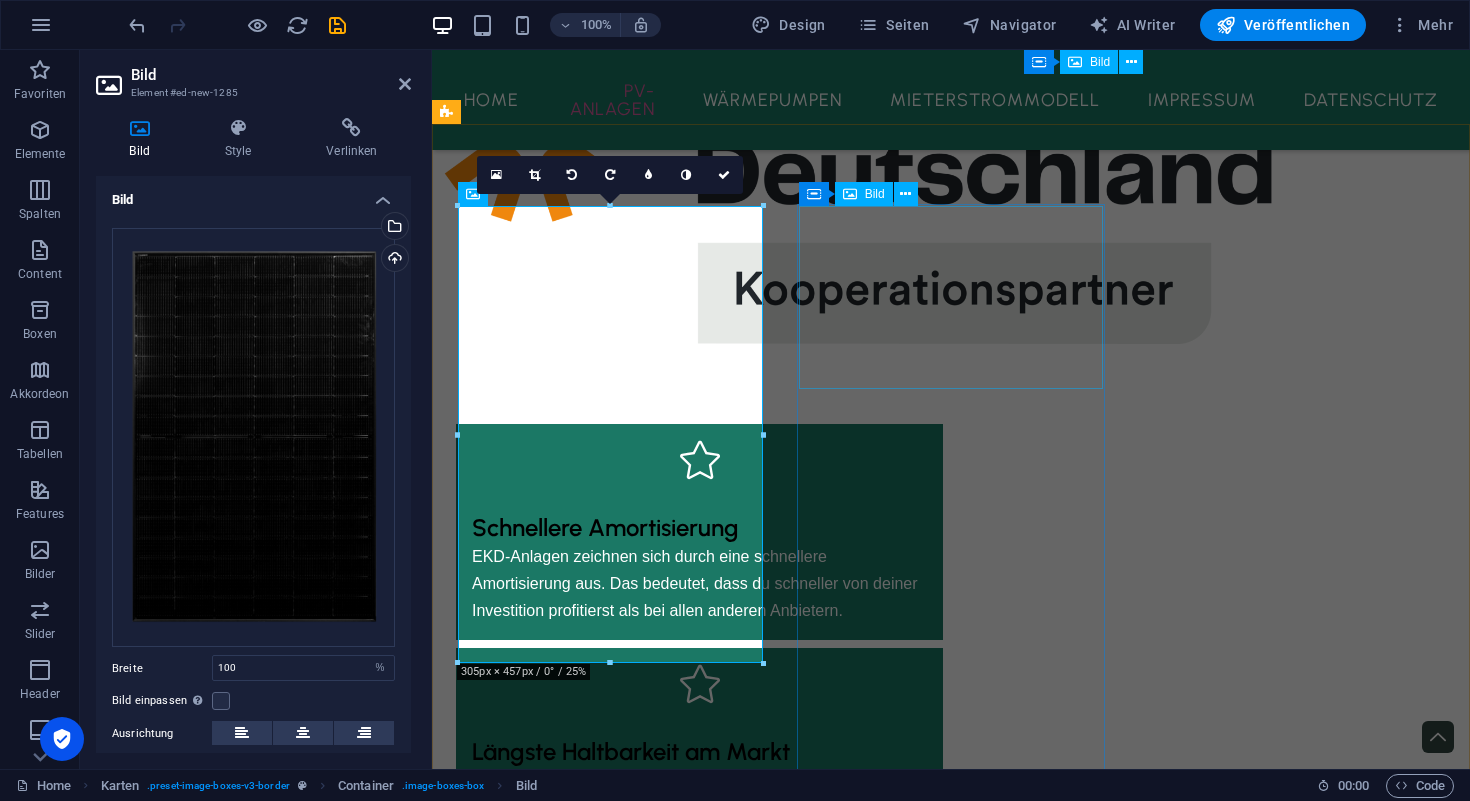 click at bounding box center (610, 3122) 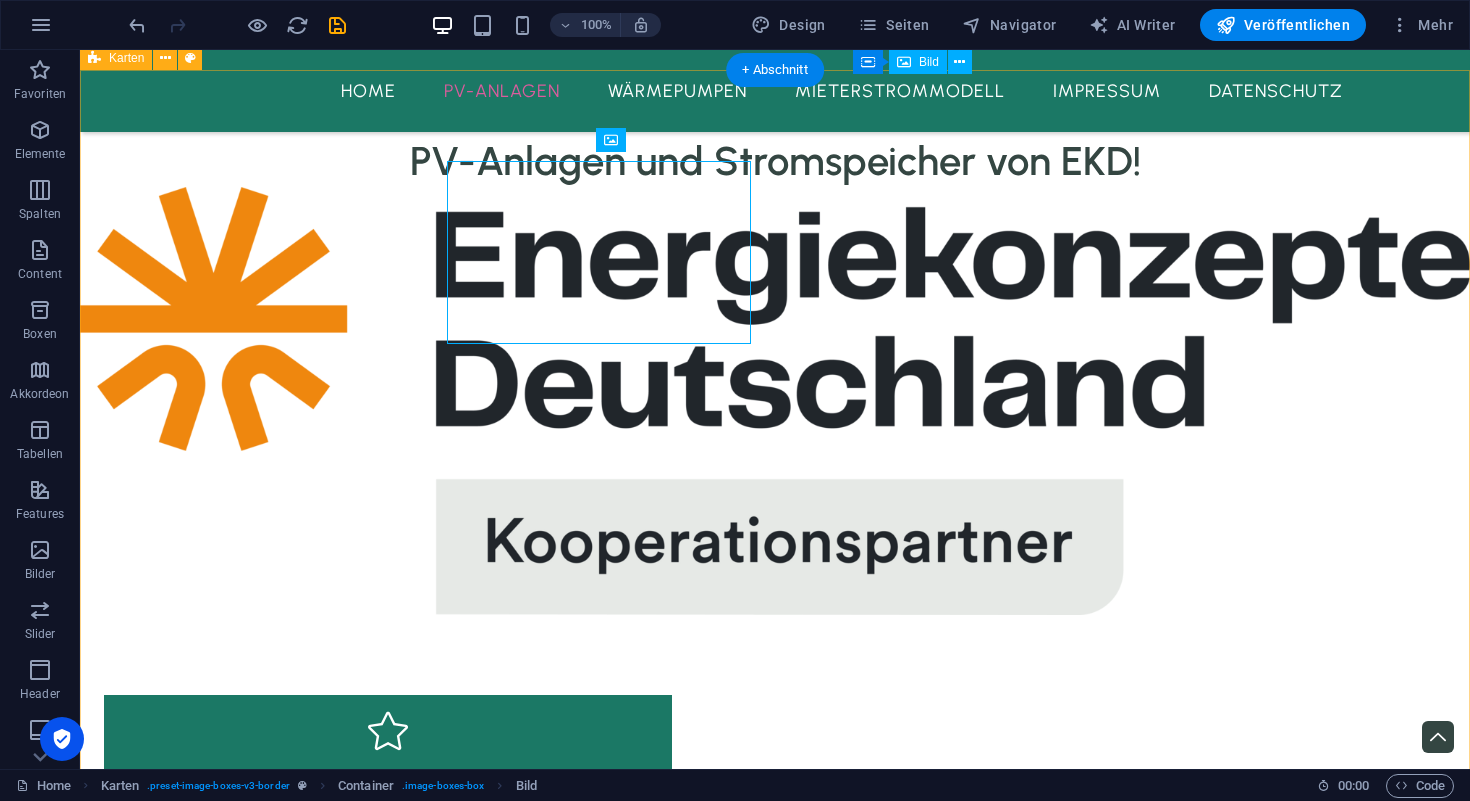 scroll, scrollTop: 2638, scrollLeft: 0, axis: vertical 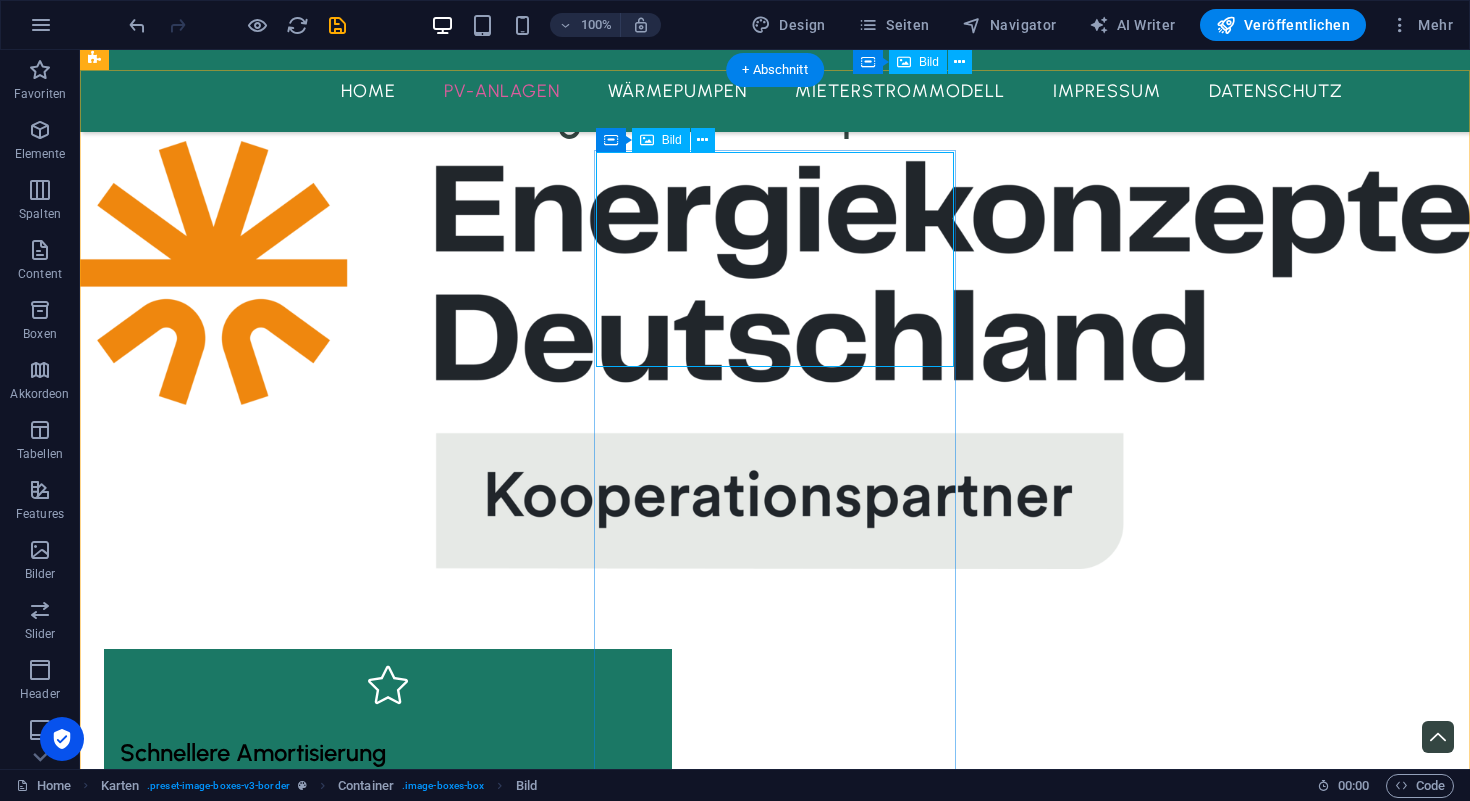 click at bounding box center [285, 3362] 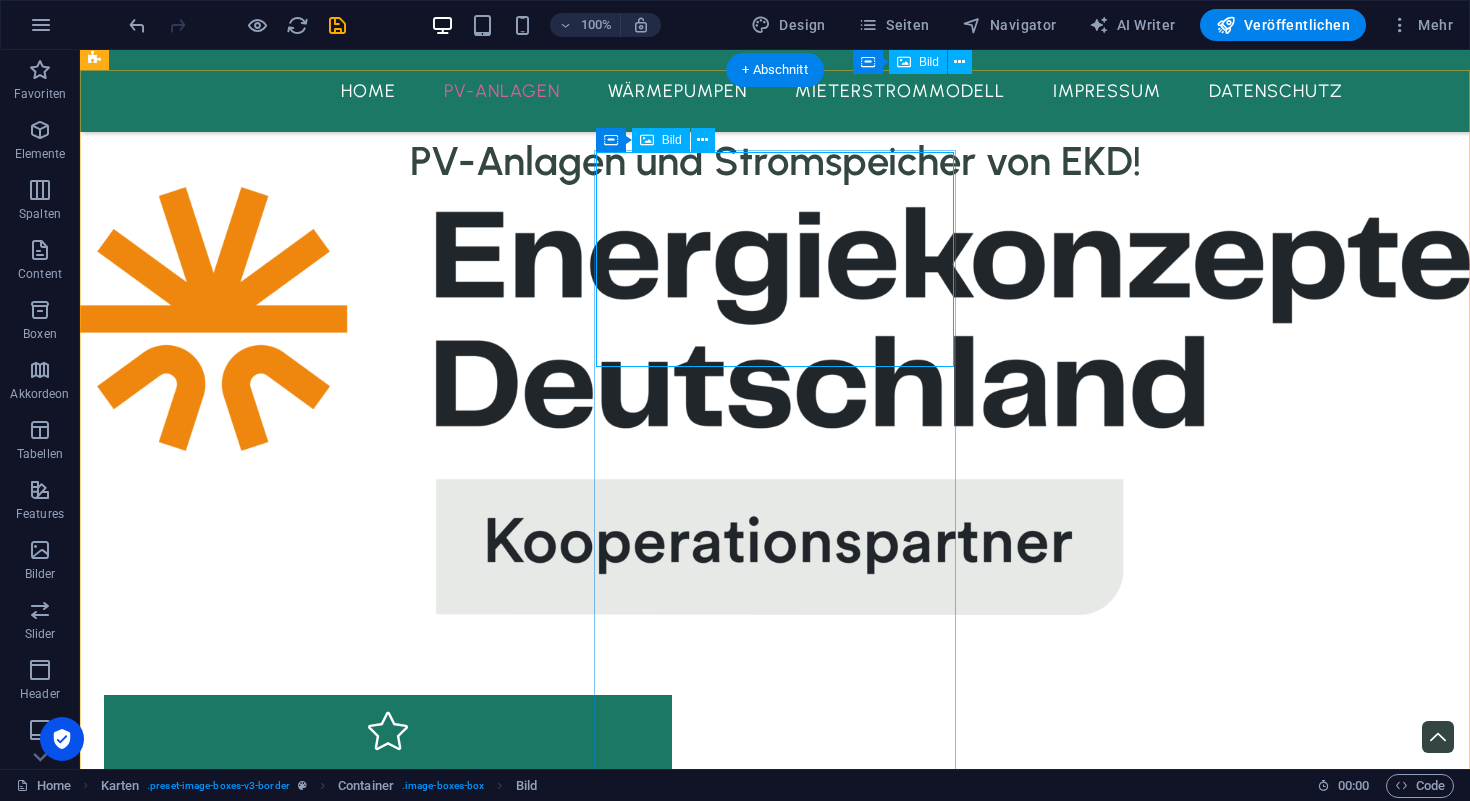 select on "%" 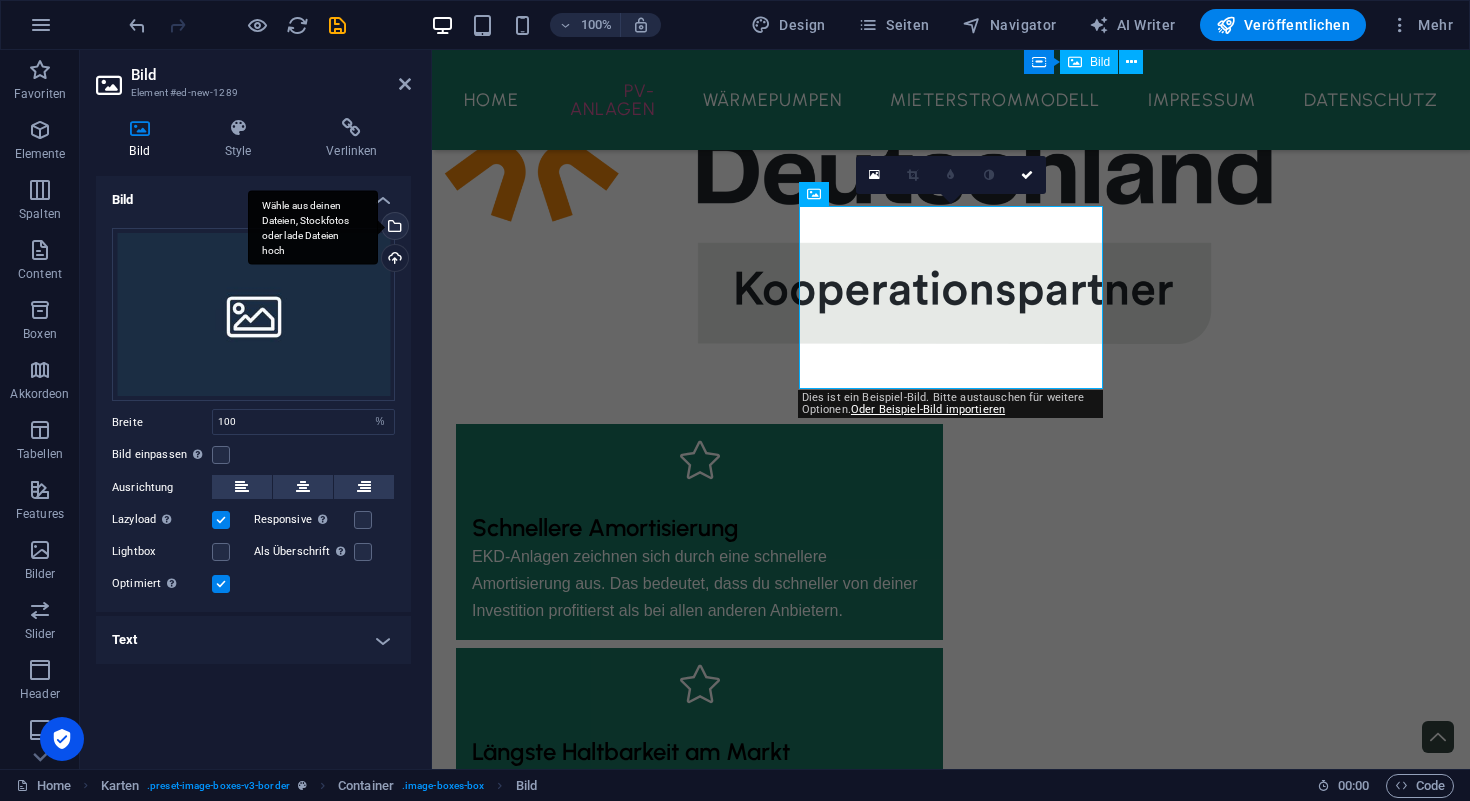 click on "Wähle aus deinen Dateien, Stockfotos oder lade Dateien hoch" at bounding box center (393, 228) 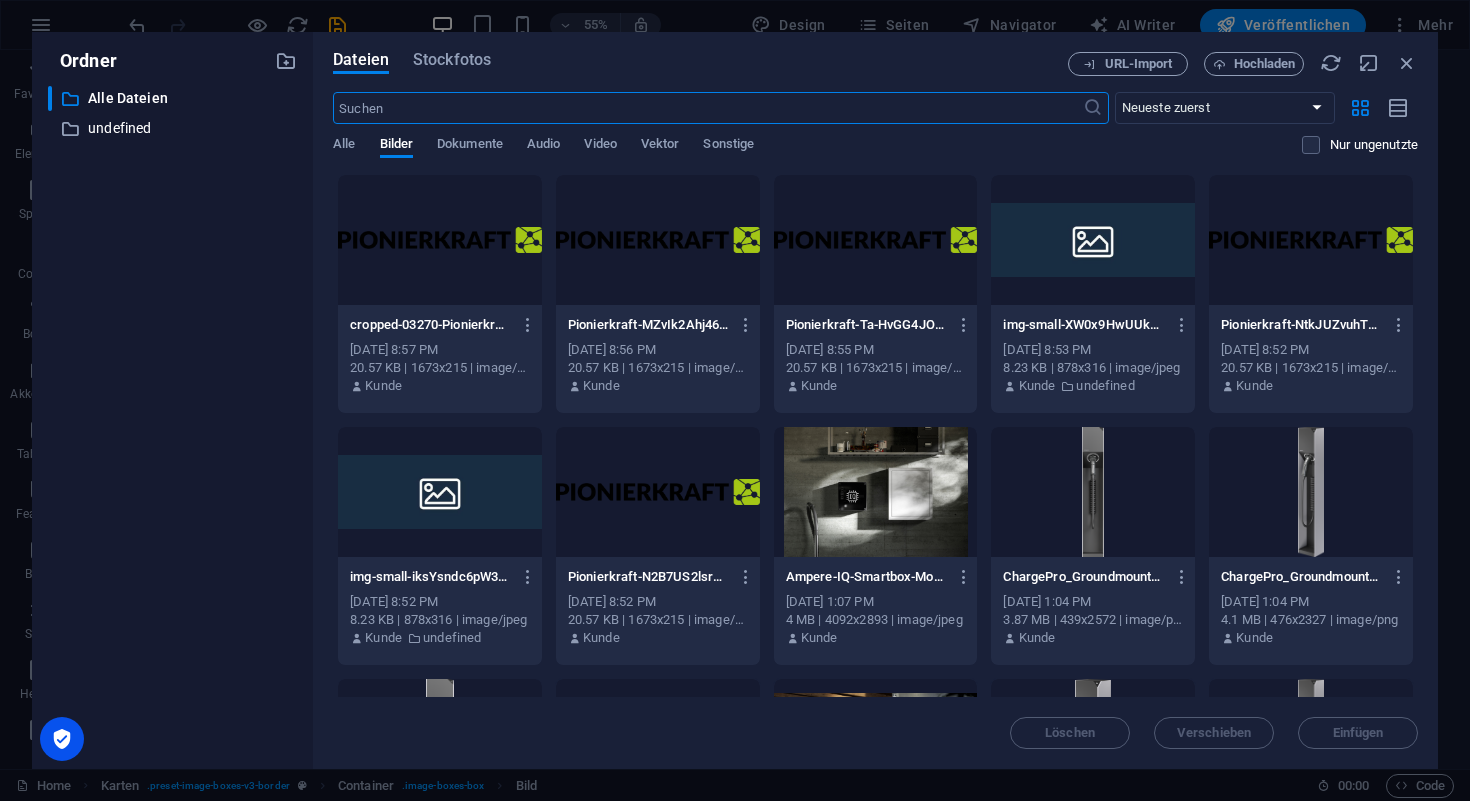 scroll, scrollTop: 2584, scrollLeft: 0, axis: vertical 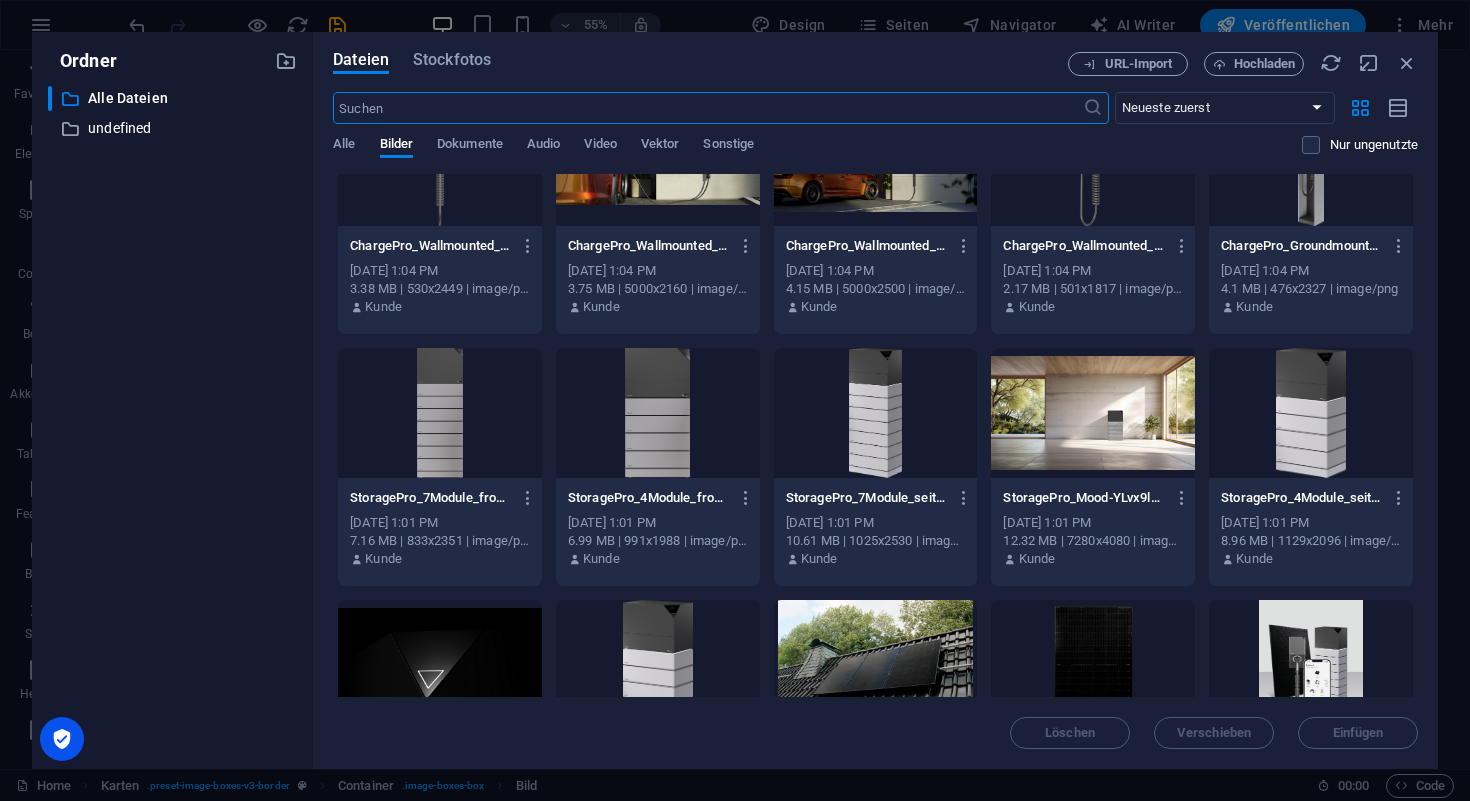 click at bounding box center (1311, 413) 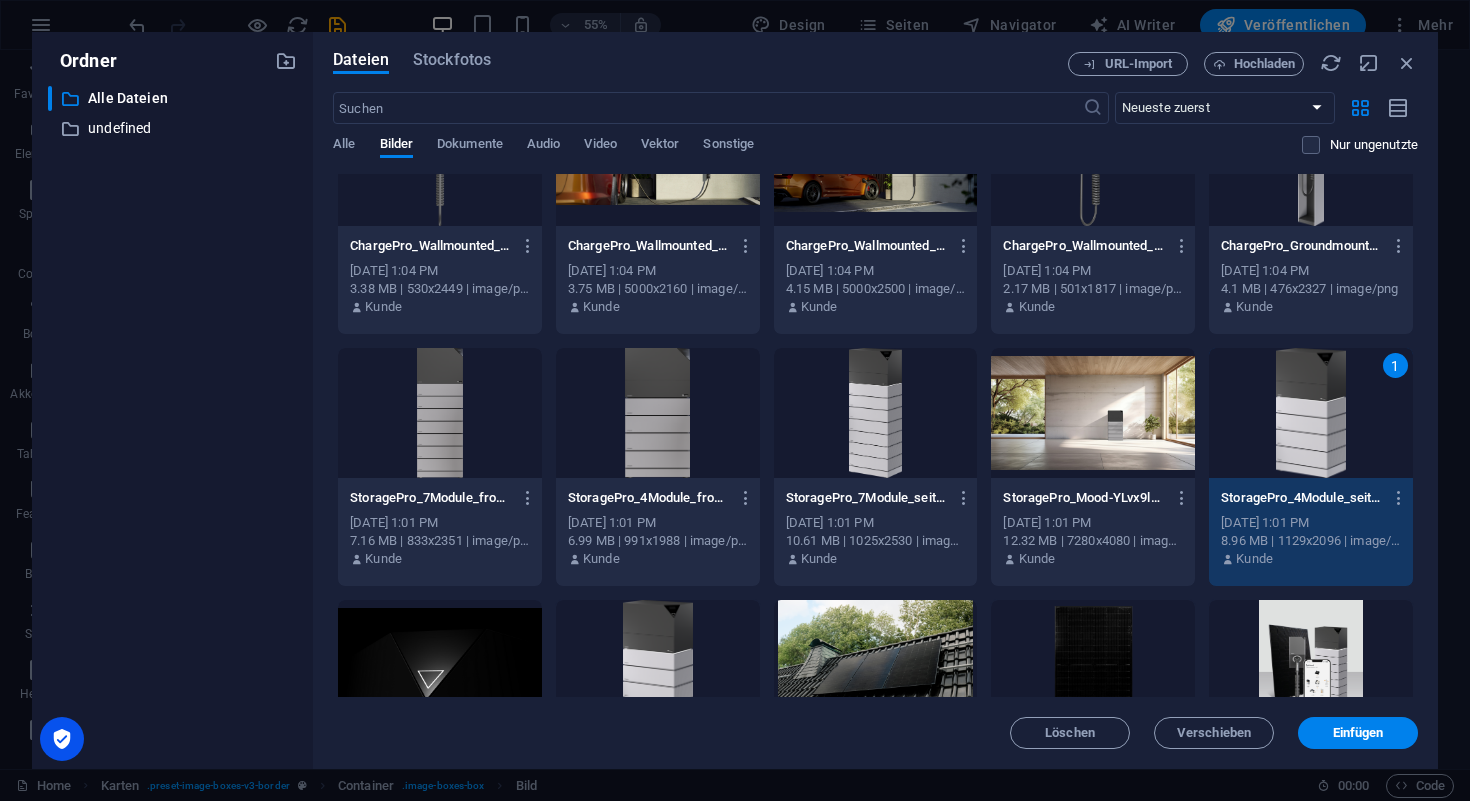 click on "1" at bounding box center (1311, 413) 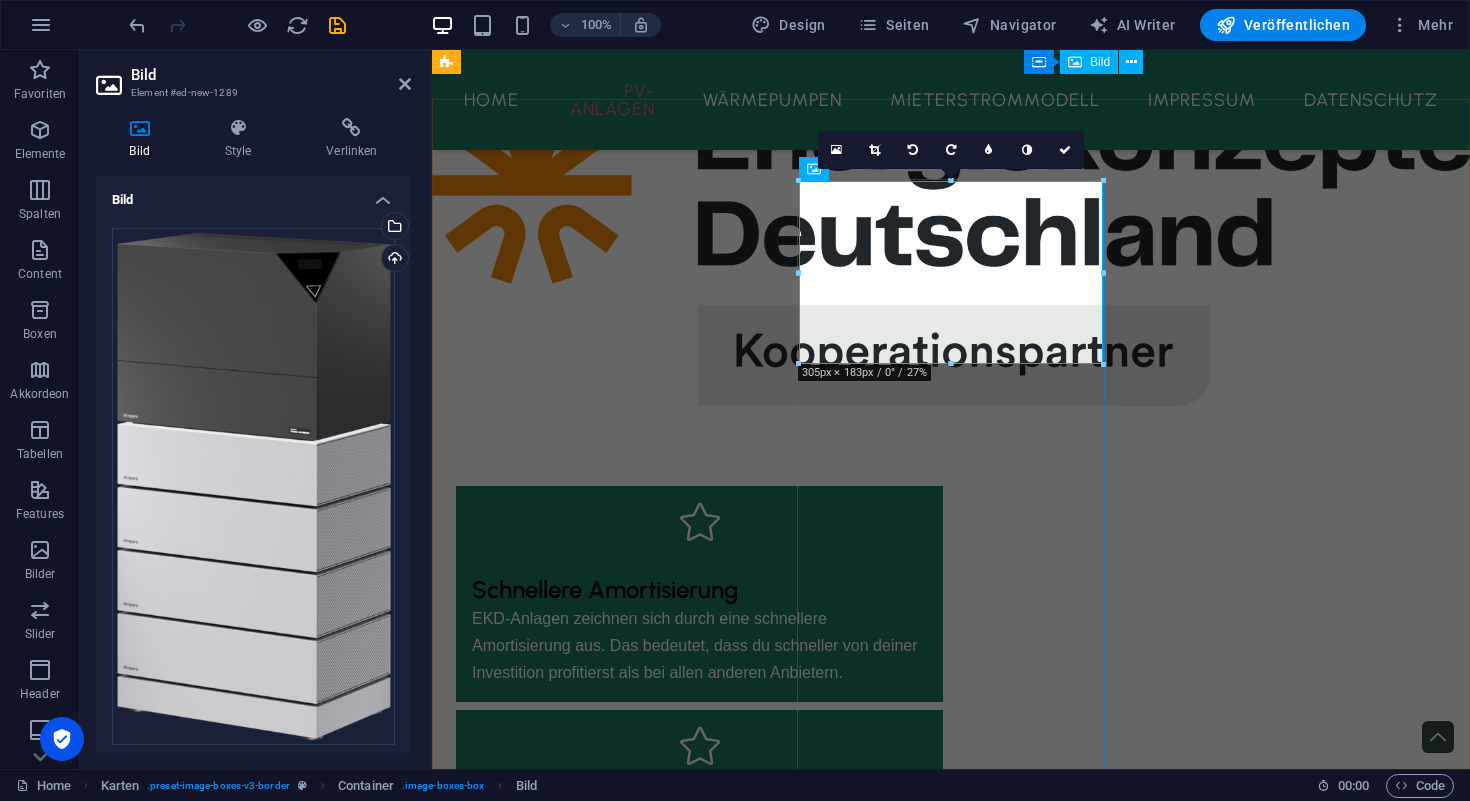 scroll, scrollTop: 2514, scrollLeft: 0, axis: vertical 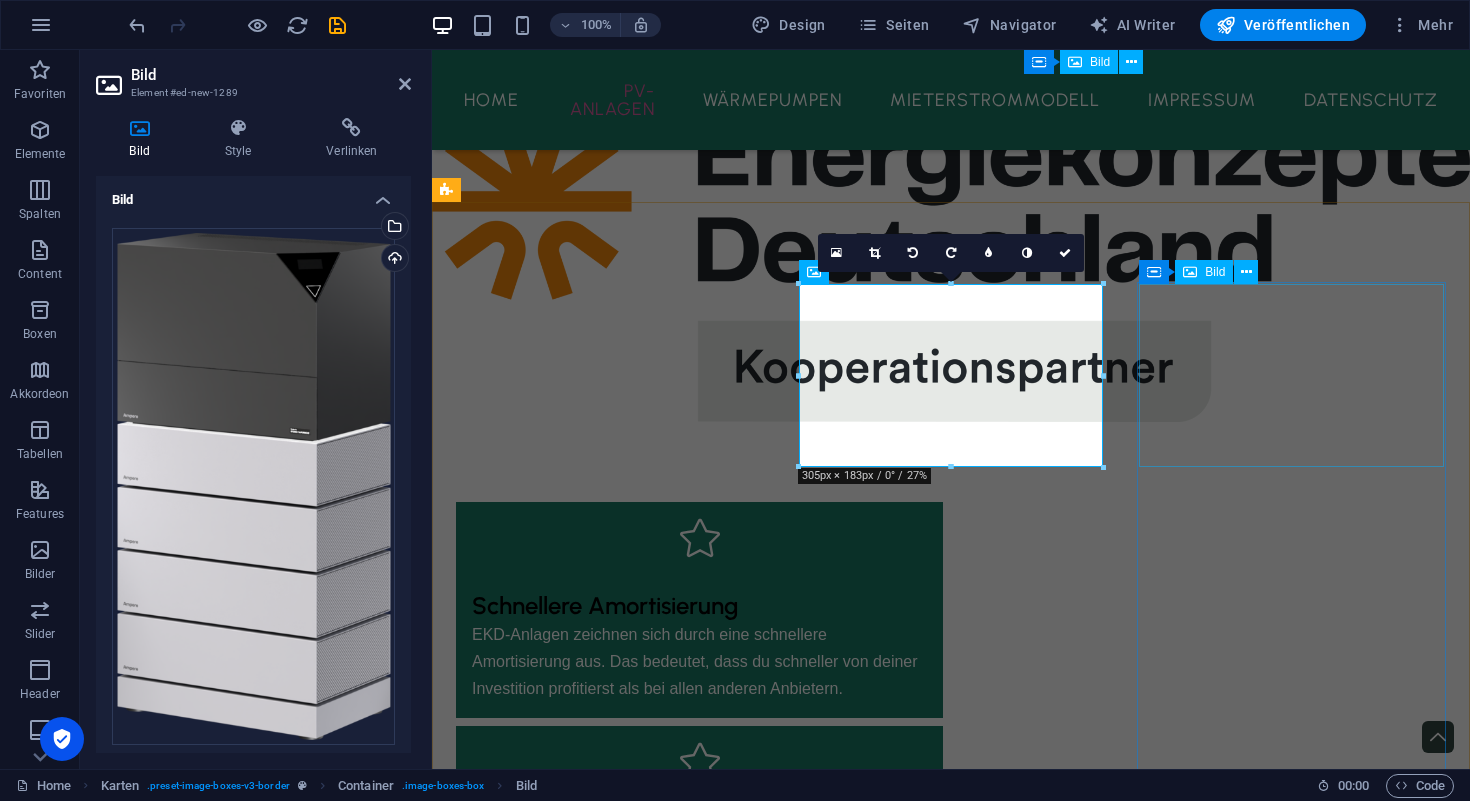 click at bounding box center (610, 3956) 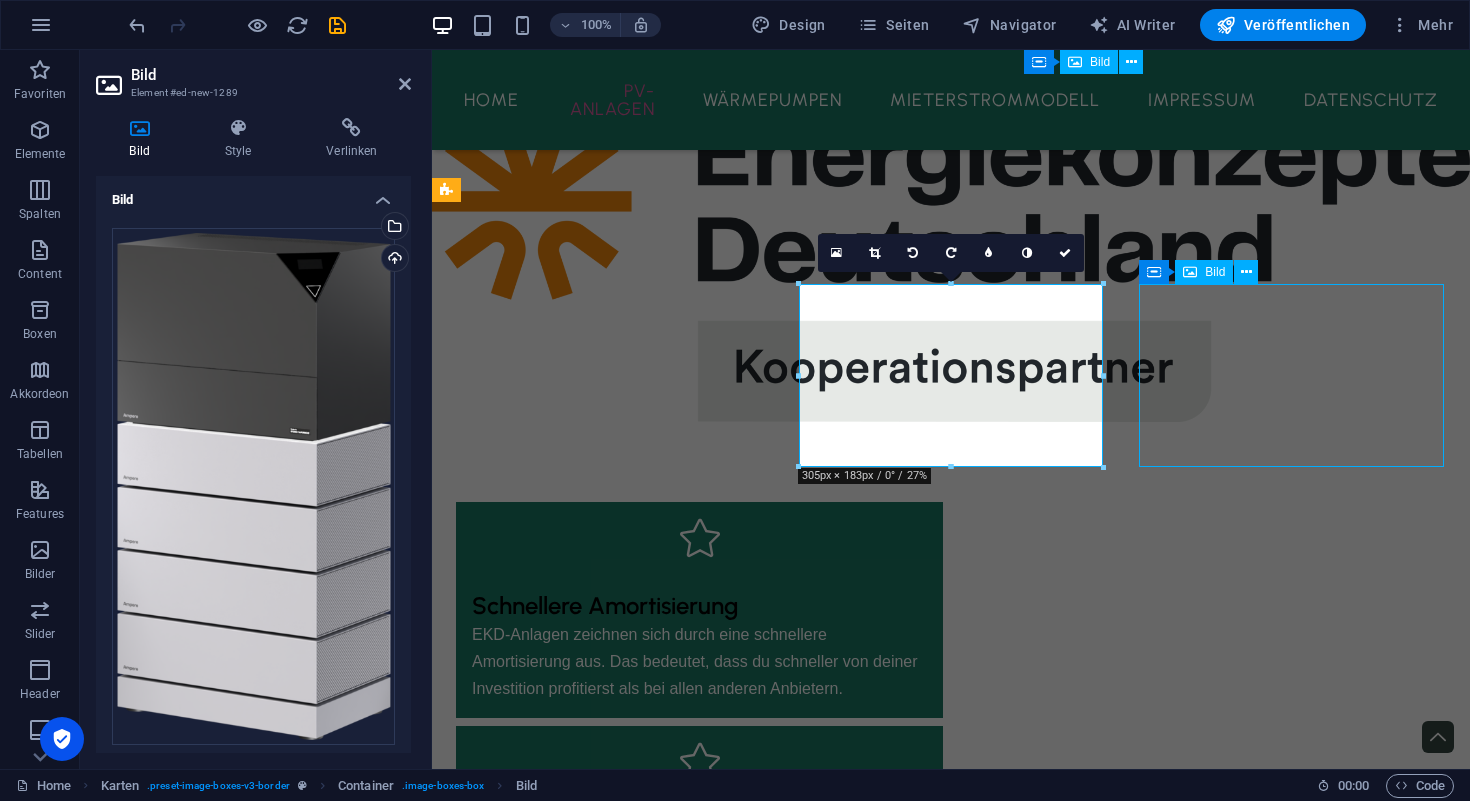 scroll, scrollTop: 2506, scrollLeft: 0, axis: vertical 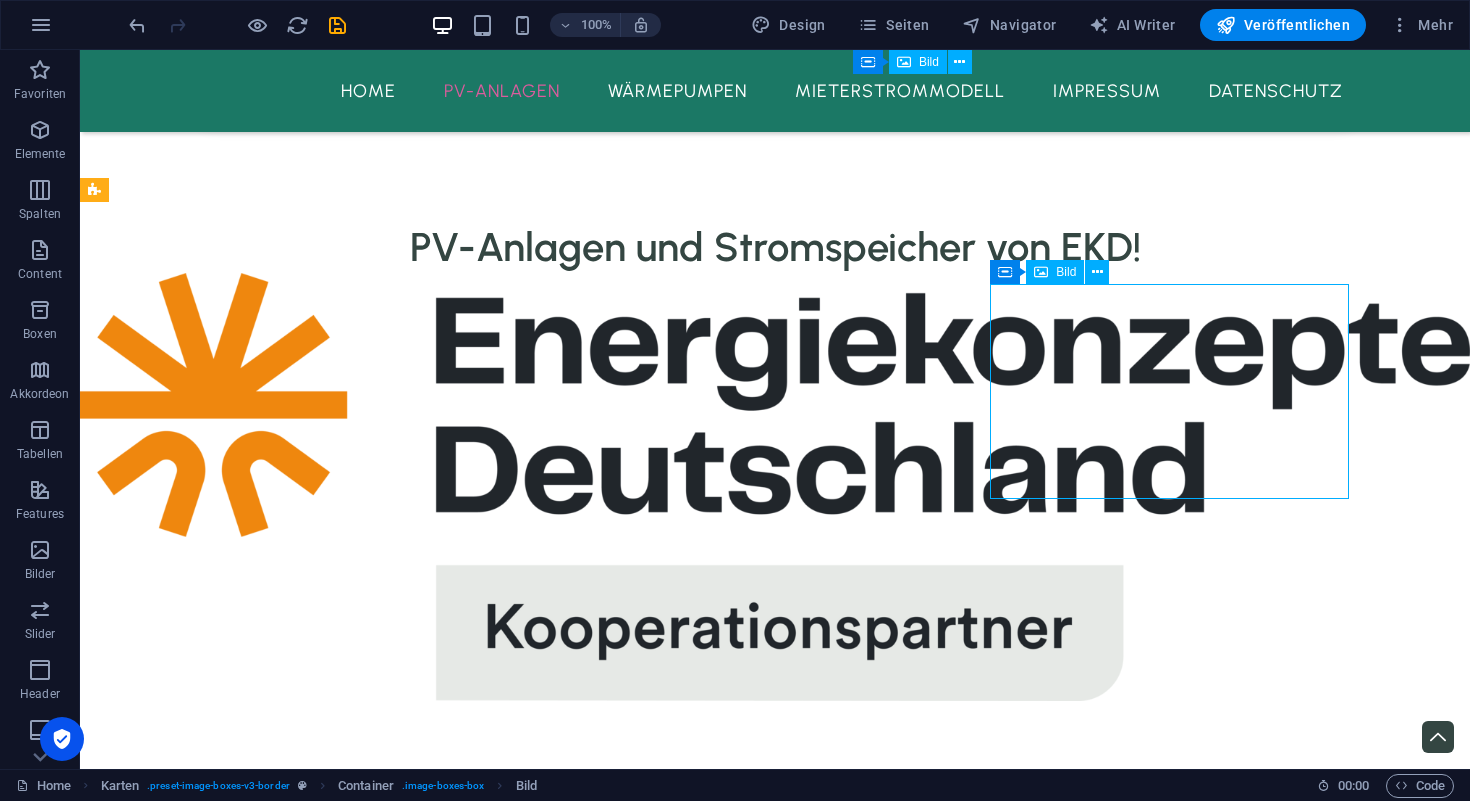 click at bounding box center (285, 4351) 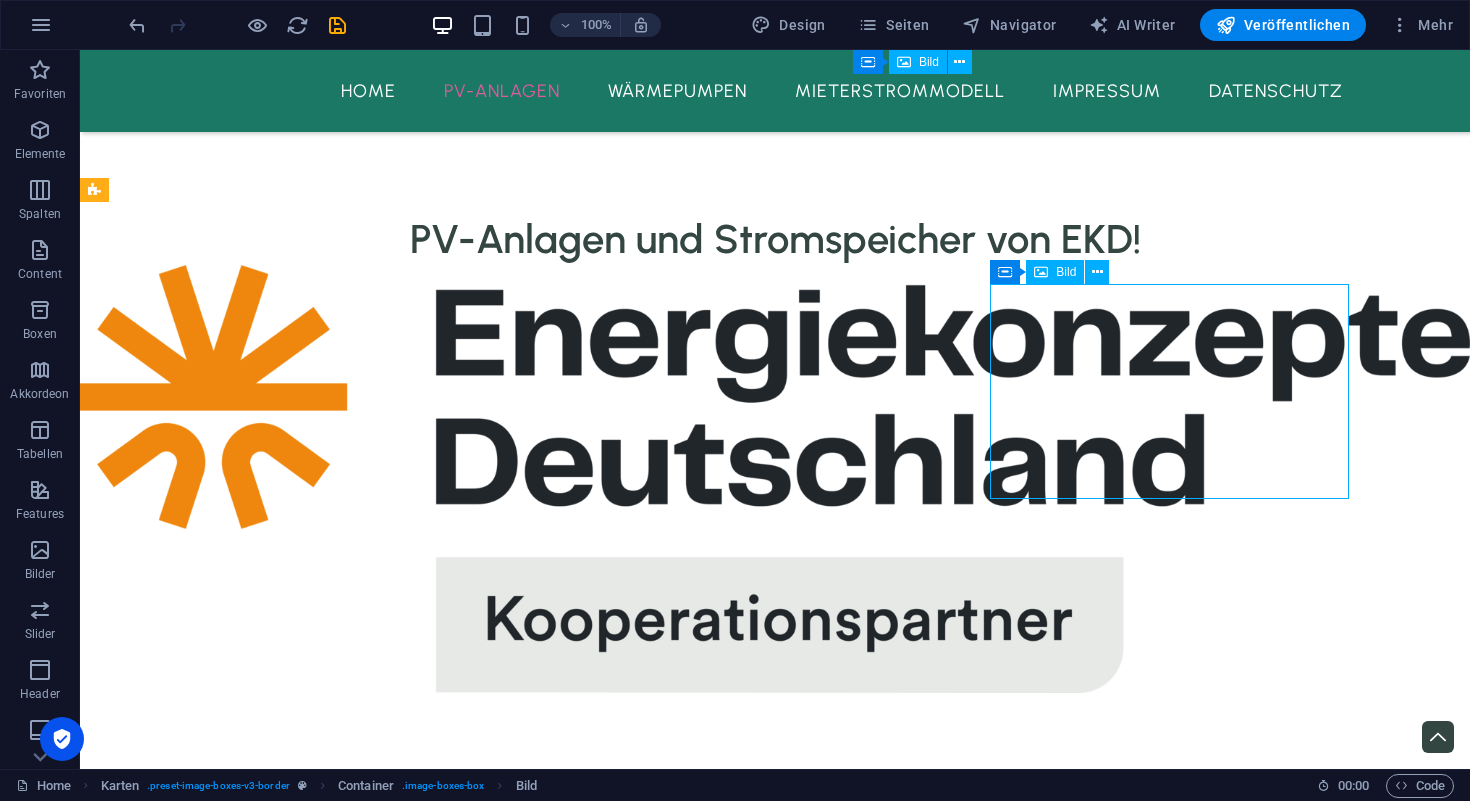 select on "%" 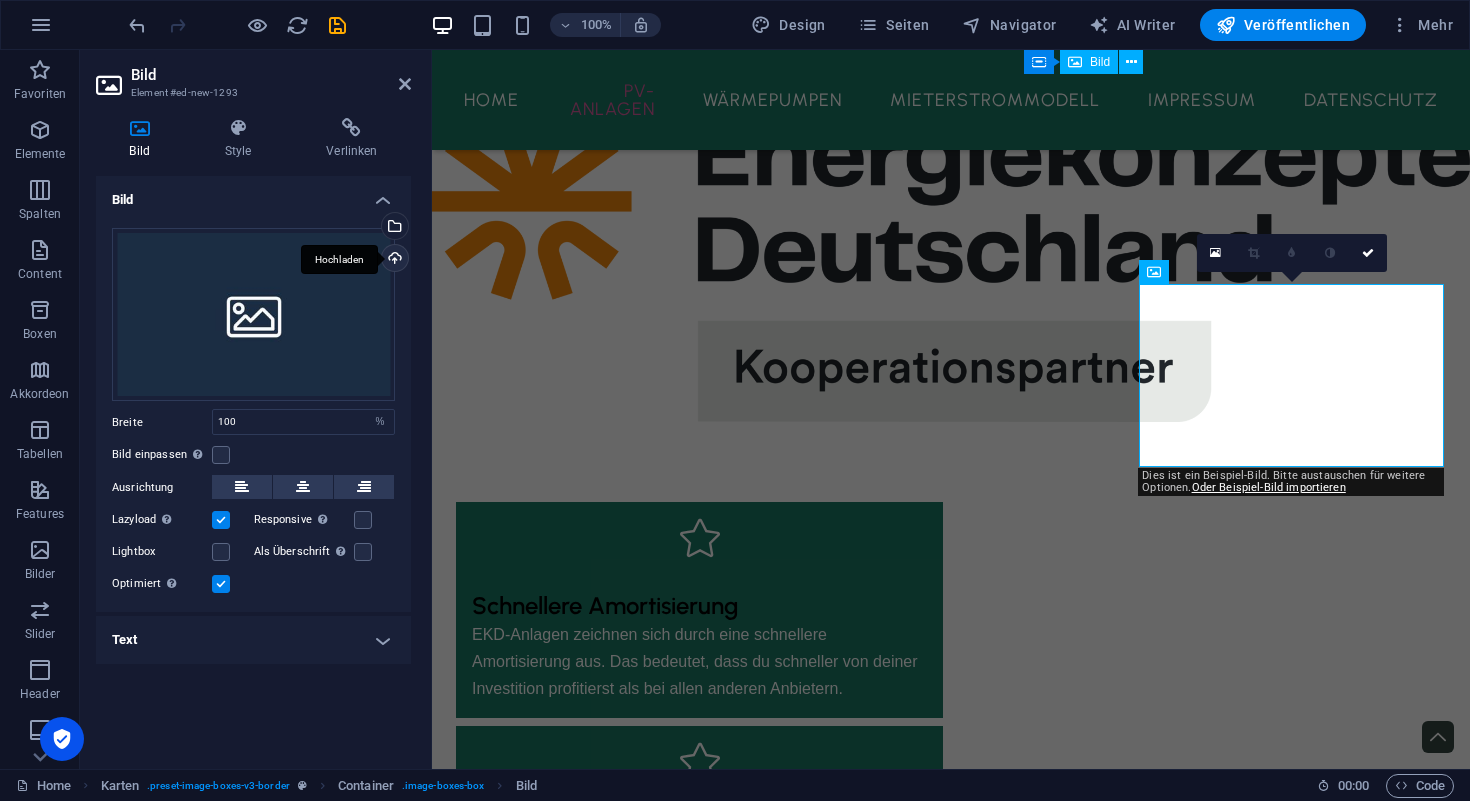 click on "Hochladen" at bounding box center (393, 260) 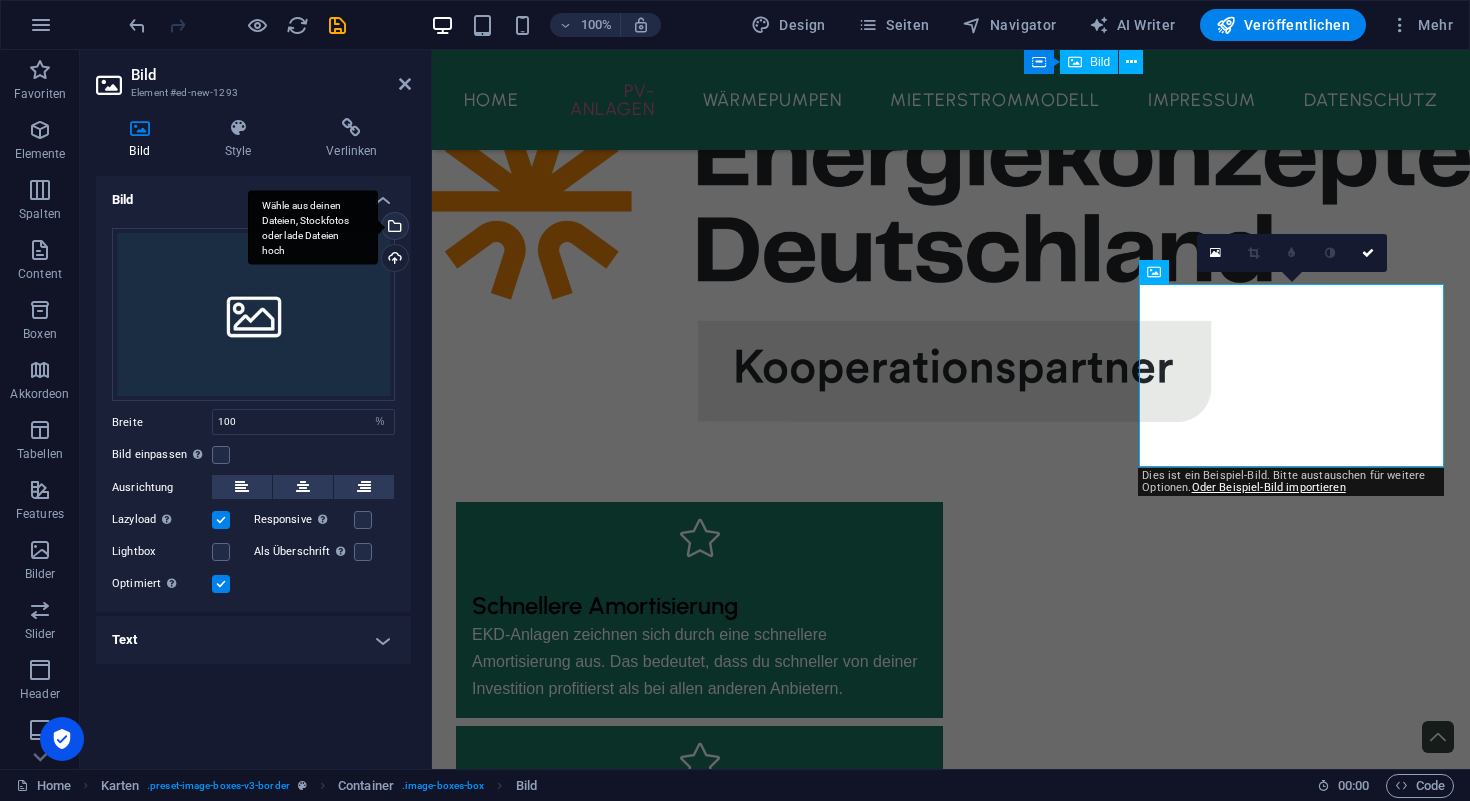 click on "Wähle aus deinen Dateien, Stockfotos oder lade Dateien hoch" at bounding box center [393, 228] 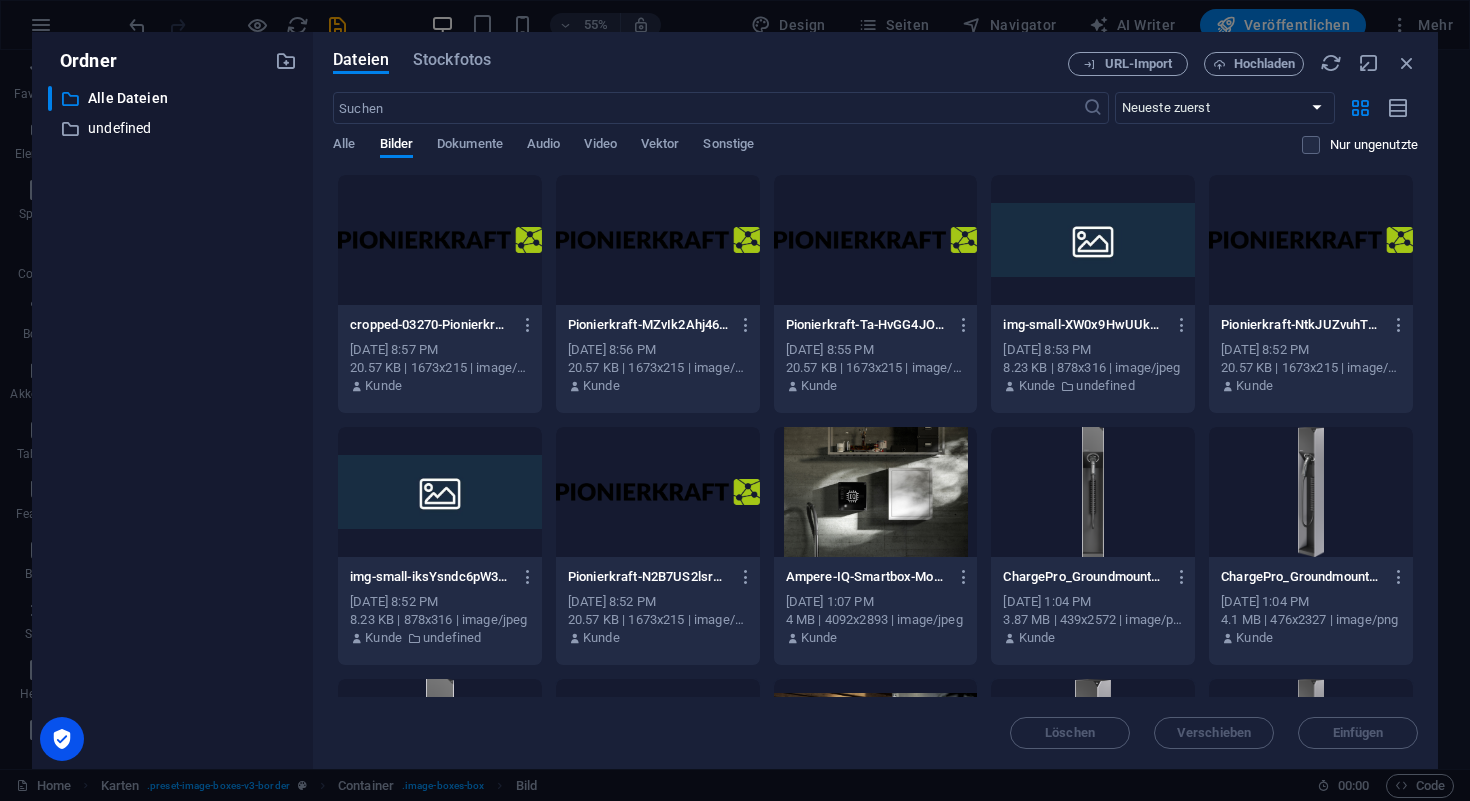 click at bounding box center [876, 492] 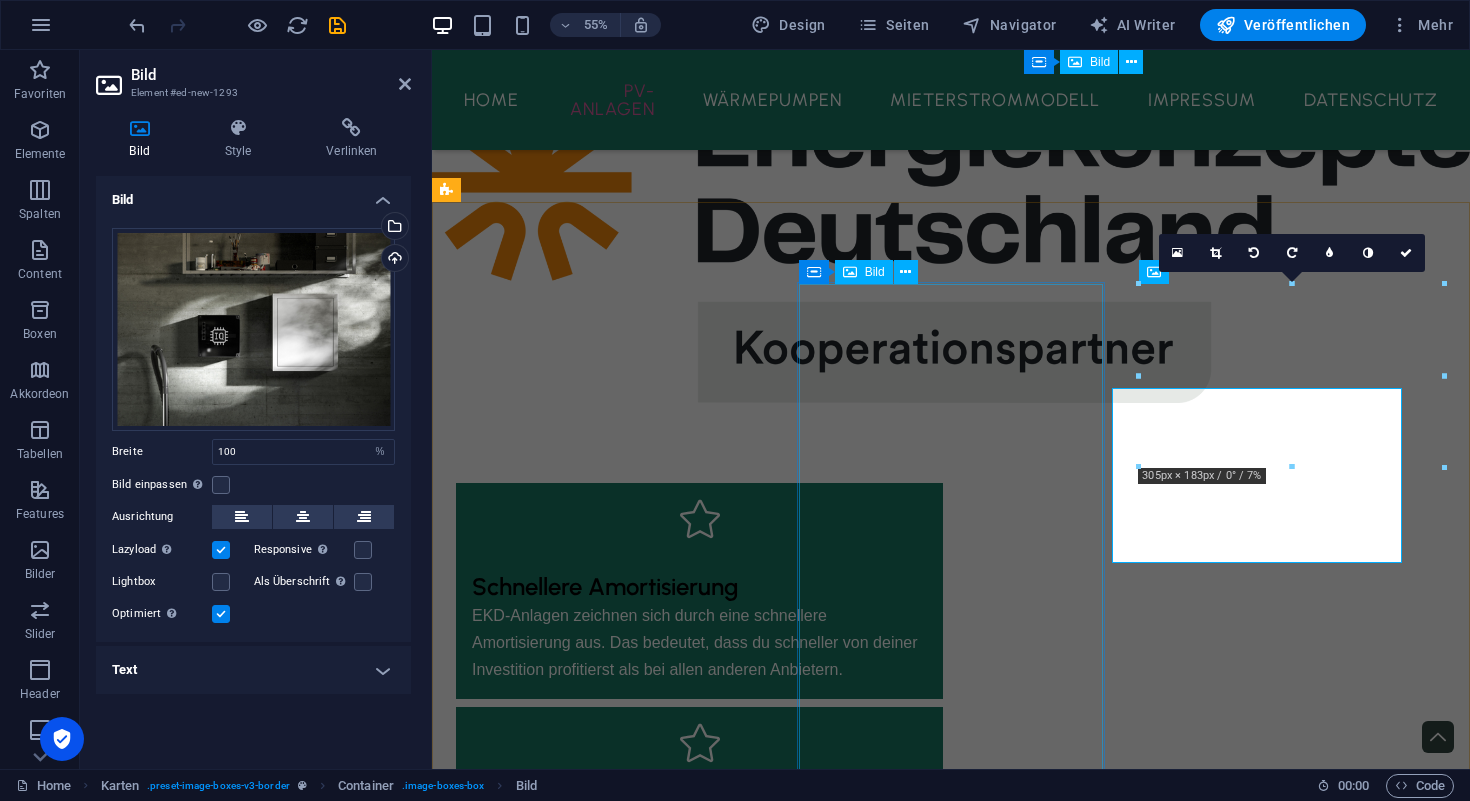 scroll, scrollTop: 2514, scrollLeft: 0, axis: vertical 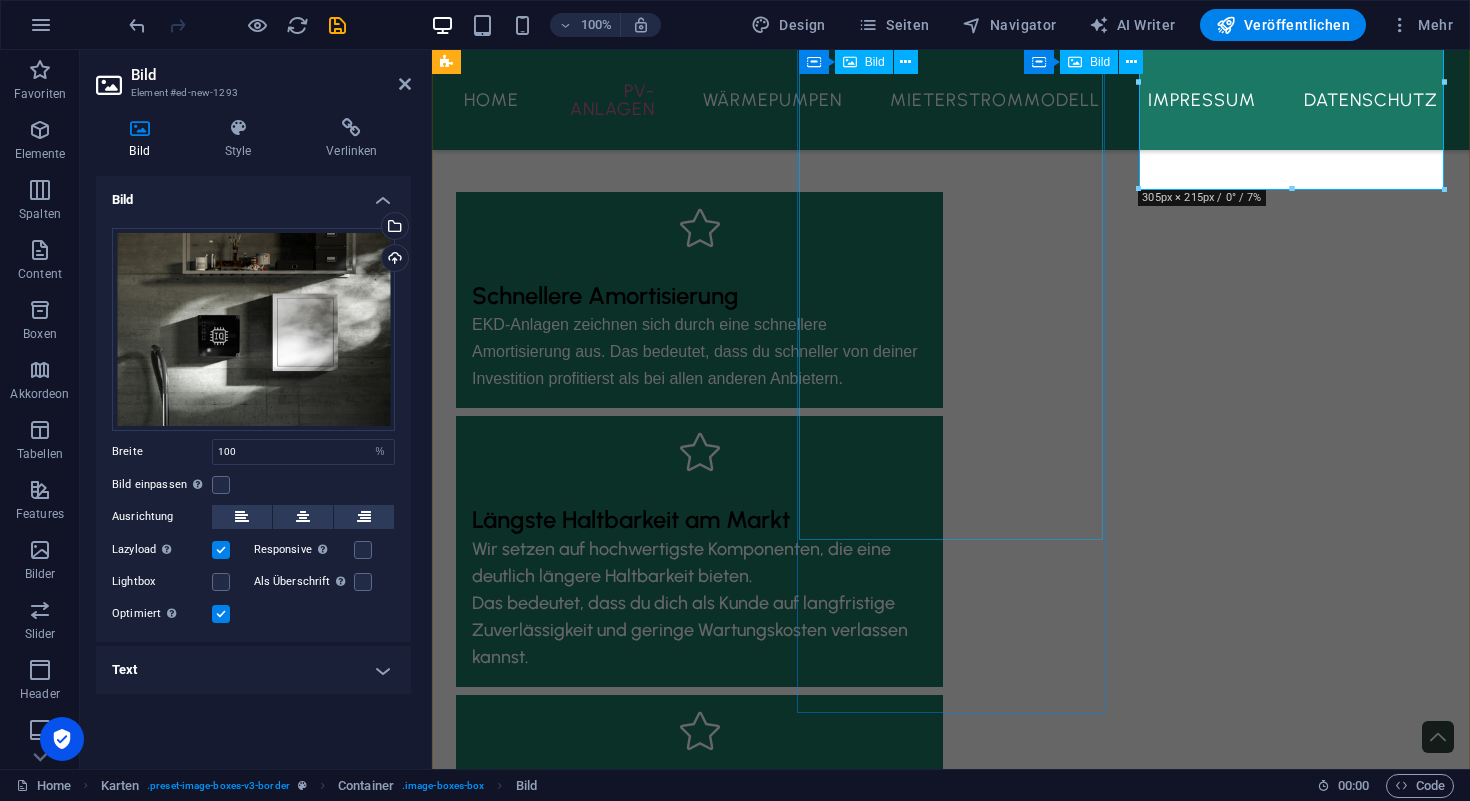 click at bounding box center (610, 3082) 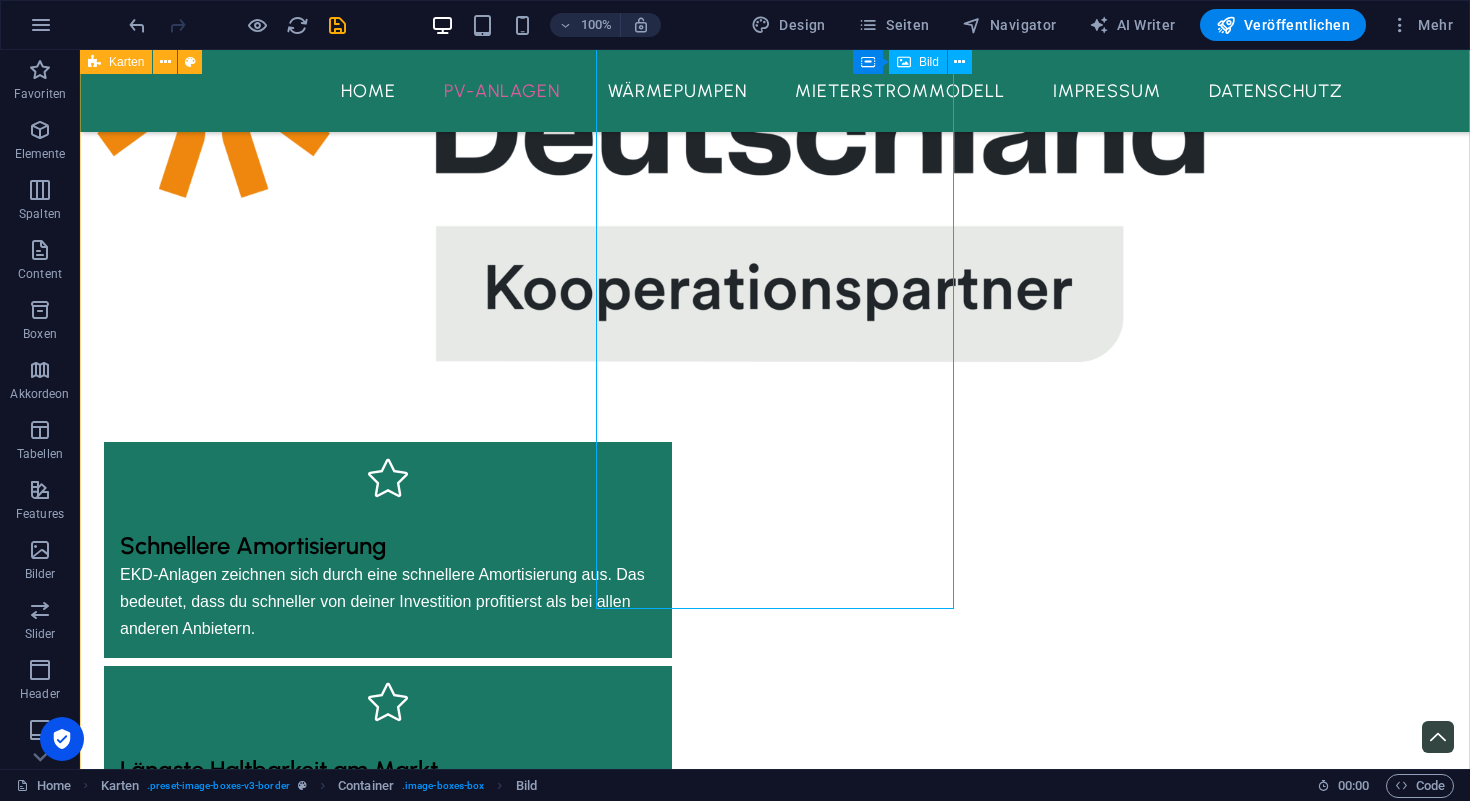 scroll, scrollTop: 2843, scrollLeft: 0, axis: vertical 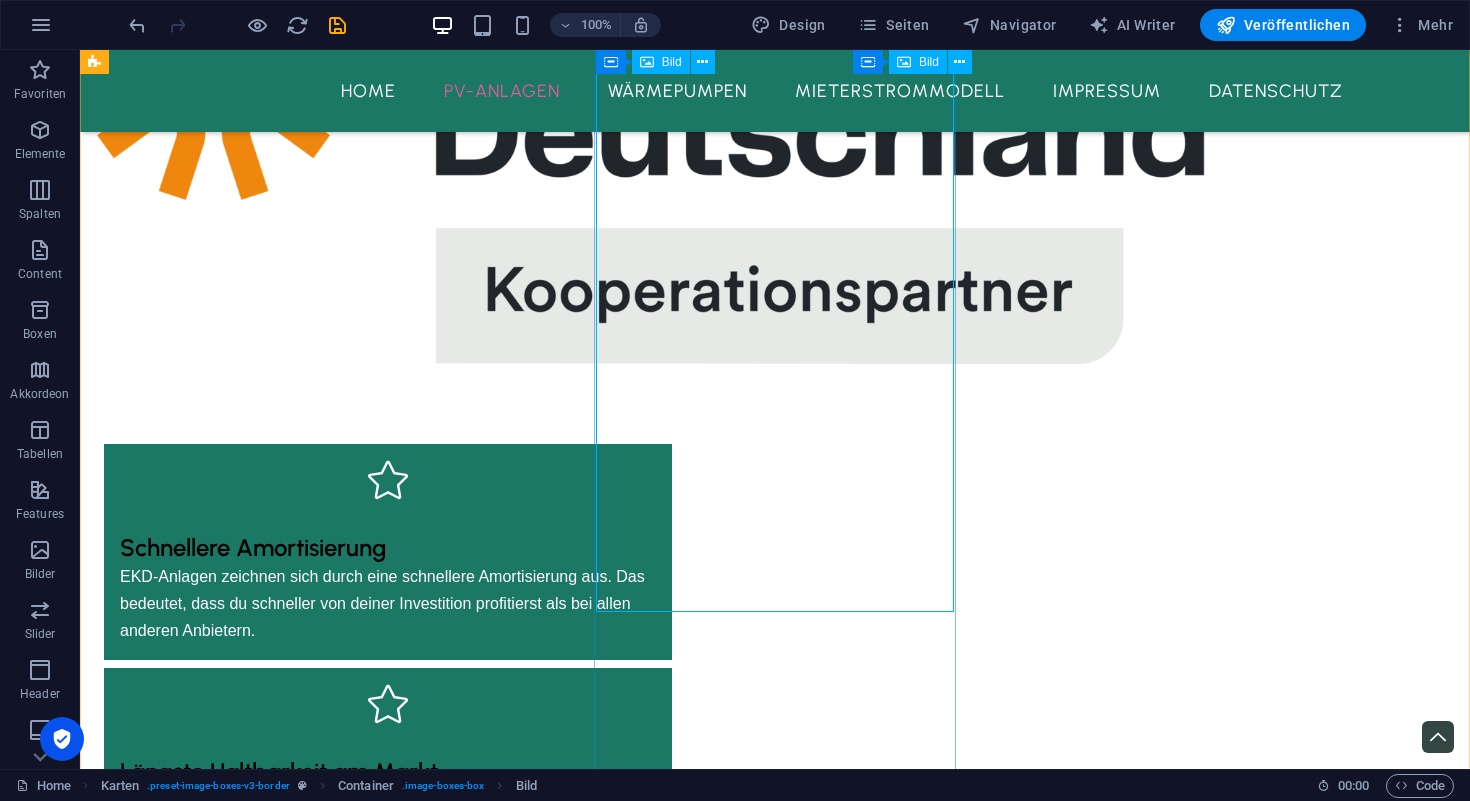 click at bounding box center [285, 3383] 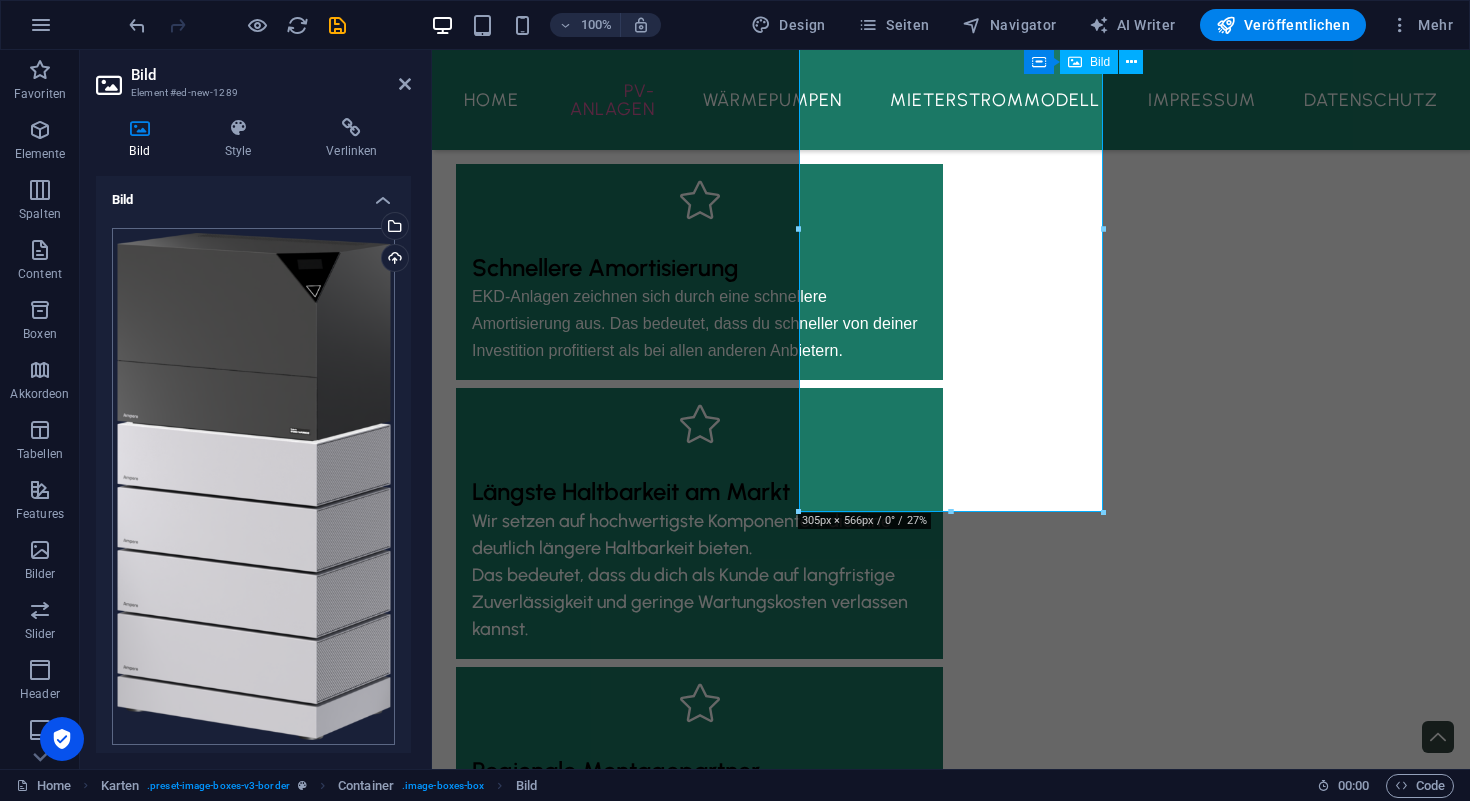 scroll, scrollTop: 247, scrollLeft: 0, axis: vertical 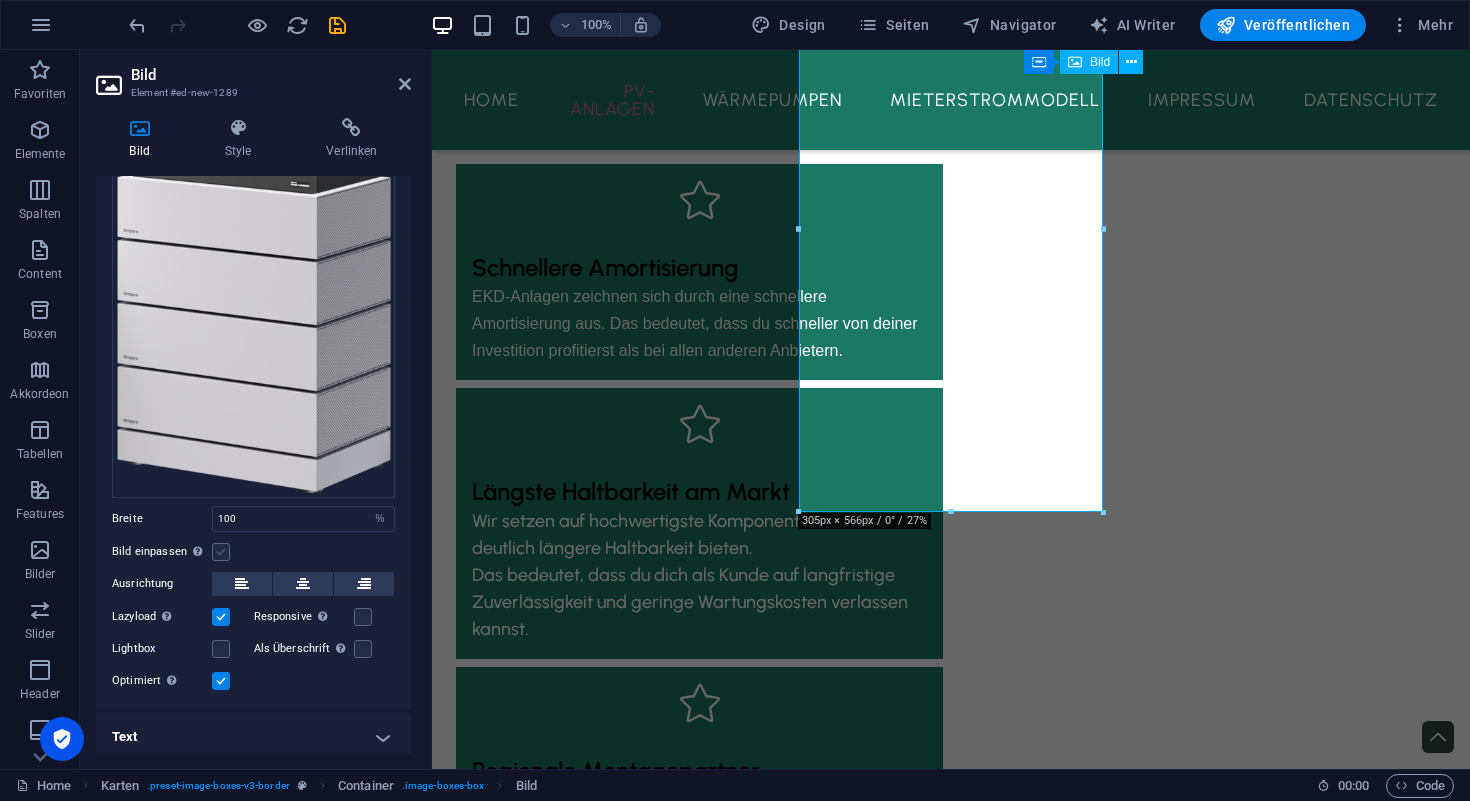 click at bounding box center [221, 552] 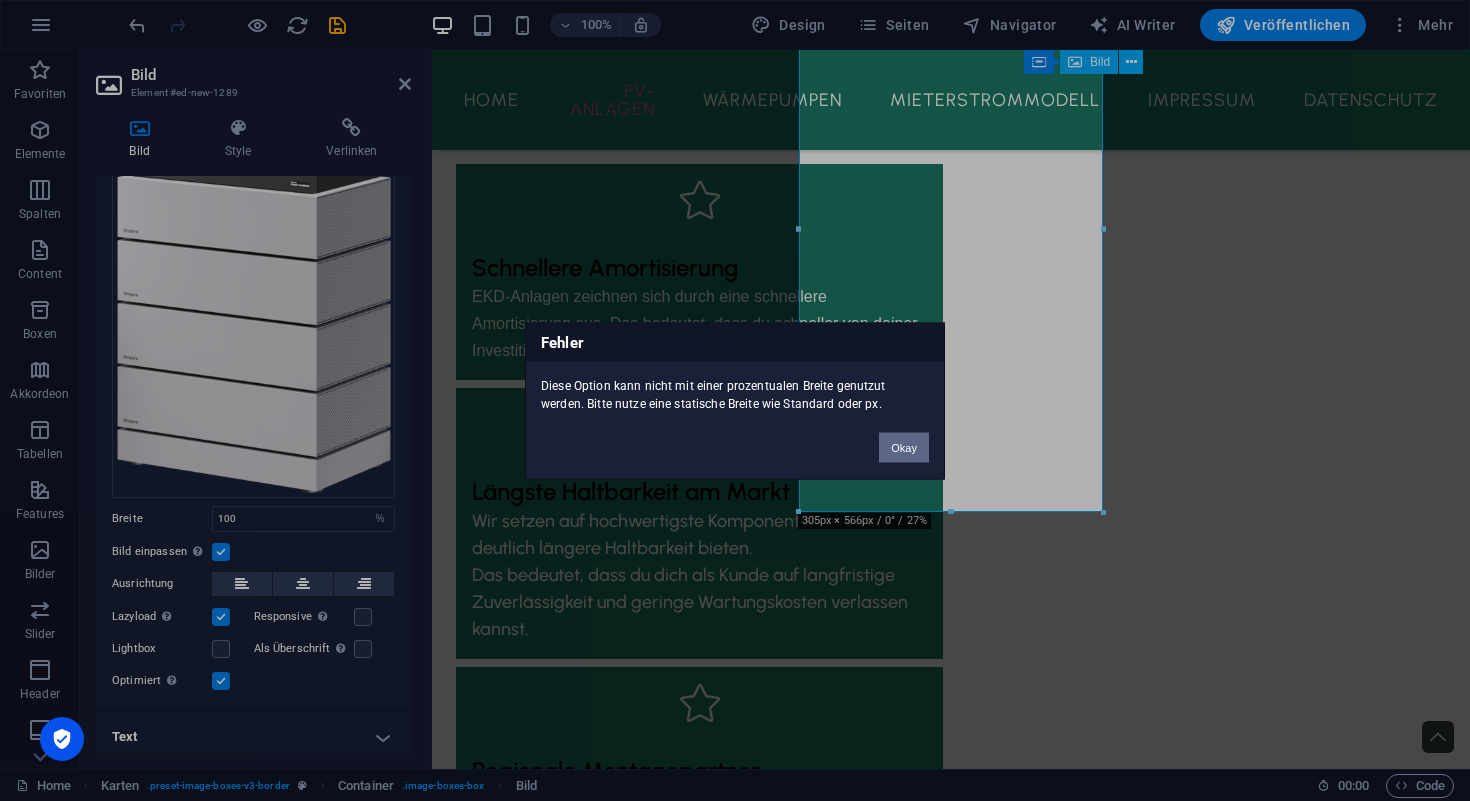 click on "Okay" at bounding box center (904, 447) 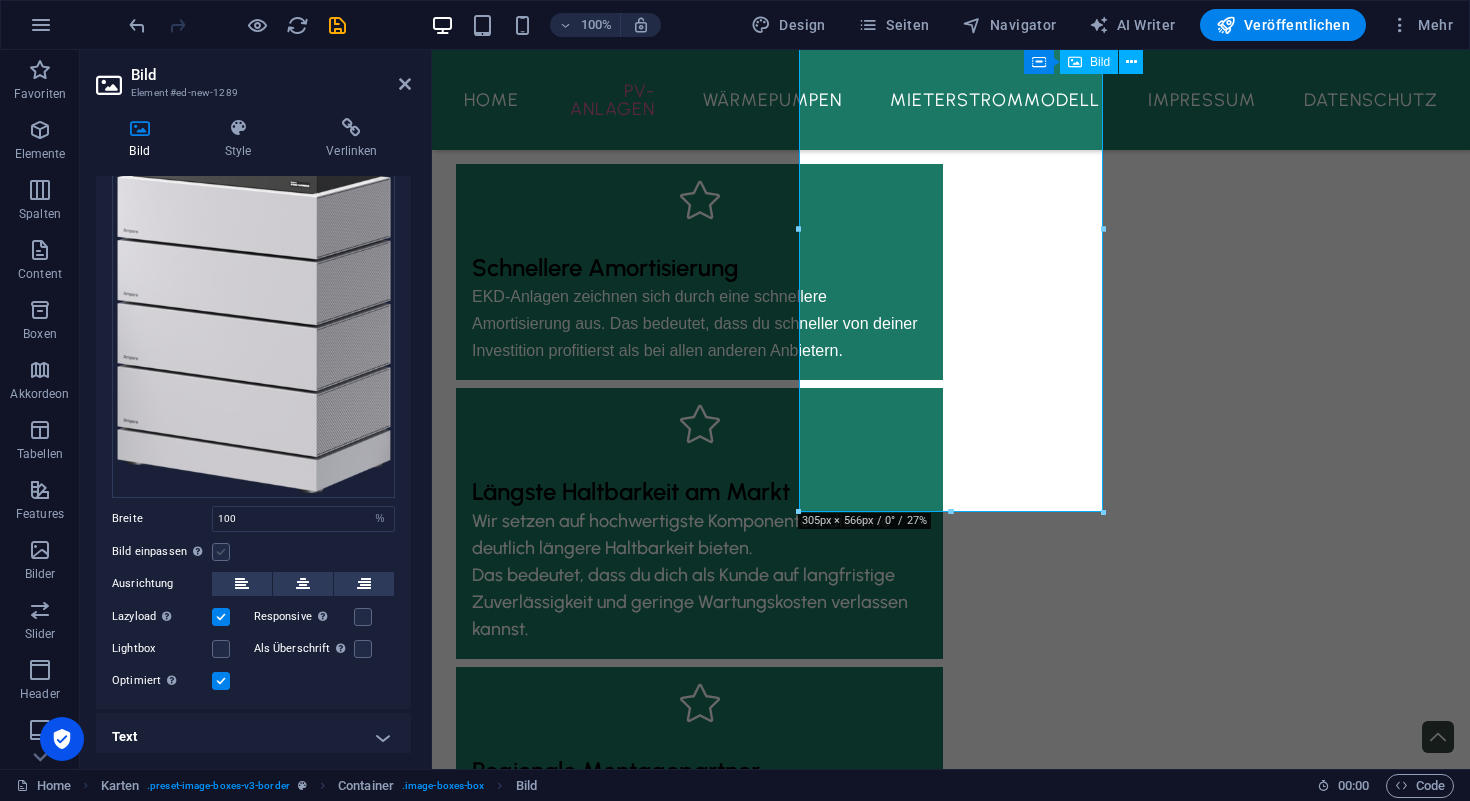 click at bounding box center [221, 552] 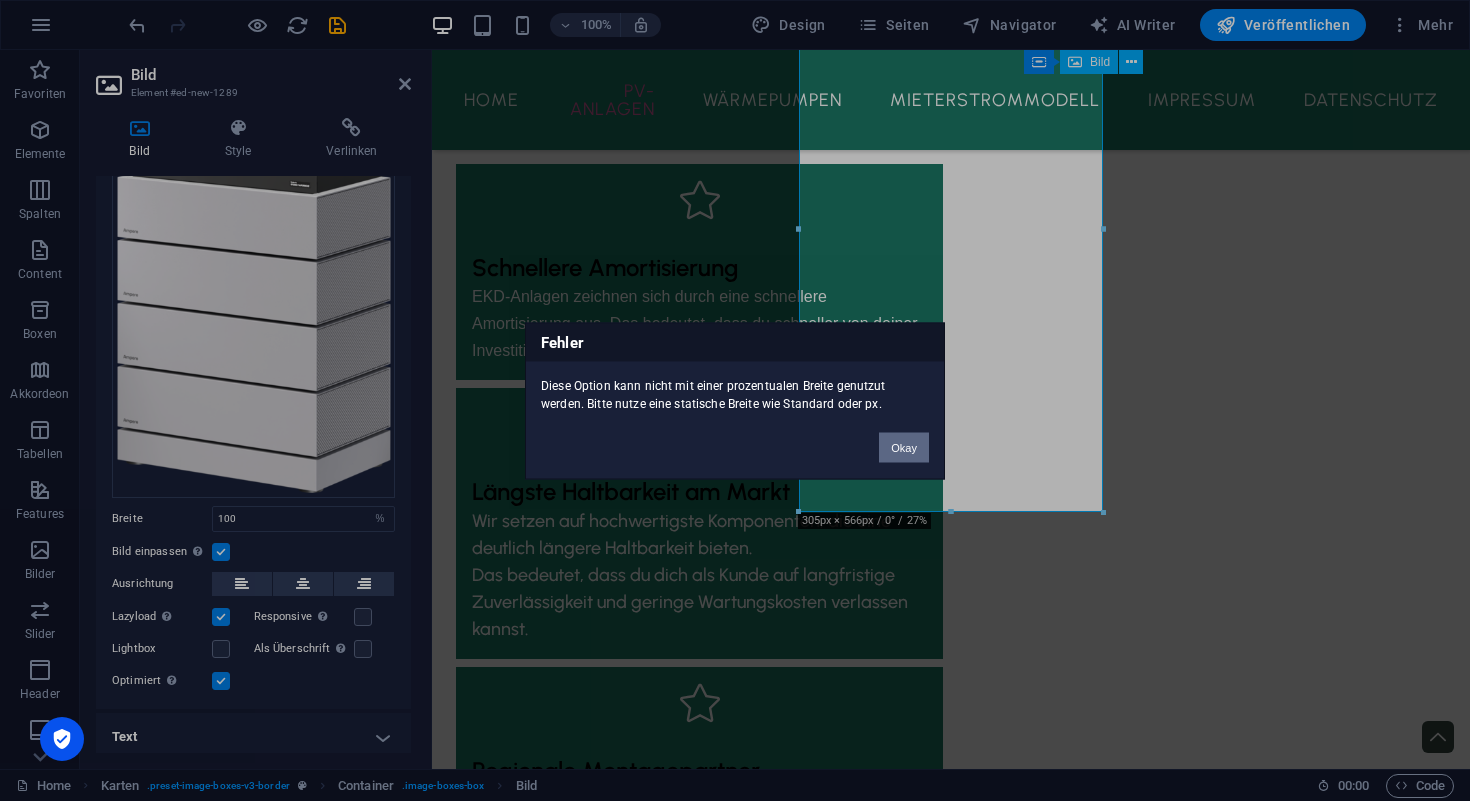 click on "Okay" at bounding box center (904, 447) 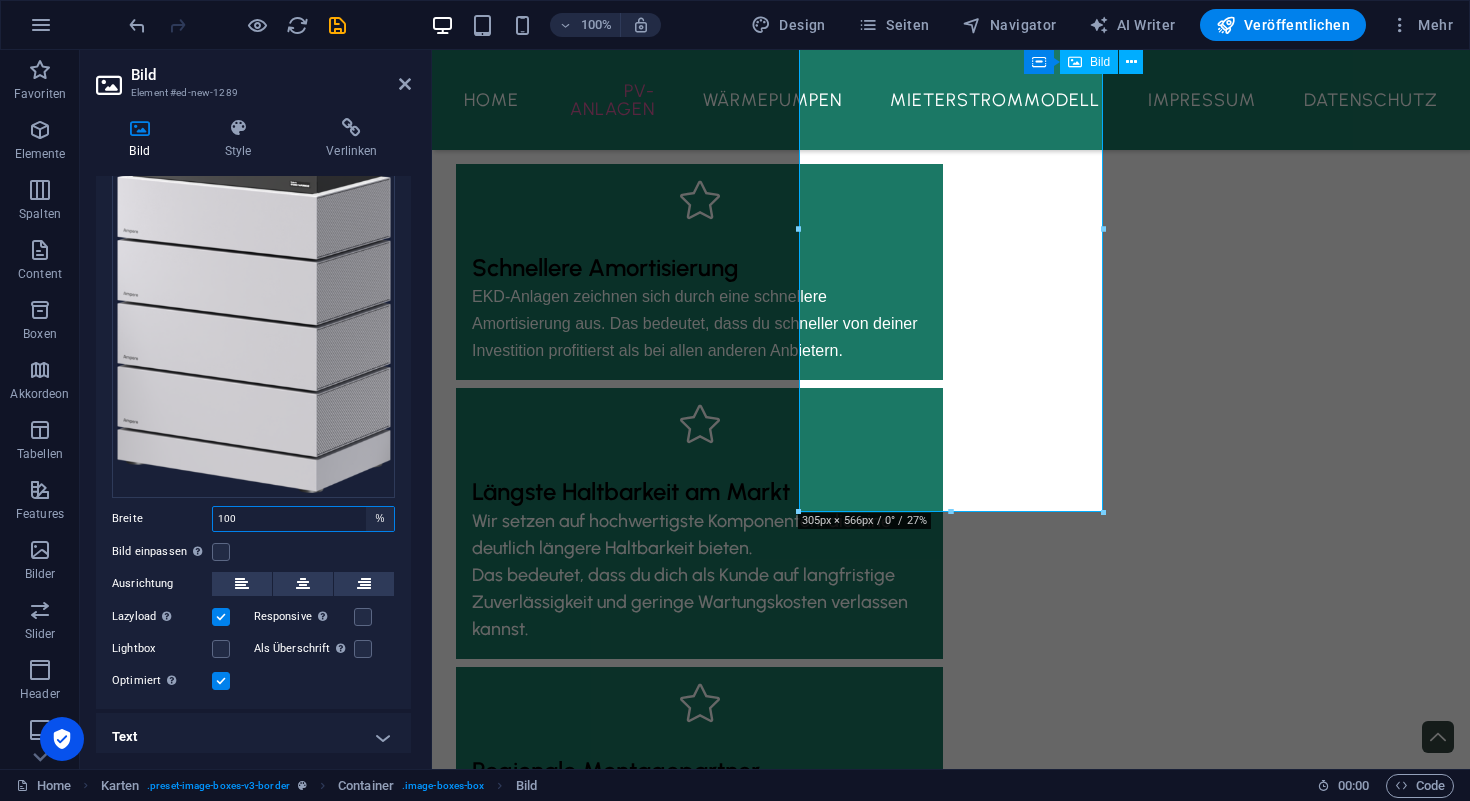 click on "Standard auto px rem % em vh vw" at bounding box center (380, 519) 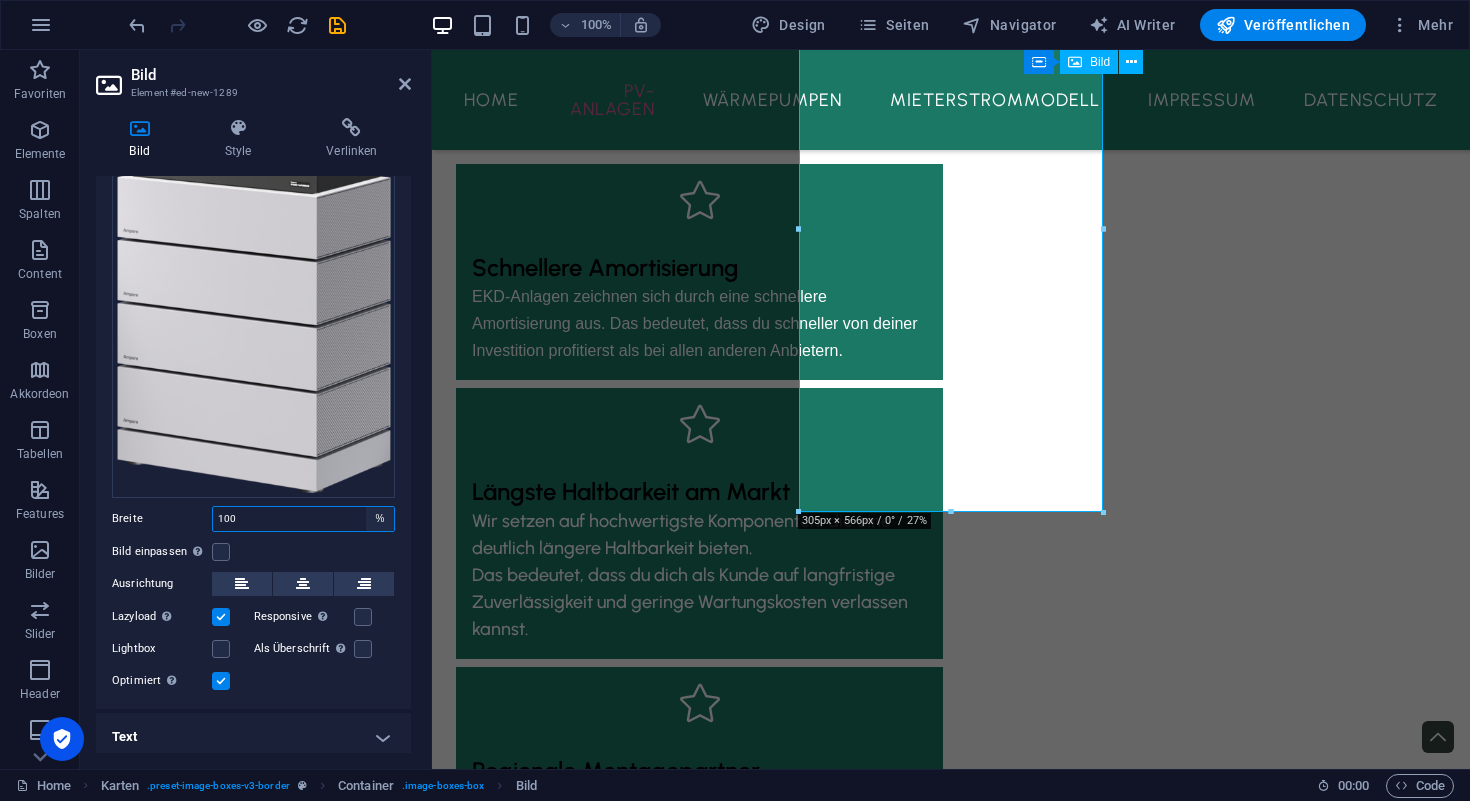 select on "auto" 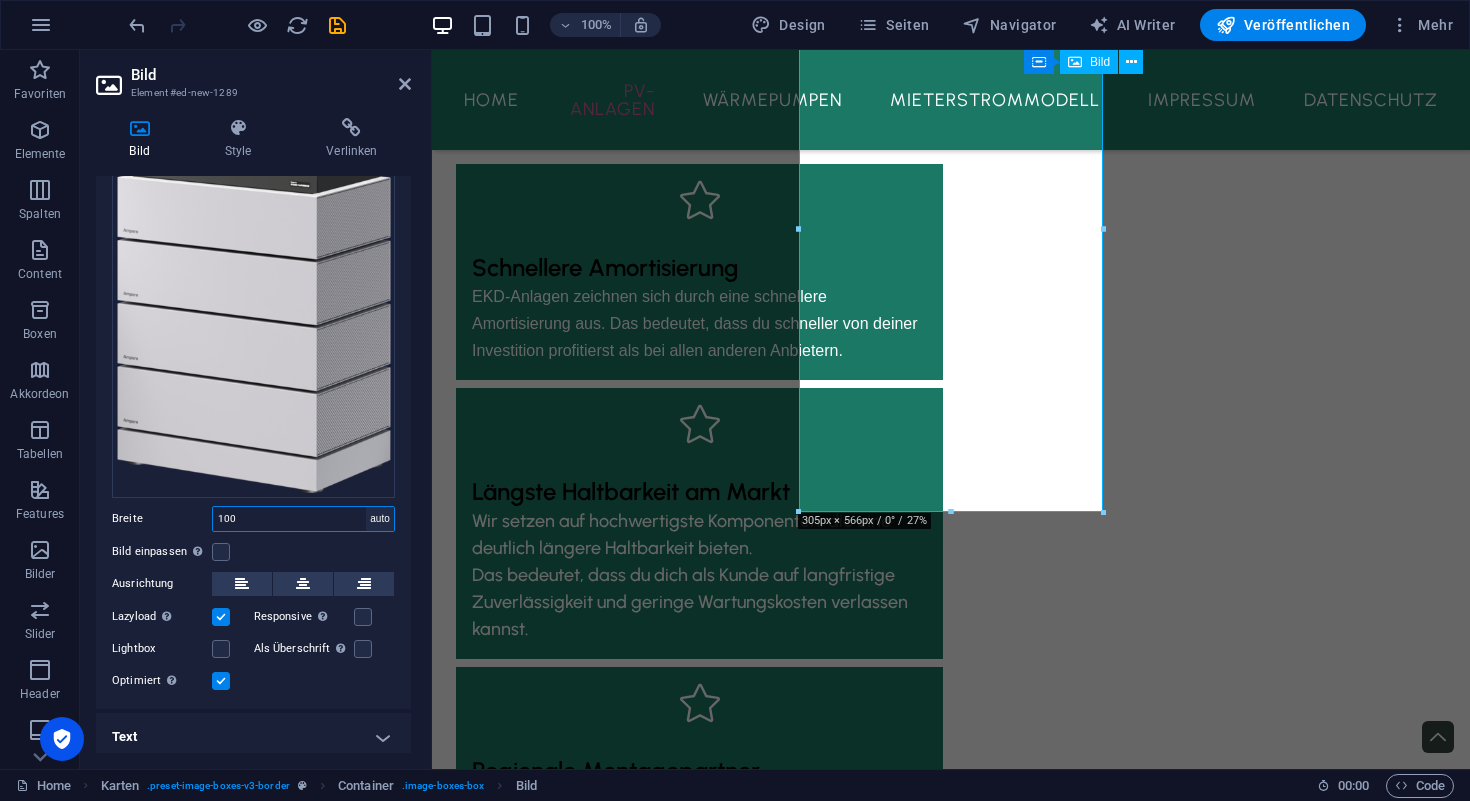 type 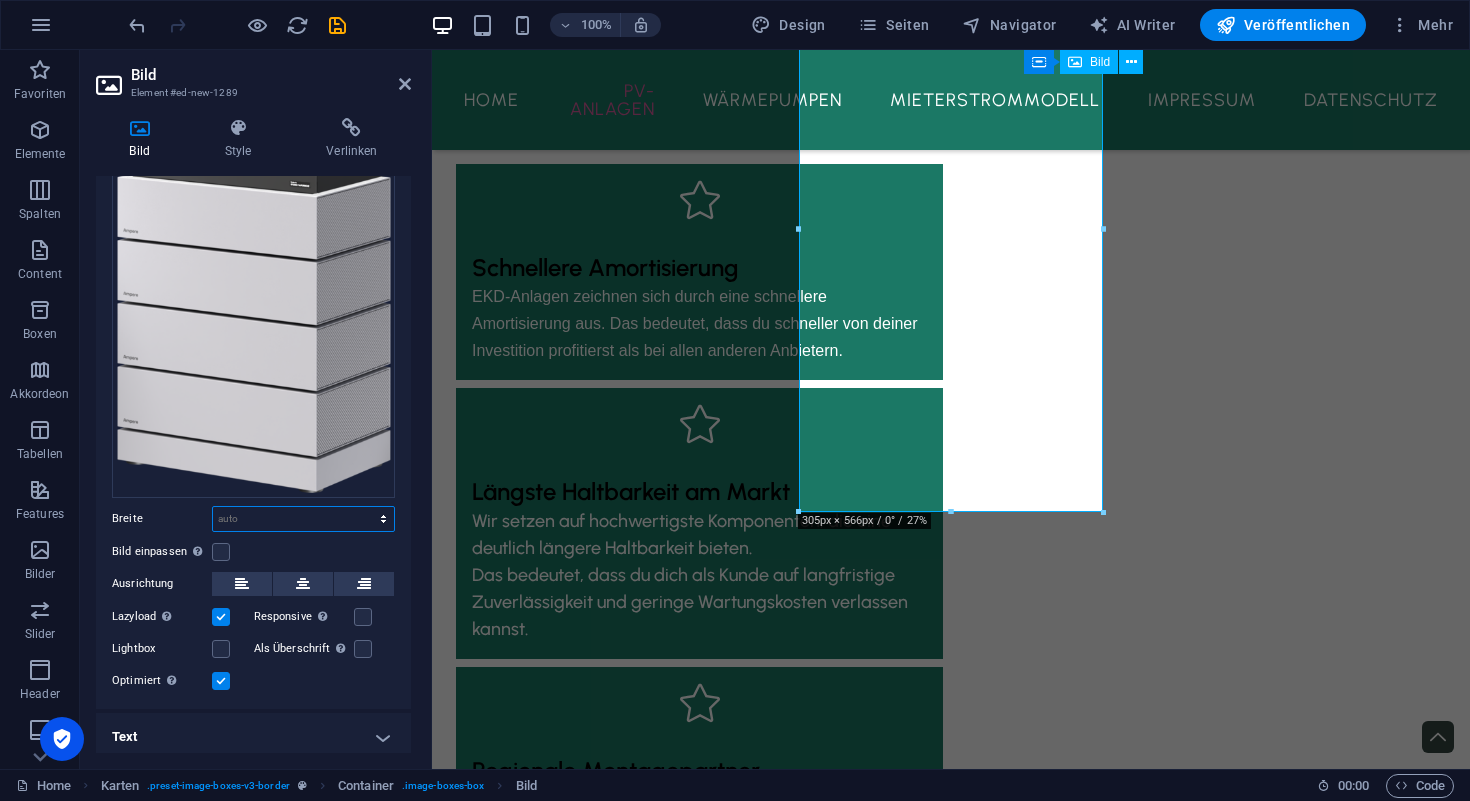 click on "Standard auto px rem % em vh vw" at bounding box center [303, 519] 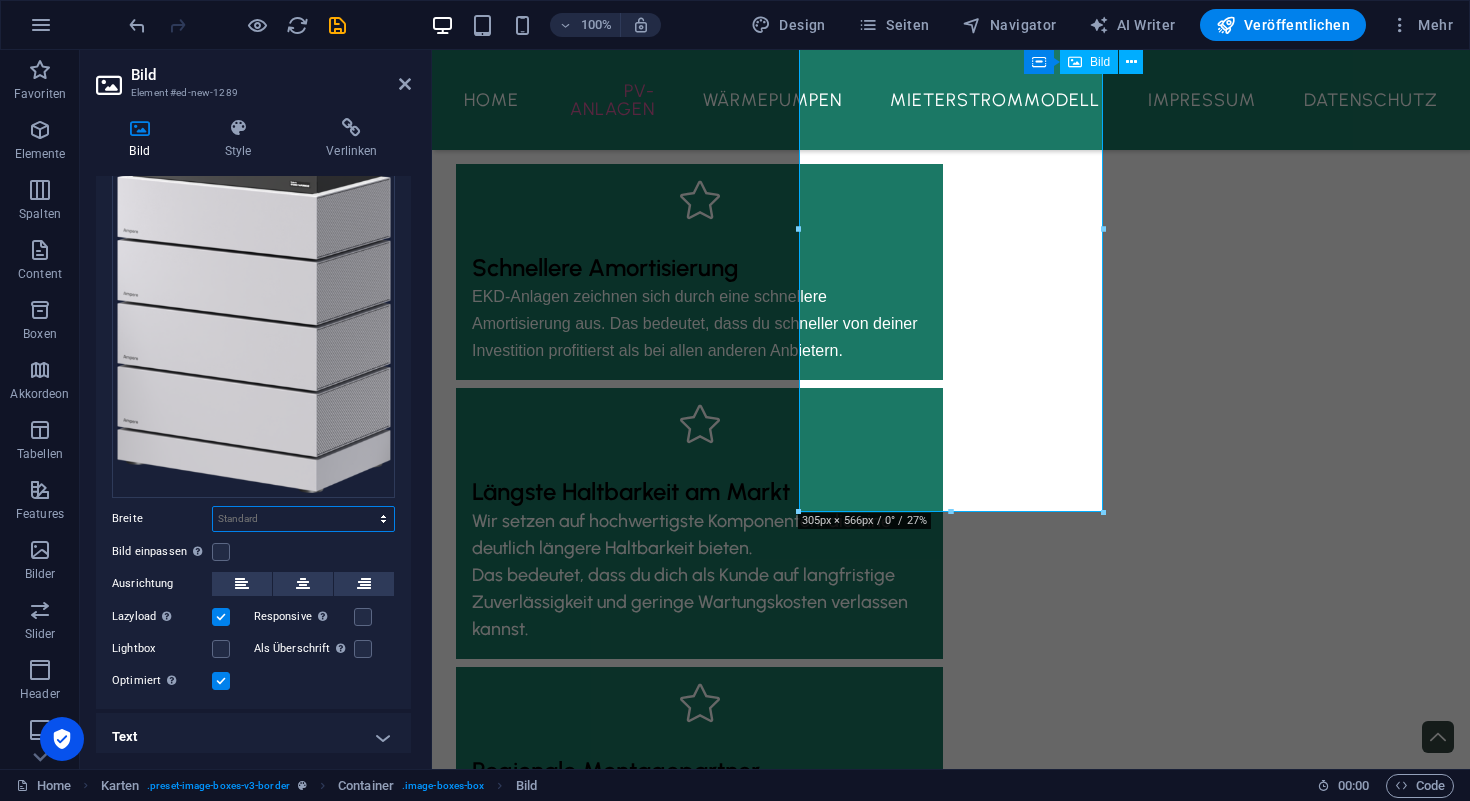 click on "Standard auto px rem % em vh vw" at bounding box center [303, 519] 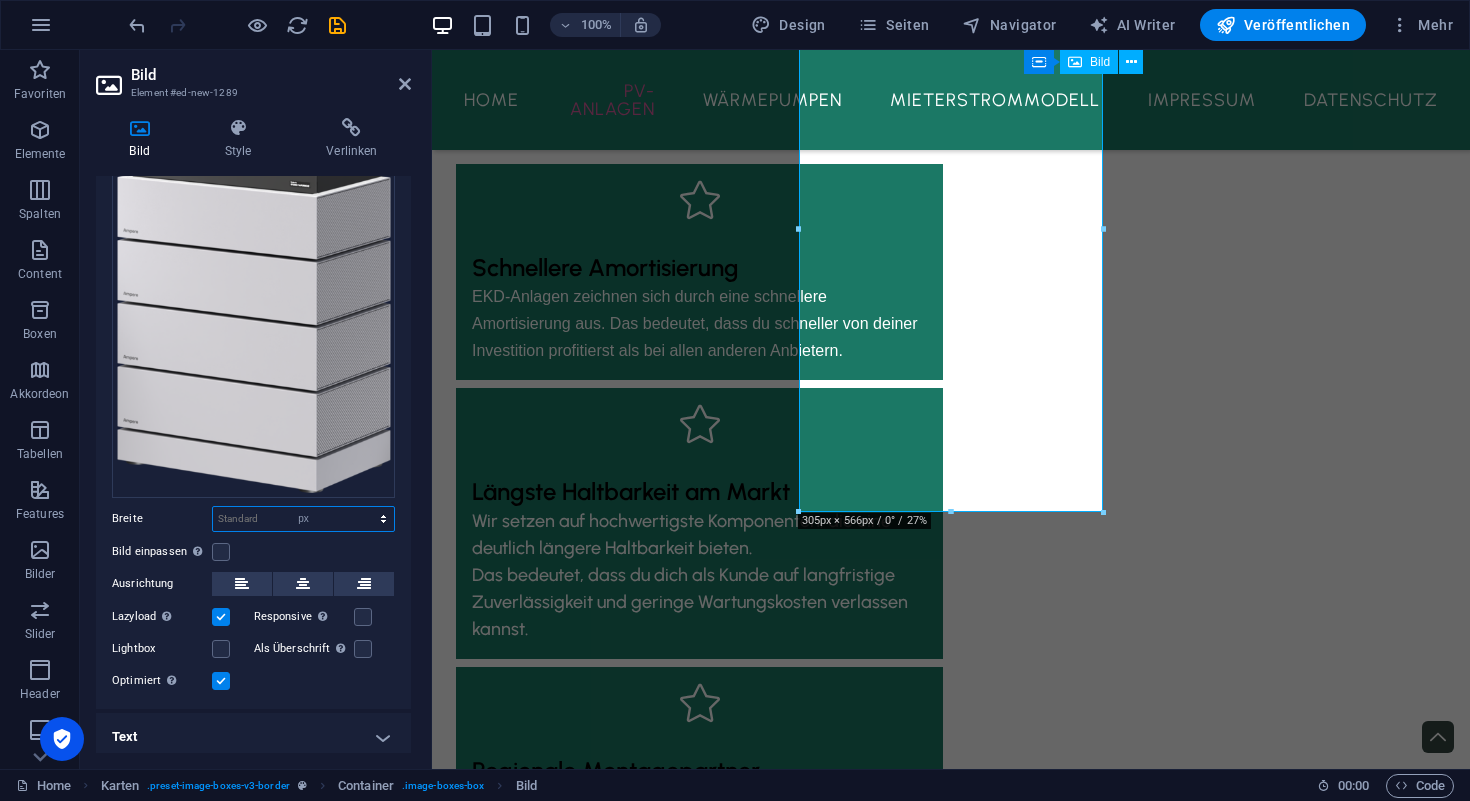 type on "305" 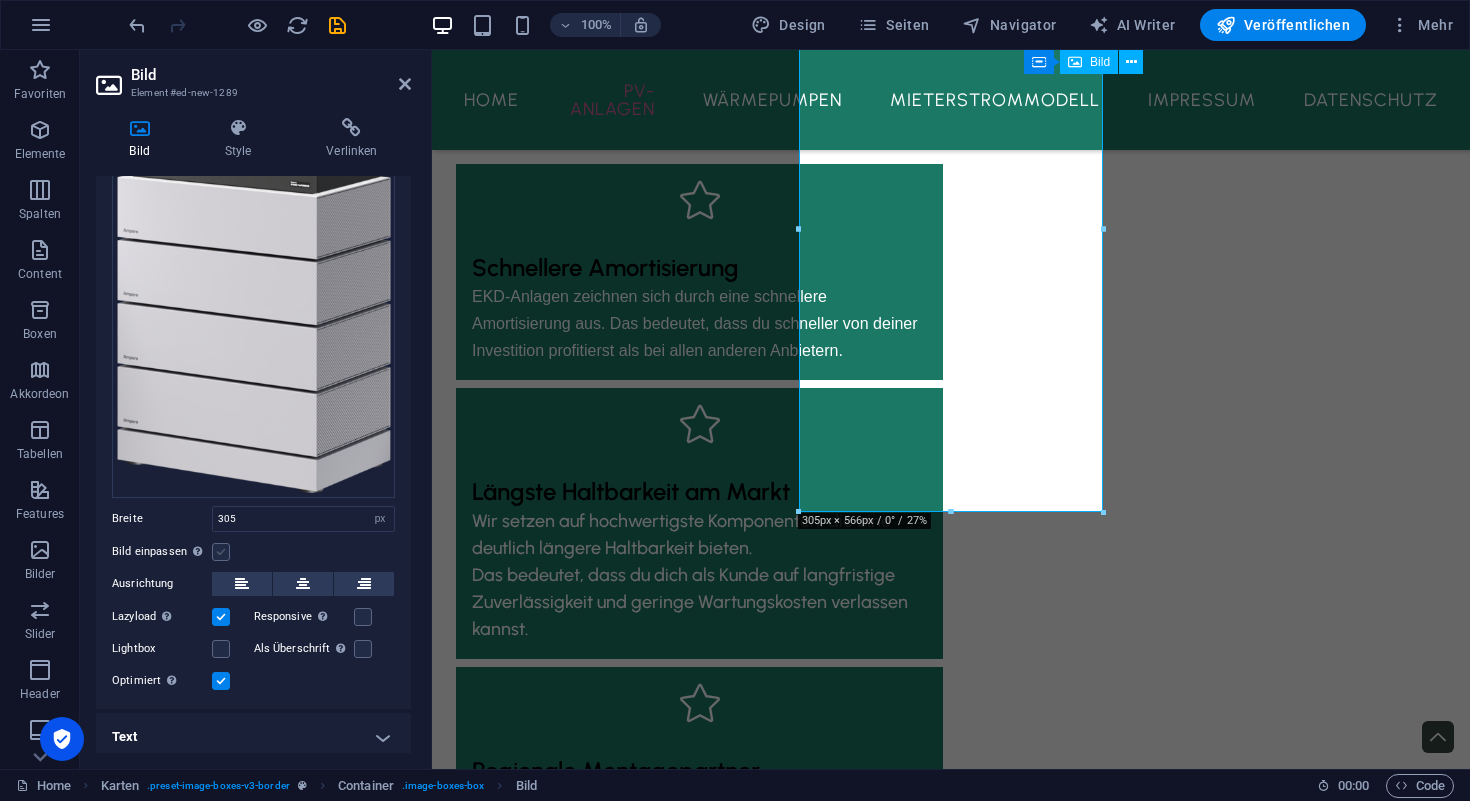click at bounding box center (221, 552) 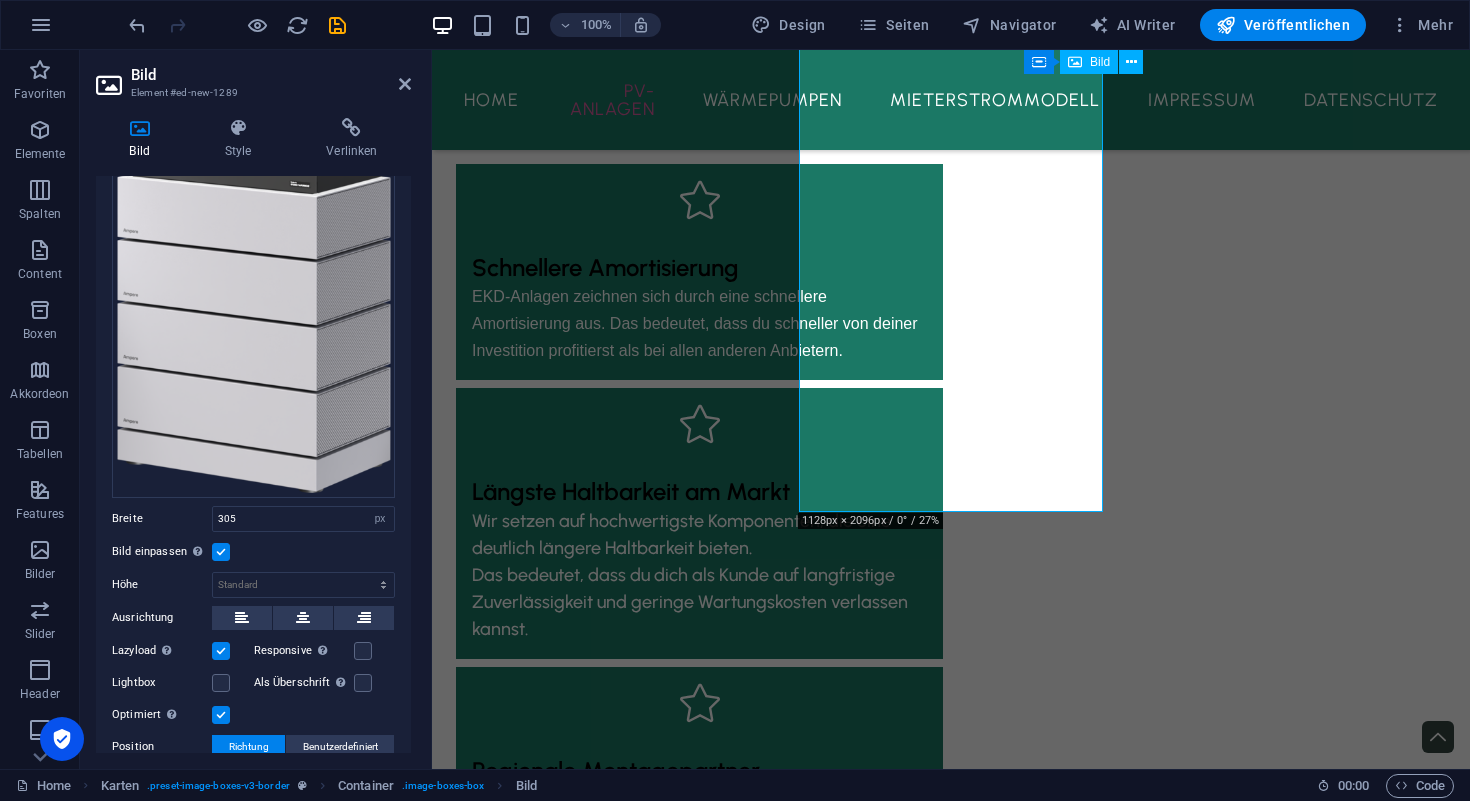 click at bounding box center (221, 552) 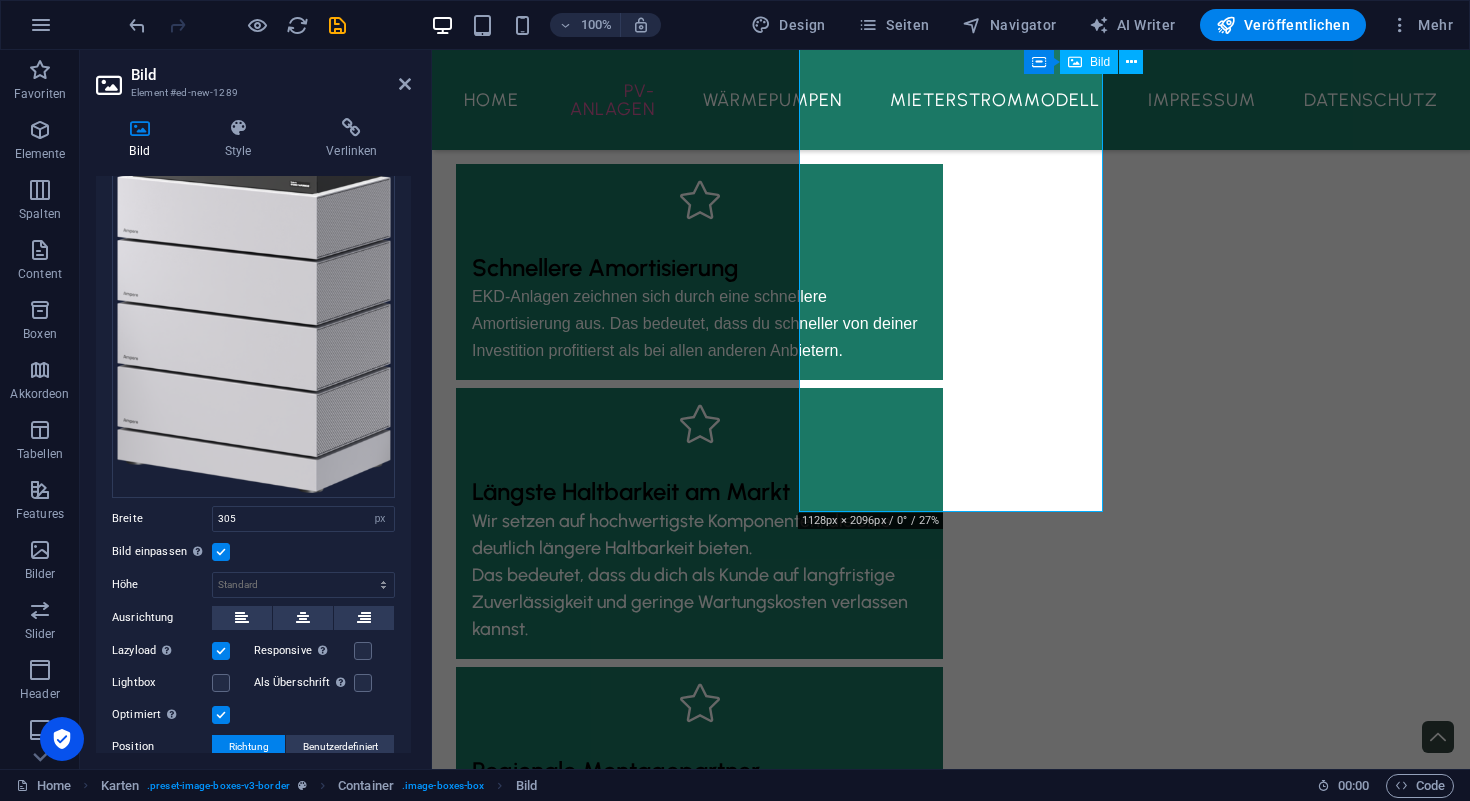 click on "Bild einpassen Bild automatisch anhand einer fixen Breite und Höhe einpassen" at bounding box center (0, 0) 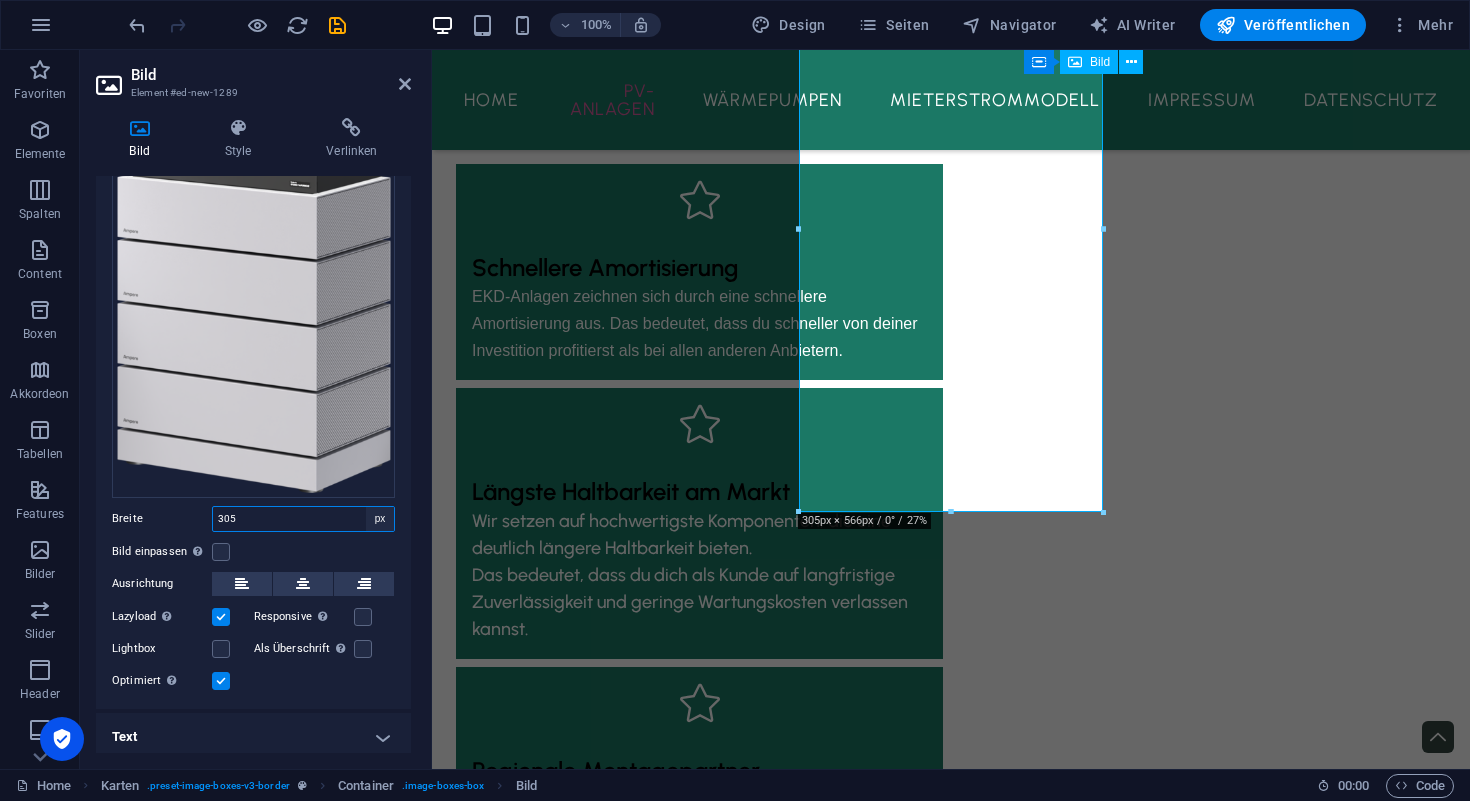 click on "Standard auto px rem % em vh vw" at bounding box center (380, 519) 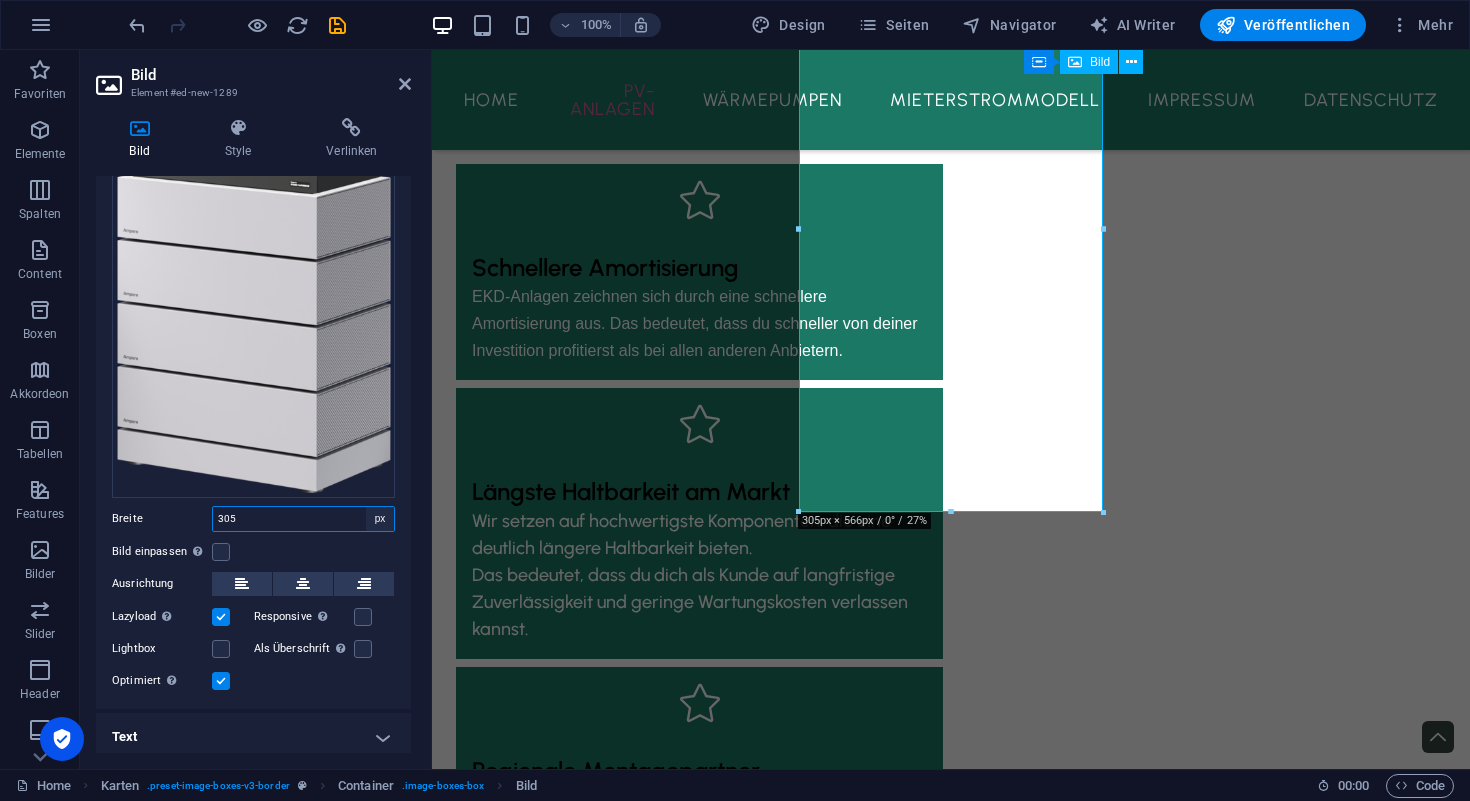 select on "%" 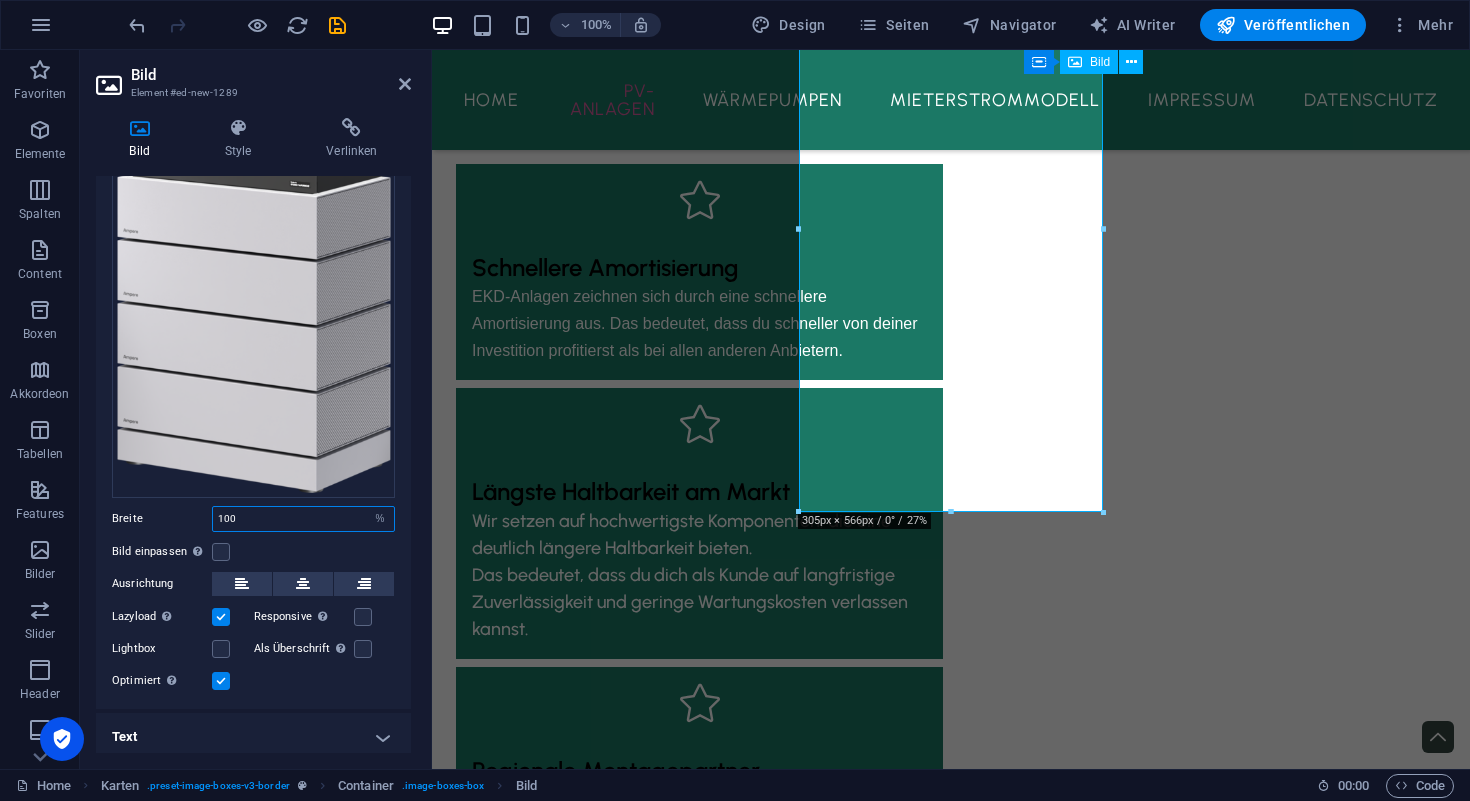 click on "100" at bounding box center [303, 519] 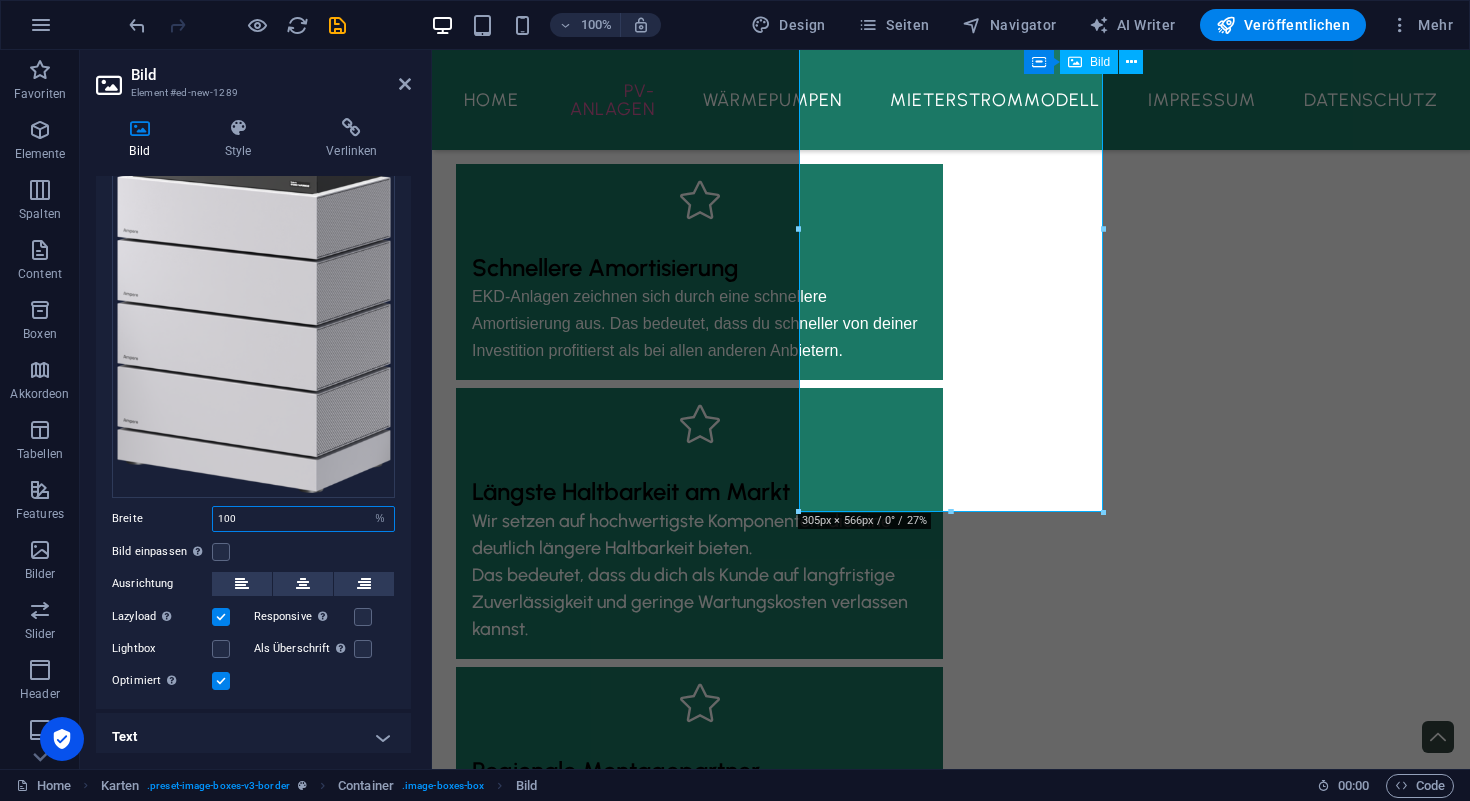 drag, startPoint x: 274, startPoint y: 515, endPoint x: 212, endPoint y: 513, distance: 62.03225 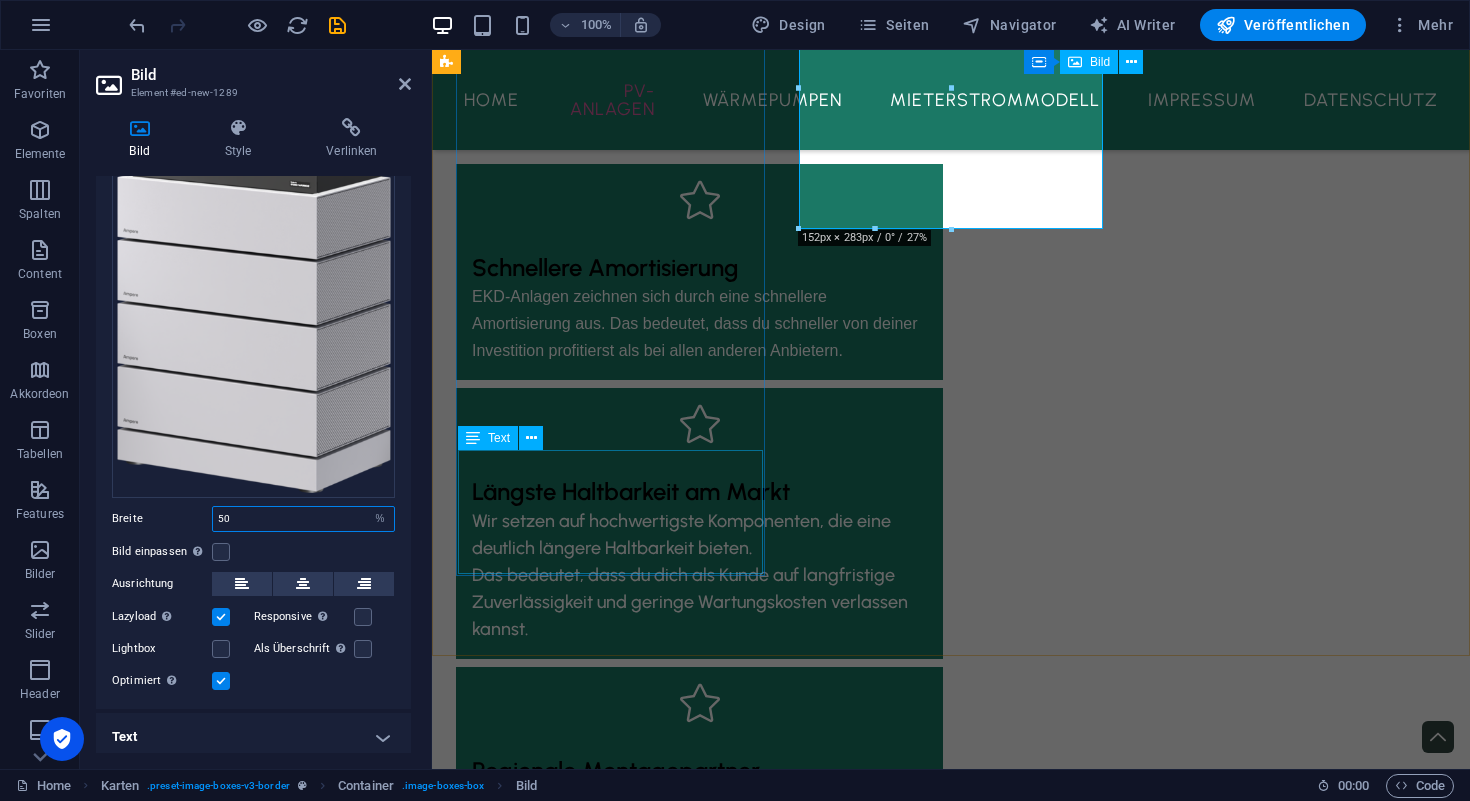 type on "50" 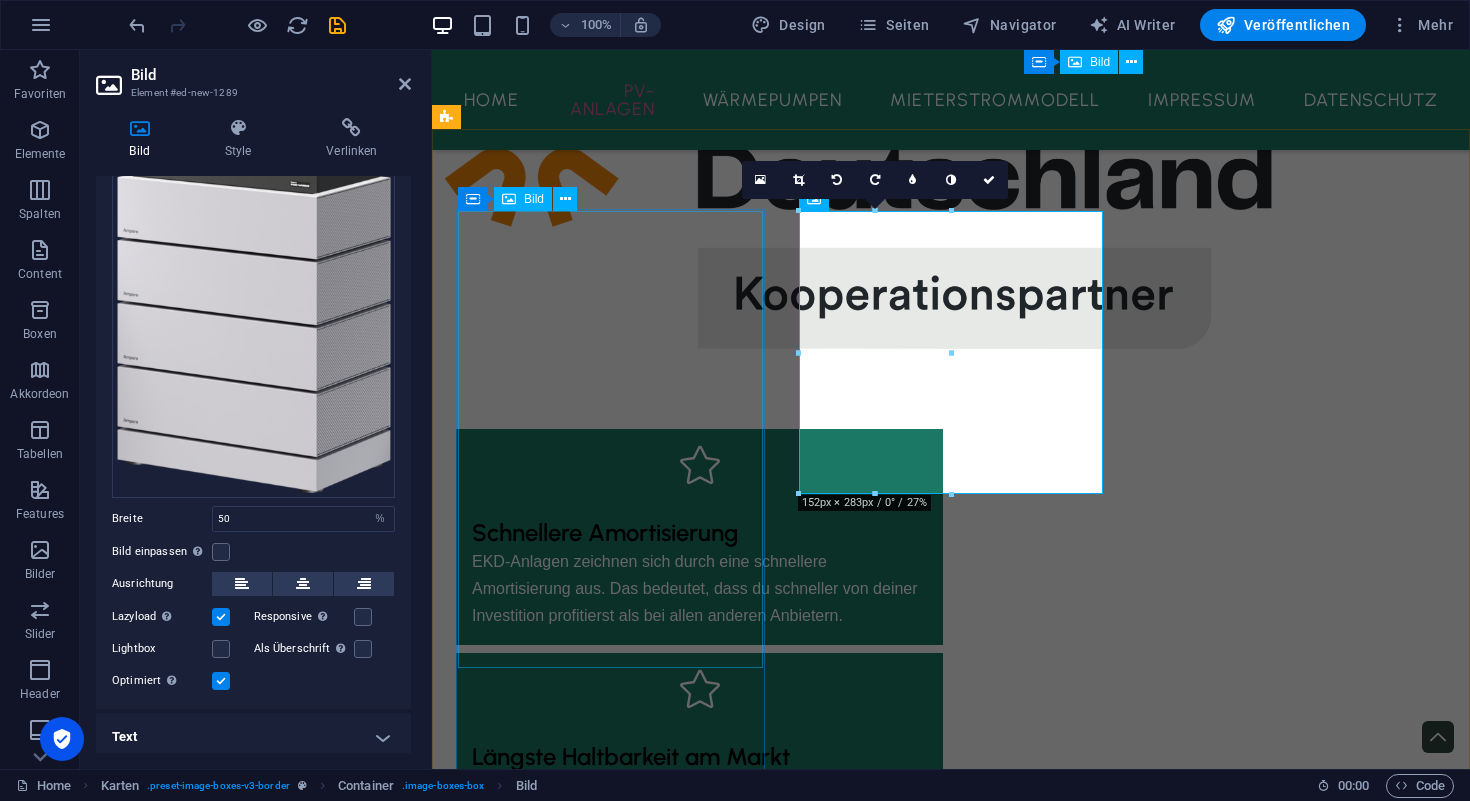 scroll, scrollTop: 2588, scrollLeft: 0, axis: vertical 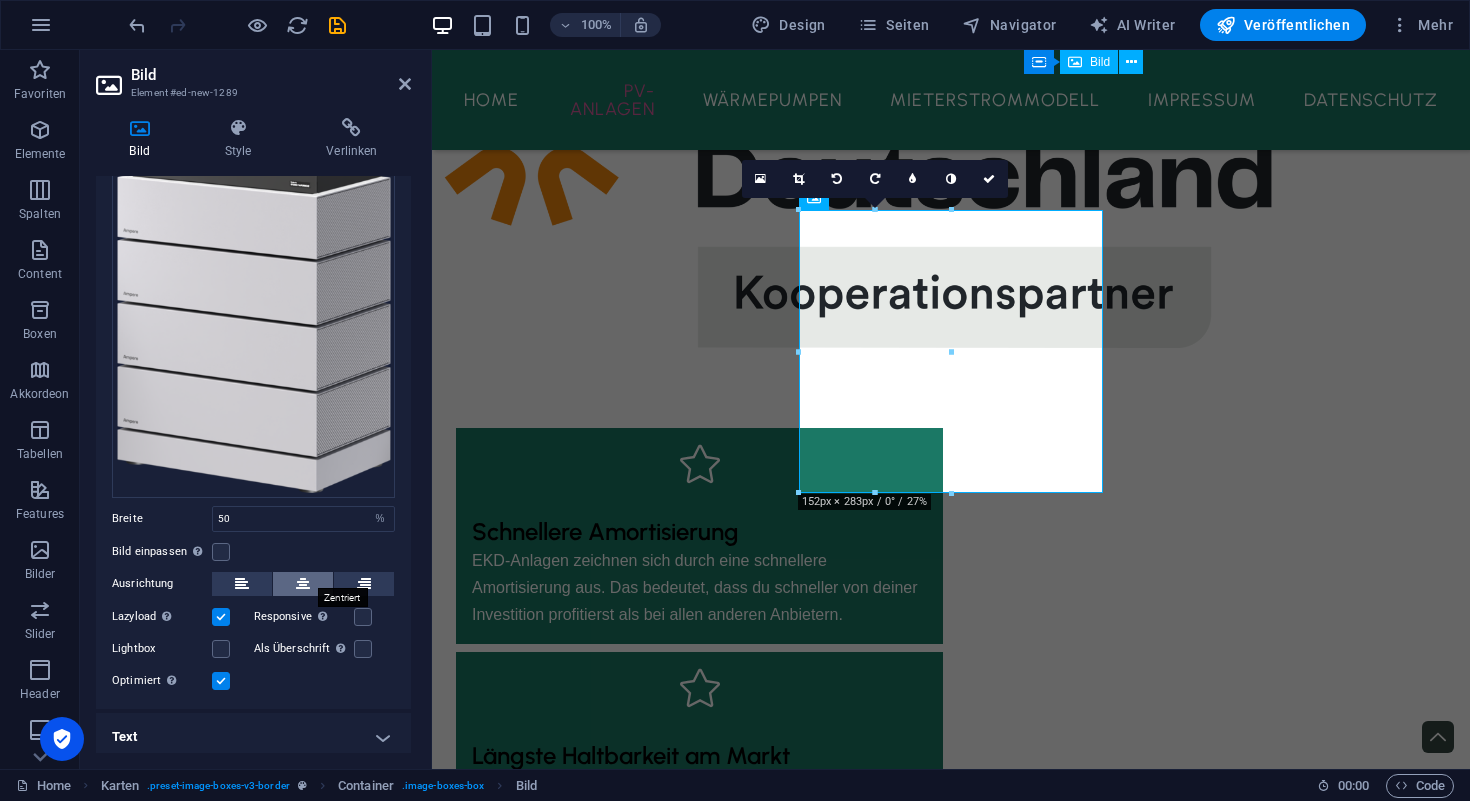 click at bounding box center (303, 584) 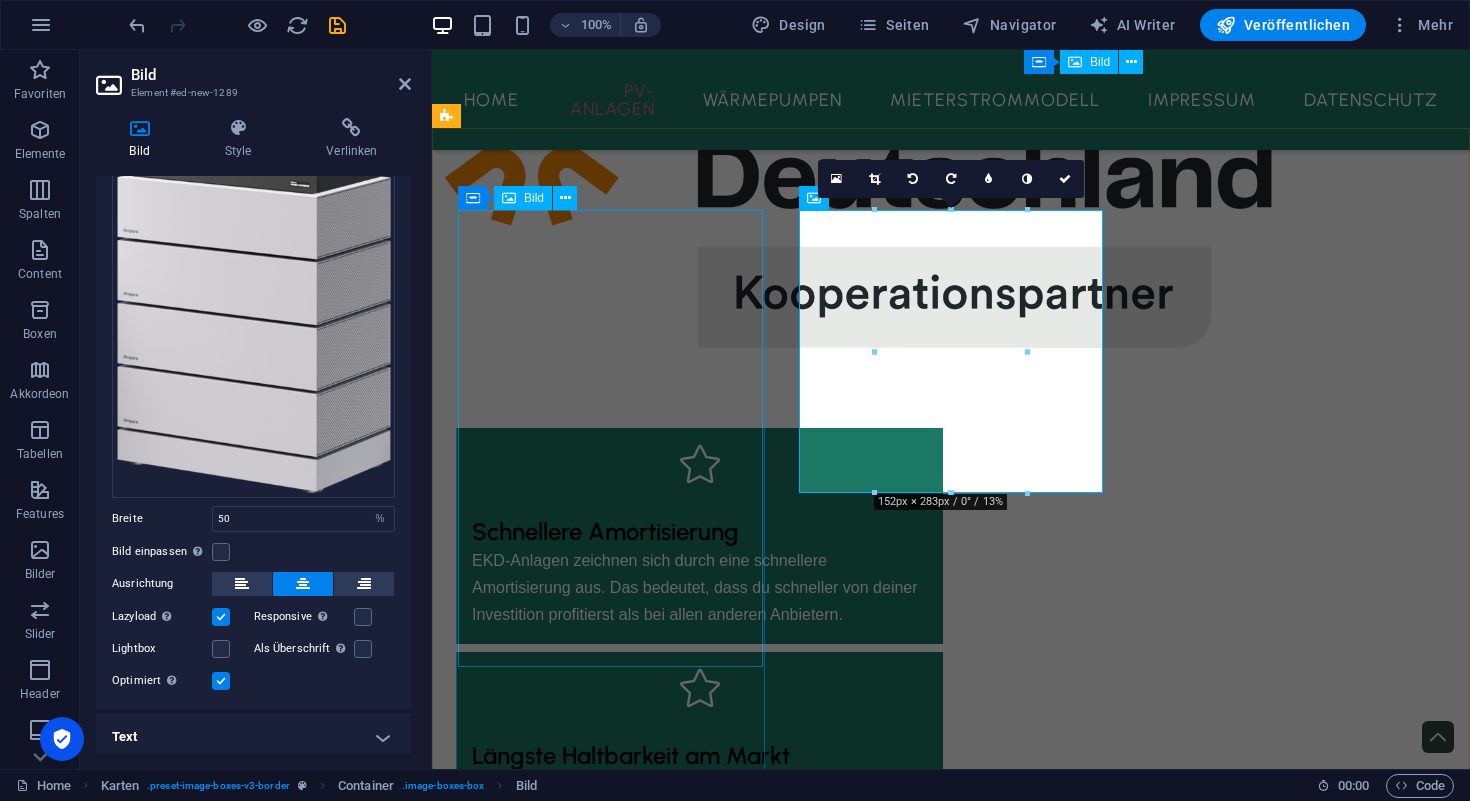 click at bounding box center (610, 2614) 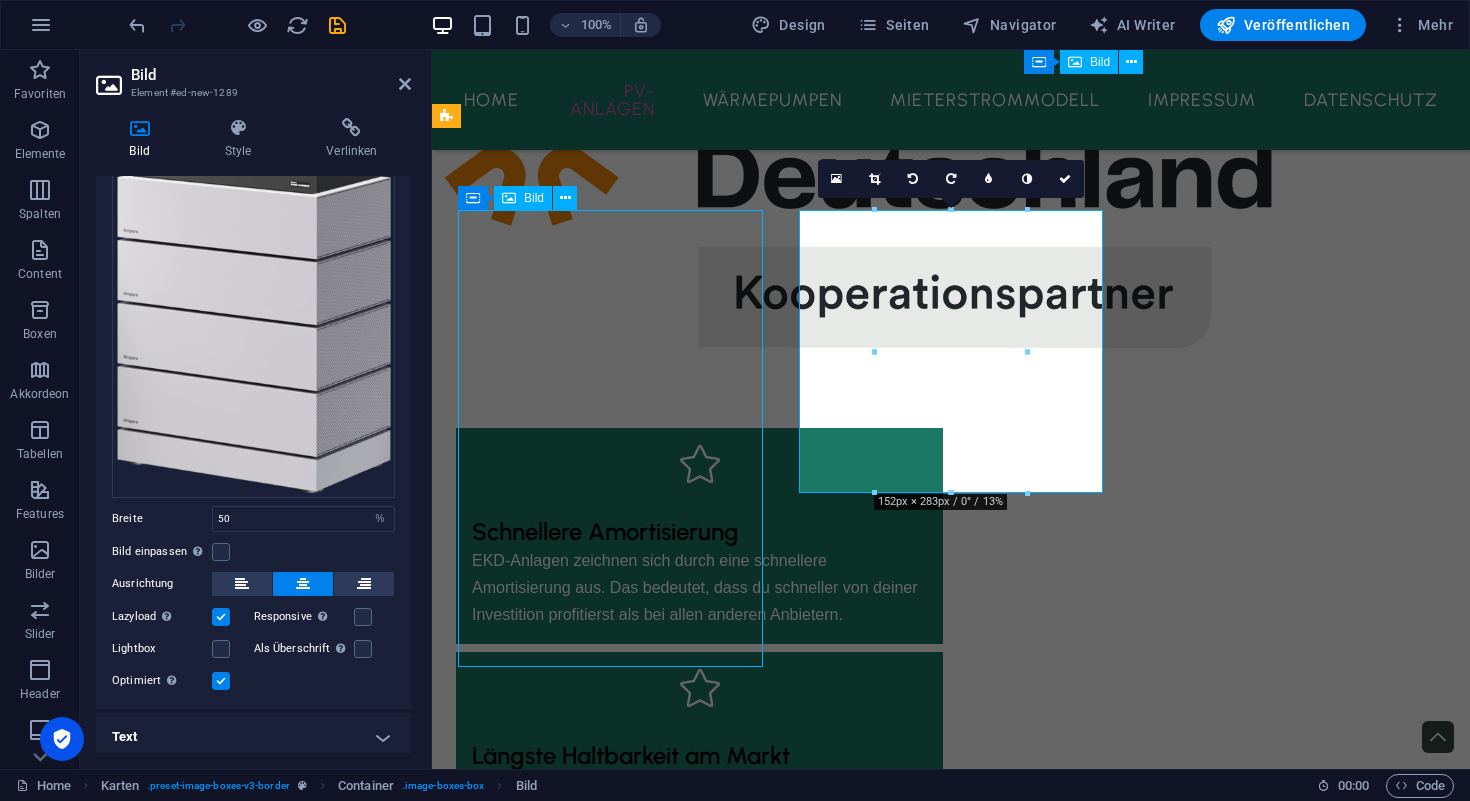 scroll, scrollTop: 2634, scrollLeft: 0, axis: vertical 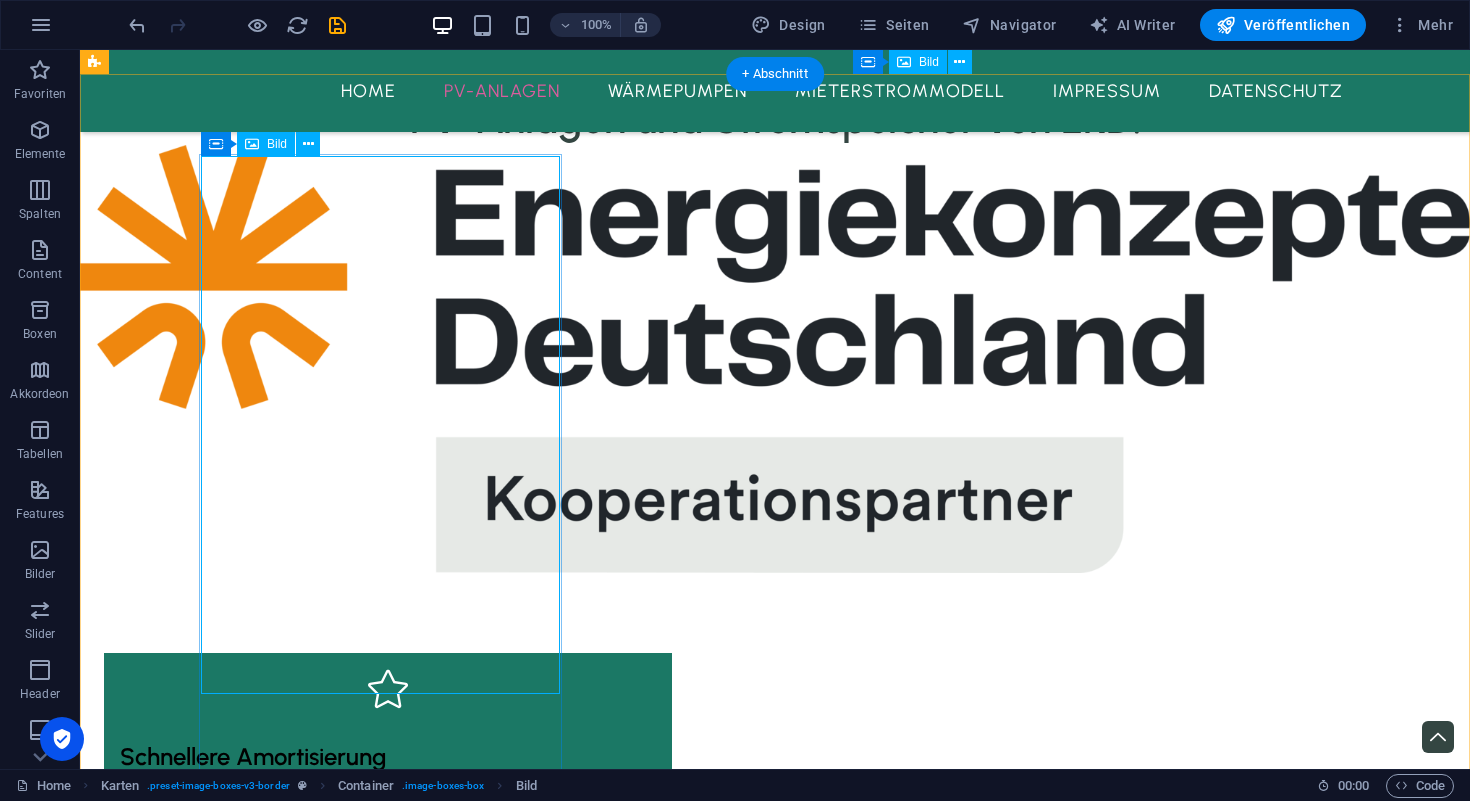 click at bounding box center (285, 2799) 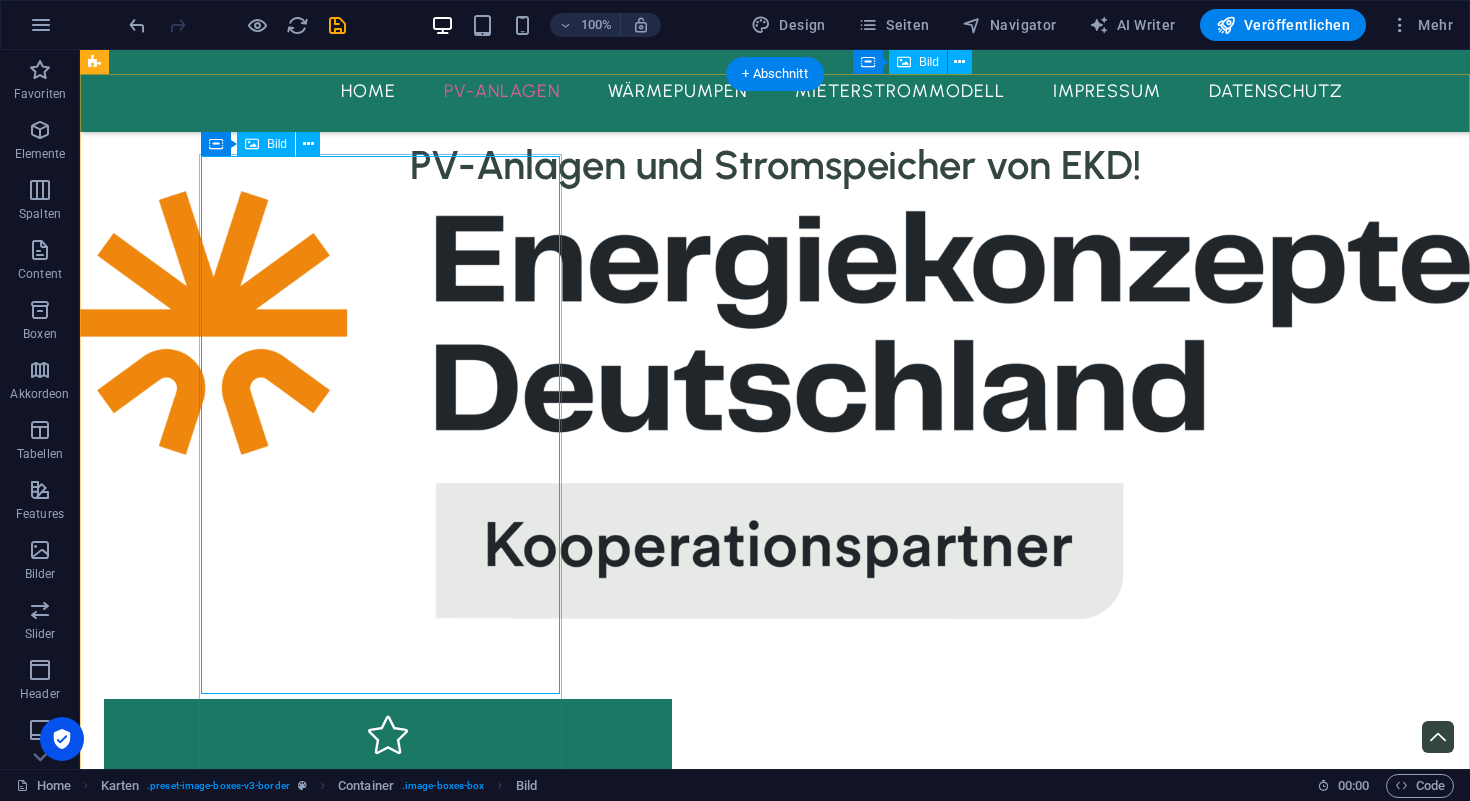 select on "%" 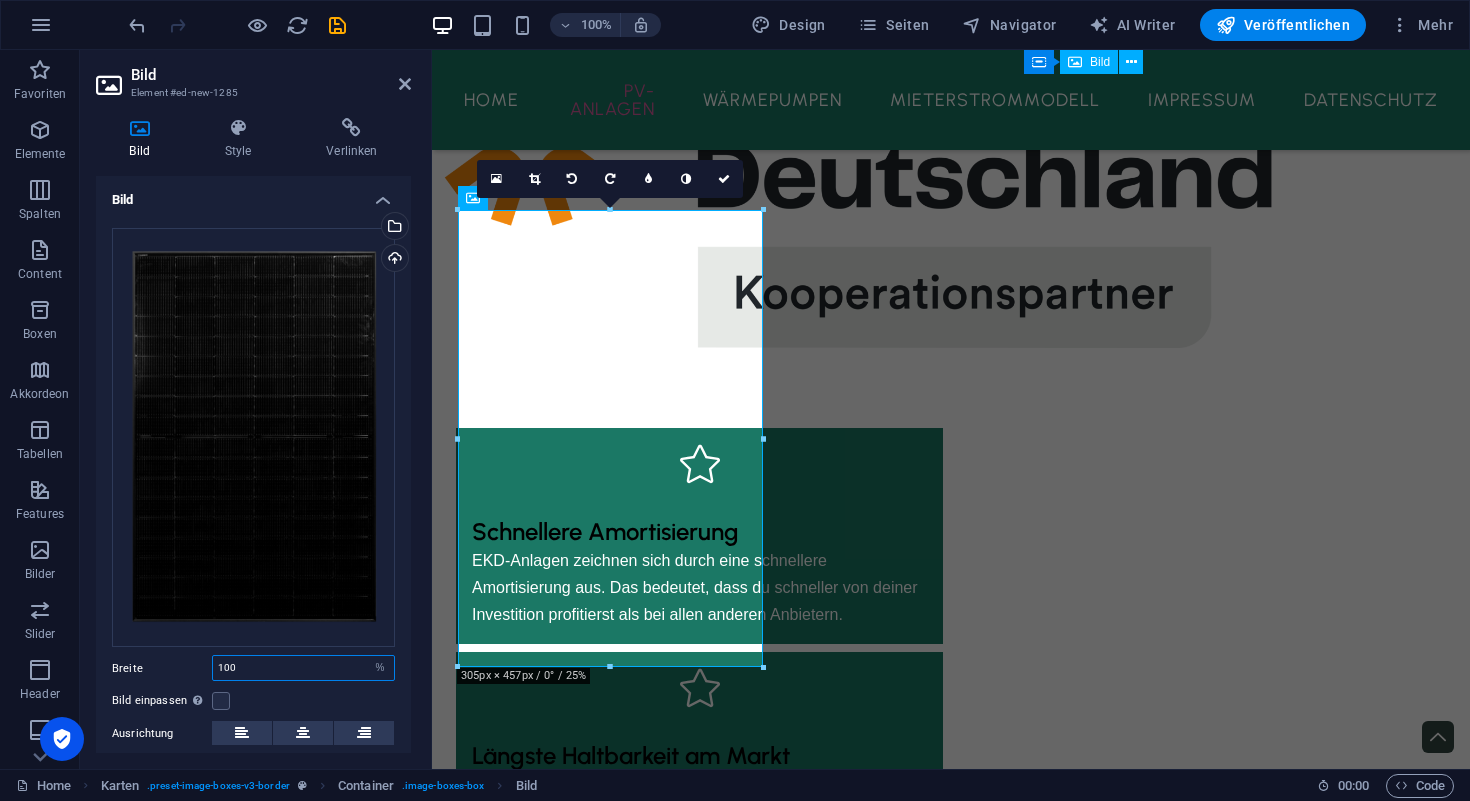 drag, startPoint x: 266, startPoint y: 672, endPoint x: 205, endPoint y: 670, distance: 61.03278 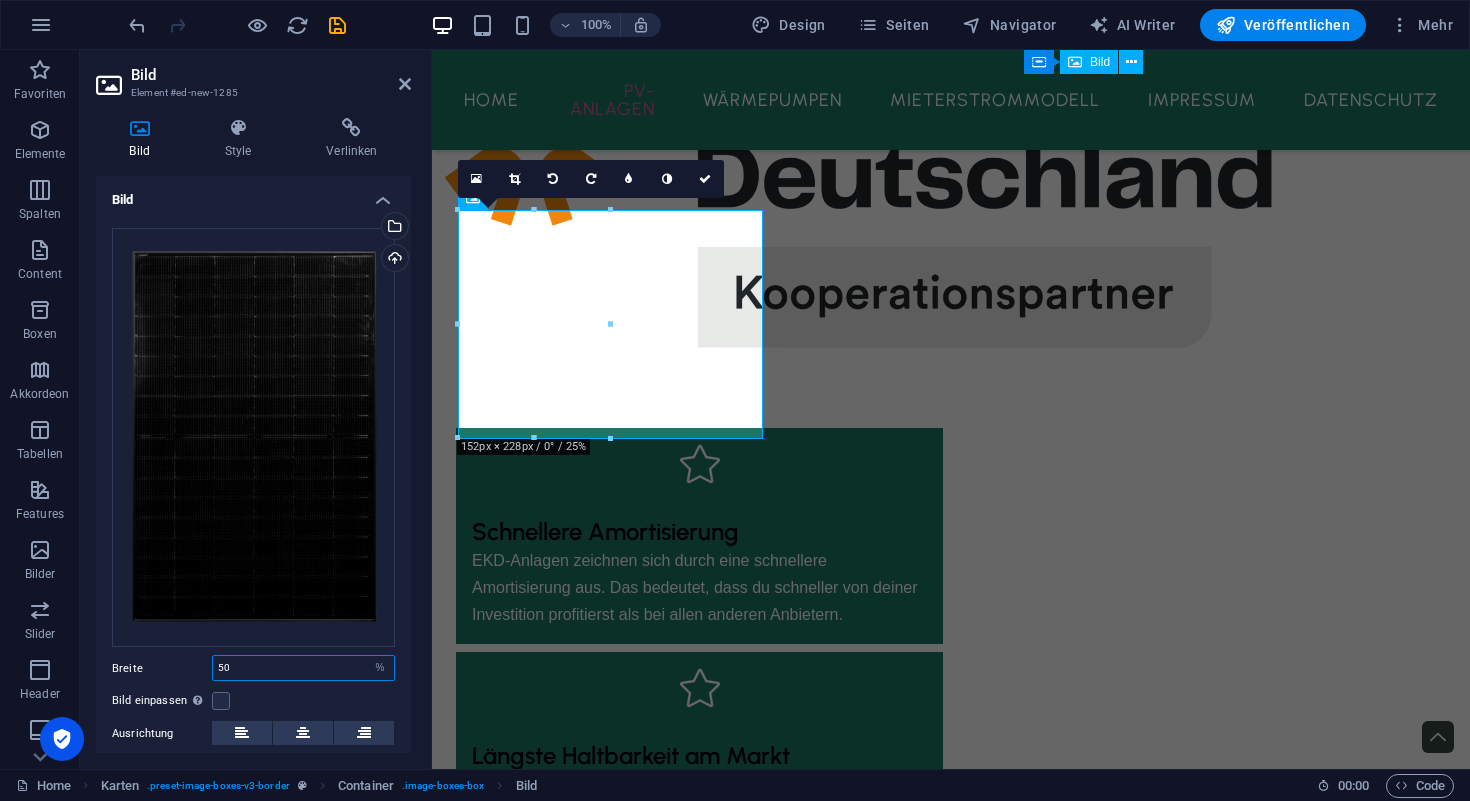 type on "5" 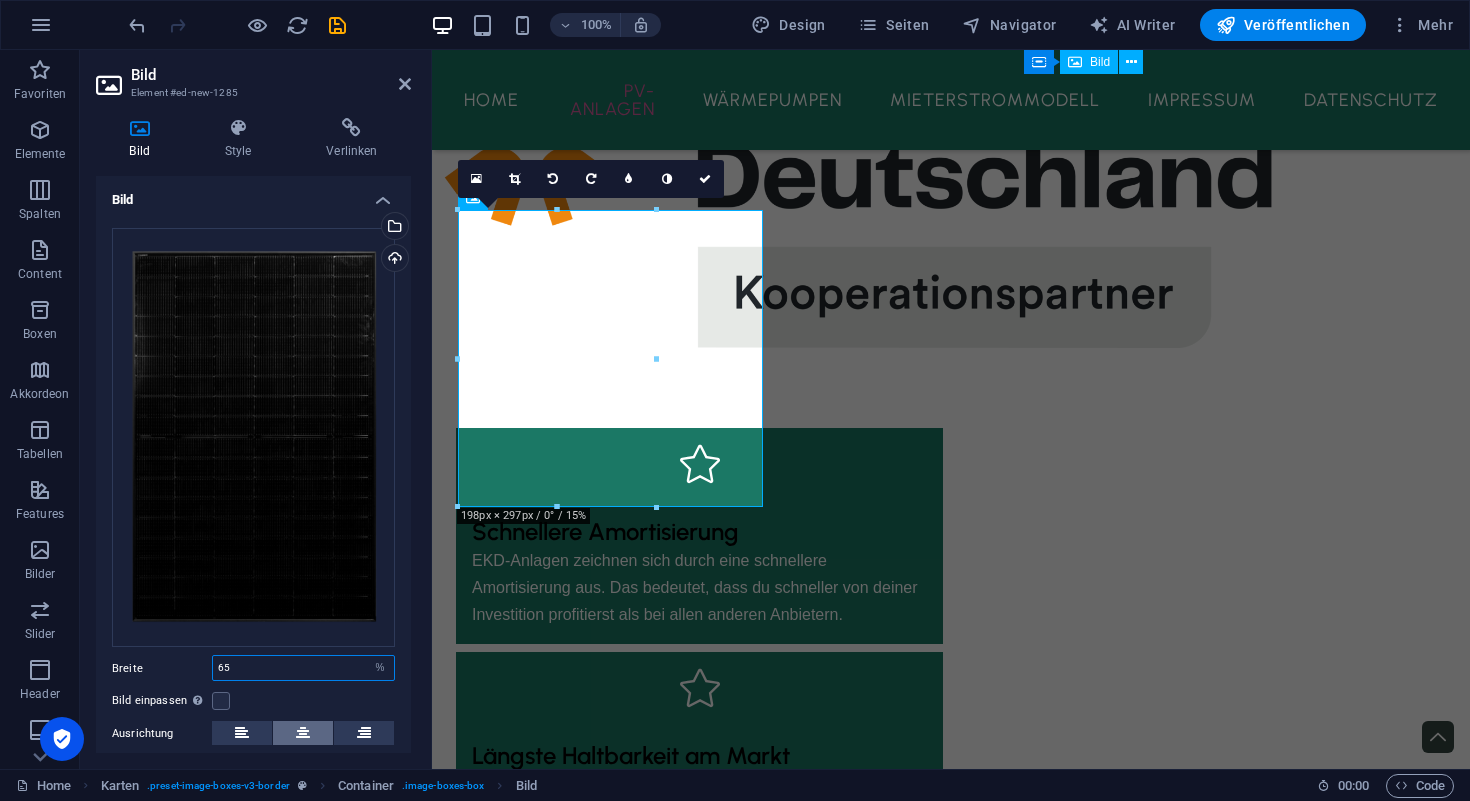 type on "65" 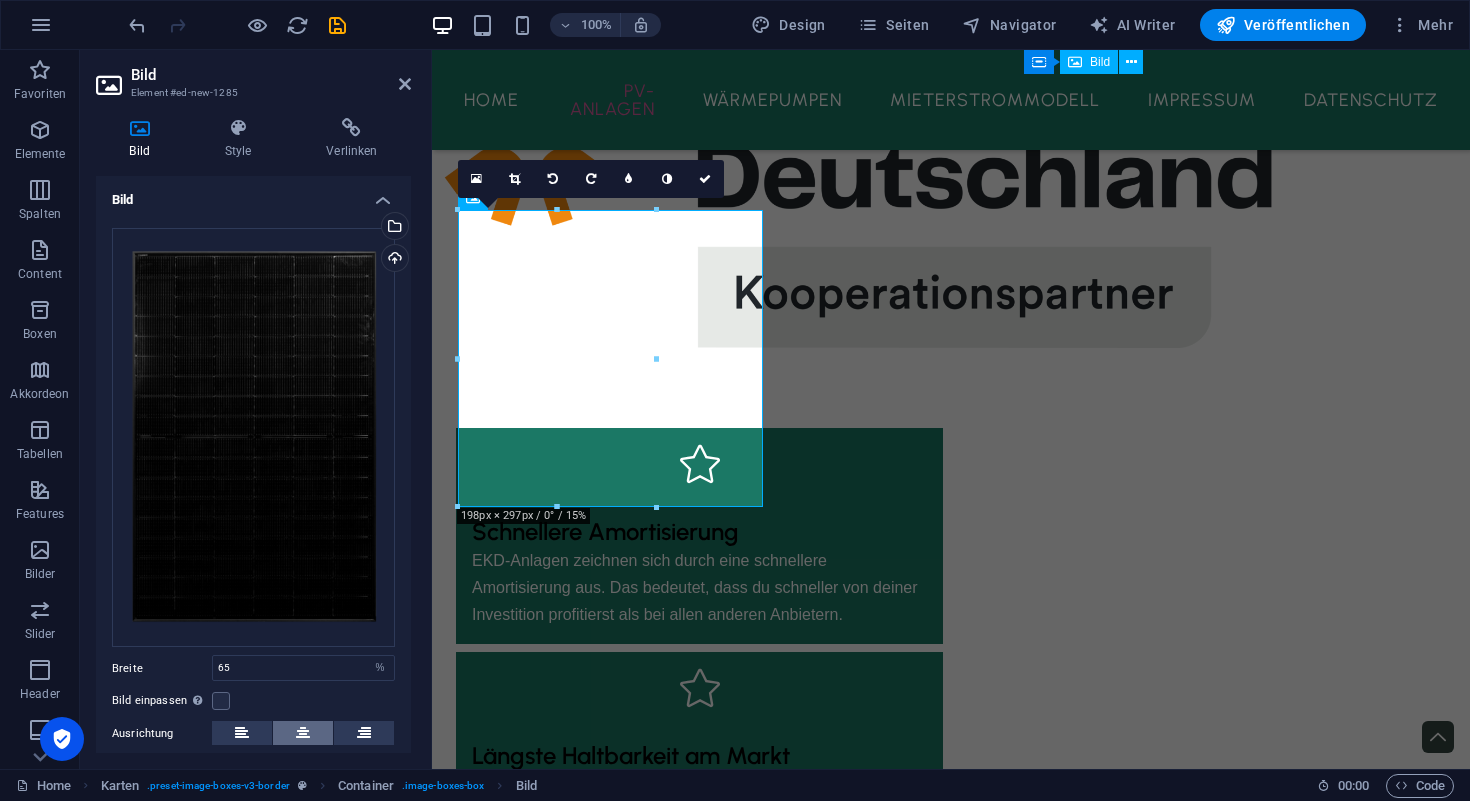 click at bounding box center (303, 733) 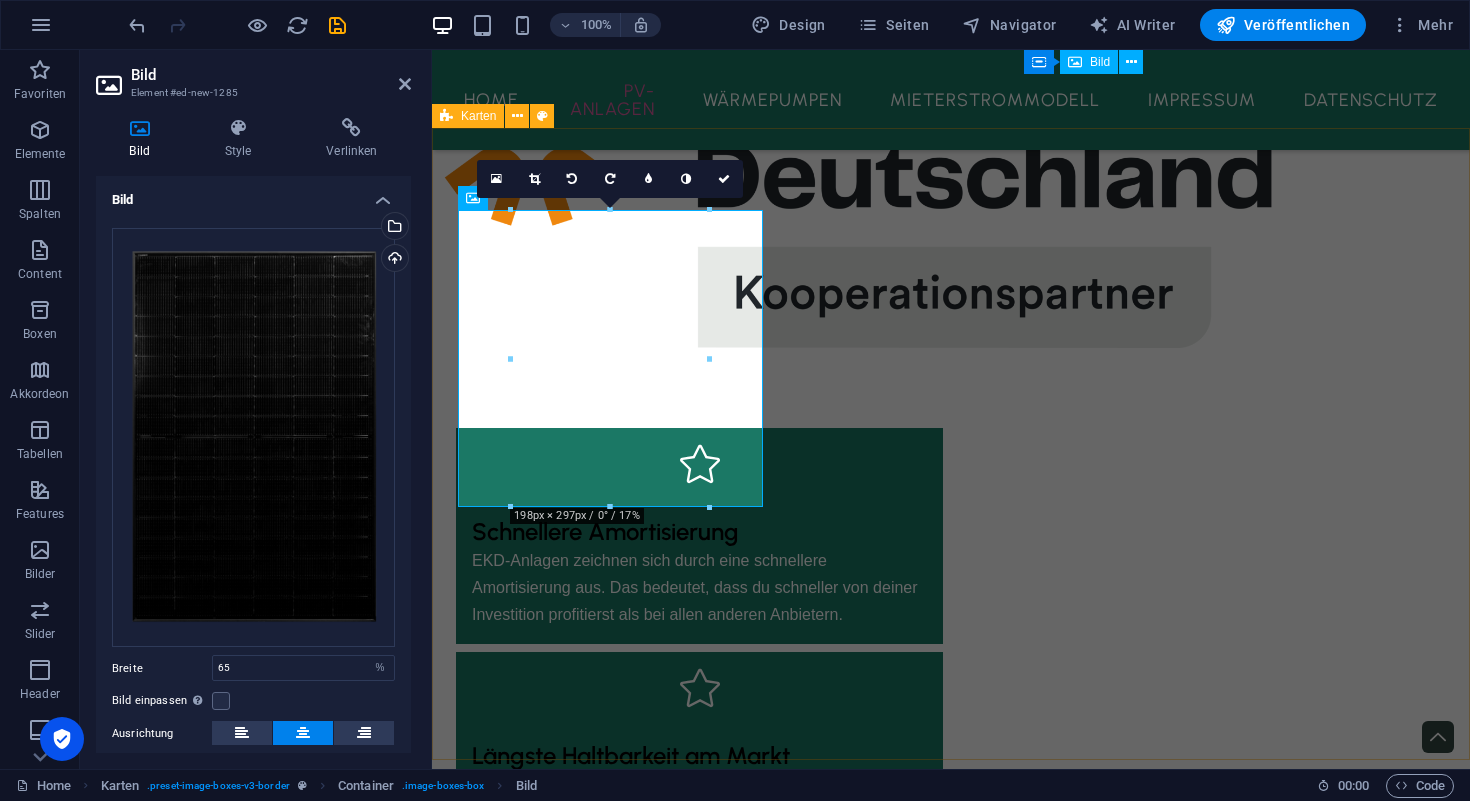 click on "Headline Lorem ipsum dolor sit amet, consectetuer adipiscing elit. Aenean commodo ligula eget dolor. Lorem ipsum dolor sit amet. Headline Lorem ipsum dolor sit amet, consectetuer adipiscing elit. Aenean commodo ligula eget dolor. Lorem ipsum dolor sit amet. Headline Lorem ipsum dolor sit amet, consectetuer adipiscing elit. Aenean commodo ligula eget dolor. Lorem ipsum dolor sit amet." at bounding box center [951, 3060] 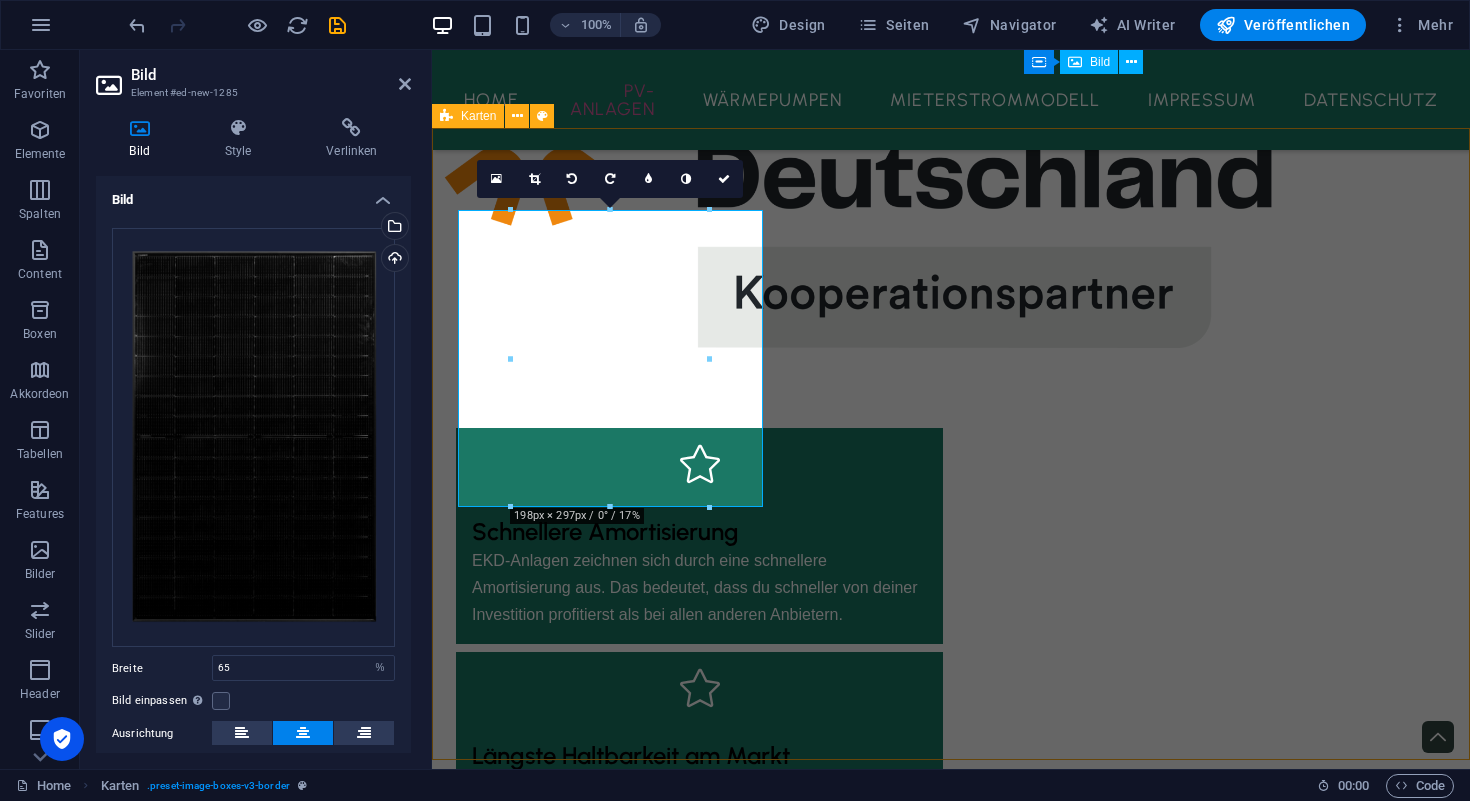 scroll, scrollTop: 2634, scrollLeft: 0, axis: vertical 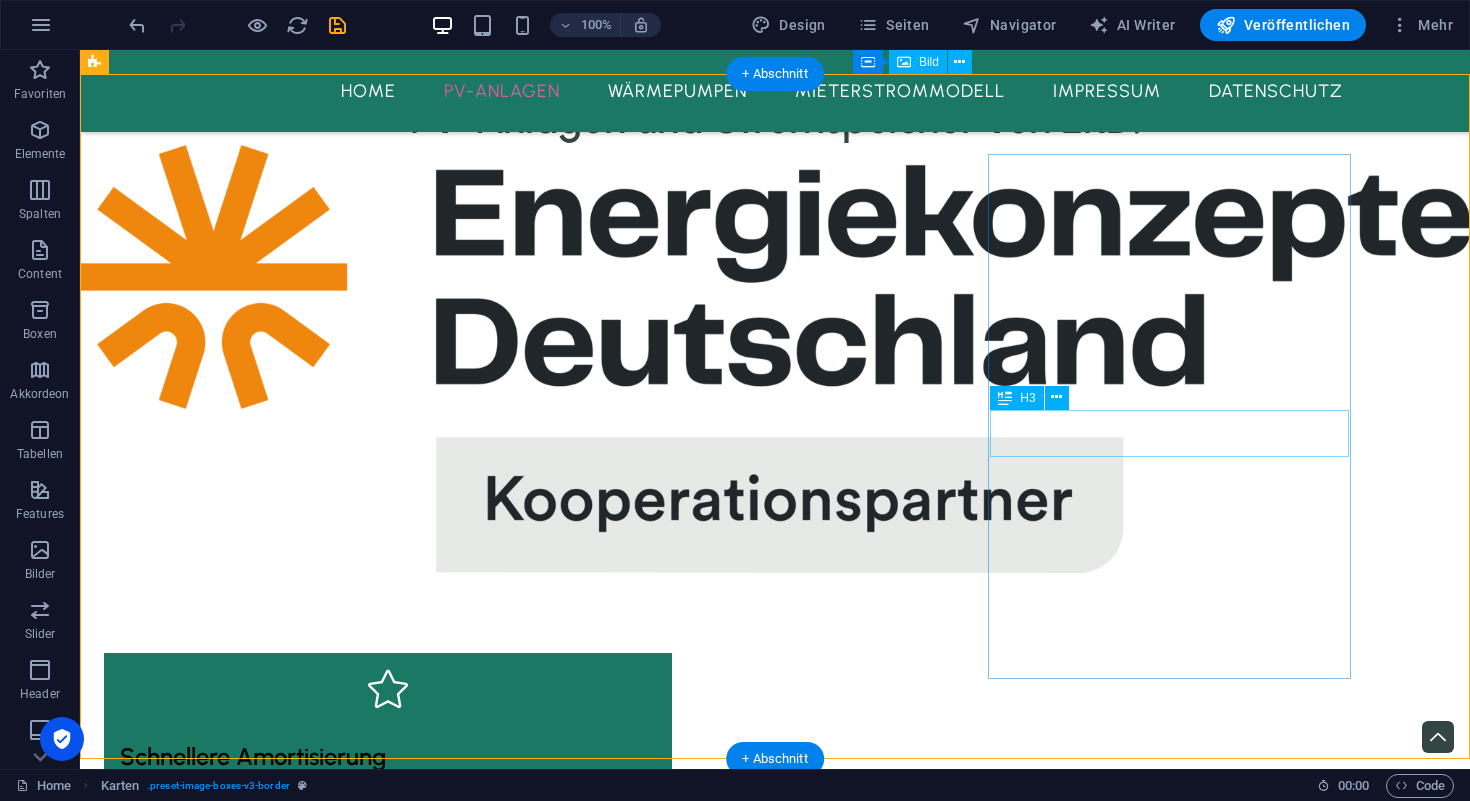 click on "Headline" at bounding box center [285, 3871] 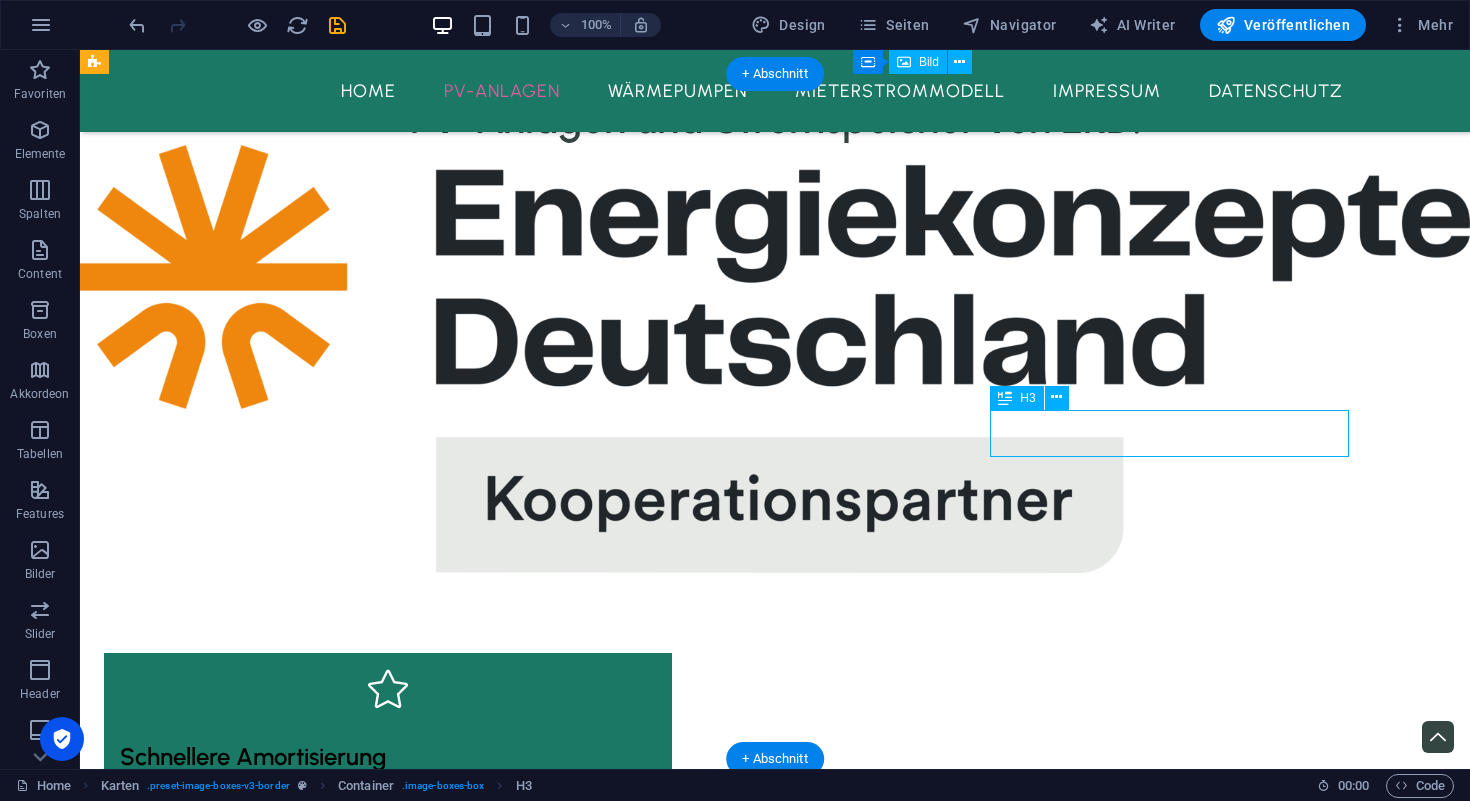 click on "Headline" at bounding box center (285, 3871) 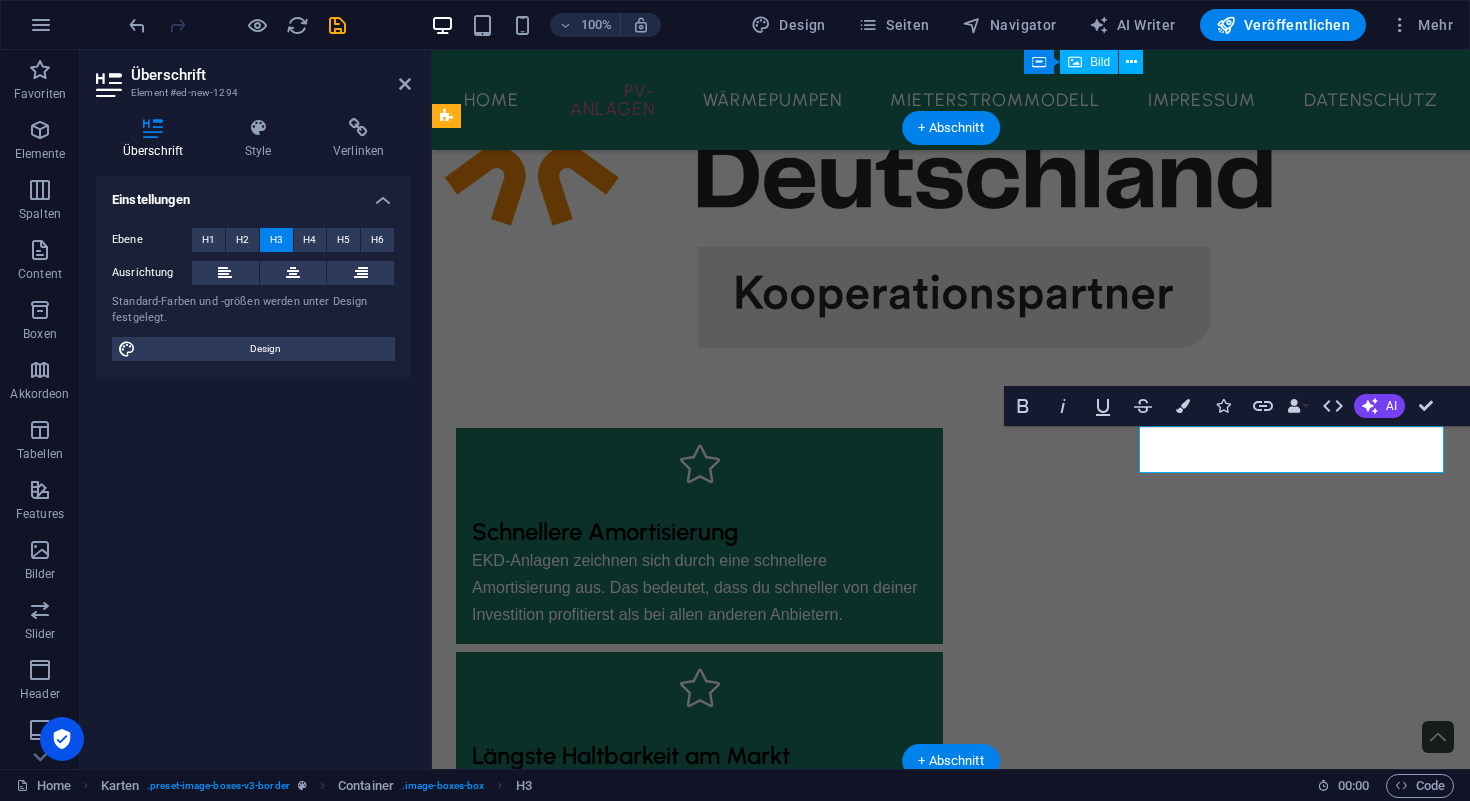 type 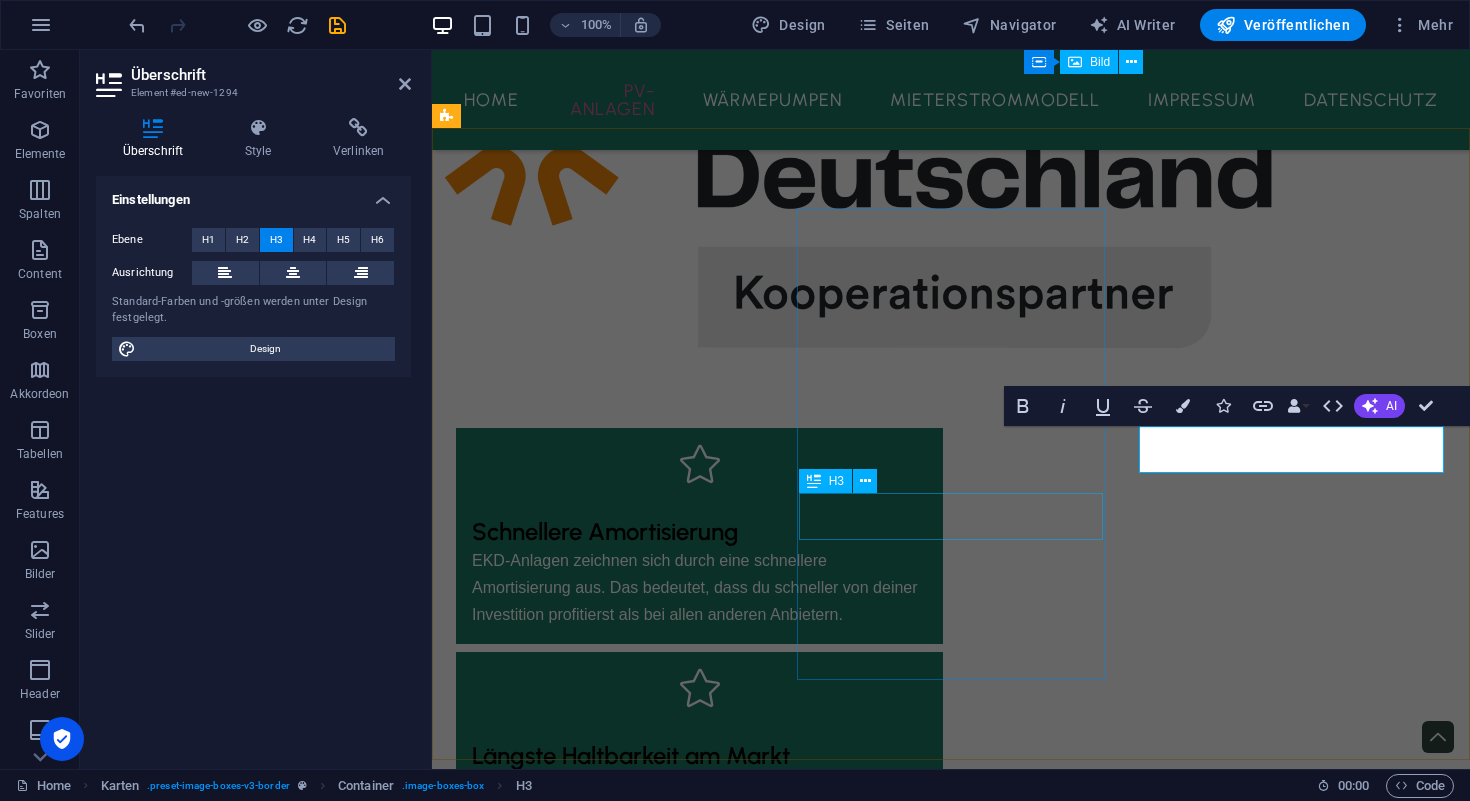 click on "Headline" at bounding box center [610, 3180] 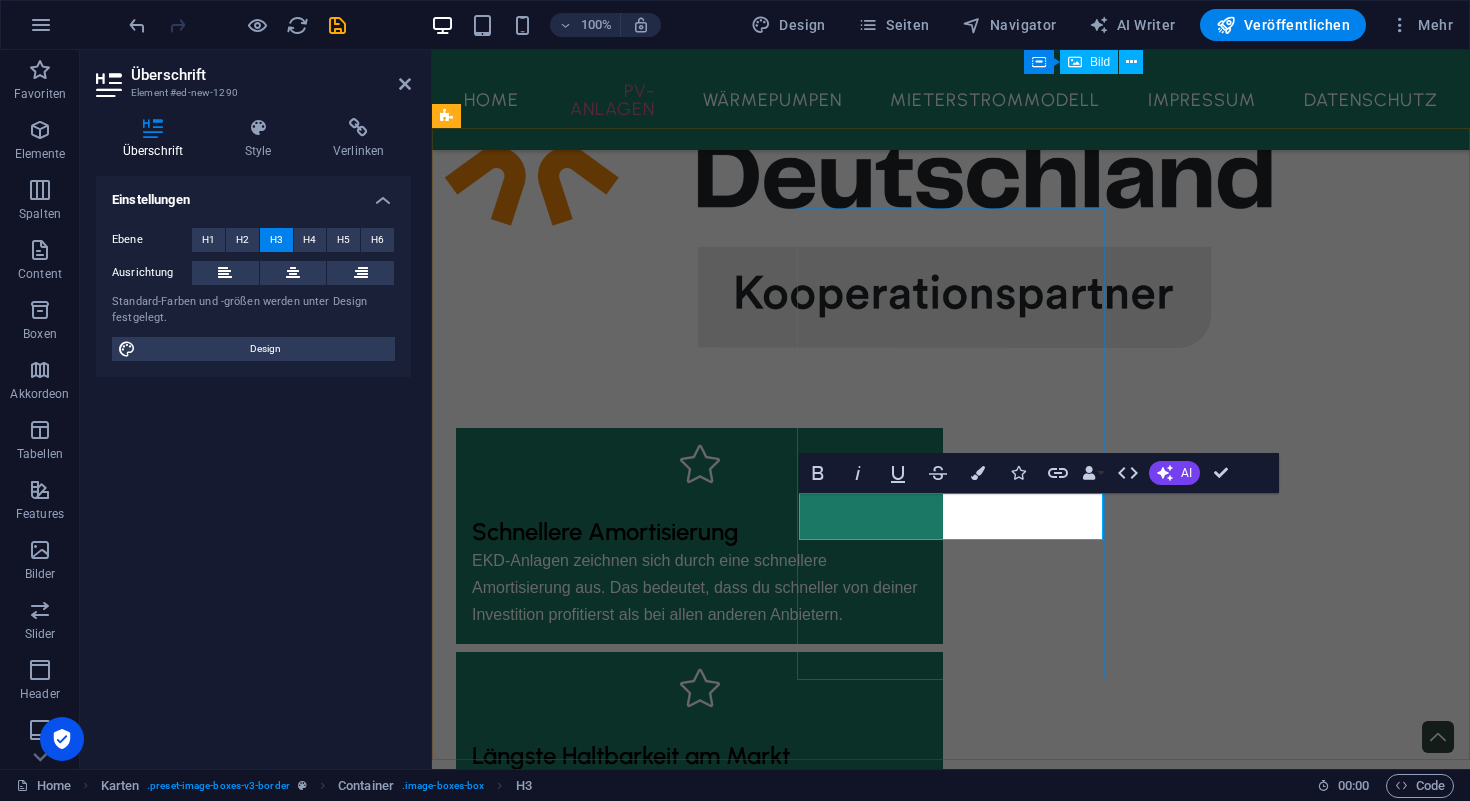 type 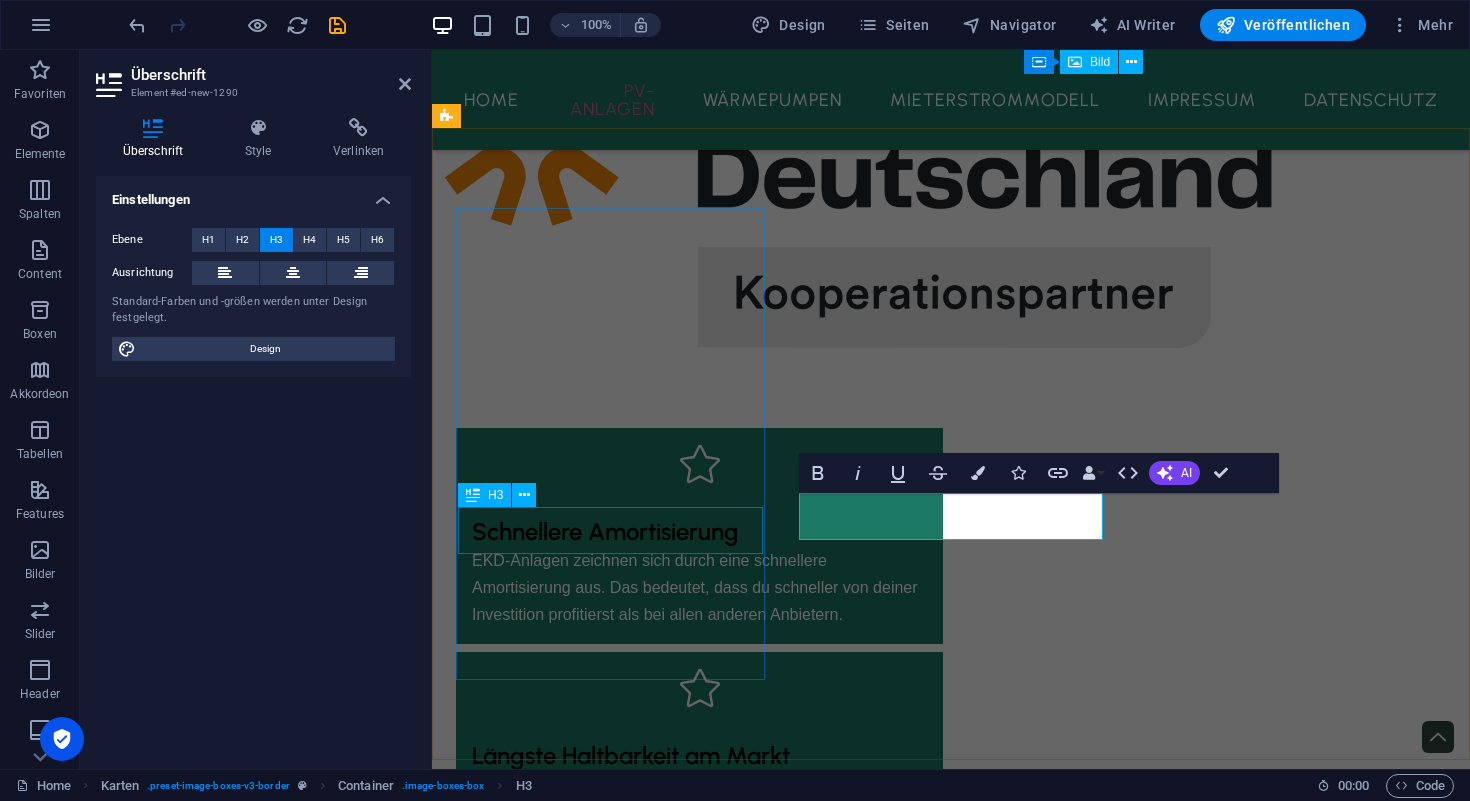 click on "Headline" at bounding box center [610, 2706] 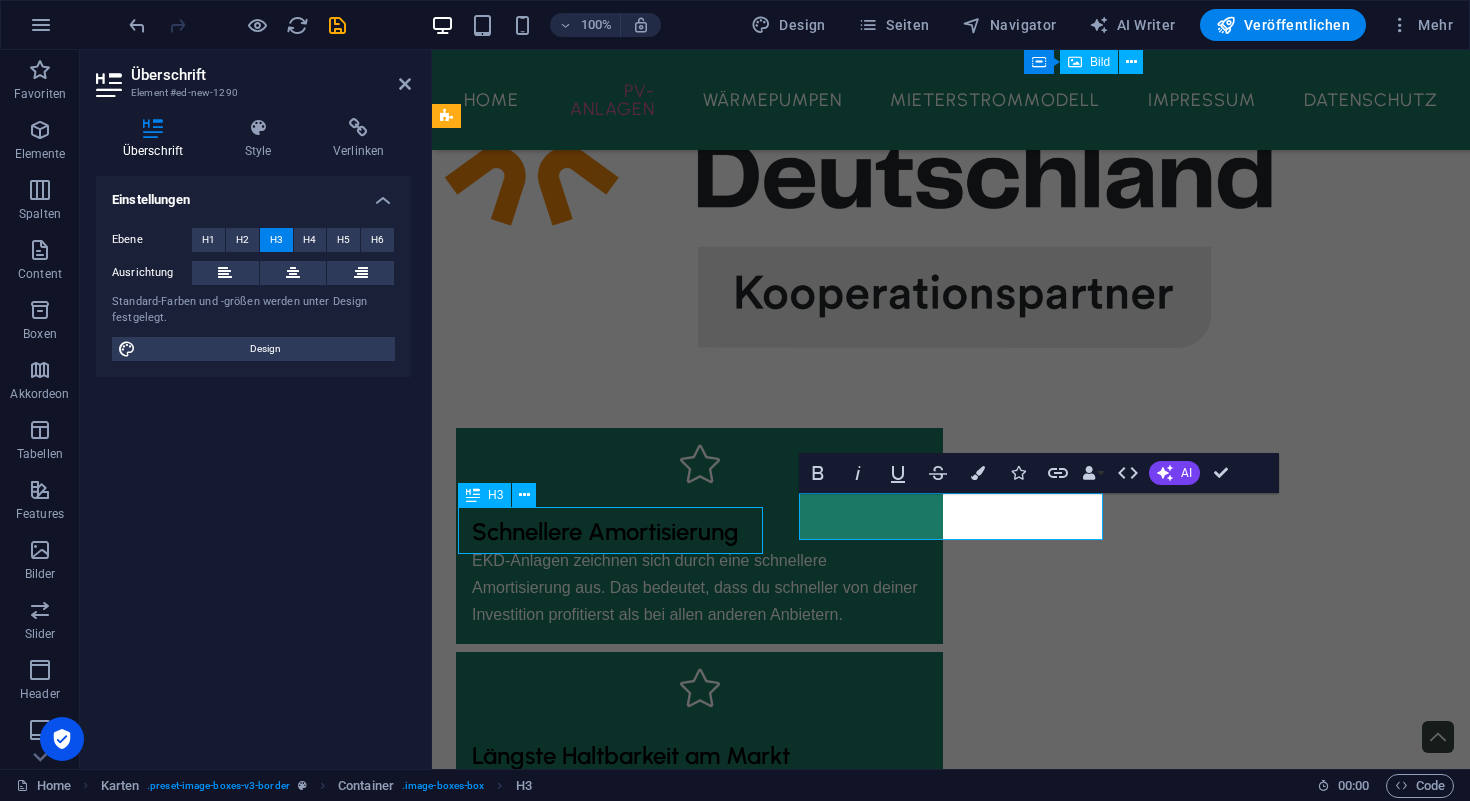 click on "Headline" at bounding box center (610, 2706) 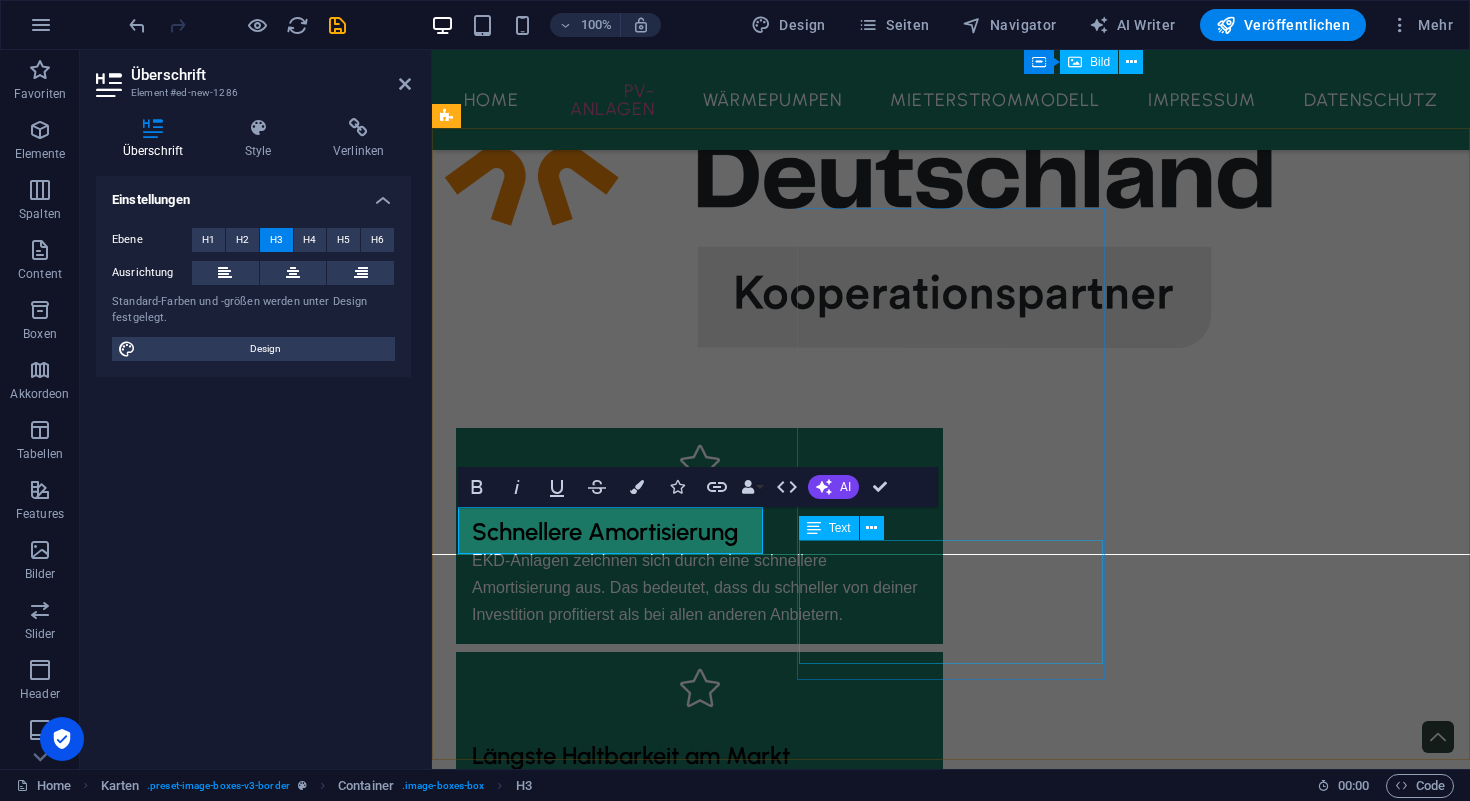 click on "Lorem ipsum dolor sit amet, consectetuer adipiscing elit. Aenean commodo ligula eget dolor. Lorem ipsum dolor sit amet." at bounding box center (610, 3267) 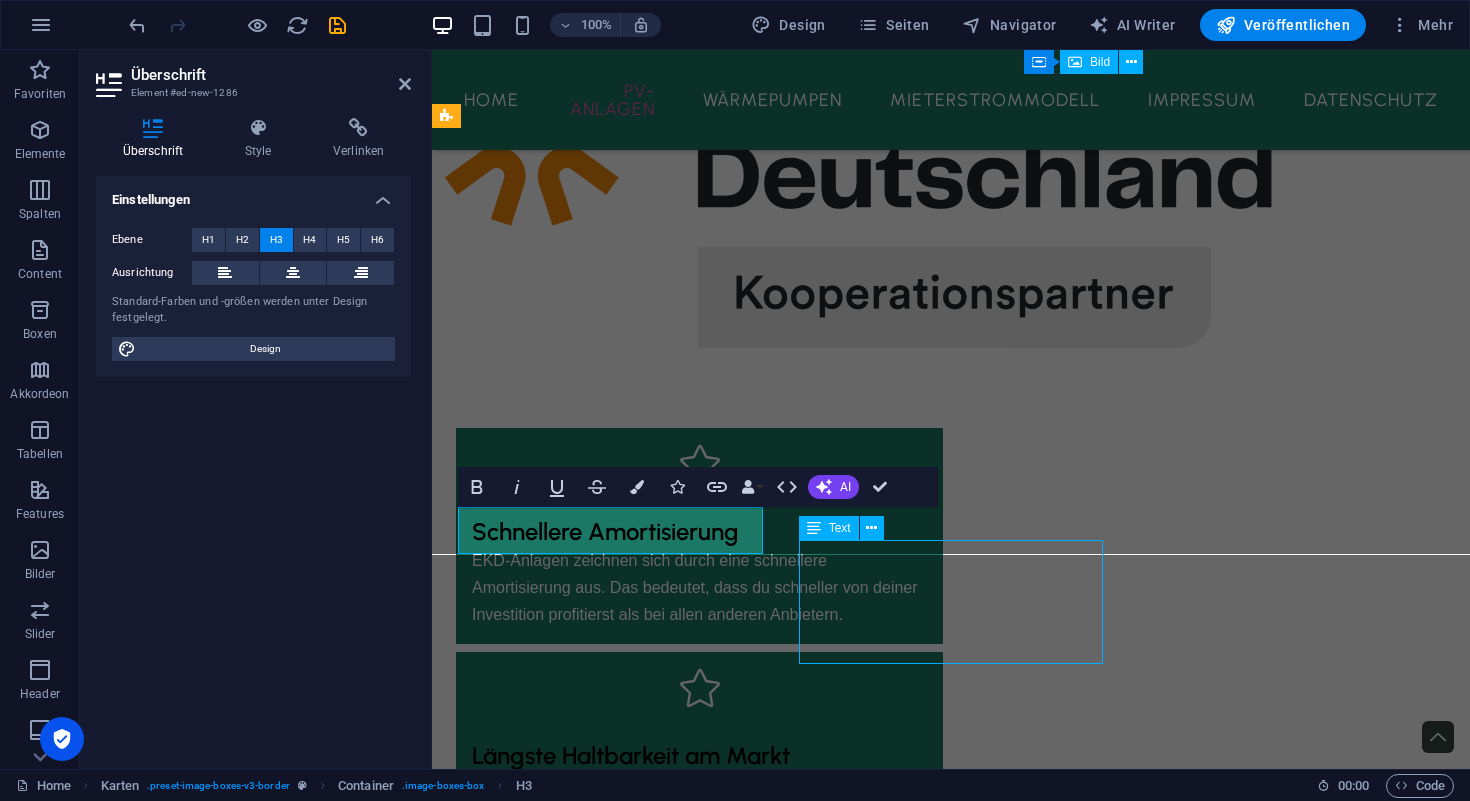 click on "Lorem ipsum dolor sit amet, consectetuer adipiscing elit. Aenean commodo ligula eget dolor. Lorem ipsum dolor sit amet." at bounding box center (610, 3267) 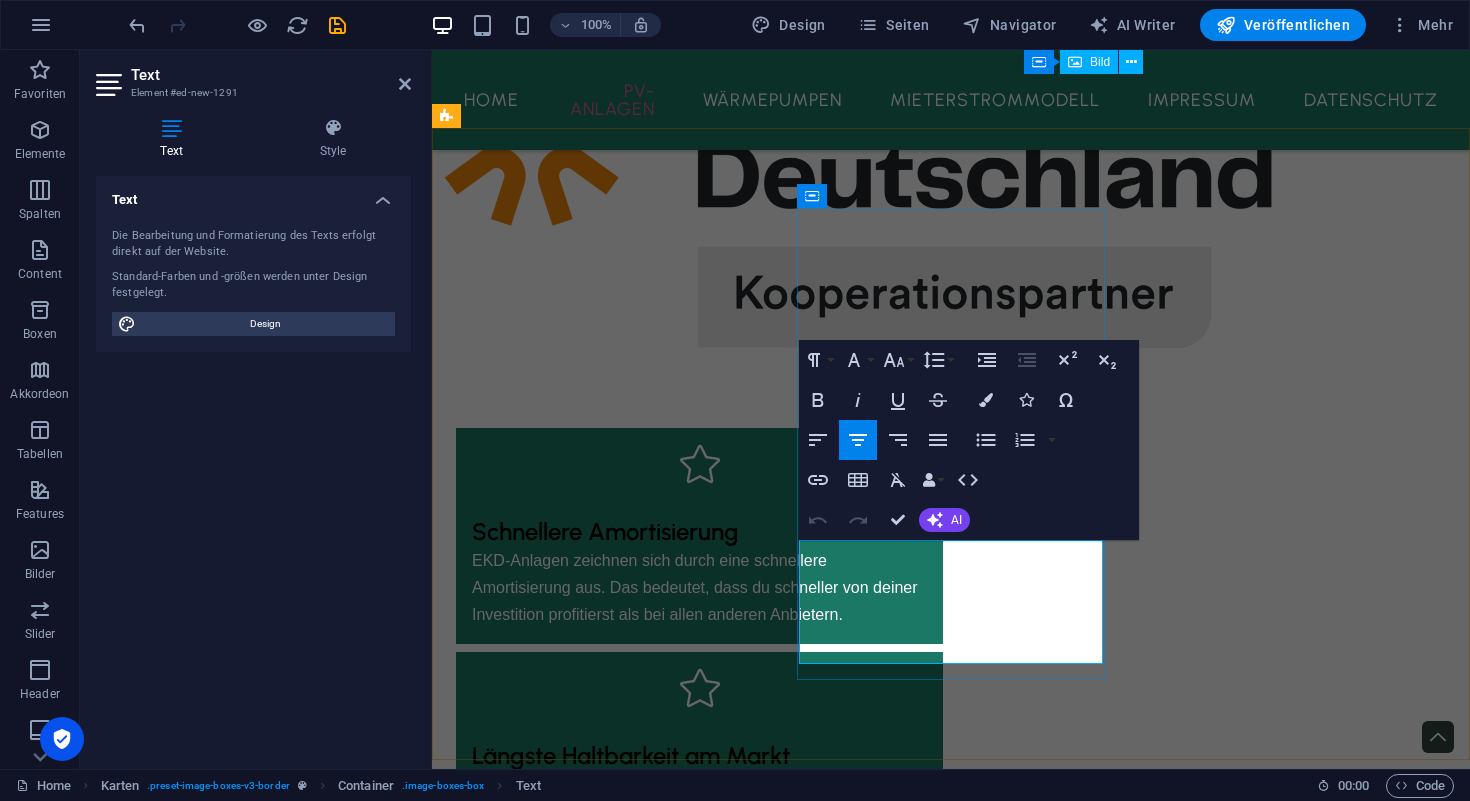 drag, startPoint x: 1085, startPoint y: 634, endPoint x: 819, endPoint y: 563, distance: 275.31256 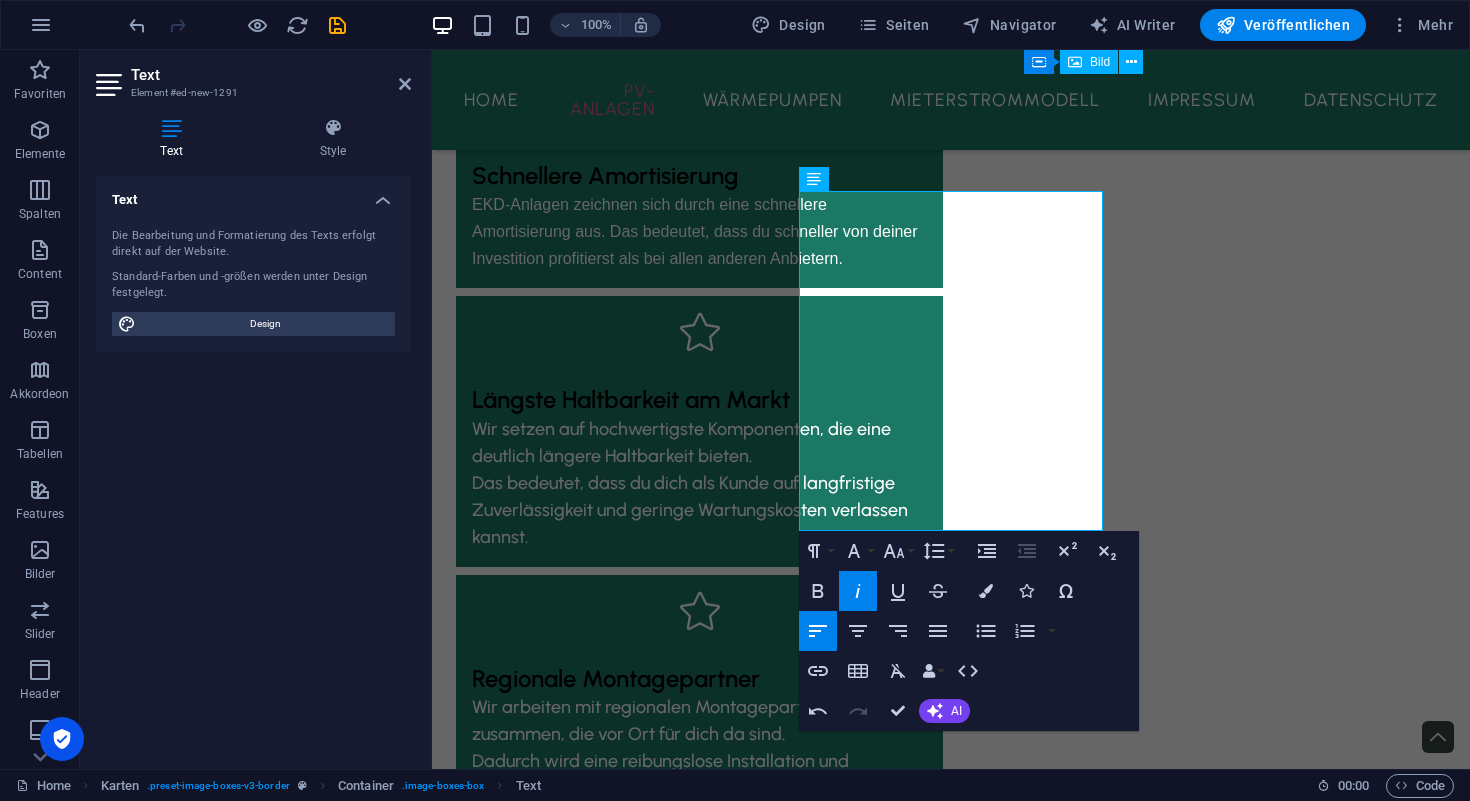 scroll, scrollTop: 2948, scrollLeft: 0, axis: vertical 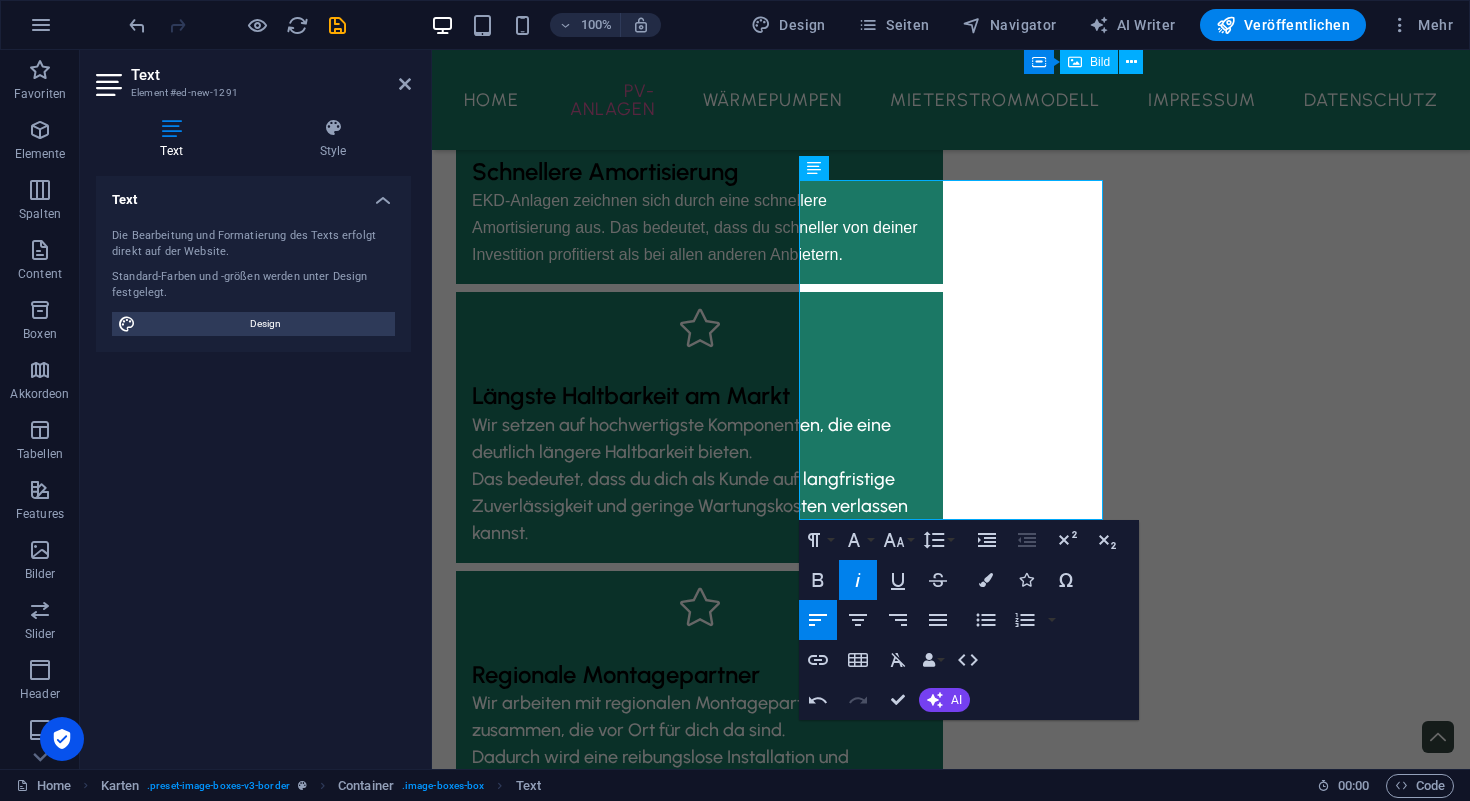 click 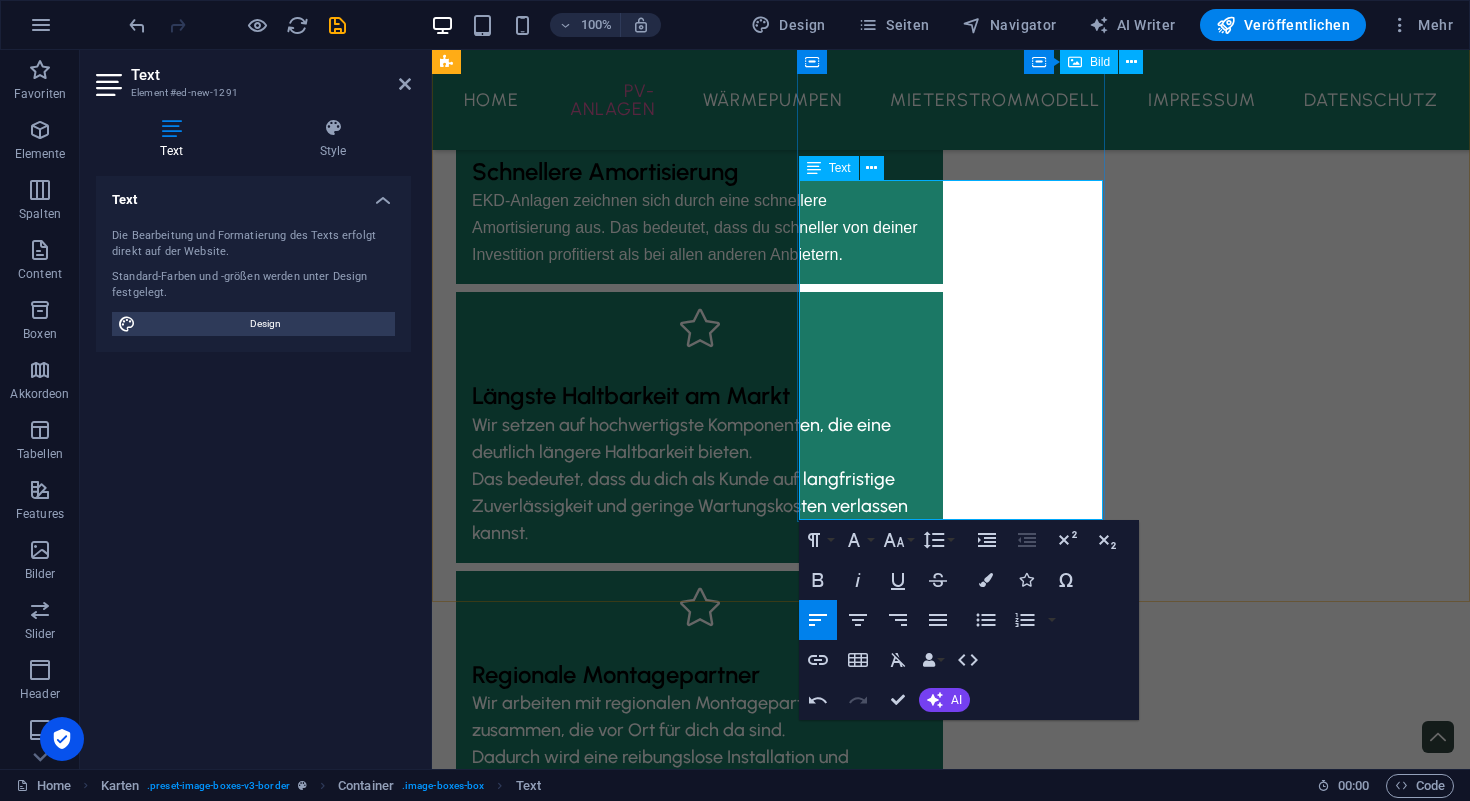 drag, startPoint x: 1059, startPoint y: 492, endPoint x: 818, endPoint y: 197, distance: 380.92783 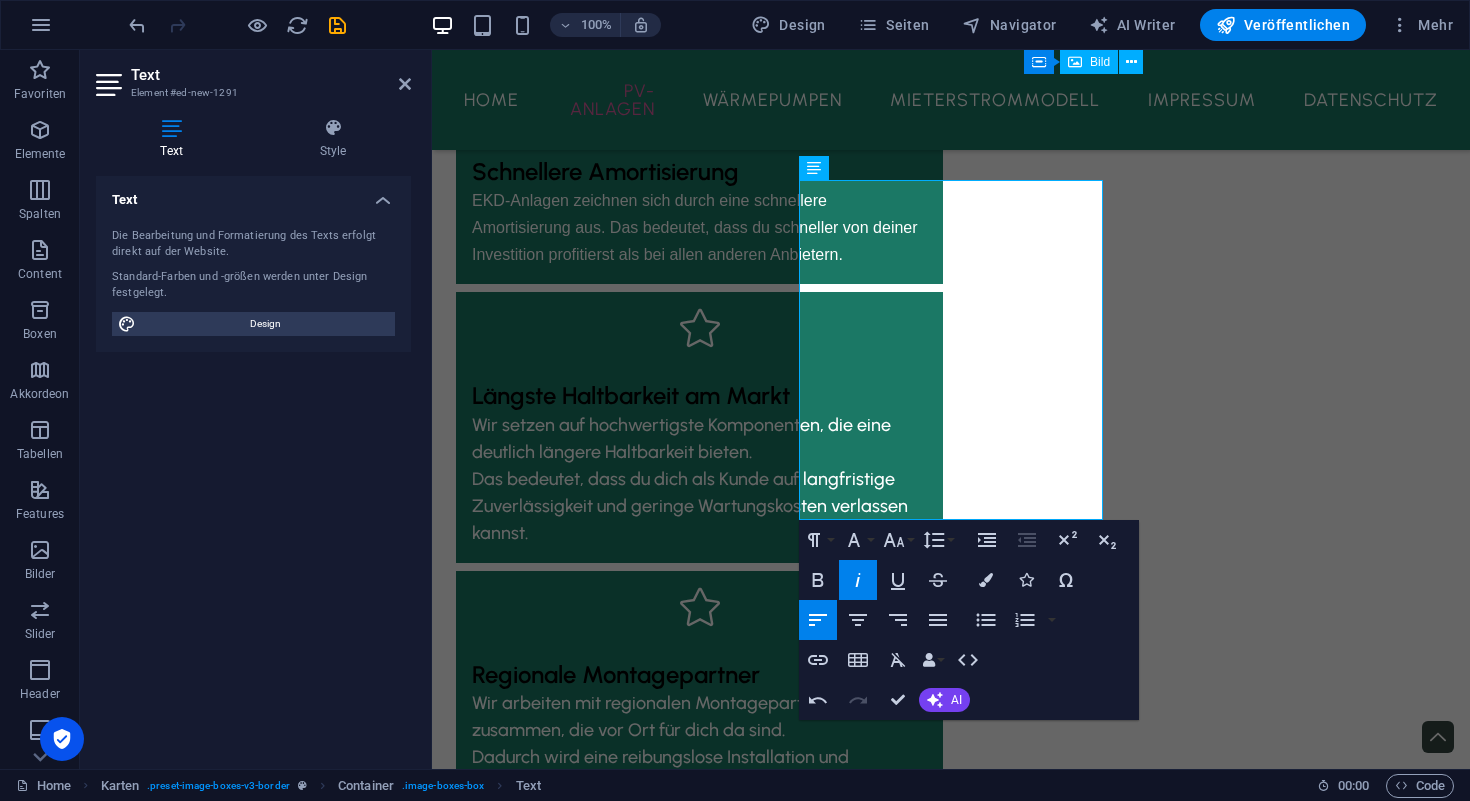 click 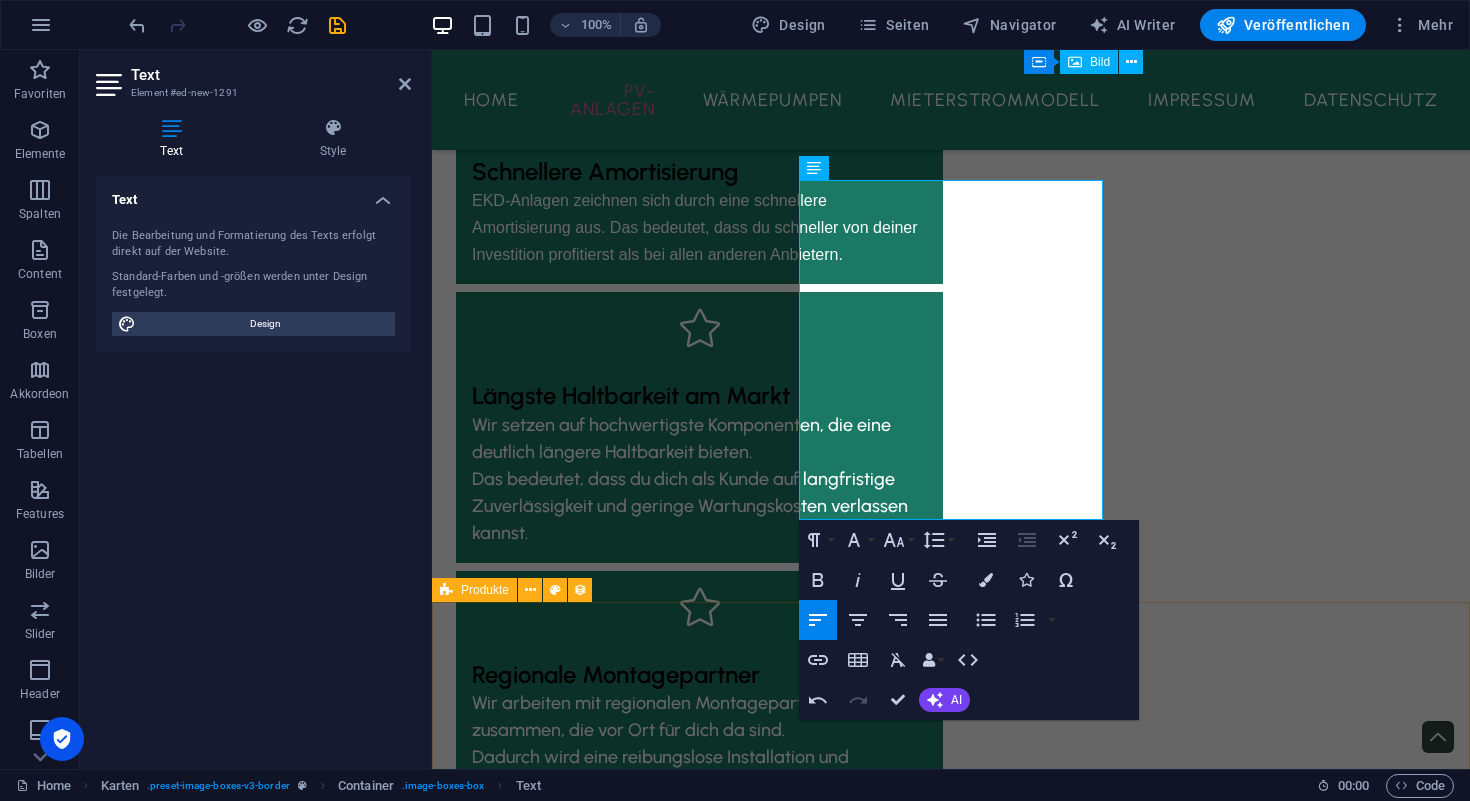 click on "Vorherige Nächste" at bounding box center (951, 4499) 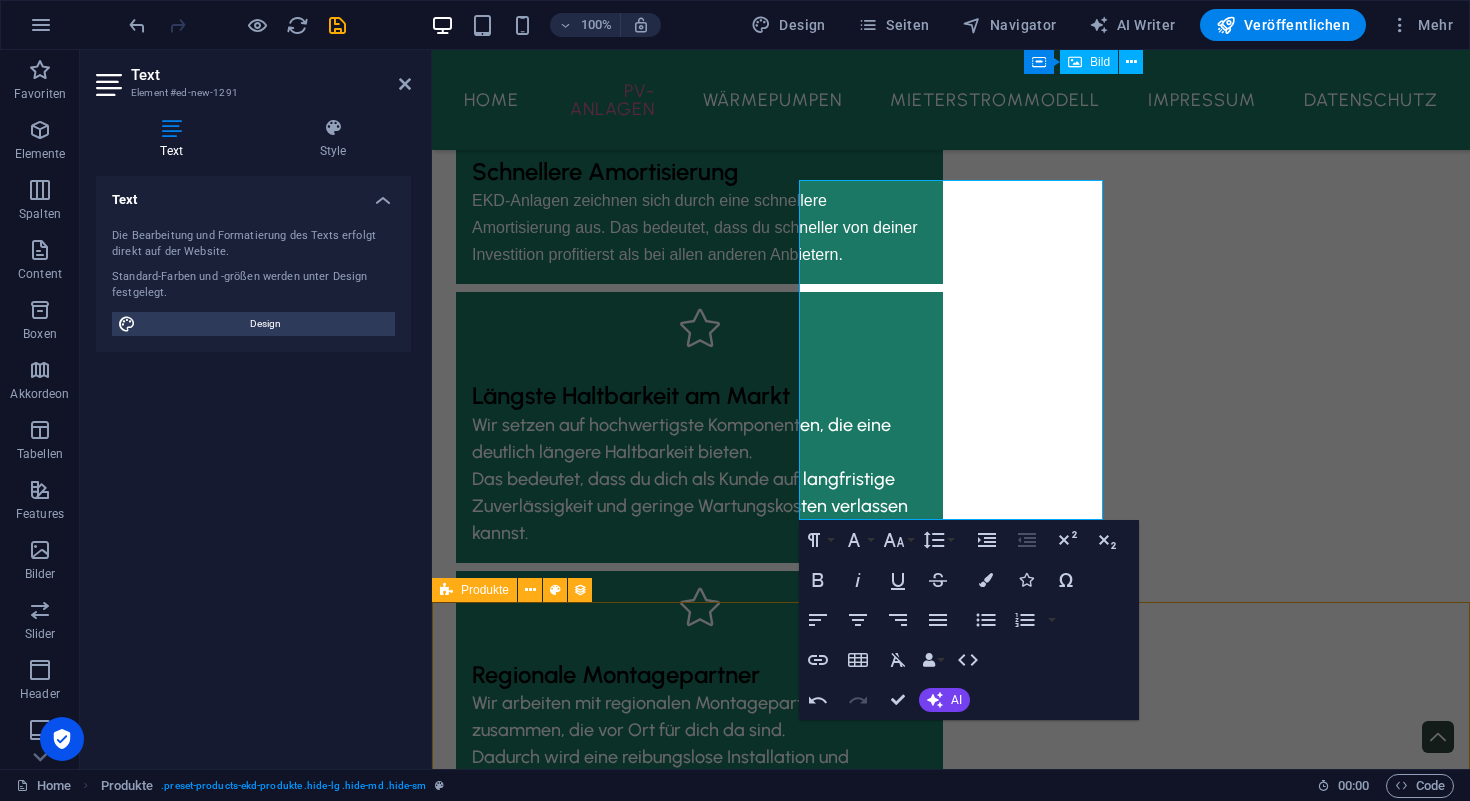 scroll, scrollTop: 2939, scrollLeft: 0, axis: vertical 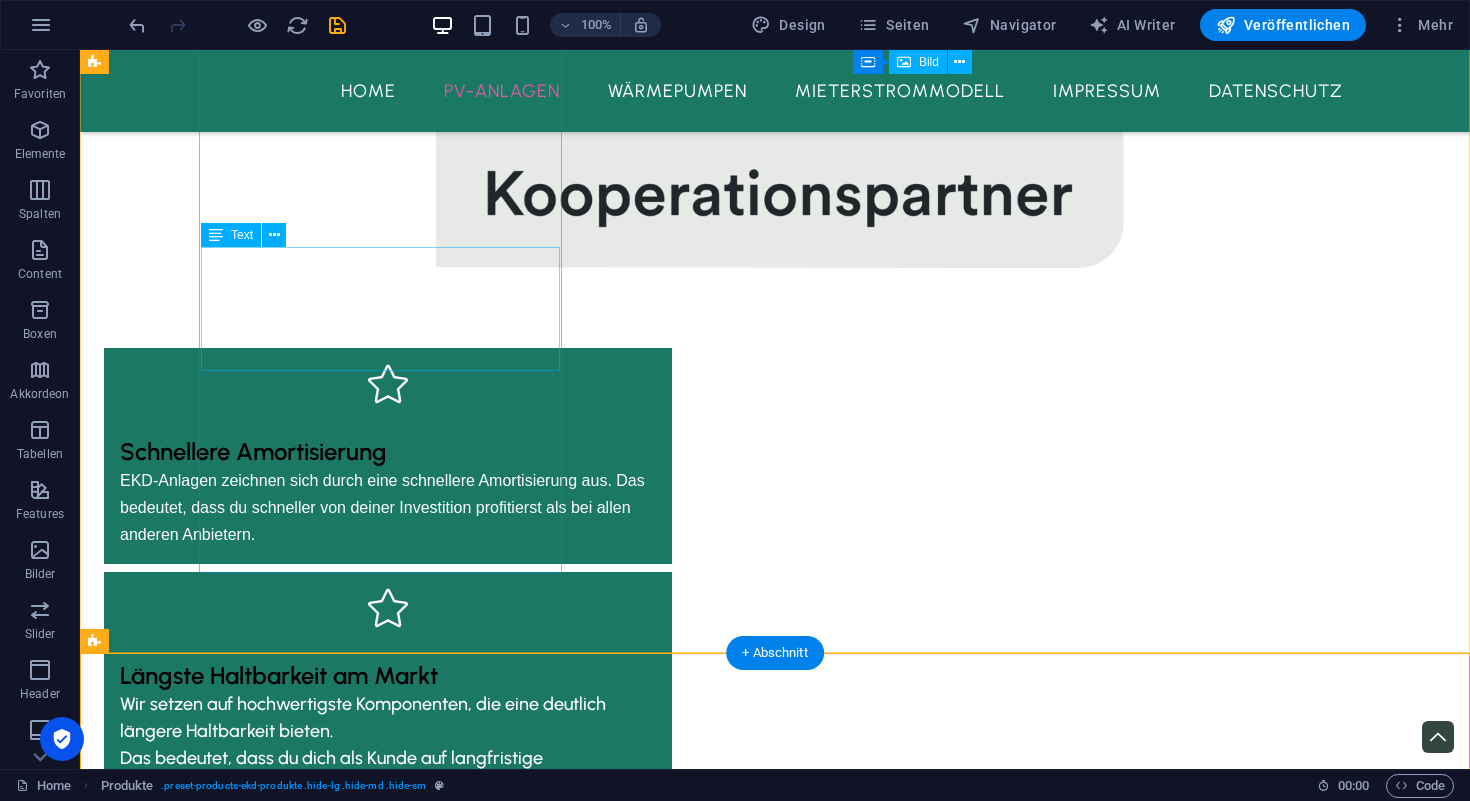 click on "Lorem ipsum dolor sit amet, consectetuer adipiscing elit. Aenean commodo ligula eget dolor. Lorem ipsum dolor sit amet." at bounding box center (285, 2684) 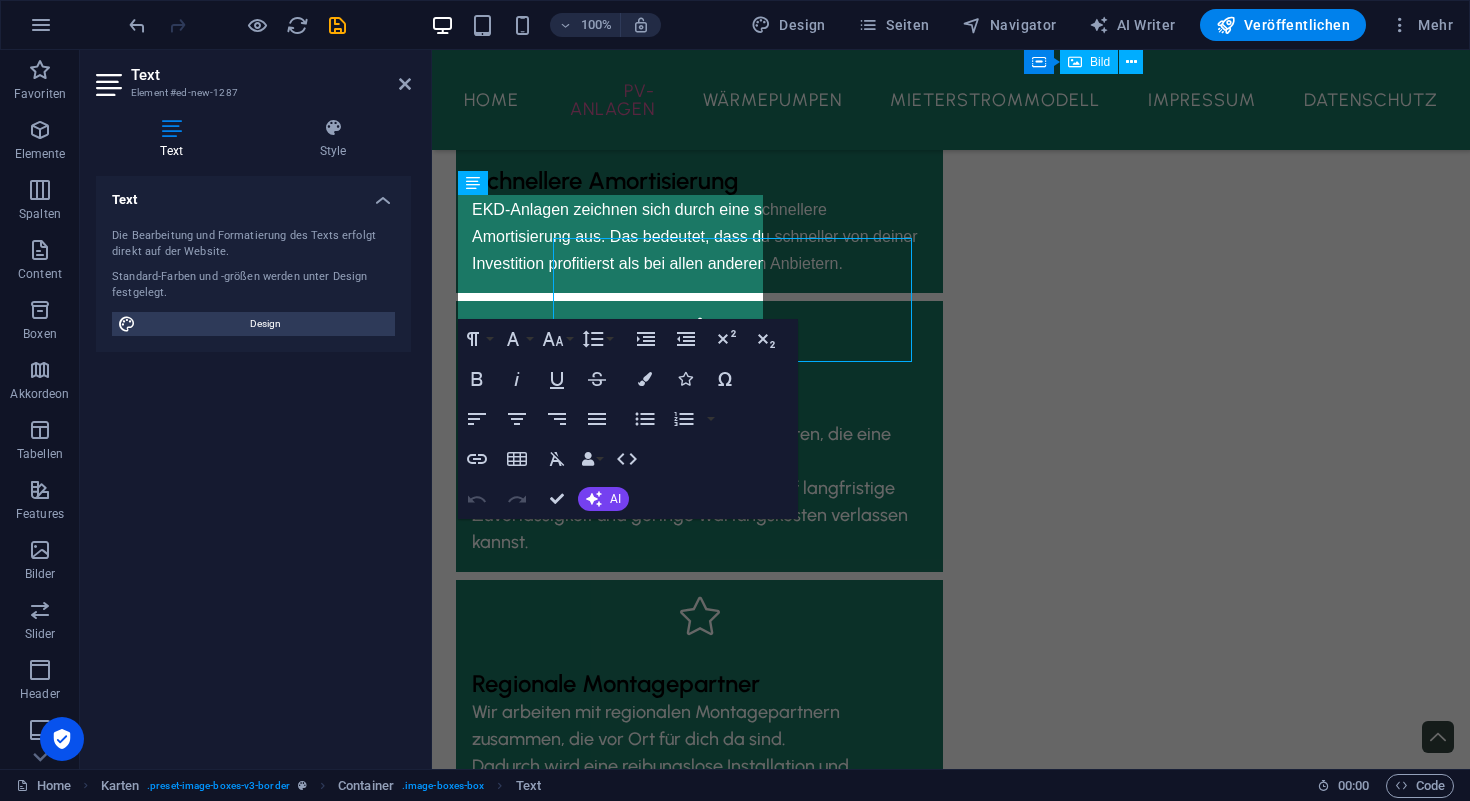 scroll, scrollTop: 2948, scrollLeft: 0, axis: vertical 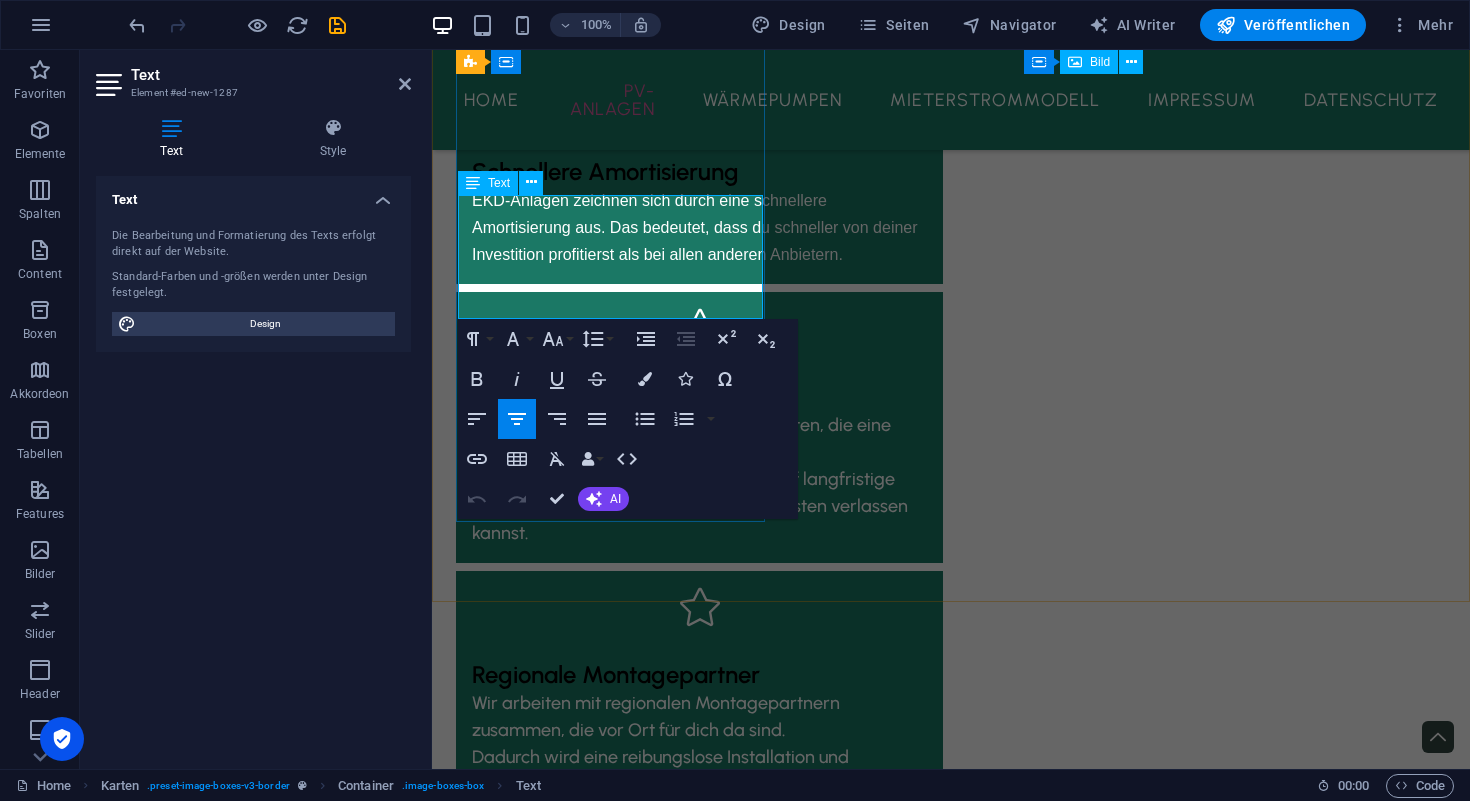 drag, startPoint x: 744, startPoint y: 294, endPoint x: 497, endPoint y: 206, distance: 262.20795 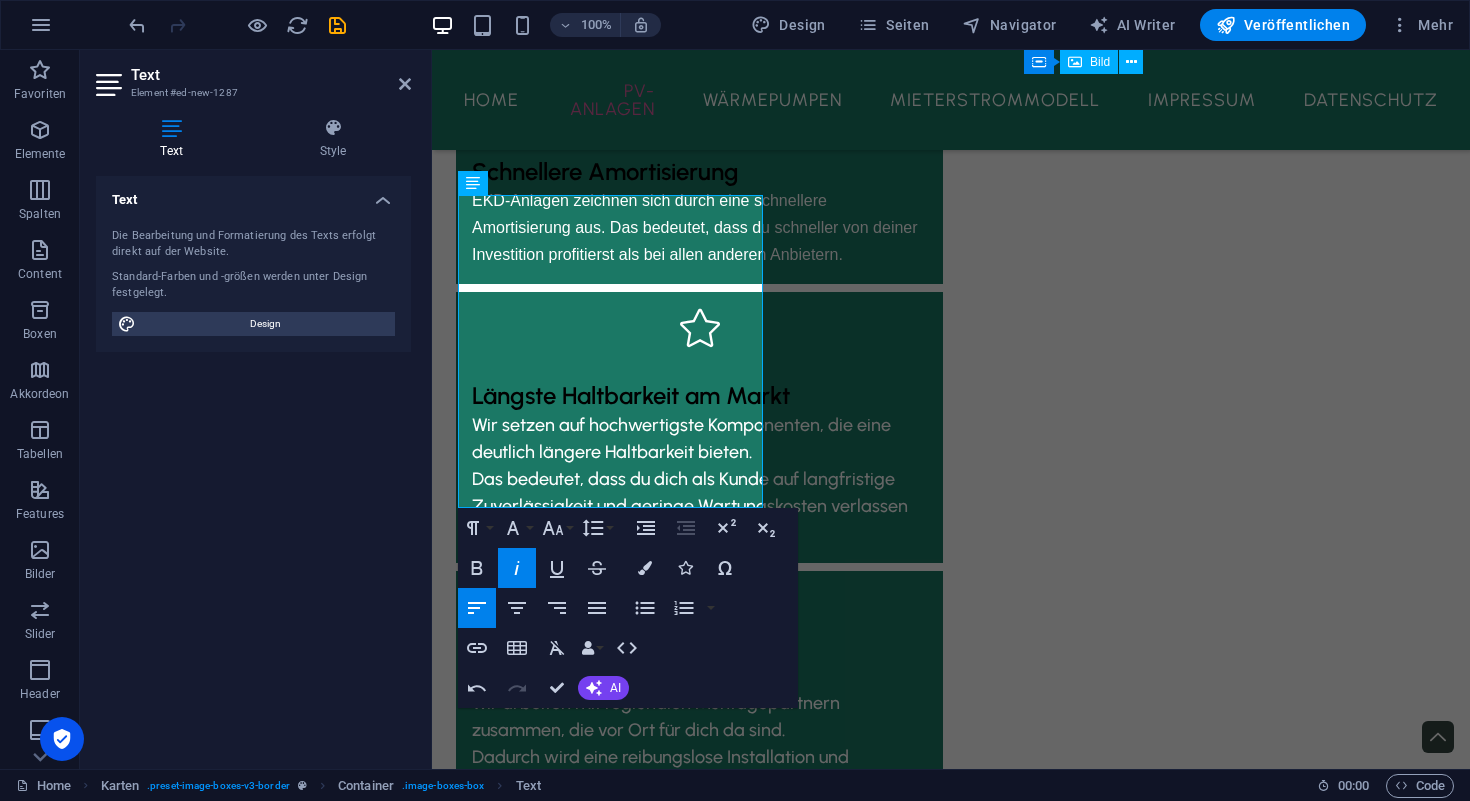 click 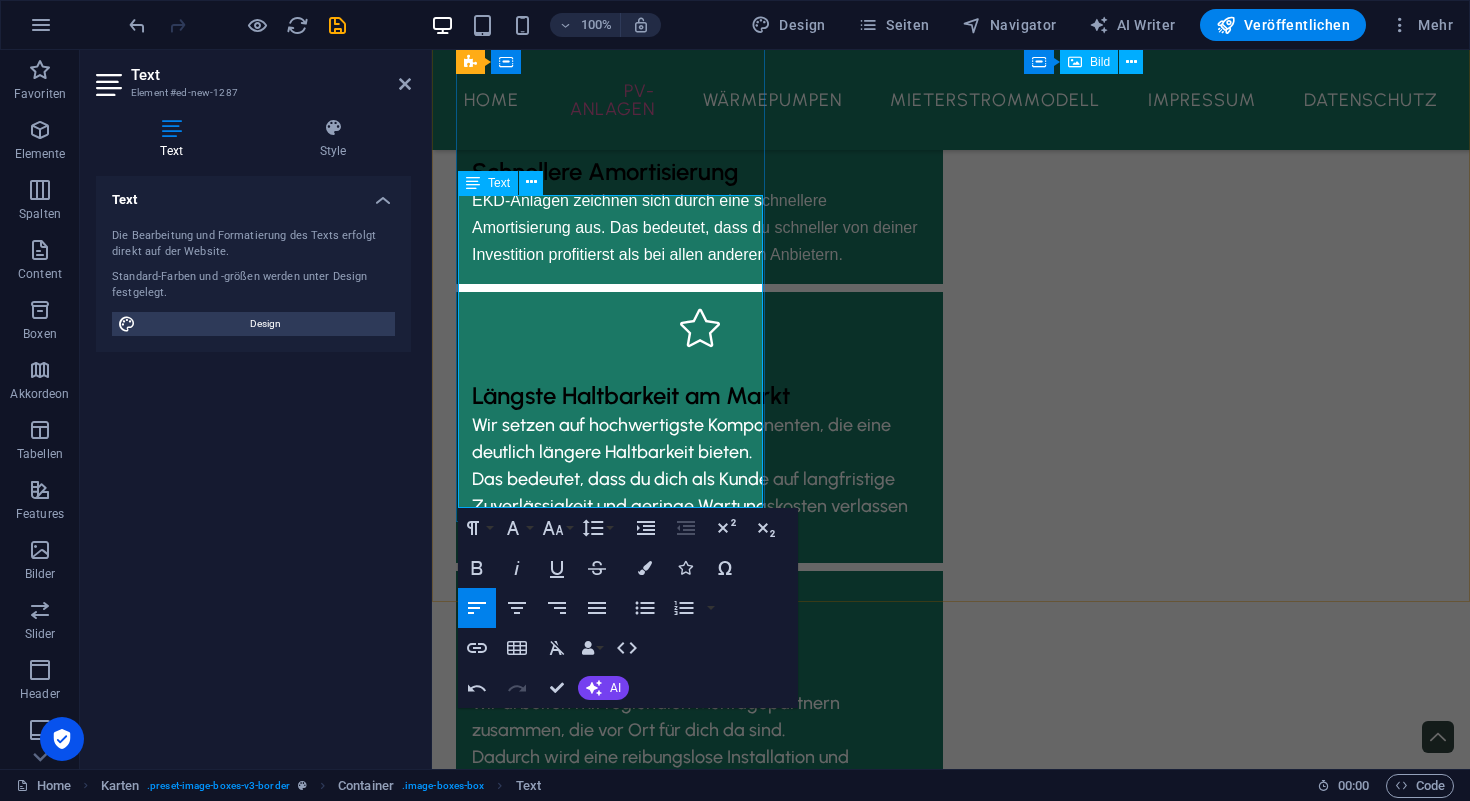 drag, startPoint x: 617, startPoint y: 484, endPoint x: 475, endPoint y: 222, distance: 298.0067 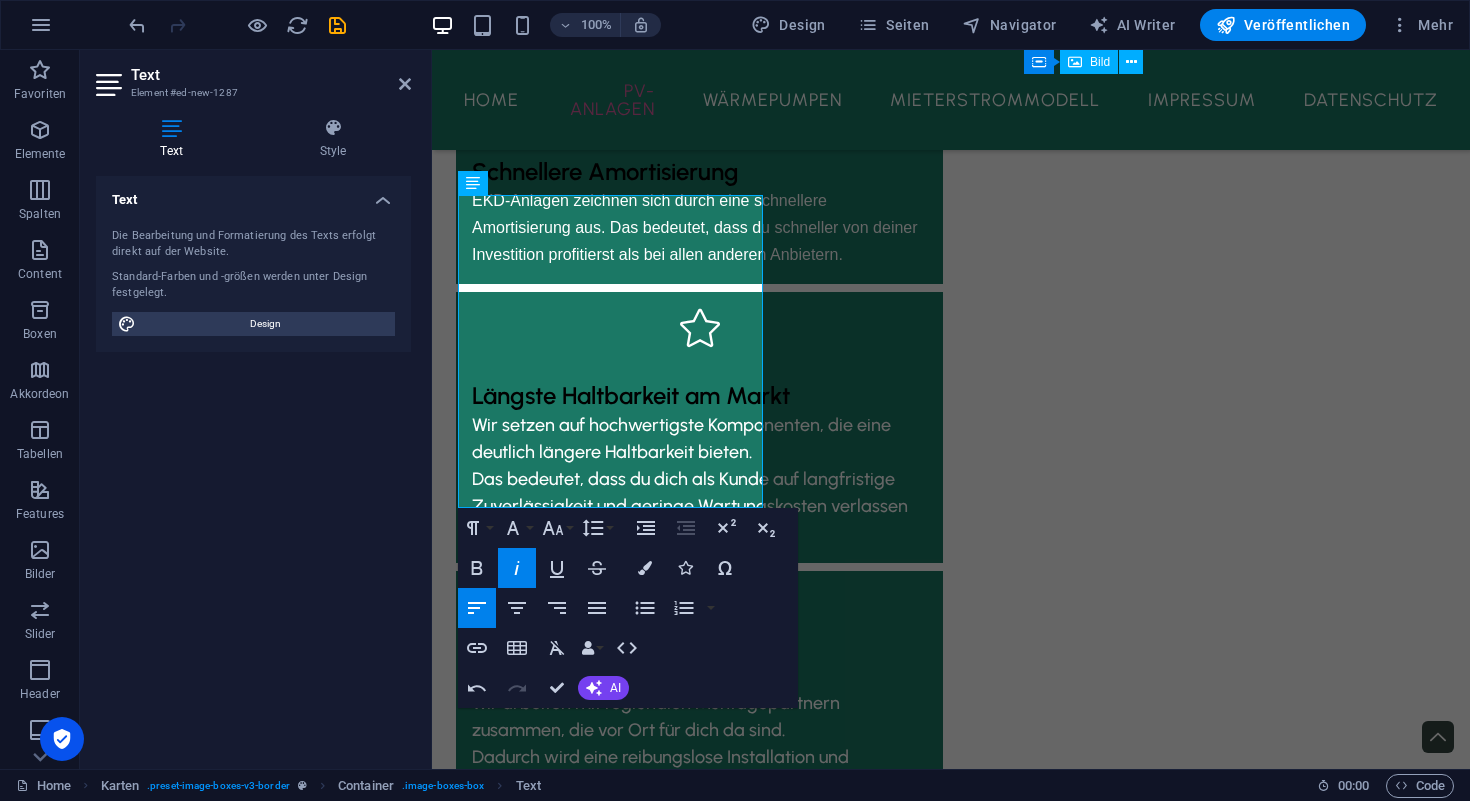 click 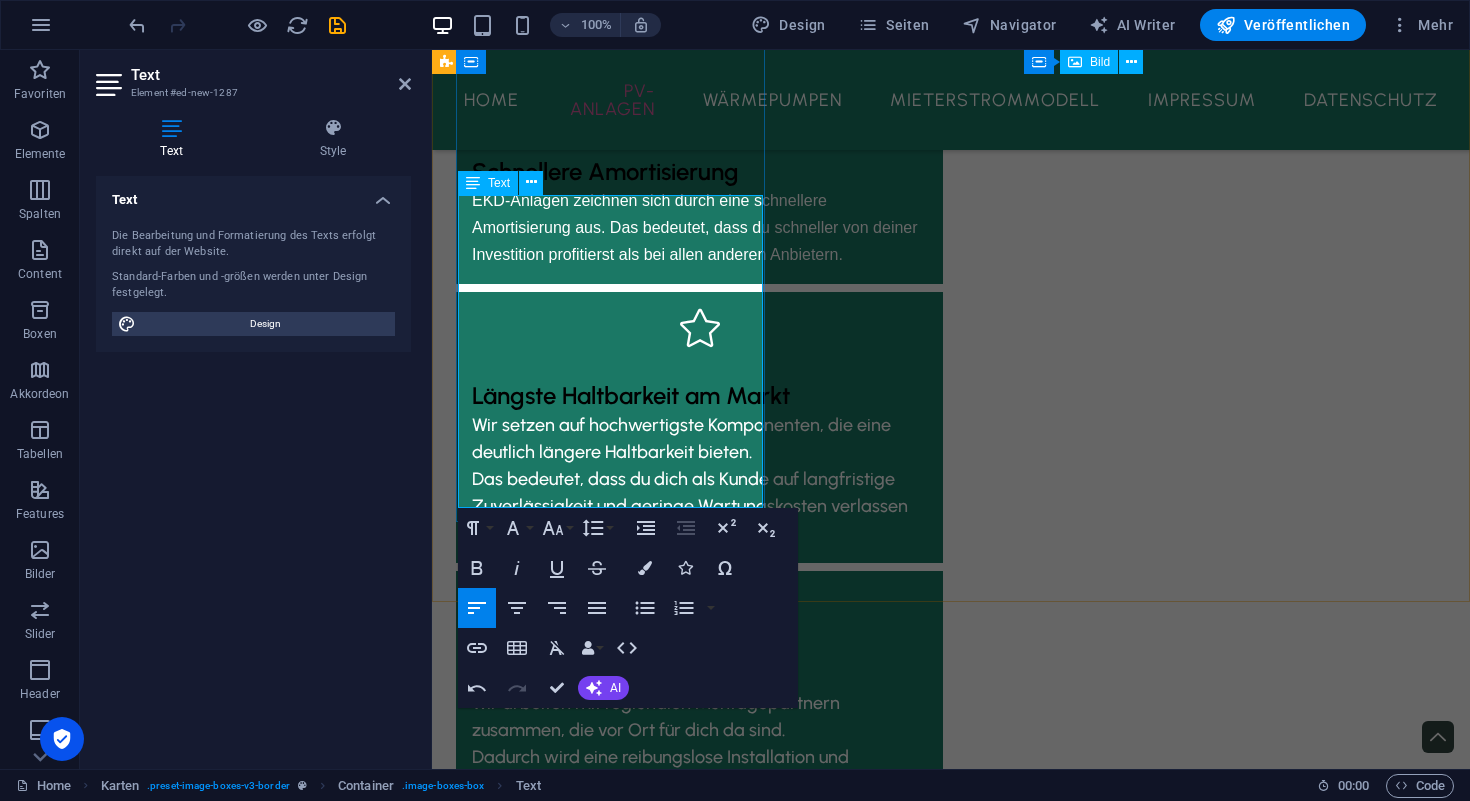 click on "Die Ampere.SolarPro 445 BG  Module nutzen" at bounding box center [610, 2398] 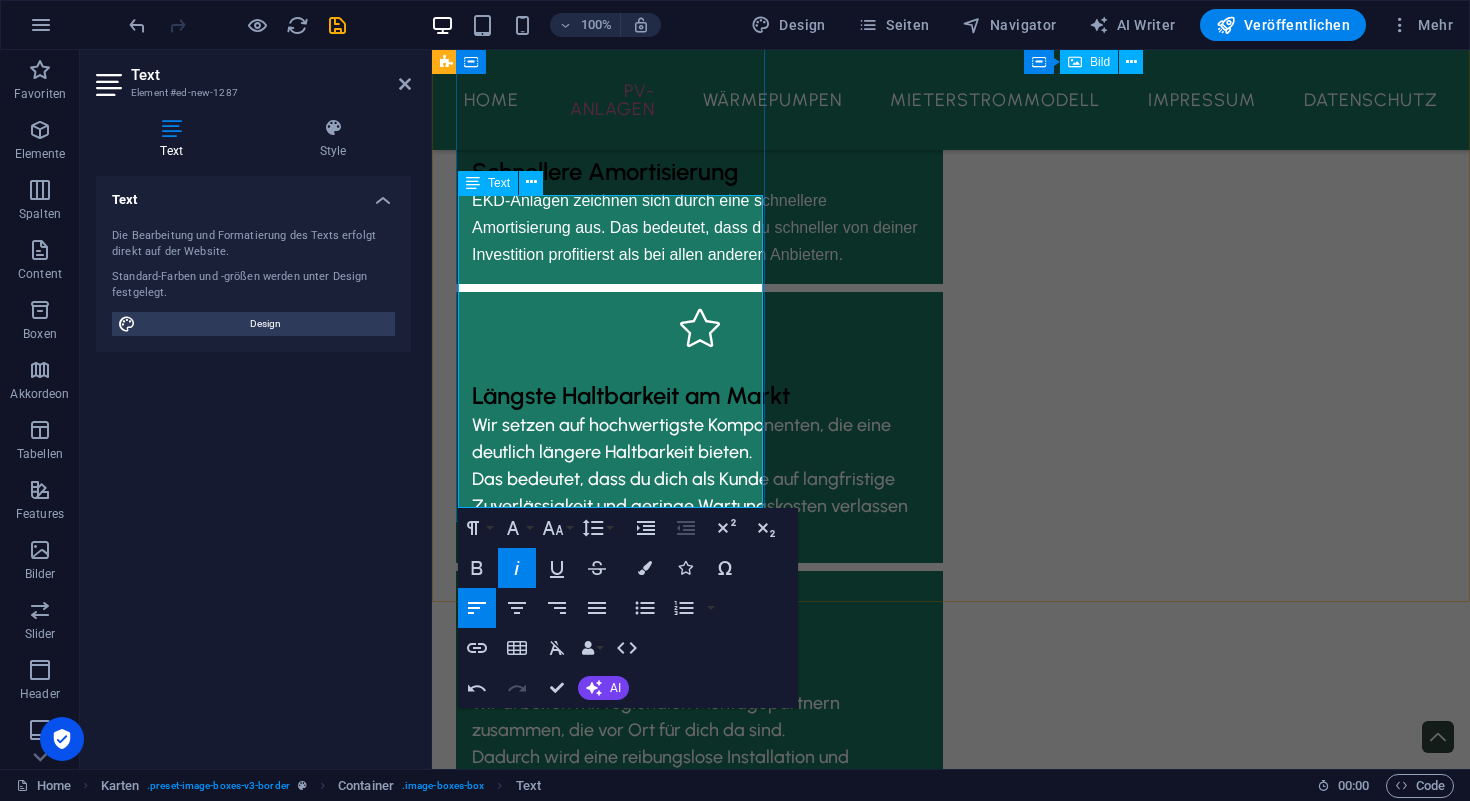 drag, startPoint x: 723, startPoint y: 209, endPoint x: 476, endPoint y: 208, distance: 247.00203 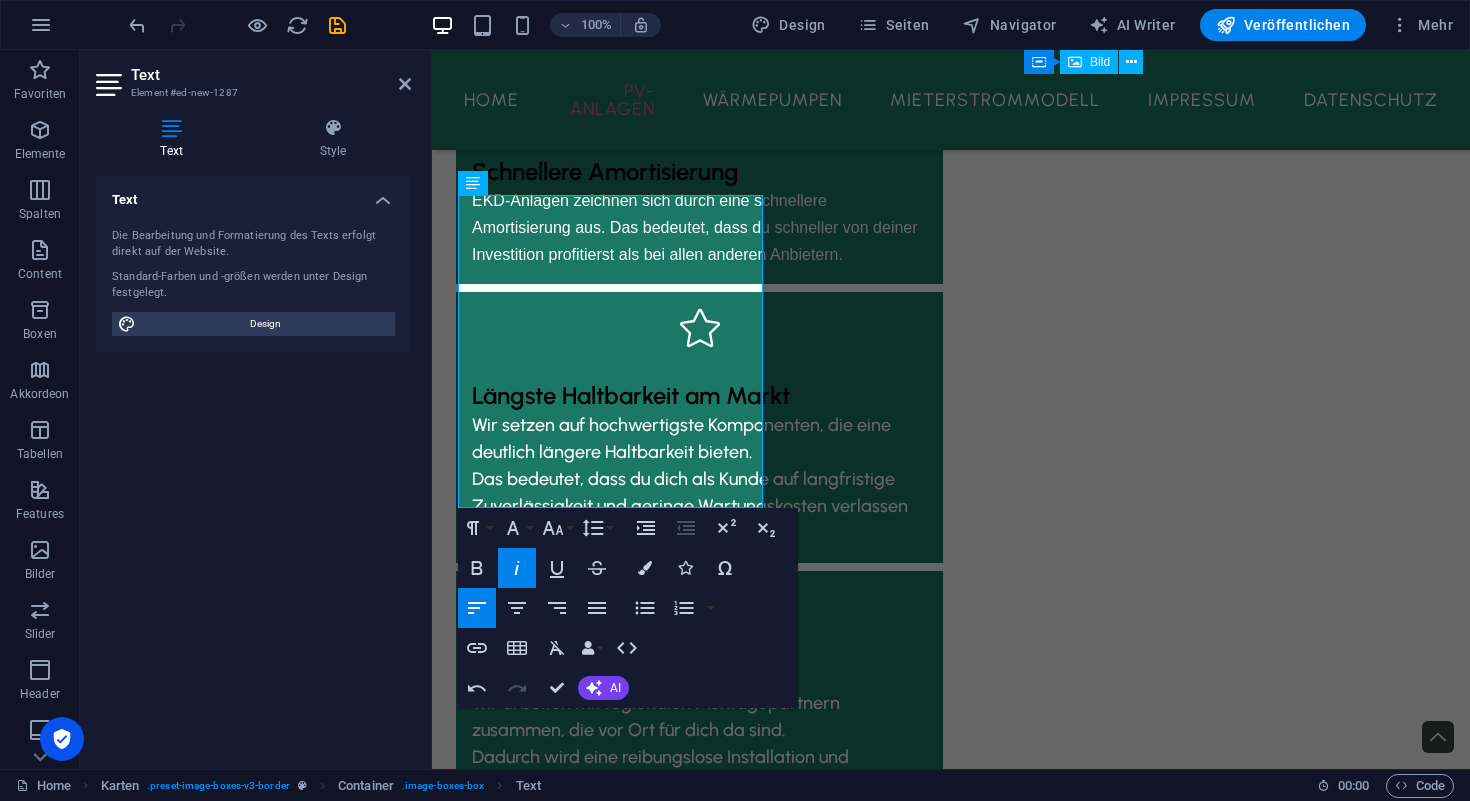 click 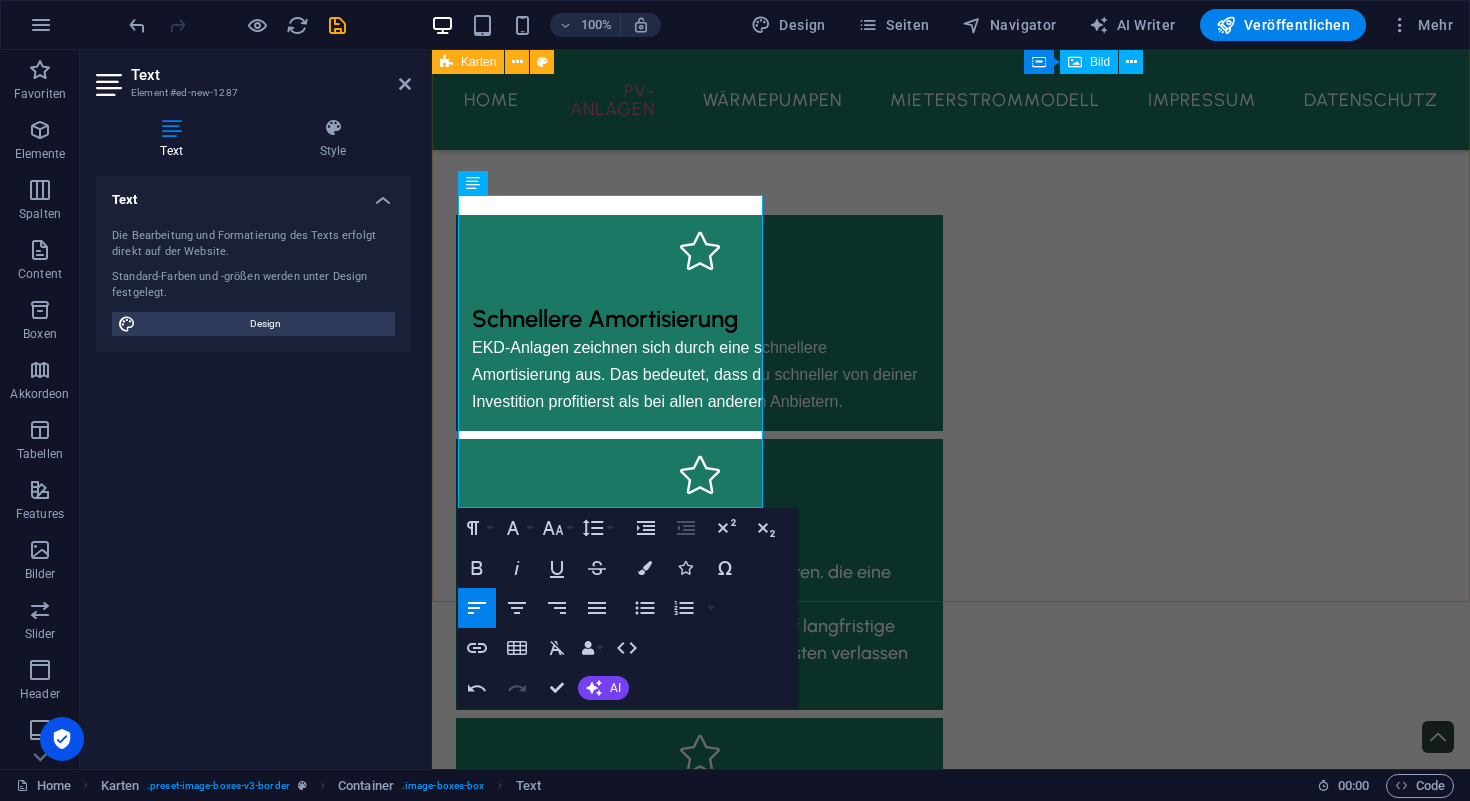 scroll, scrollTop: 2782, scrollLeft: 0, axis: vertical 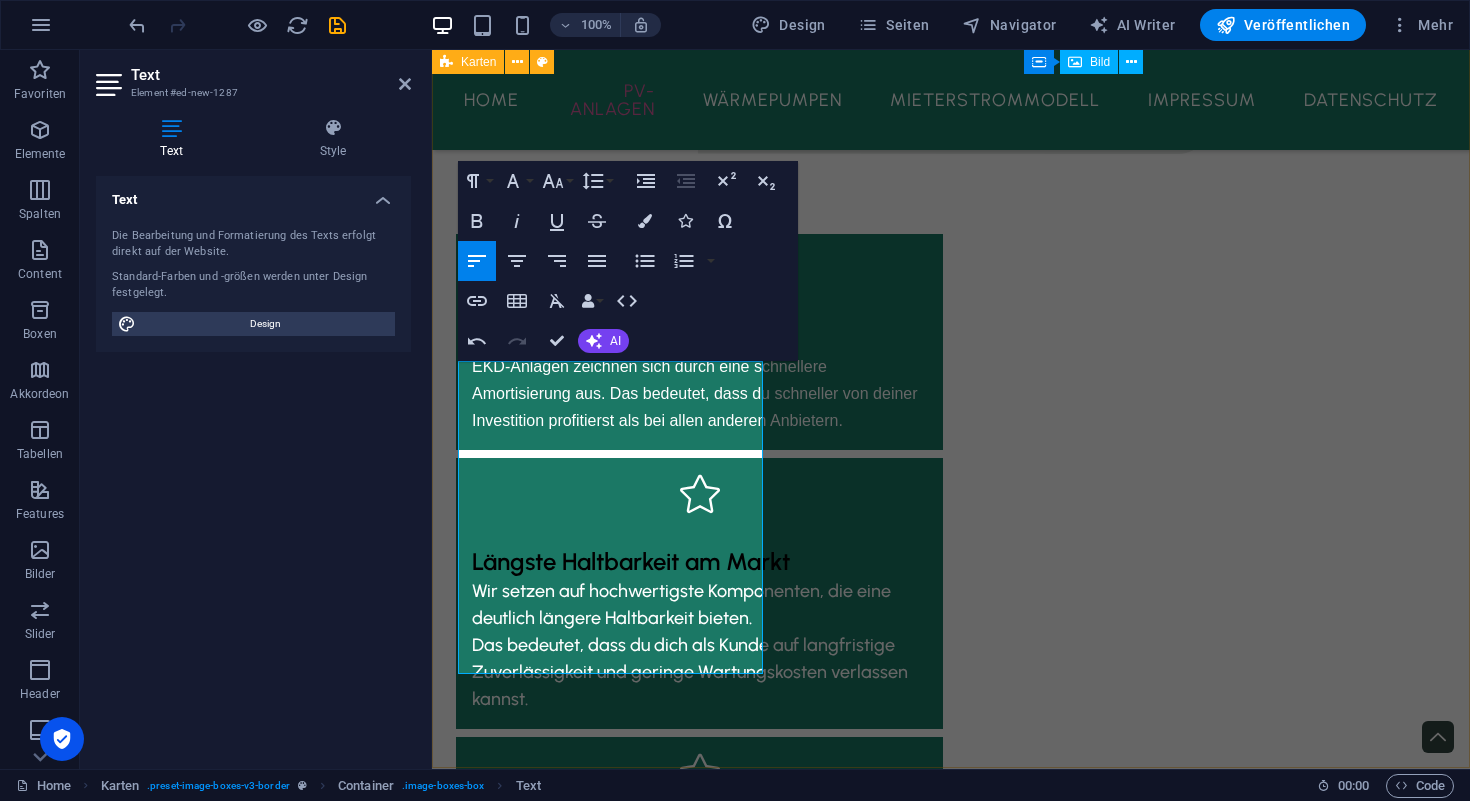 click on "Headline Die Ampere.SolarPro 445 BG   Module nutzen TOPCon-Solarzellentechnologie der n.chsten Generation. Diese sind mit einem Wirkungsgrad von 22,3 Prozent und elegantem Design nicht nur effizient, sondern auch optisch der Hingucker auf jedem Dach.​ Ampere.StoragePro E3 Die neueste Generation des Ampere.StoragePro ist dank Preissignalf.higkeit, Netzersatzfunktion, Fernwartung und Updatef.higkeit nicht nur für Ihren heutigen Bedarf konzipiert, sondern passt sich allen zukünftigen Gegebenheiten an. Die sichere LFP-Zelltechnologie erfüllt h.chste Sicherheitsstandards. Ampere IQ Lorem ipsum dolor sit amet, consectetuer adipiscing elit. Aenean commodo ligula eget dolor. Lorem ipsum dolor sit amet." at bounding box center [951, 3069] 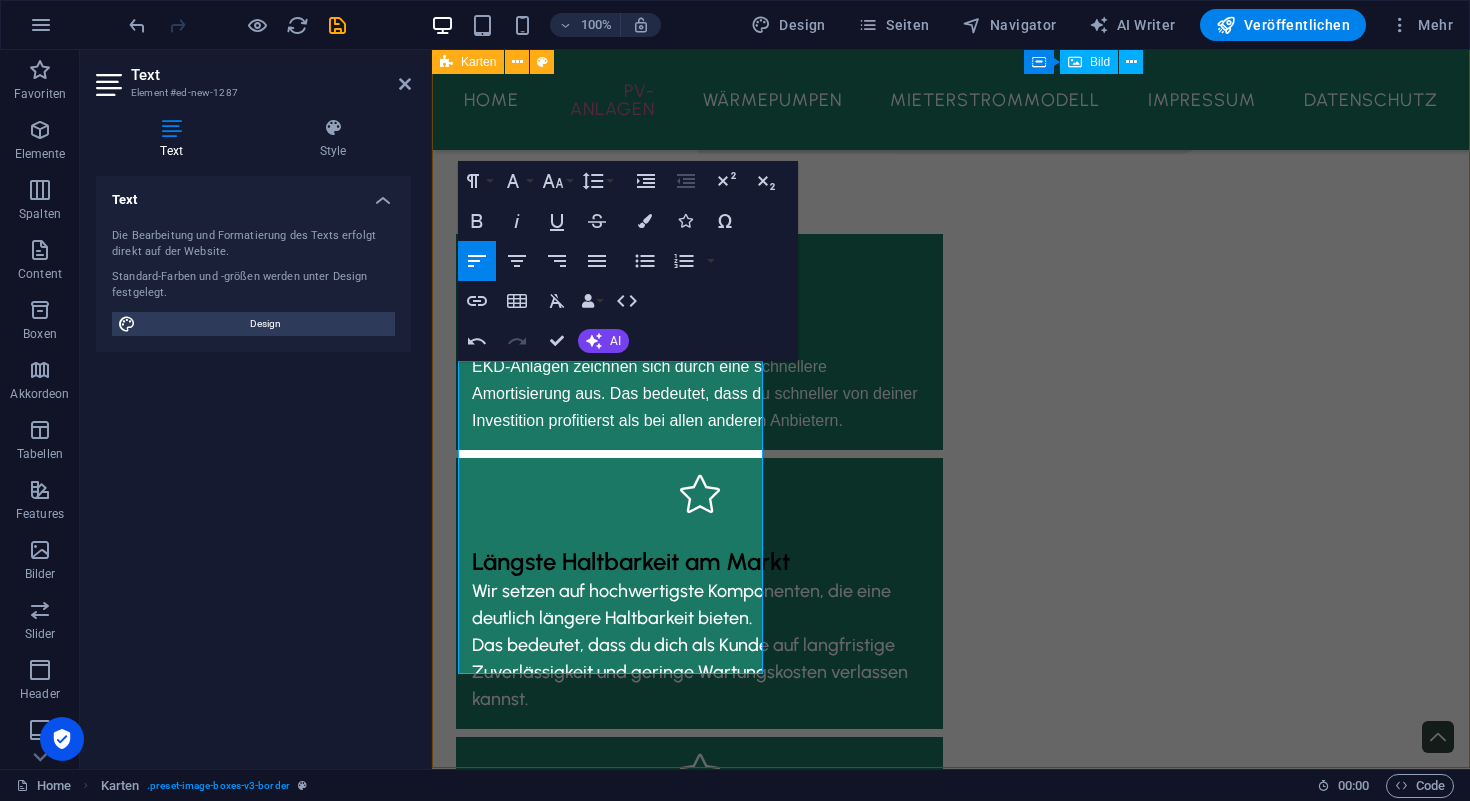 scroll, scrollTop: 2826, scrollLeft: 0, axis: vertical 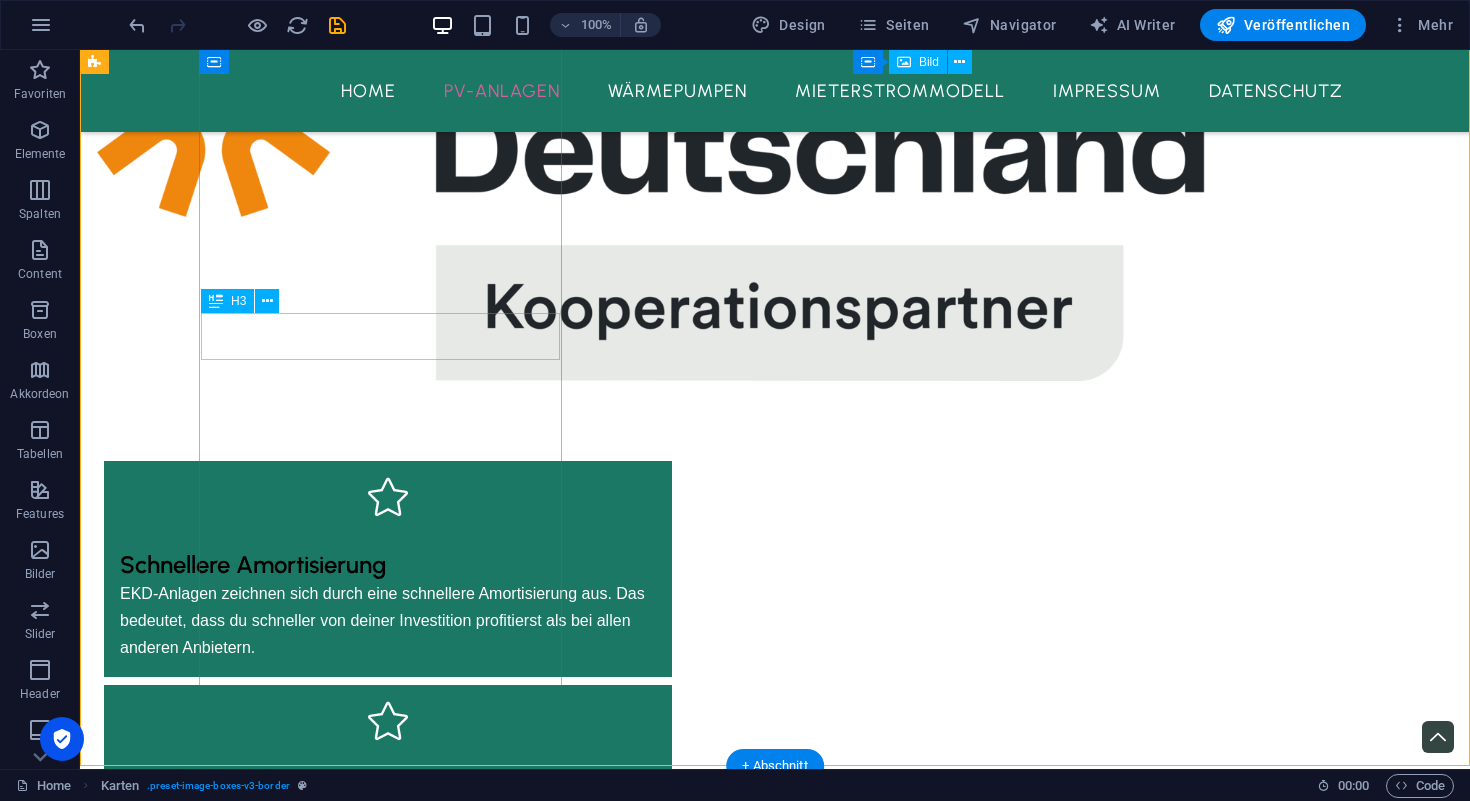 click on "Headline" at bounding box center (285, 2710) 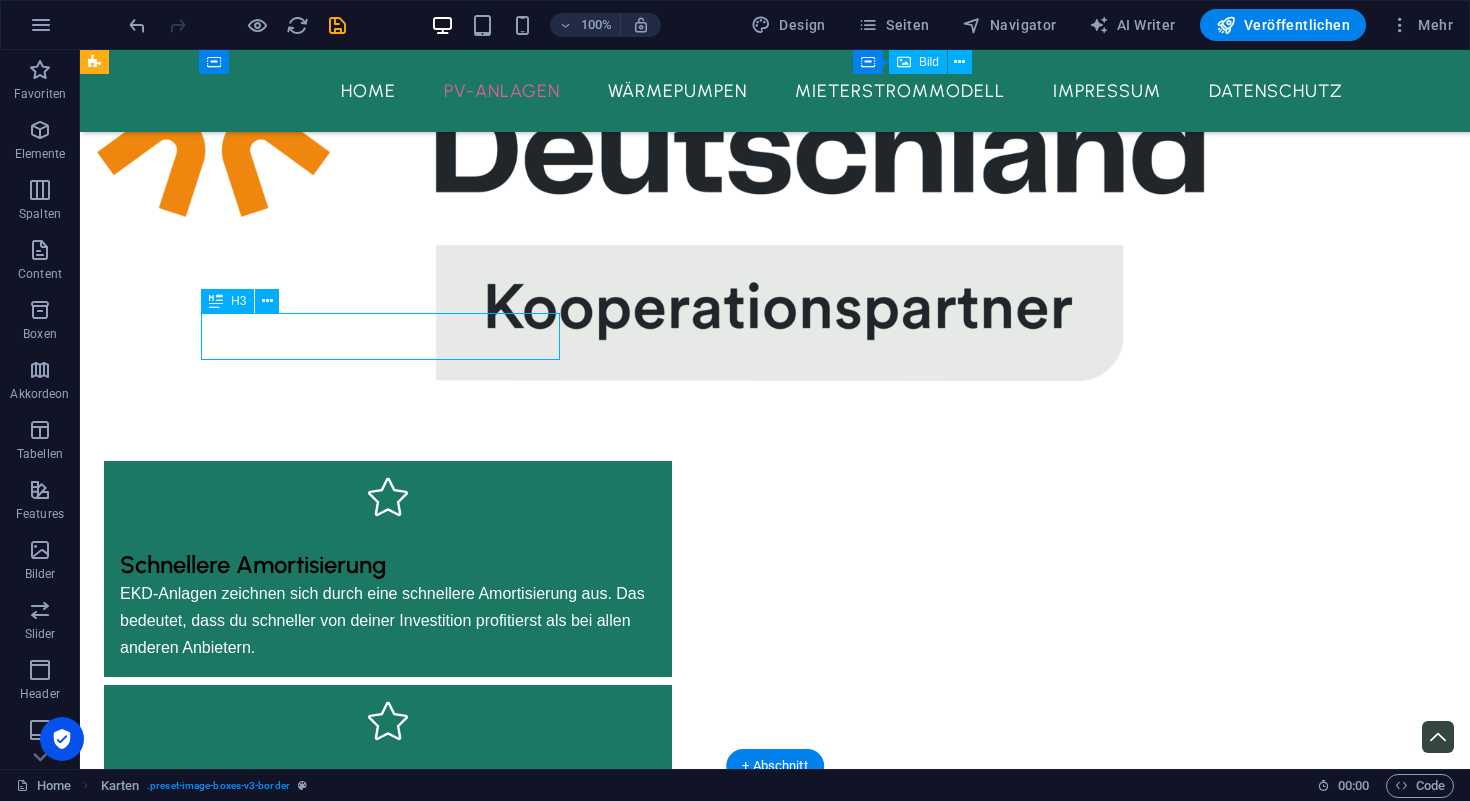 click on "Headline" at bounding box center [285, 2710] 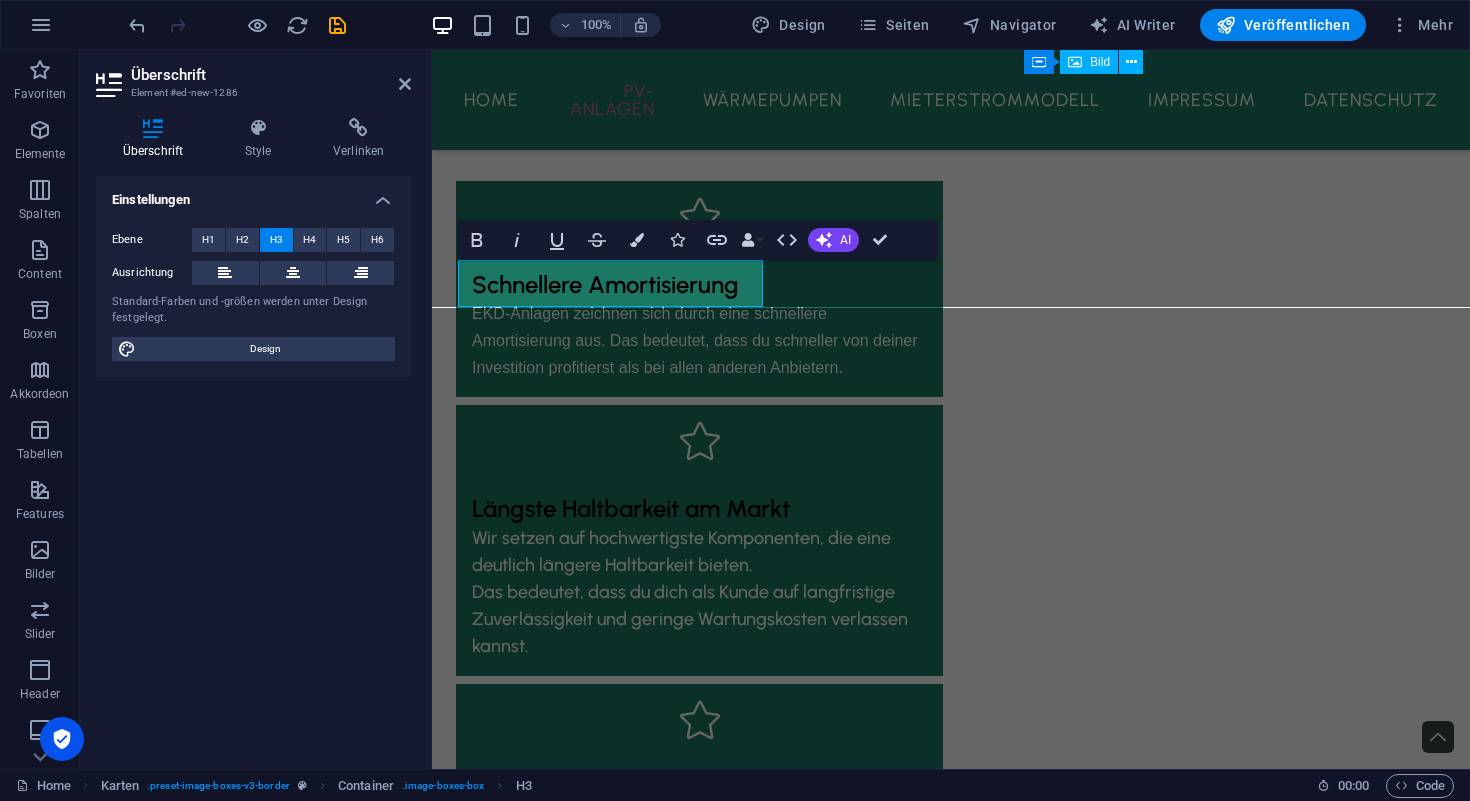 type 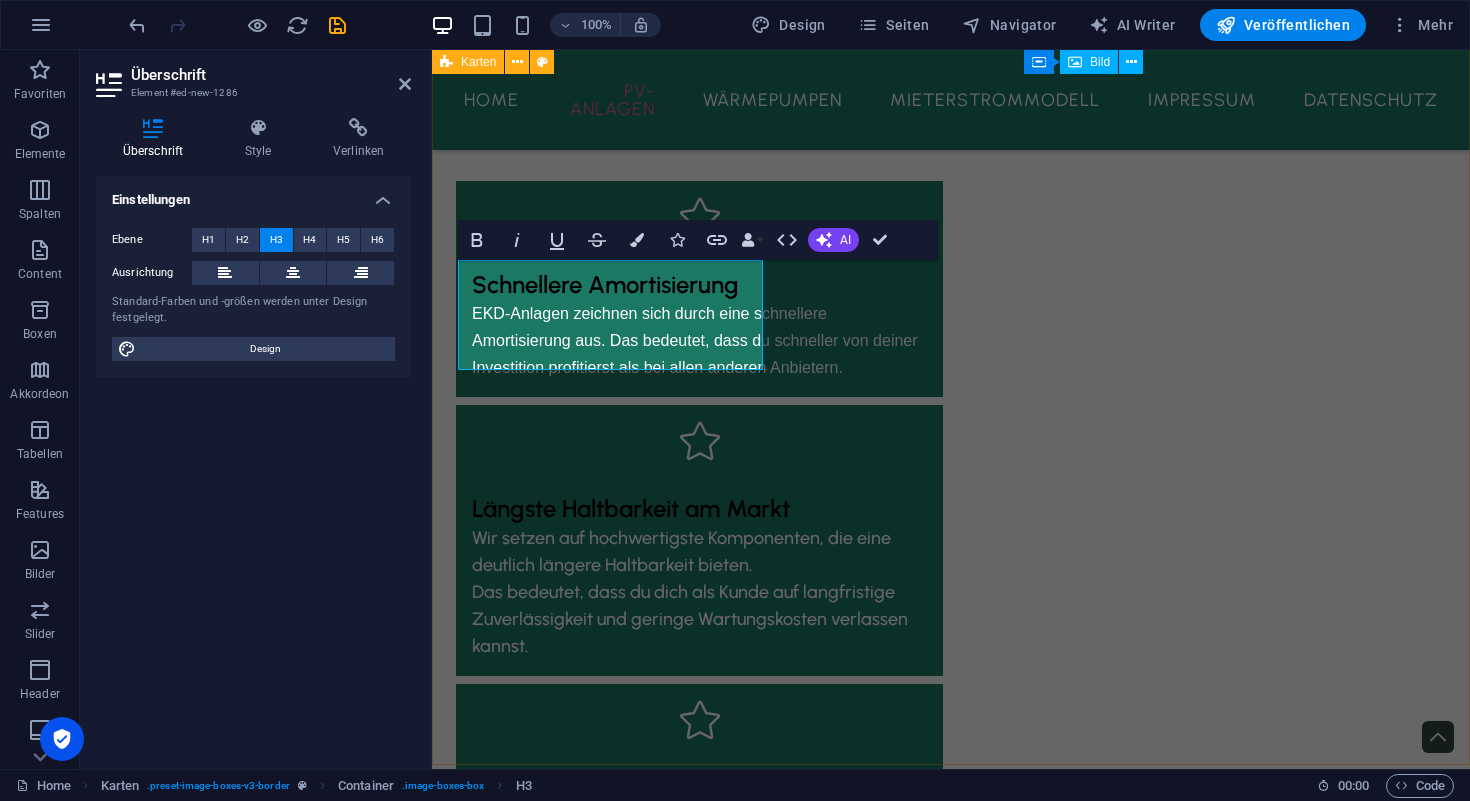 click on "Ampere.SolarPro 445 BG ‌ Die Ampere.SolarPro 445 BG   Module nutzen TOPCon-Solarzellentechnologie der n.chsten Generation. Diese sind mit einem Wirkungsgrad von 22,3 Prozent und elegantem Design nicht nur effizient, sondern auch optisch der Hingucker auf jedem Dach. Ampere.StoragePro E3 Die neueste Generation des Ampere.StoragePro ist dank Preissignalf.higkeit, Netzersatzfunktion, Fernwartung und Updatef.higkeit nicht nur für Ihren heutigen Bedarf konzipiert, sondern passt sich allen zukünftigen Gegebenheiten an. Die sichere LFP-Zelltechnologie erfüllt h.chste Sicherheitsstandards. Ampere IQ Lorem ipsum dolor sit amet, consectetuer adipiscing elit. Aenean commodo ligula eget dolor. Lorem ipsum dolor sit amet." at bounding box center (951, 3047) 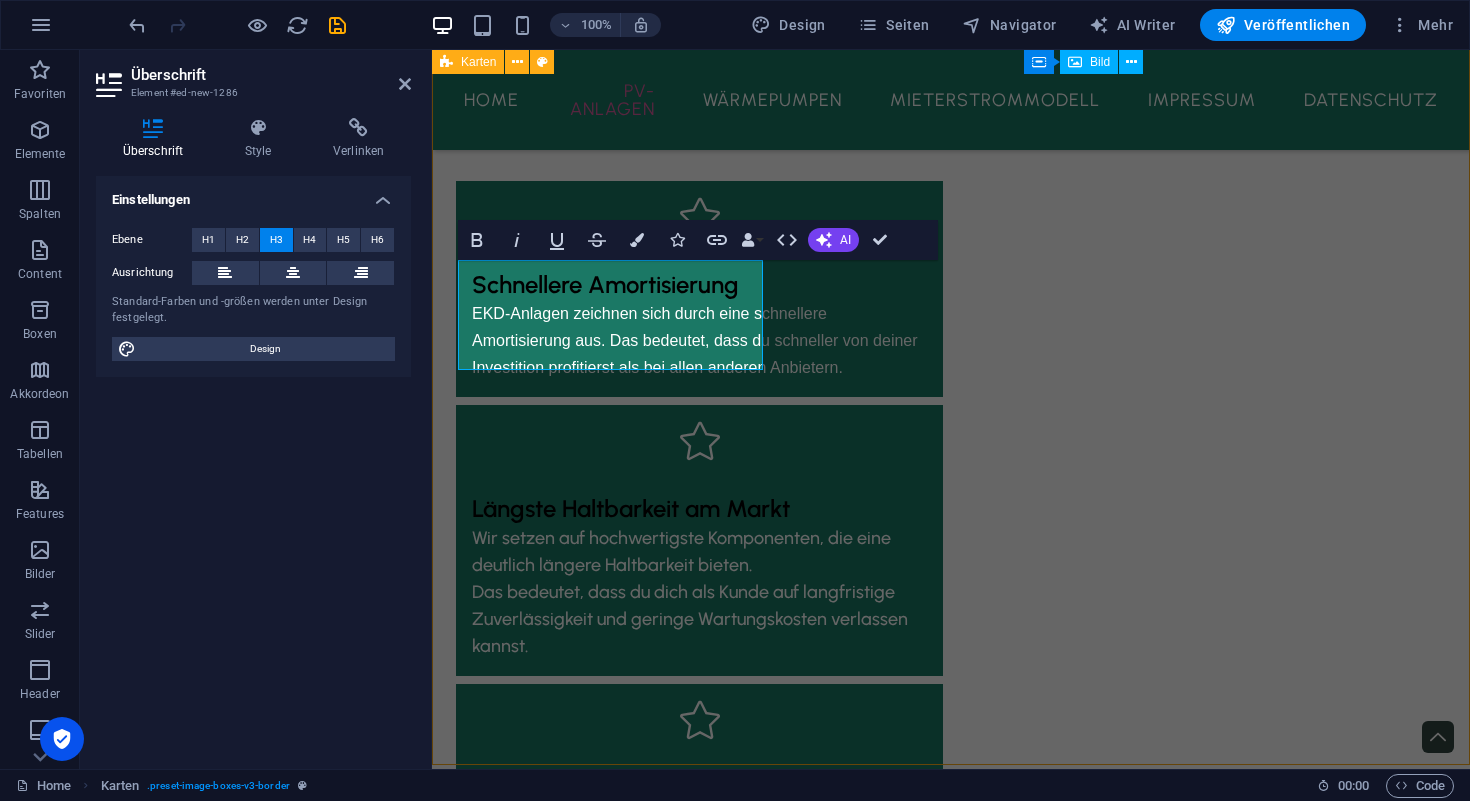 scroll, scrollTop: 2879, scrollLeft: 0, axis: vertical 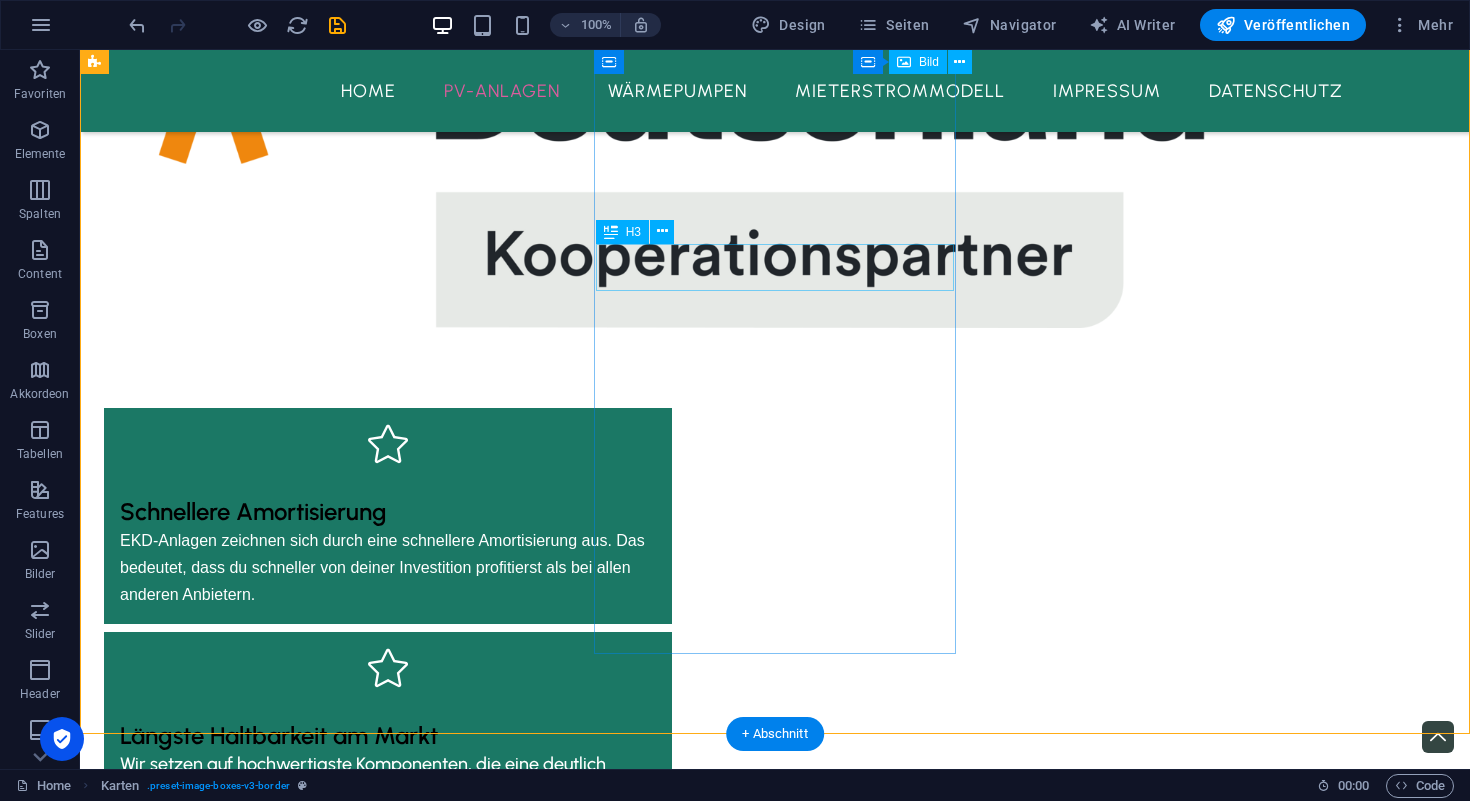 click on "Ampere.StoragePro E3" at bounding box center [285, 3402] 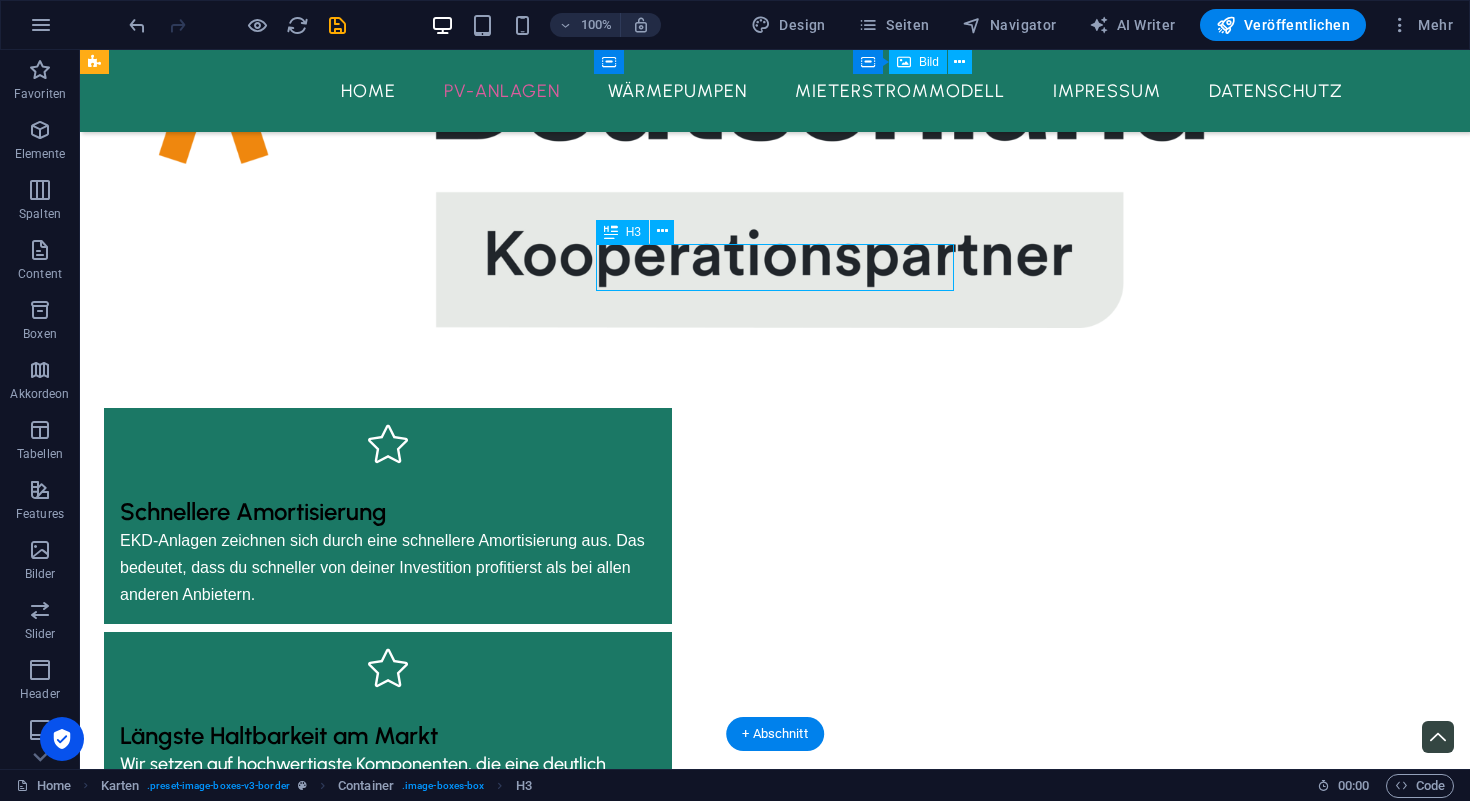 click on "Ampere.StoragePro E3" at bounding box center (285, 3402) 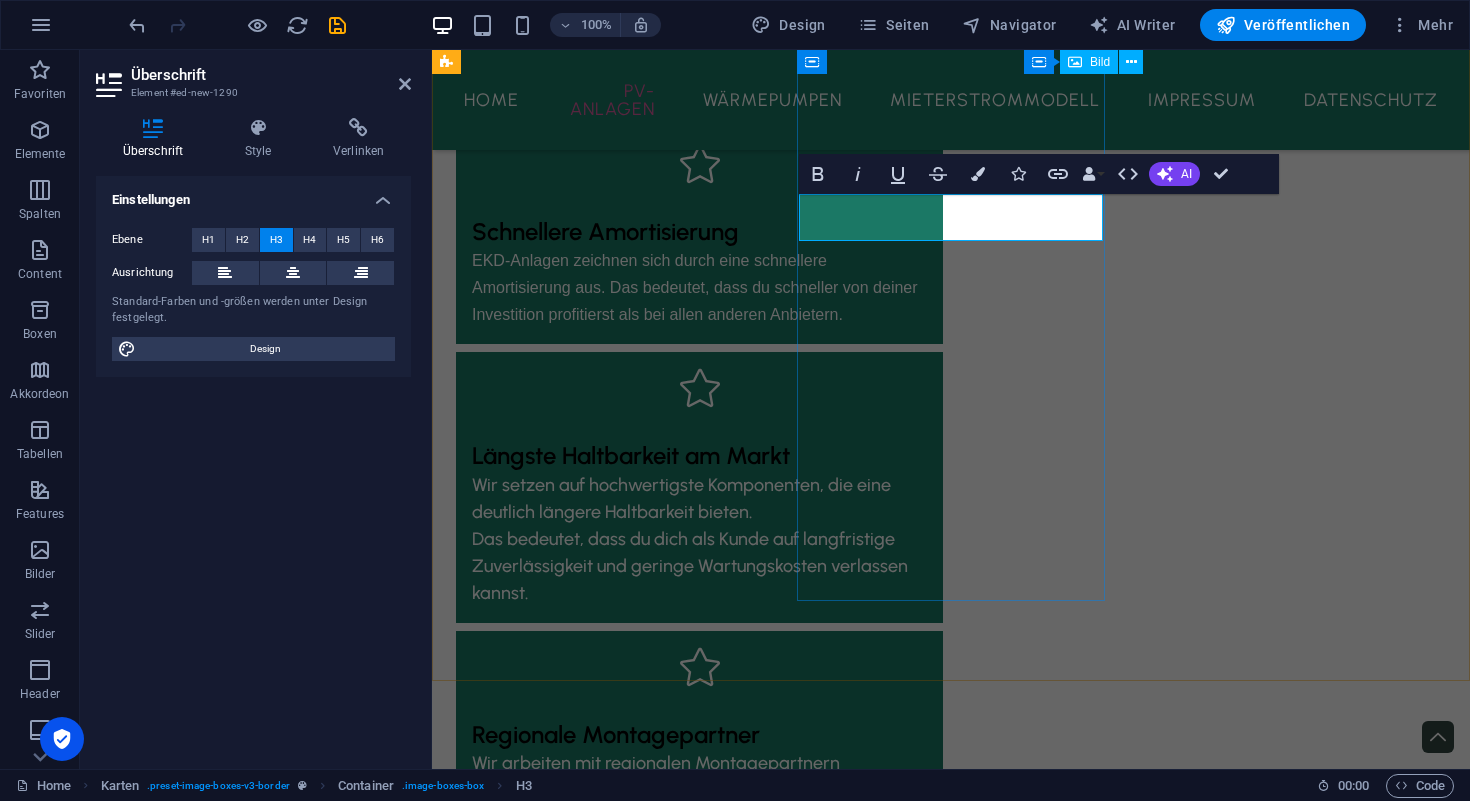 click on "Ampere.StoragePro E3" at bounding box center (610, 3109) 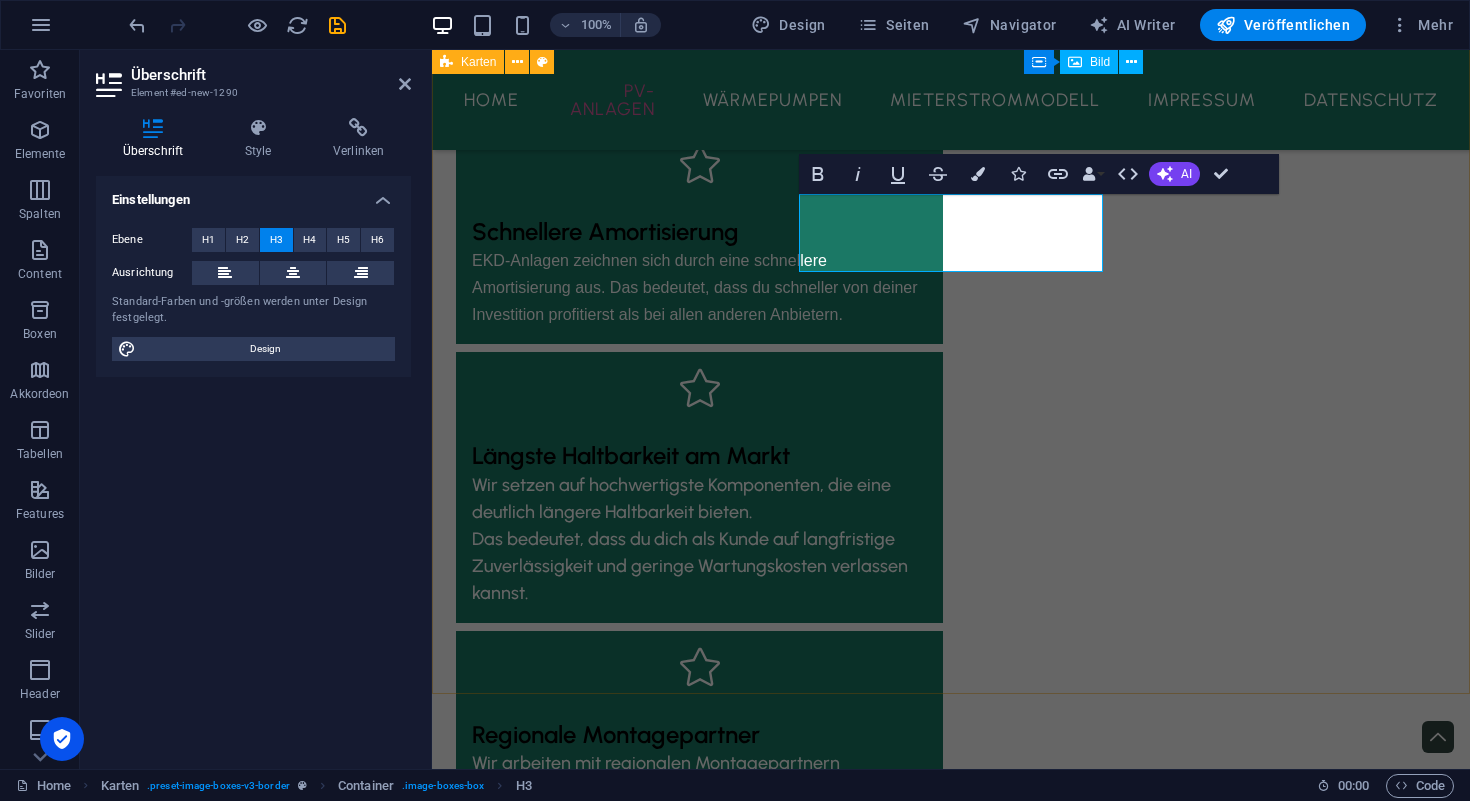 click on "Ampere.SolarPro 445 BG Die Ampere.SolarPro 445 BG   Module nutzen TOPCon-Solarzellentechnologie der n.chsten Generation. Diese sind mit einem Wirkungsgrad von 22,3 Prozent und elegantem Design nicht nur effizient, sondern auch optisch der Hingucker auf jedem Dach. Ampere.StoragePro E3 ‌ Die neueste Generation des Ampere.StoragePro ist dank Preissignalf.higkeit, Netzersatzfunktion, Fernwartung und Updatef.higkeit nicht nur für Ihren heutigen Bedarf konzipiert, sondern passt sich allen zukünftigen Gegebenheiten an. Die sichere LFP-Zelltechnologie erfüllt h.chste Sicherheitsstandards. Ampere IQ Lorem ipsum dolor sit amet, consectetuer adipiscing elit. Aenean commodo ligula eget dolor. Lorem ipsum dolor sit amet." at bounding box center (951, 2994) 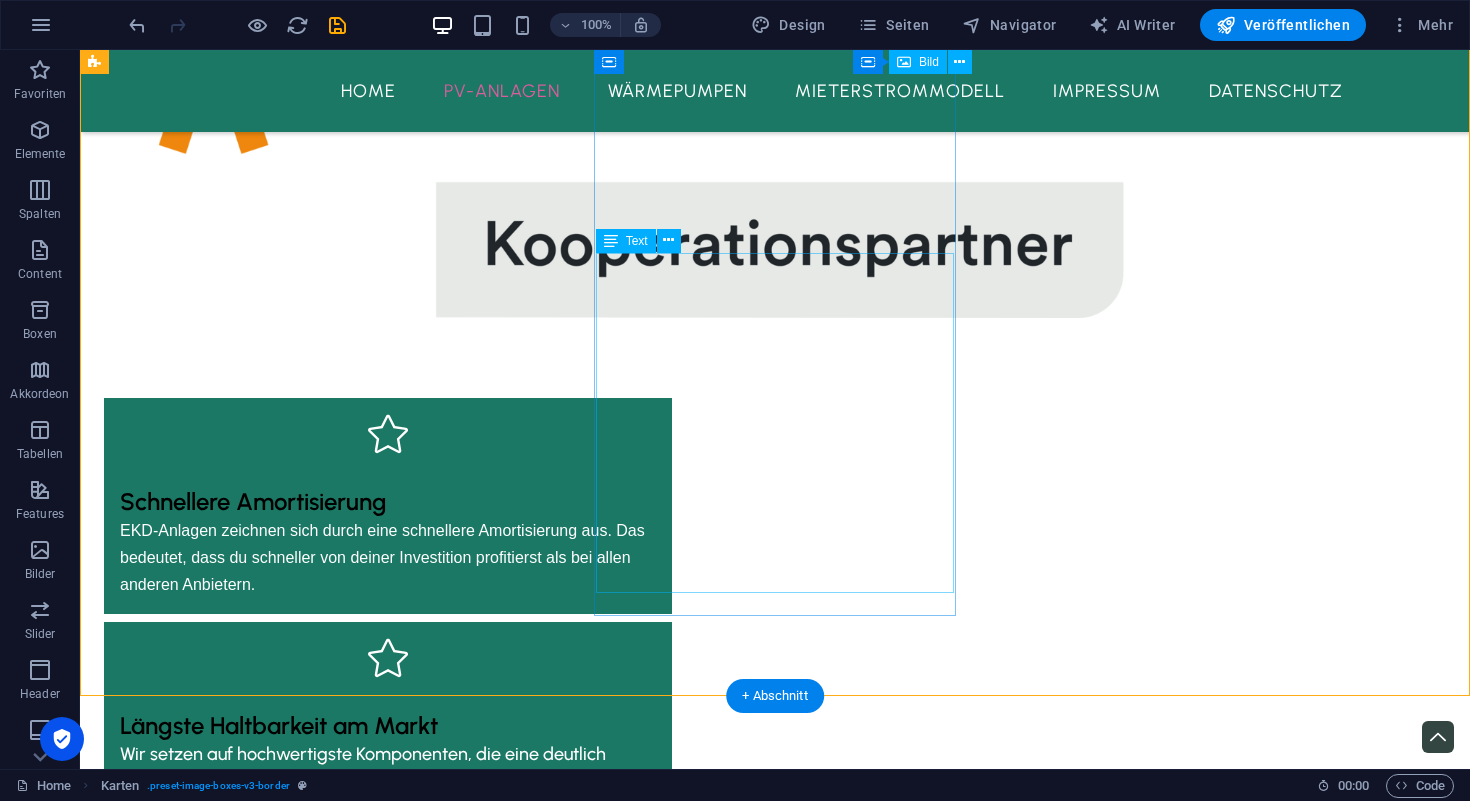 scroll, scrollTop: 2873, scrollLeft: 0, axis: vertical 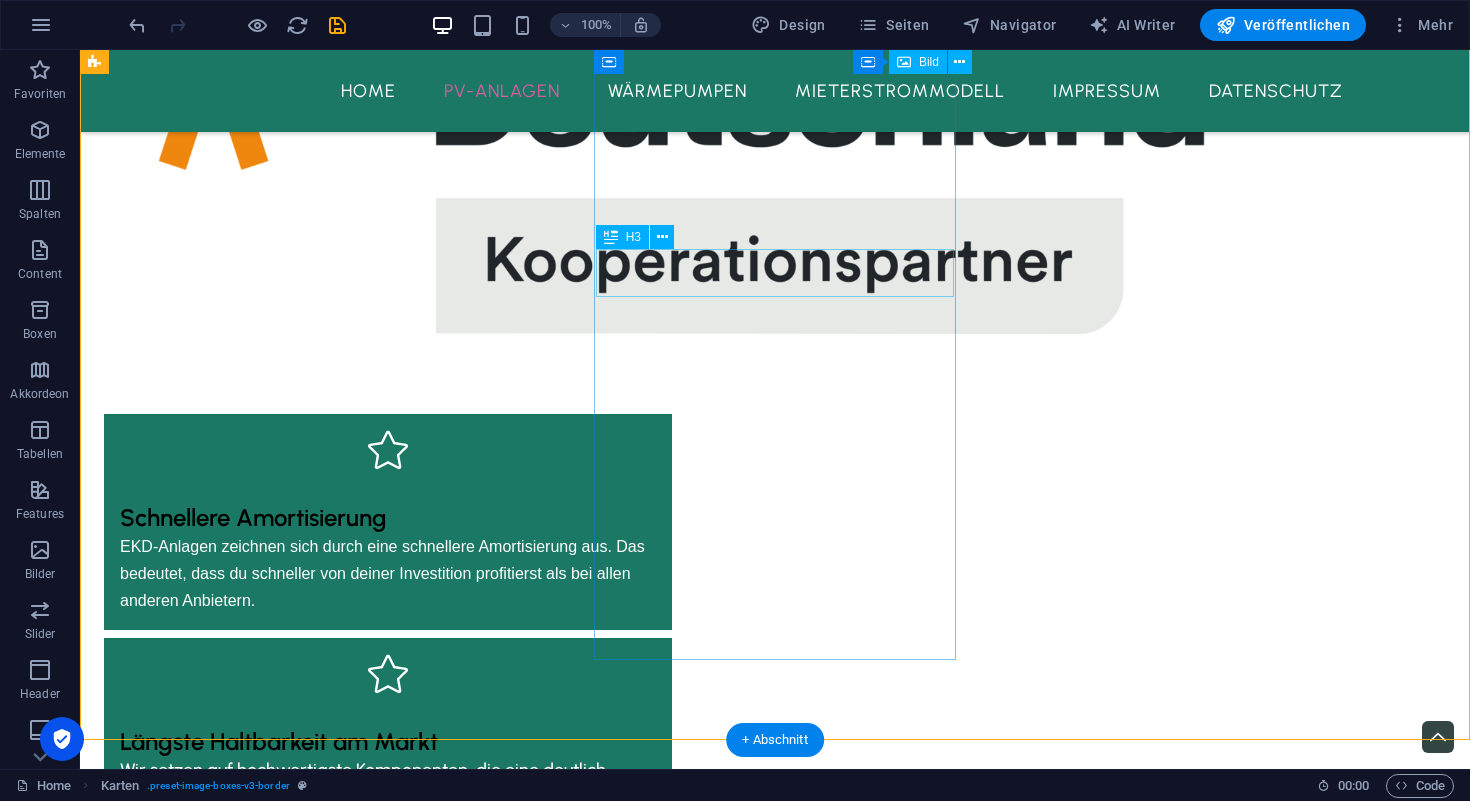 click on "Ampere.StoragePro E3" at bounding box center (285, 3408) 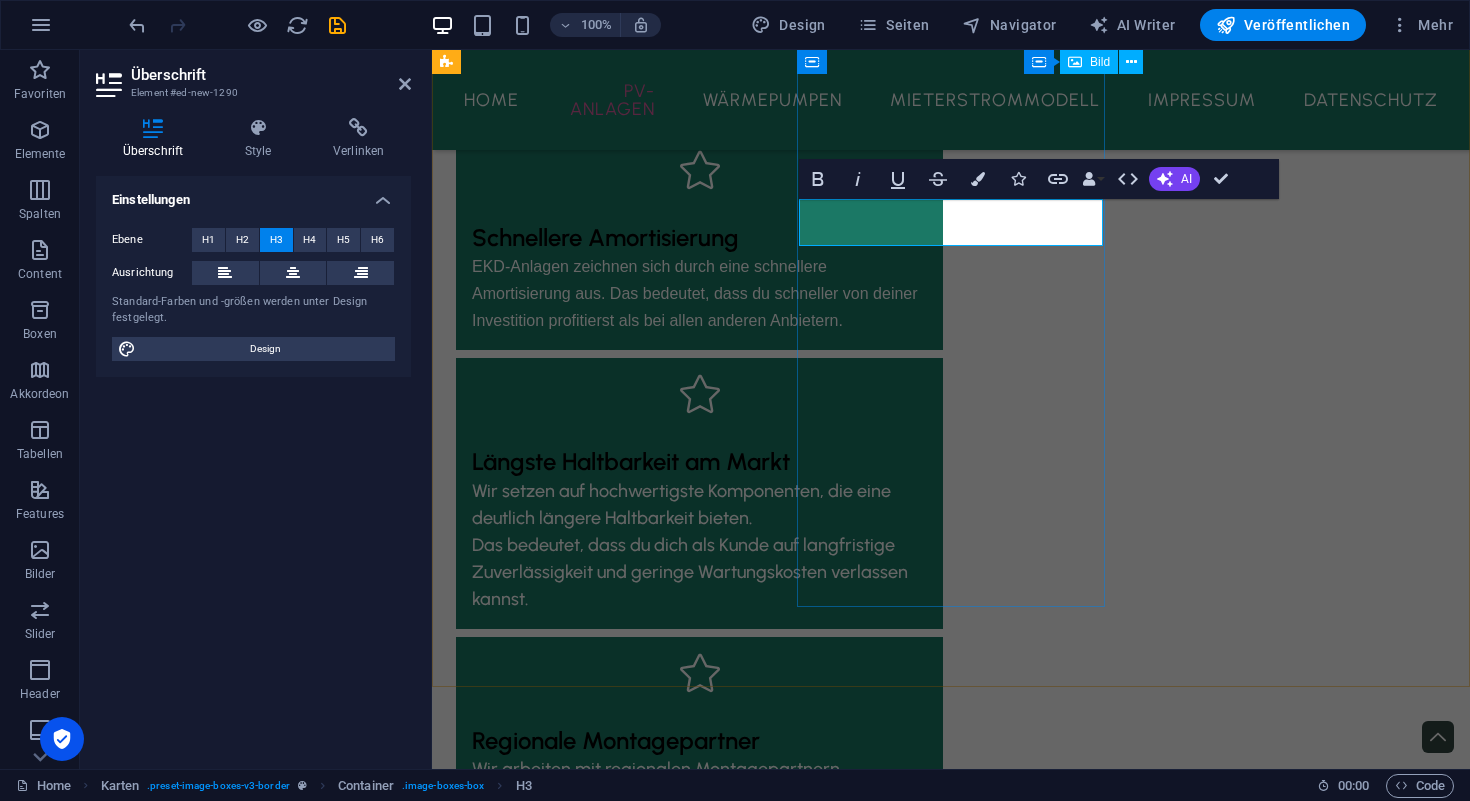 click on "Ampere.StoragePro E3" at bounding box center [610, 3115] 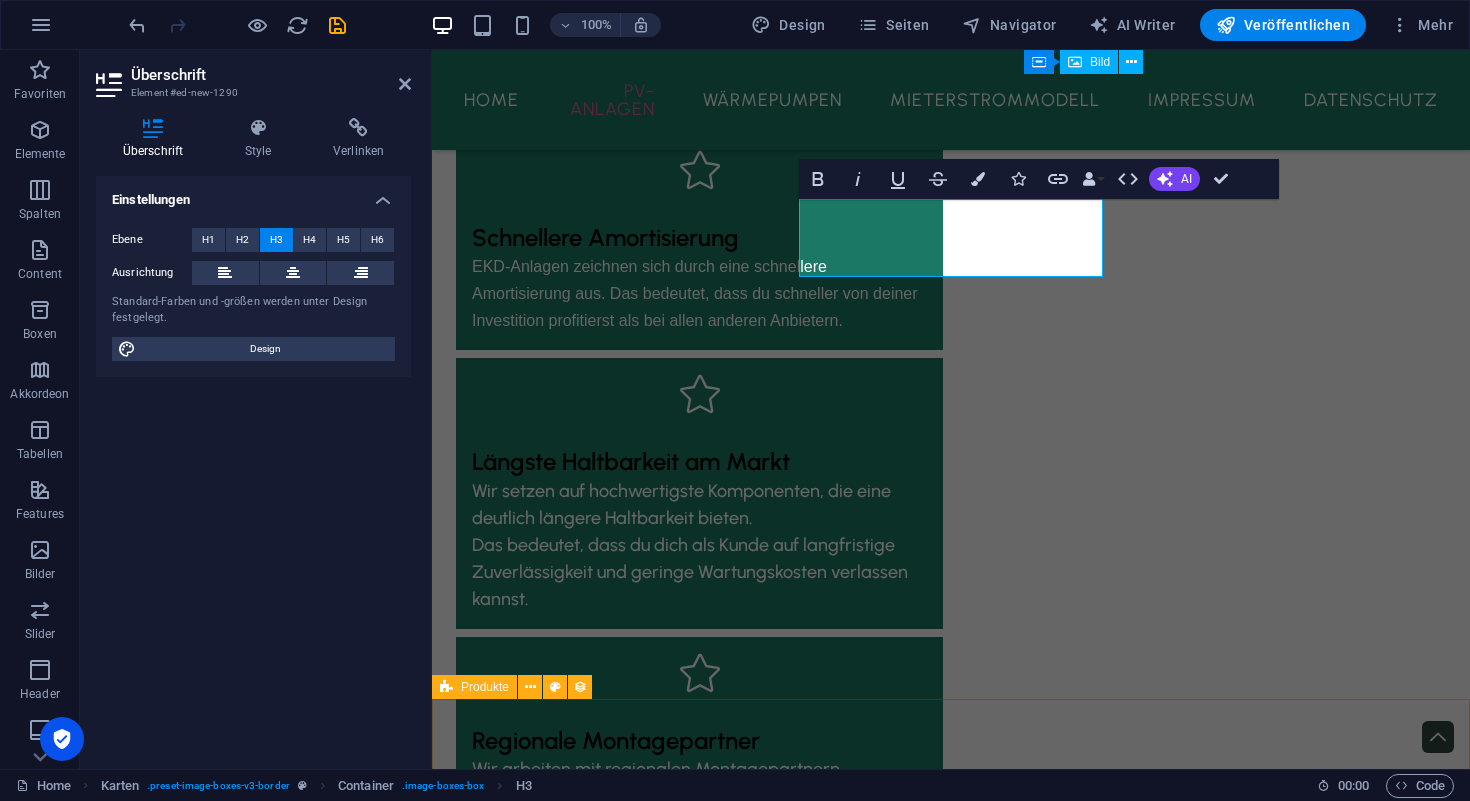 click on "Vorherige Nächste" at bounding box center [951, 4816] 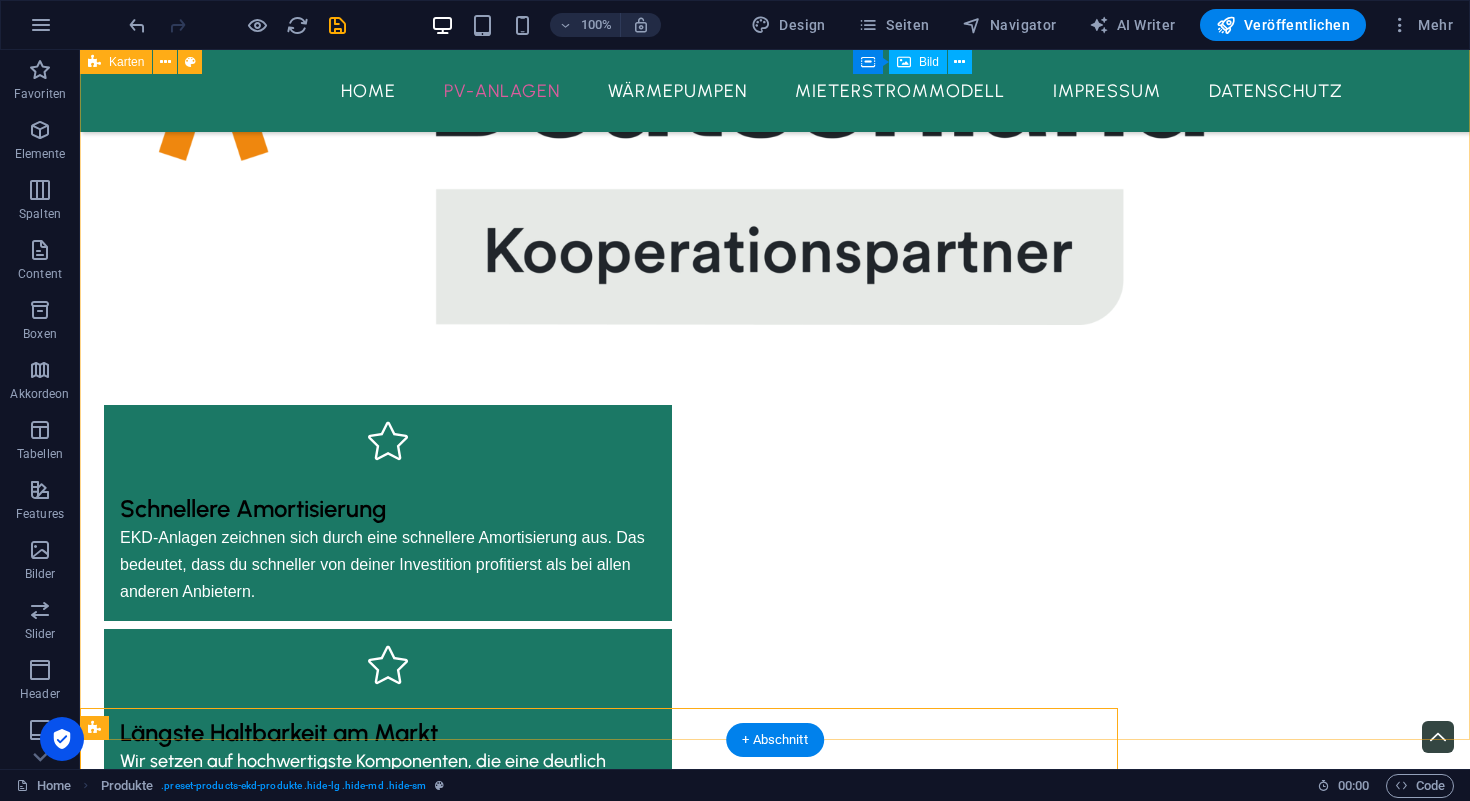 scroll, scrollTop: 2873, scrollLeft: 0, axis: vertical 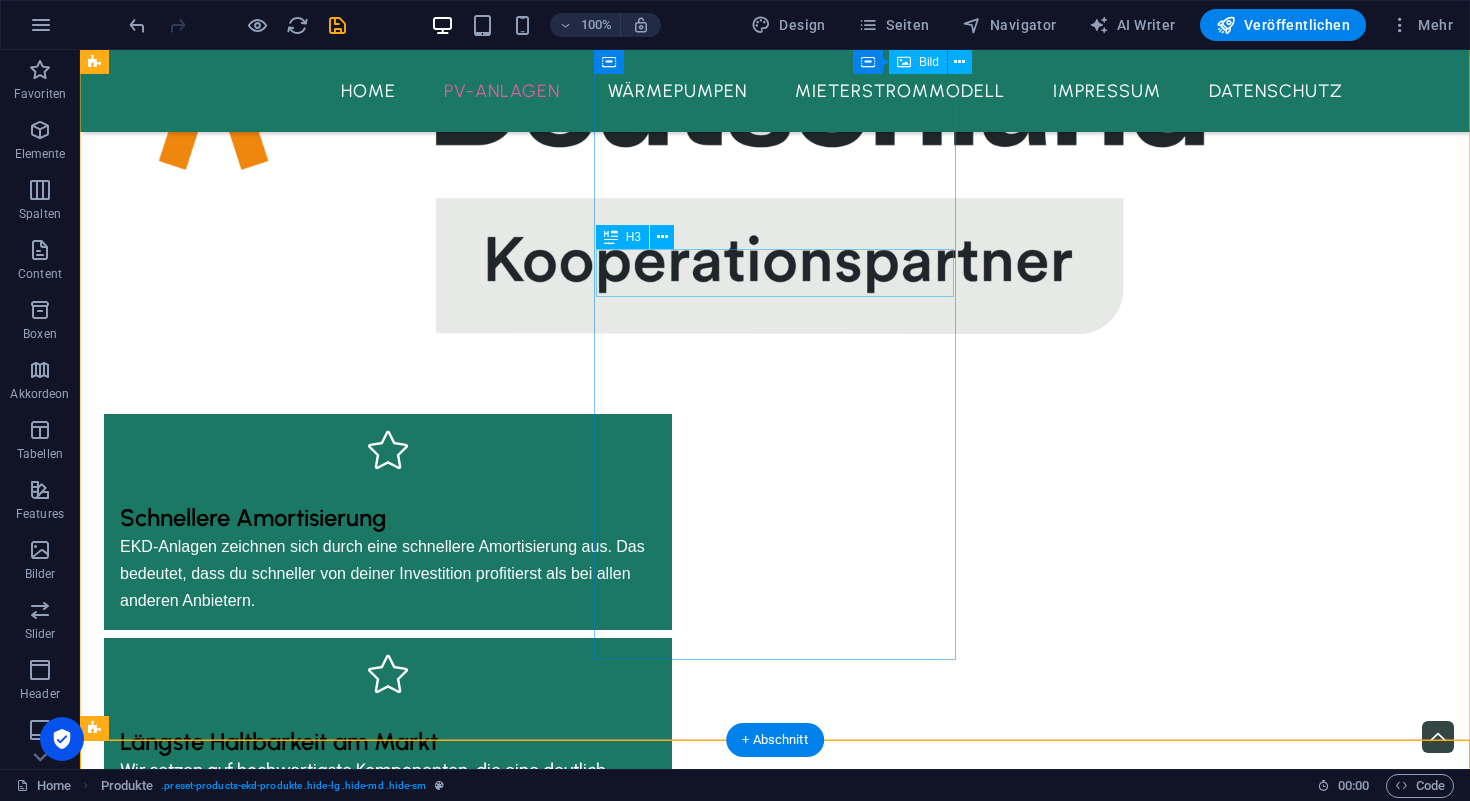 click on "Ampere.StoragePro E3" at bounding box center (285, 3408) 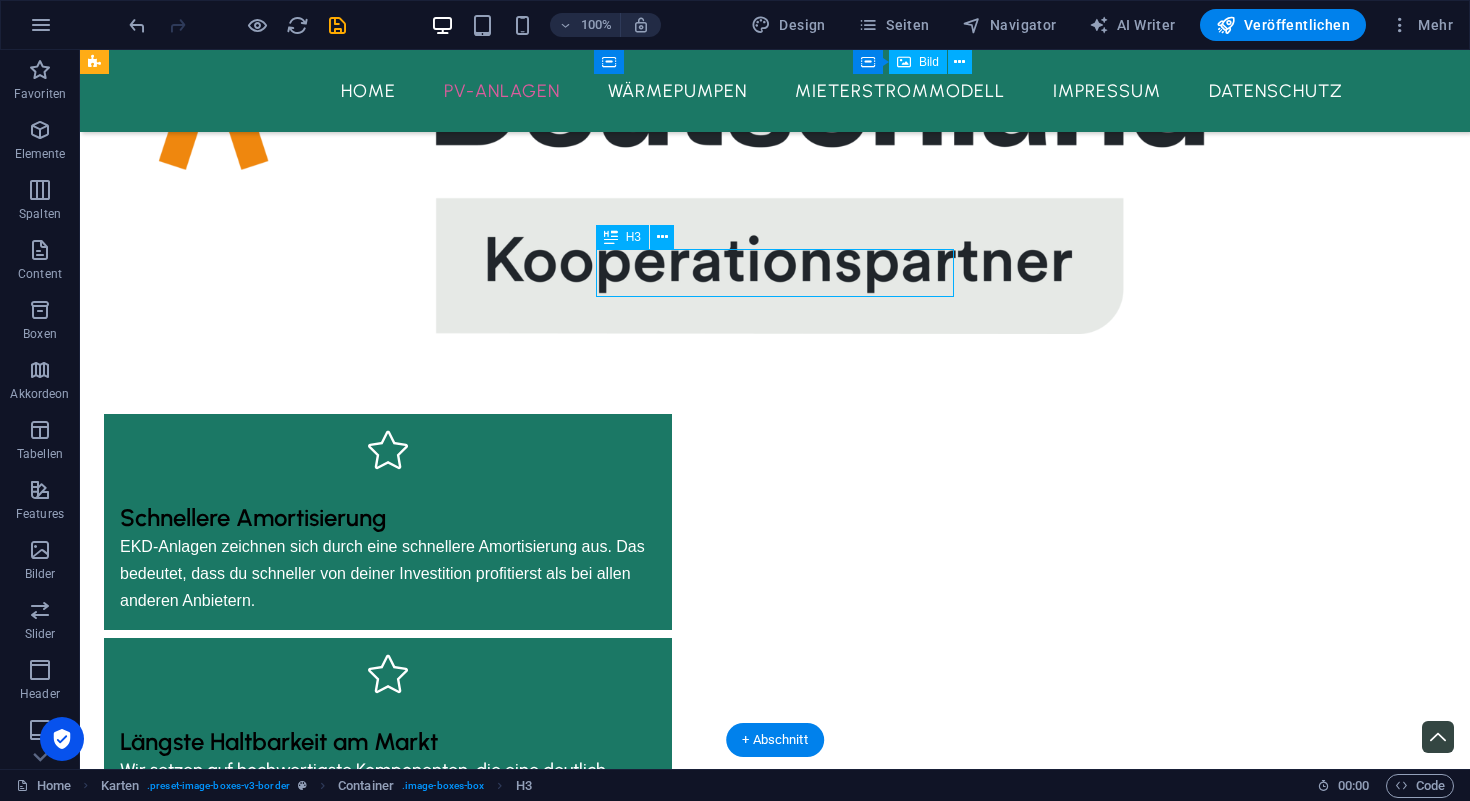 click on "Ampere.StoragePro E3" at bounding box center [285, 3408] 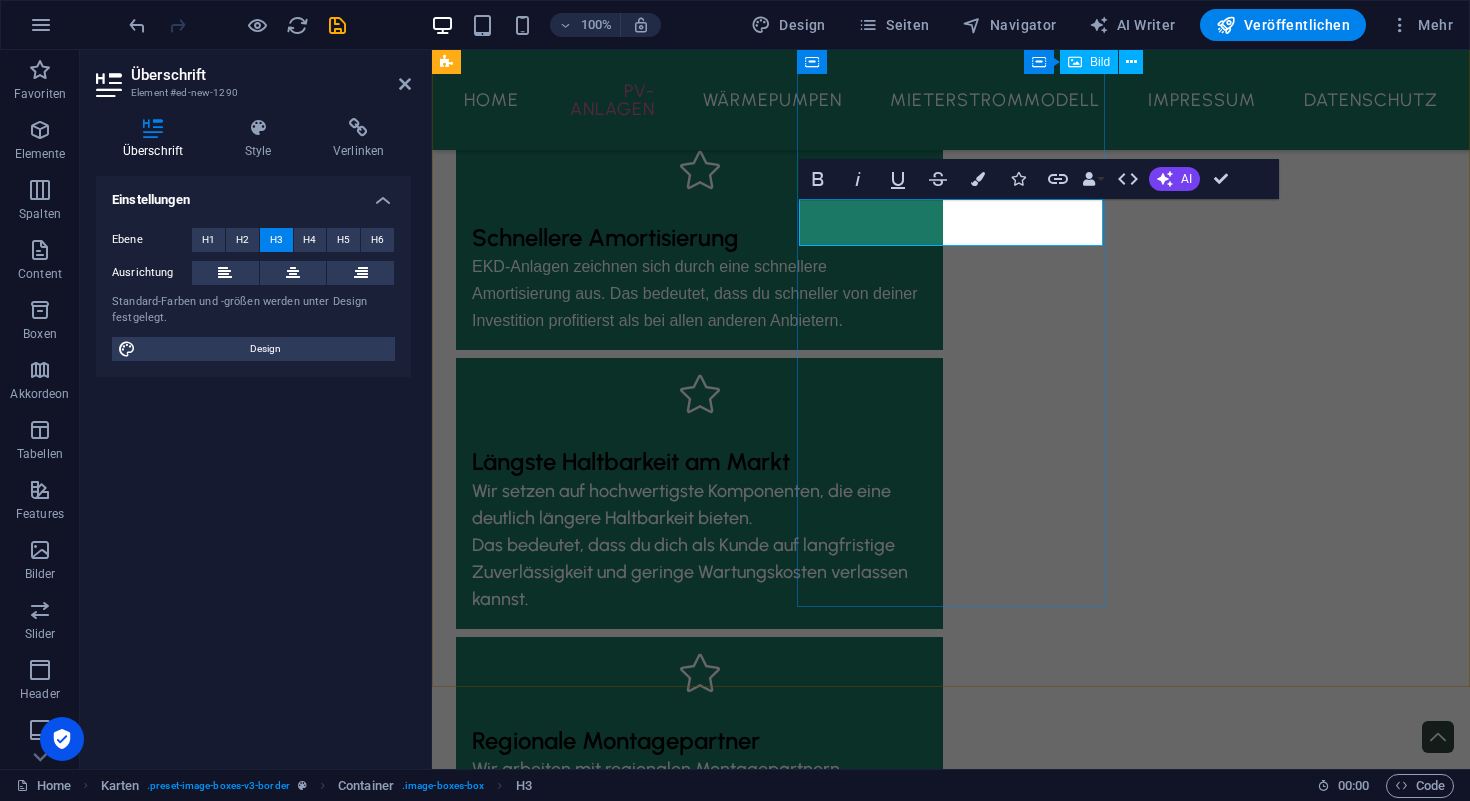 click on "Ampere.StoragePro E3" at bounding box center [610, 3115] 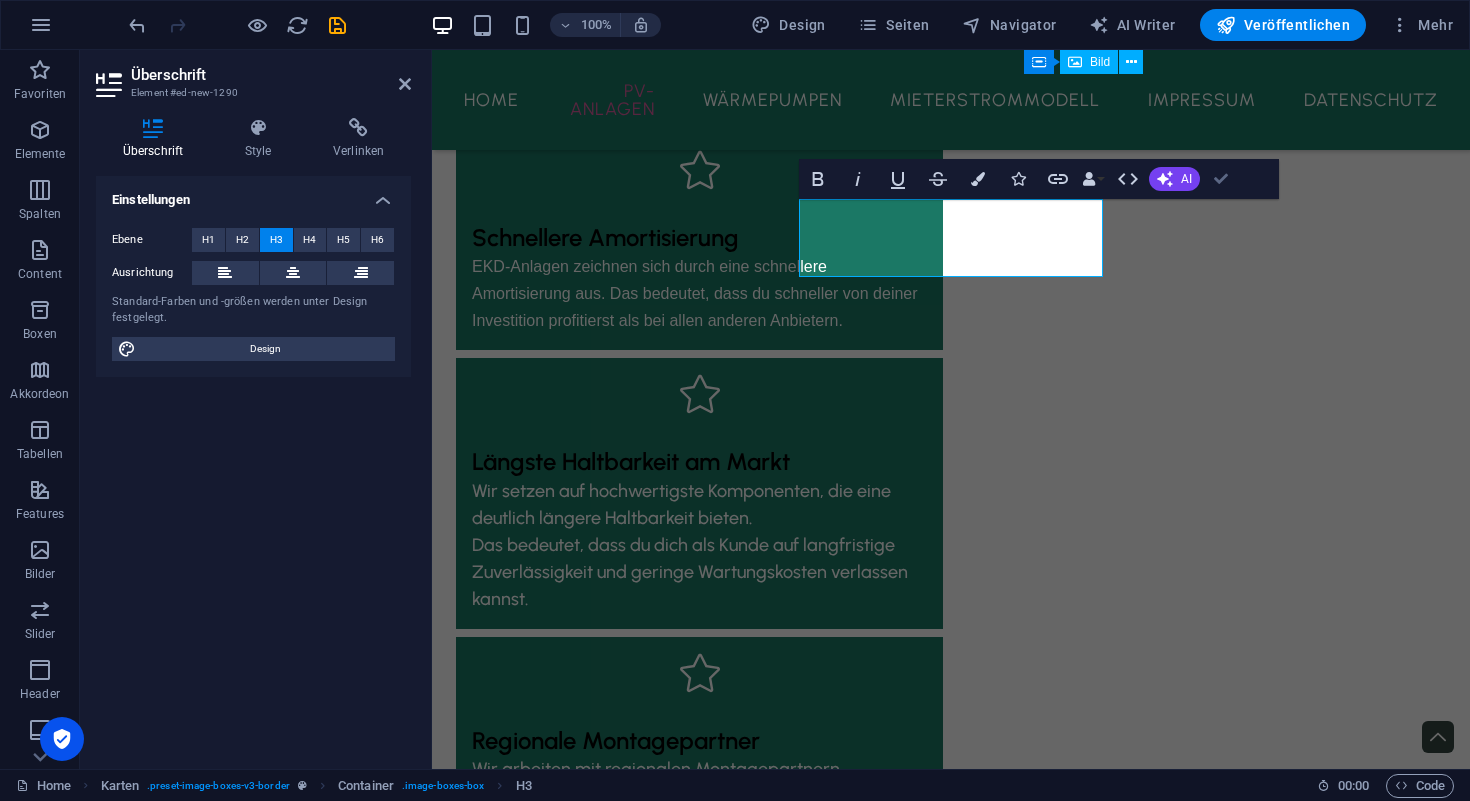 scroll, scrollTop: 2924, scrollLeft: 0, axis: vertical 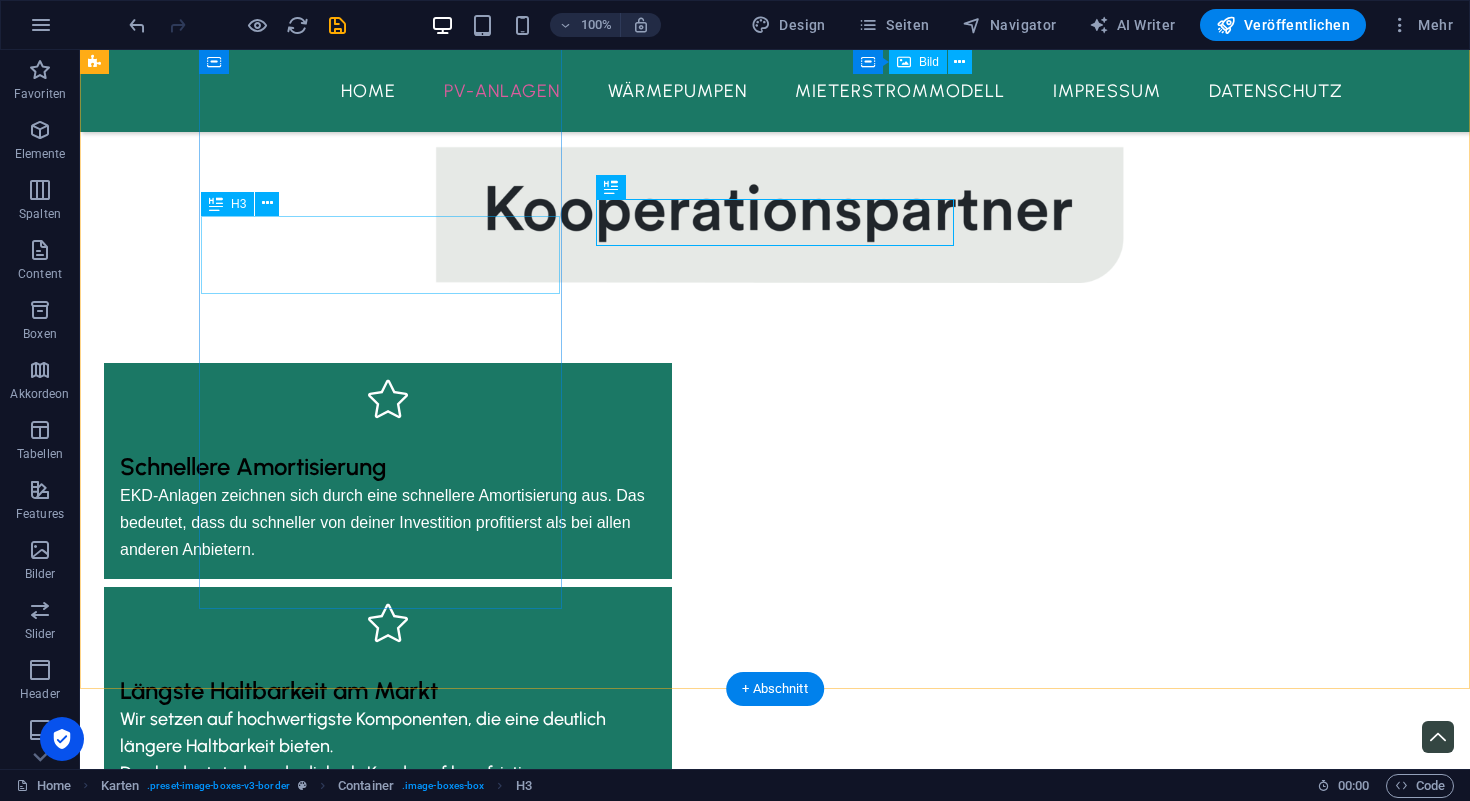 click on "Ampere.SolarPro 445 BG" at bounding box center [285, 2628] 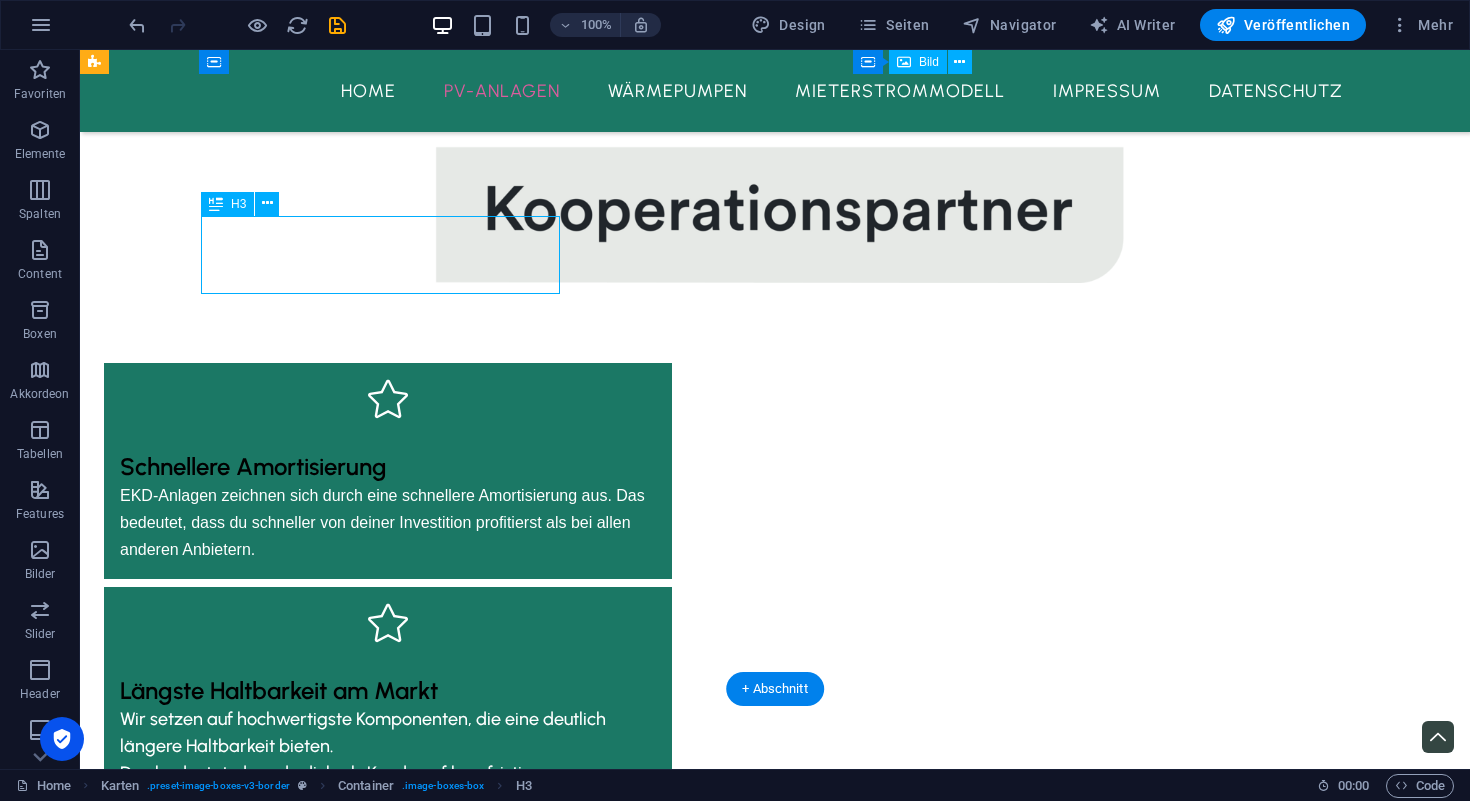 click on "Ampere.SolarPro 445 BG" at bounding box center (285, 2628) 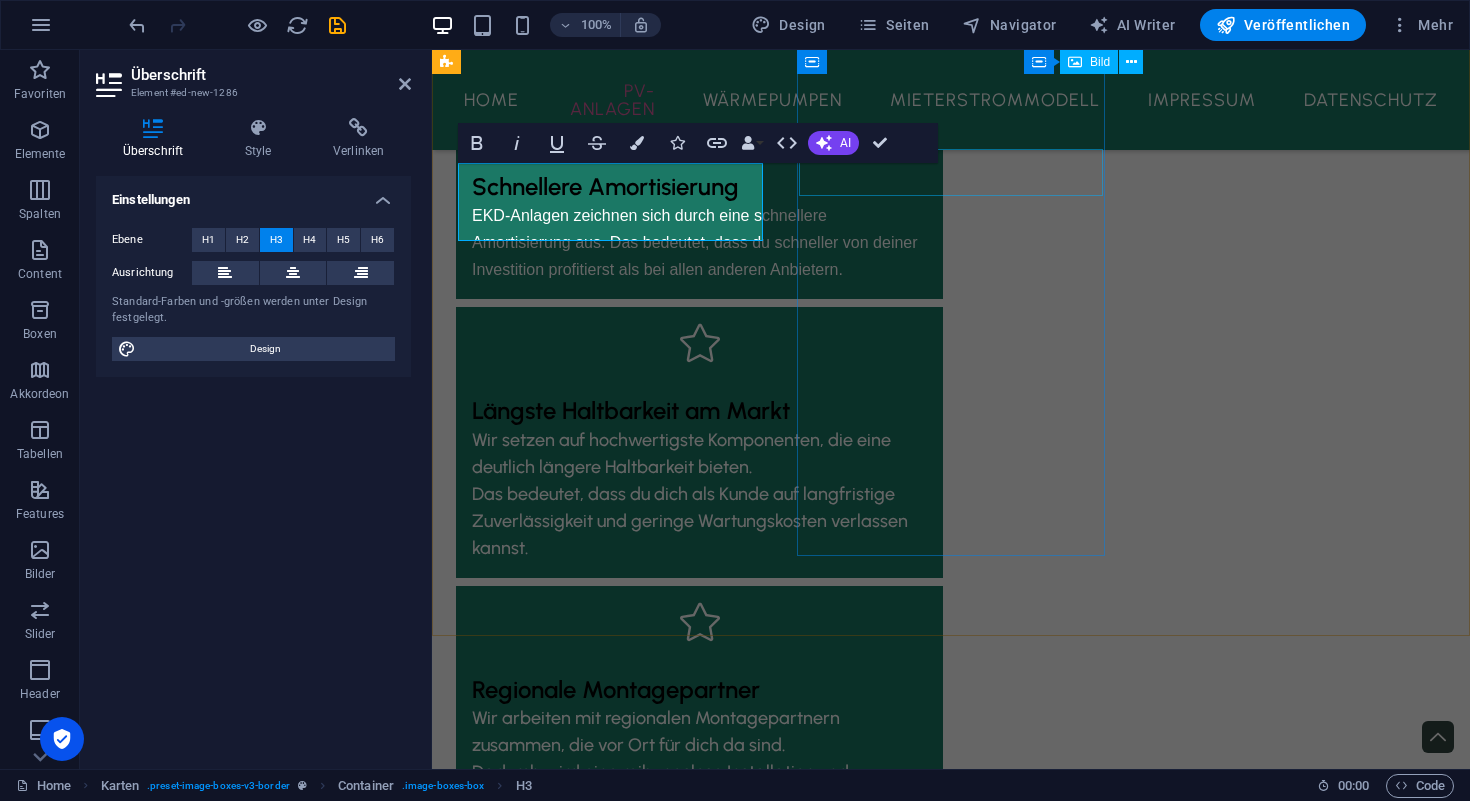 click on "Ampere.StoragePro E3" at bounding box center [610, 3056] 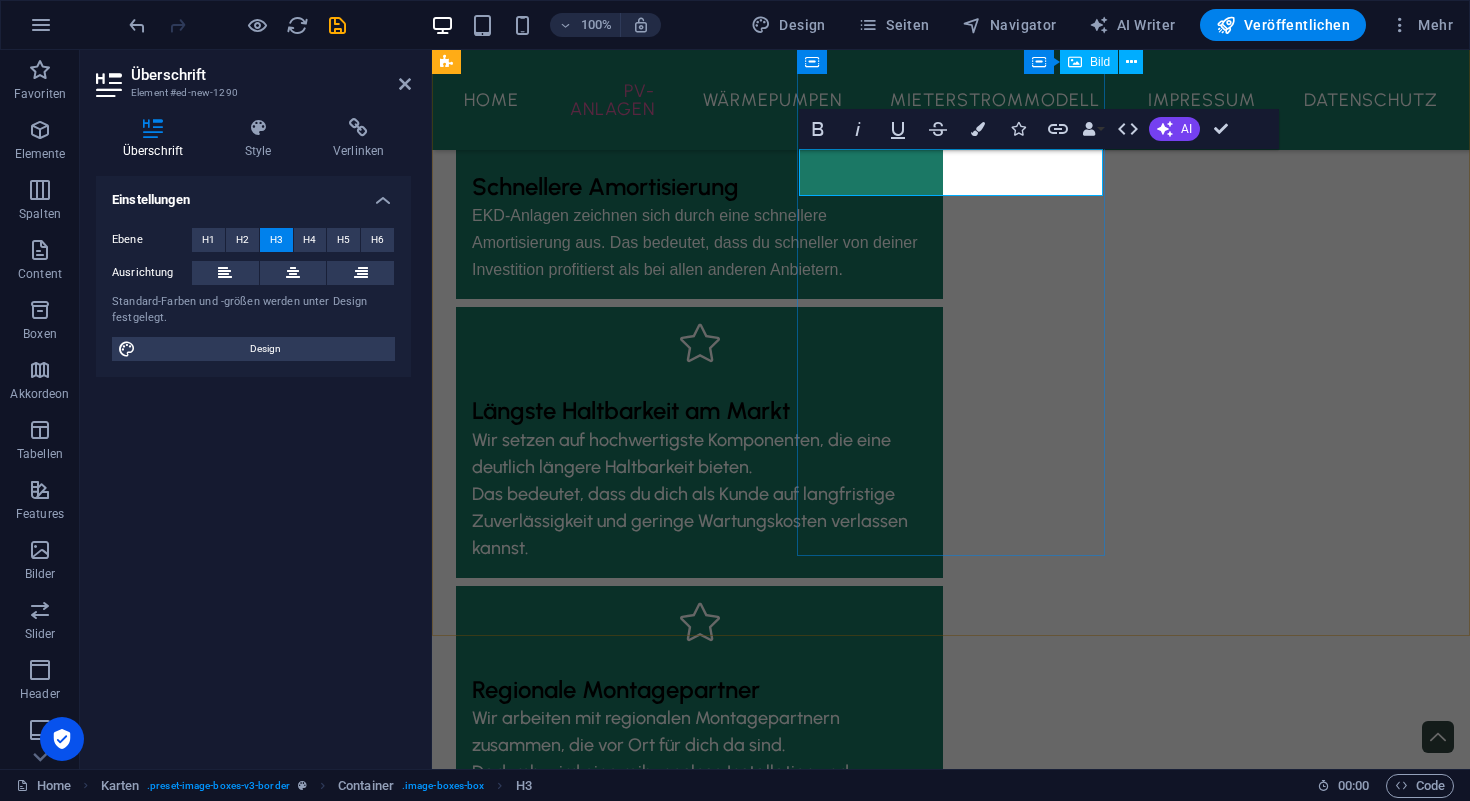 click on "Ampere.StoragePro E3" at bounding box center (610, 3064) 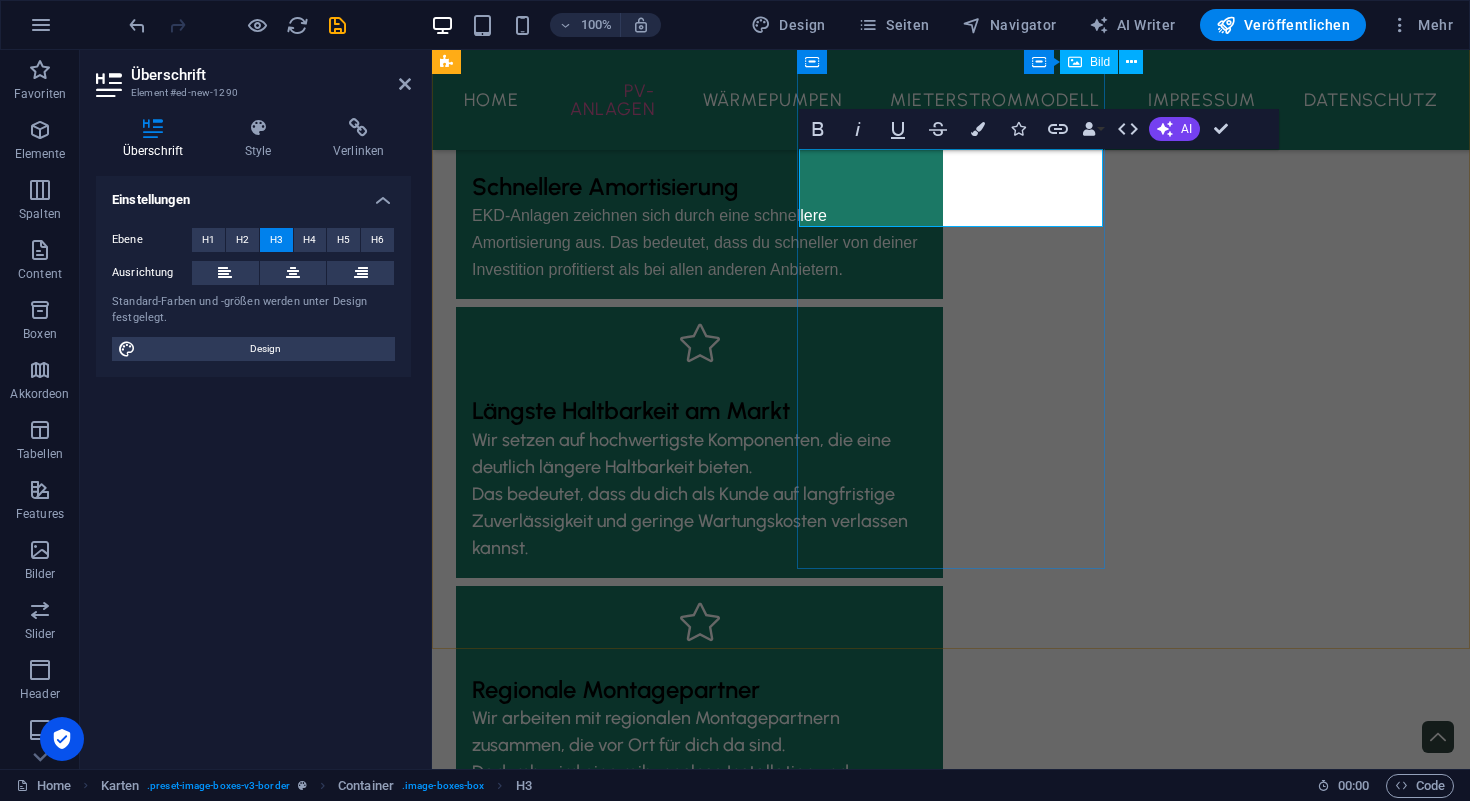 type 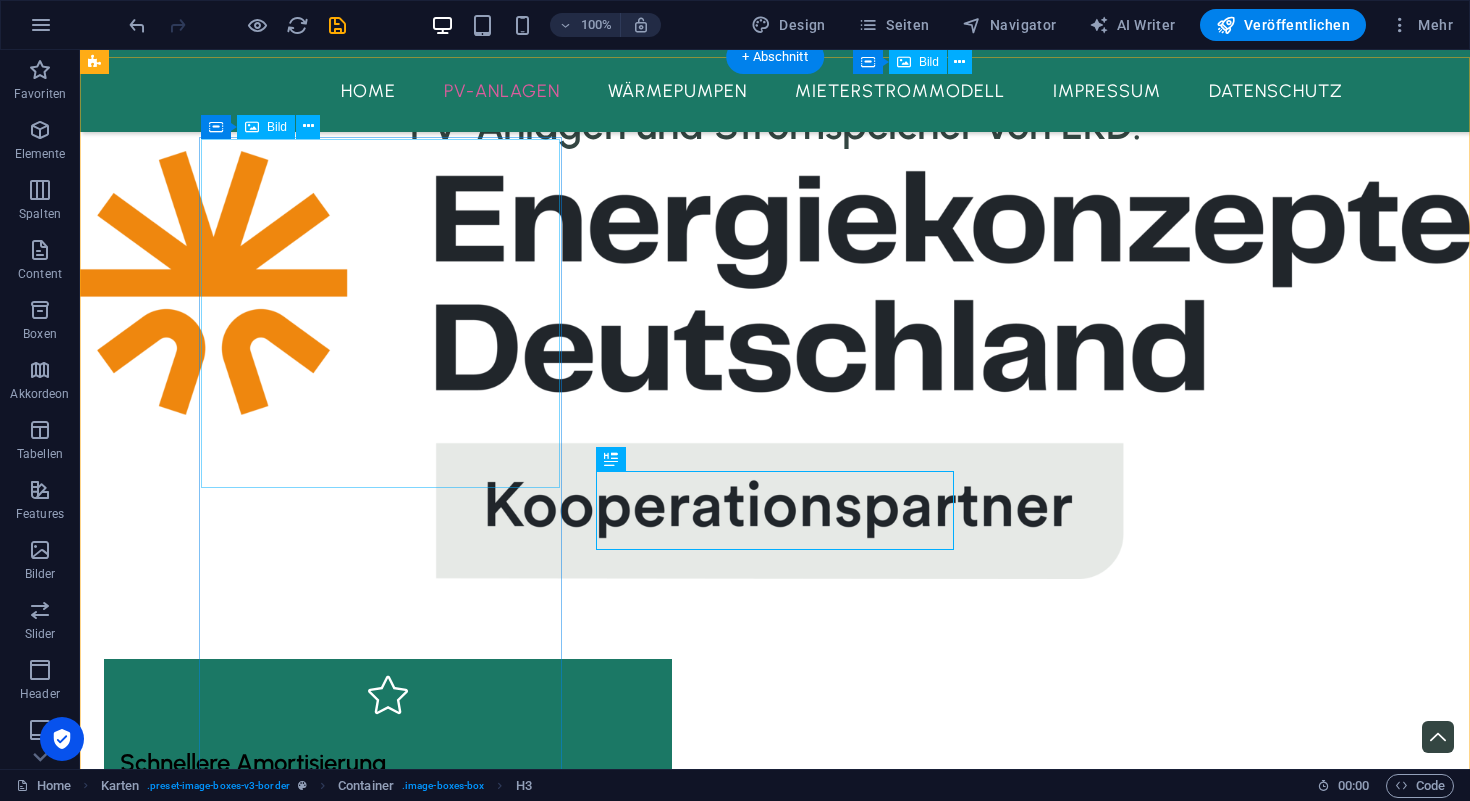 scroll, scrollTop: 2629, scrollLeft: 0, axis: vertical 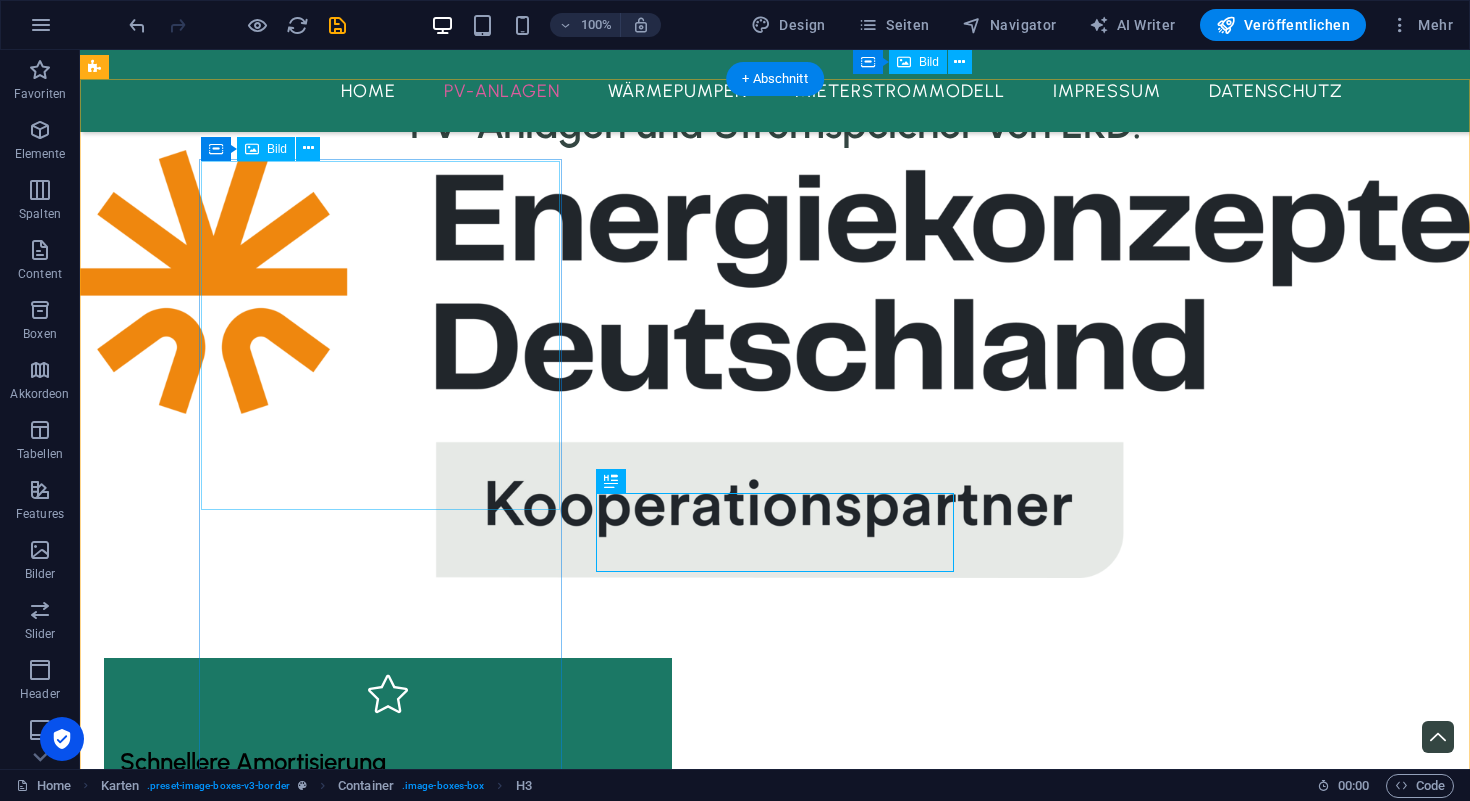 click at bounding box center (285, 2710) 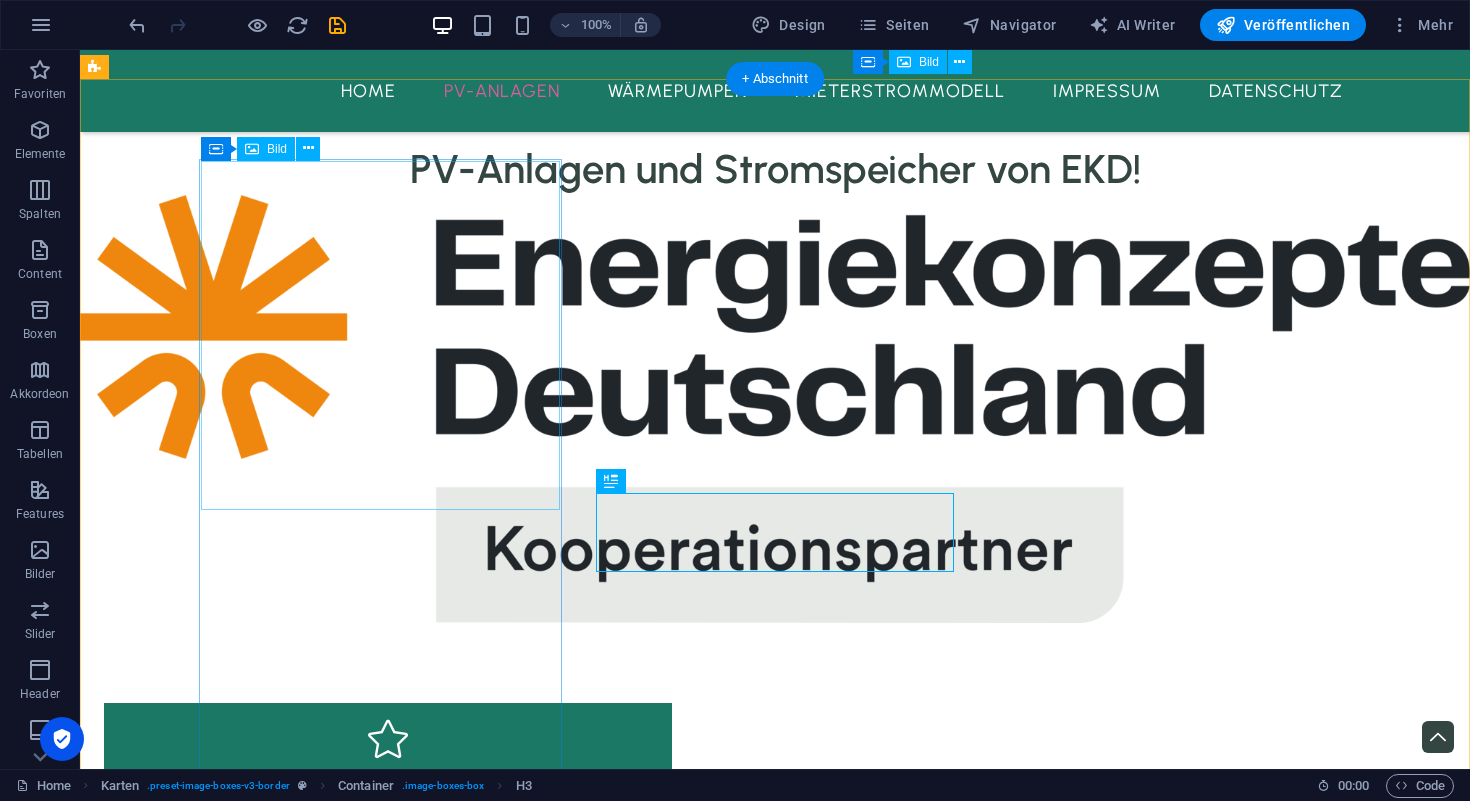 select on "%" 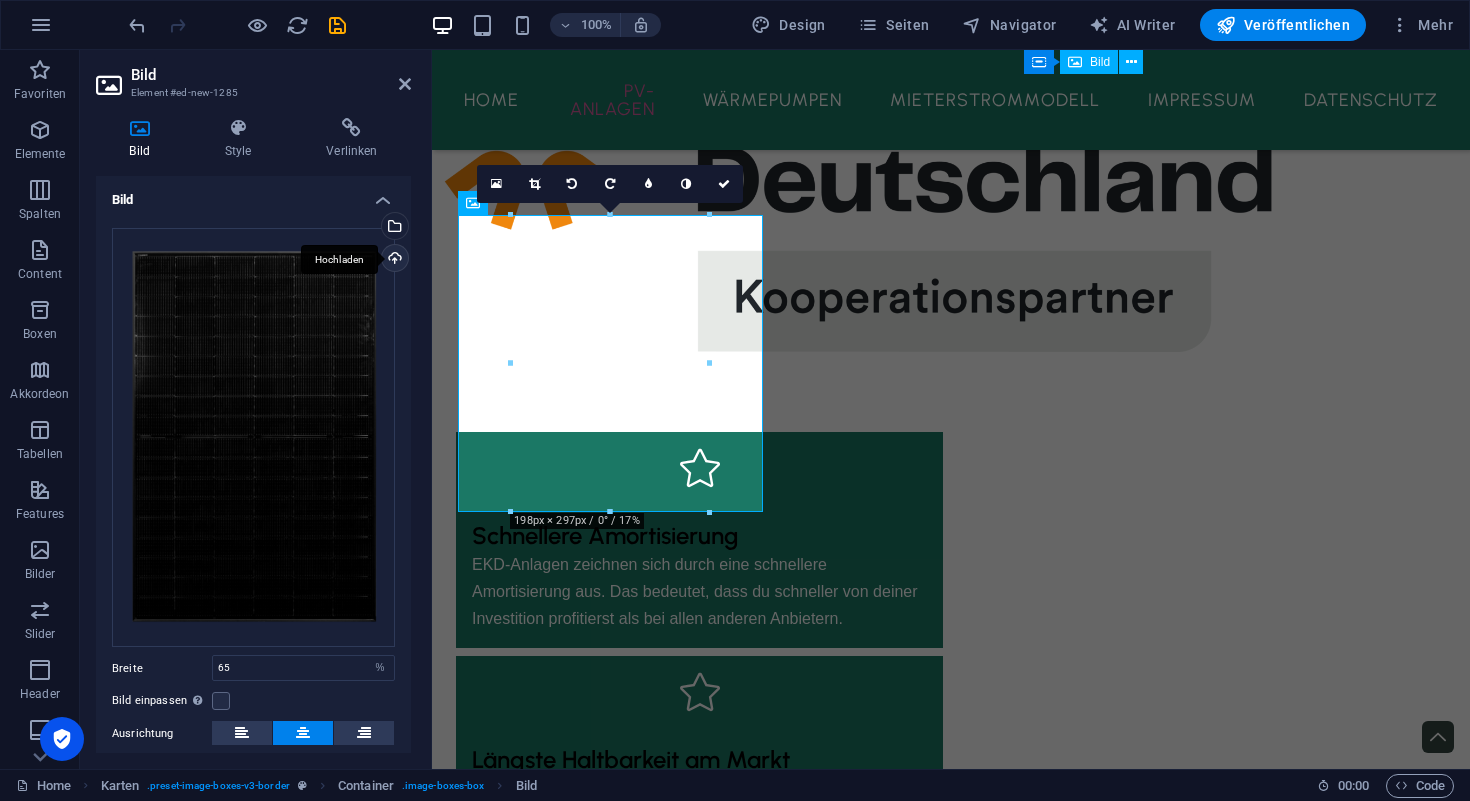 click on "Hochladen" at bounding box center (393, 260) 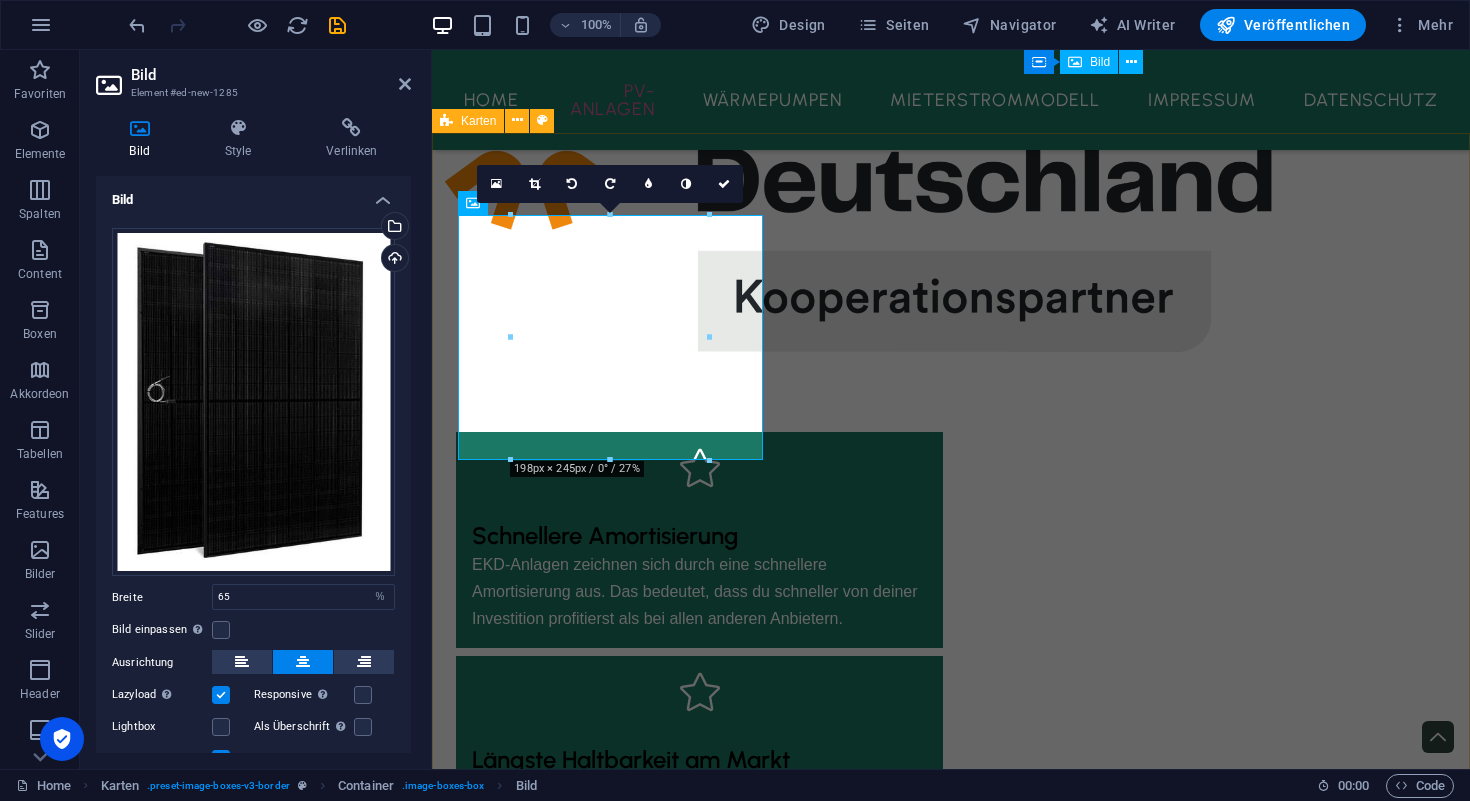 click on "Ampere.SolarPro 445 BG Die Ampere.SolarPro 445 BG   Module nutzen TOPCon-Solarzellentechnologie der n.chsten Generation. Diese sind mit einem Wirkungsgrad von 22,3 Prozent und elegantem Design nicht nur effizient, sondern auch optisch der Hingucker auf jedem Dach. Ampere.StoragePro E3    Die neueste Generation des Ampere.StoragePro ist dank Preissignalf.higkeit, Netzersatzfunktion, Fernwartung und Updatef.higkeit nicht nur für Ihren heutigen Bedarf konzipiert, sondern passt sich allen zukünftigen Gegebenheiten an. Die sichere LFP-Zelltechnologie erfüllt h.chste Sicherheitsstandards. Ampere IQ Lorem ipsum dolor sit amet, consectetuer adipiscing elit. Aenean commodo ligula eget dolor. Lorem ipsum dolor sit amet." at bounding box center [951, 3272] 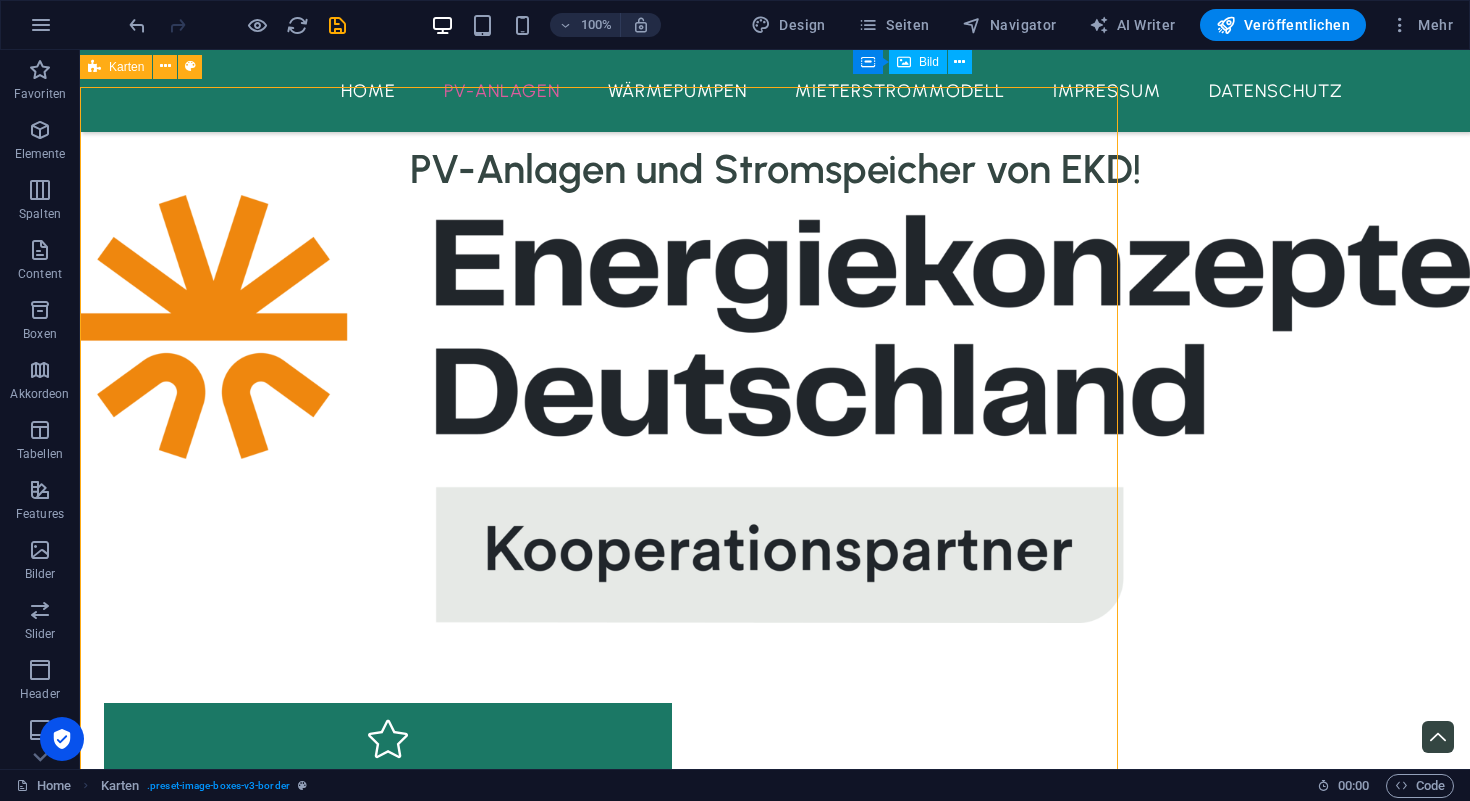 scroll, scrollTop: 2629, scrollLeft: 0, axis: vertical 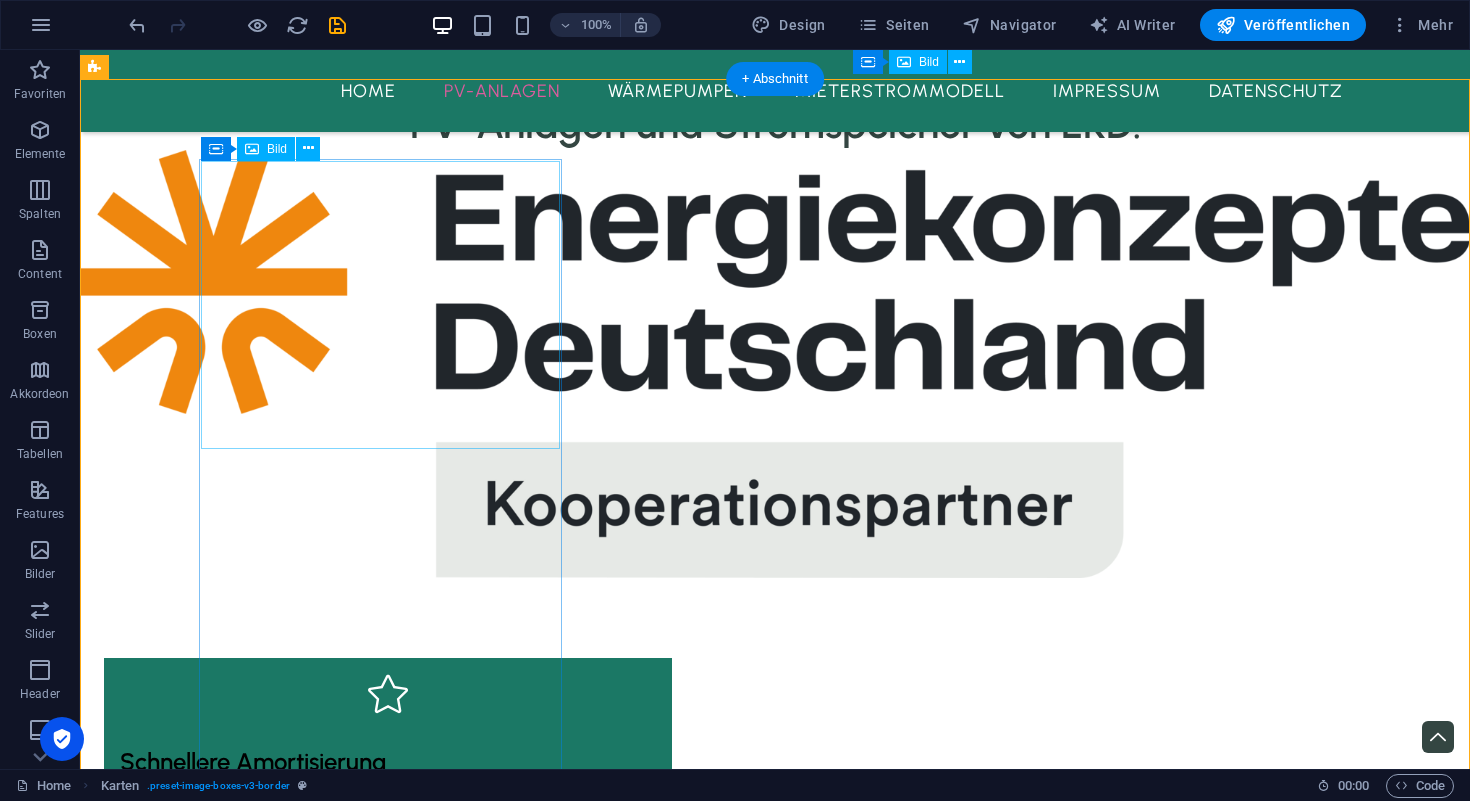 click at bounding box center (285, 2679) 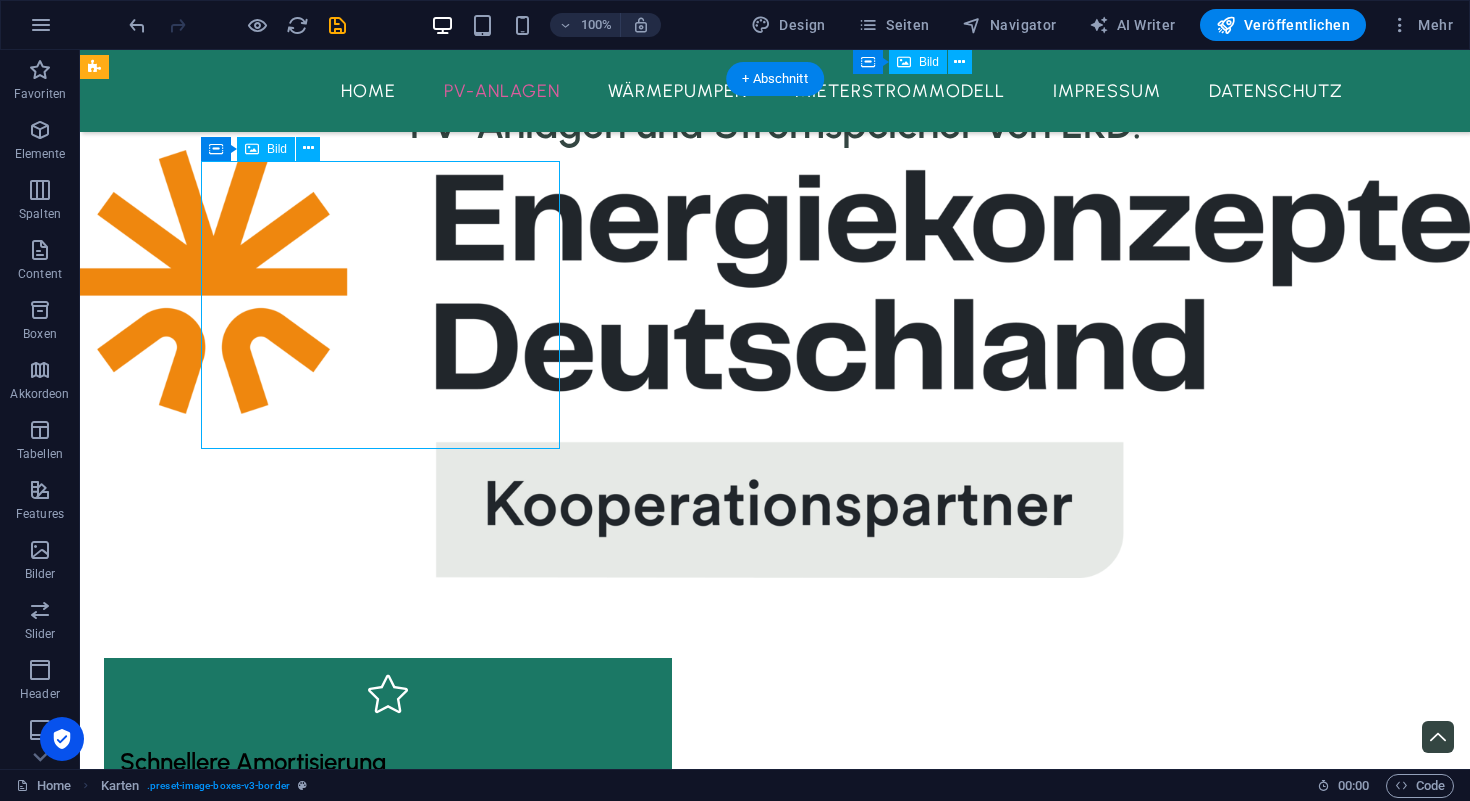 click at bounding box center [285, 2679] 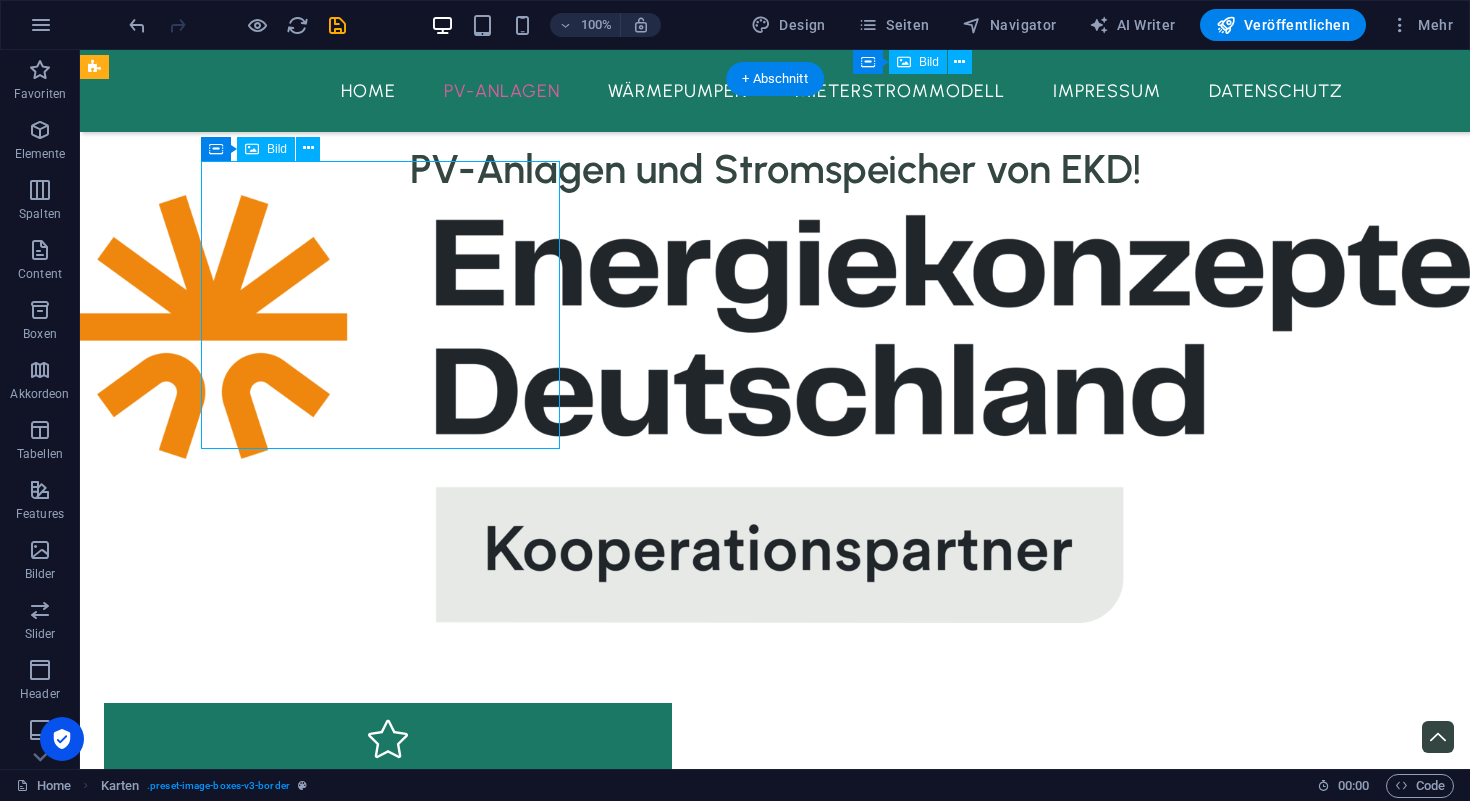 select on "%" 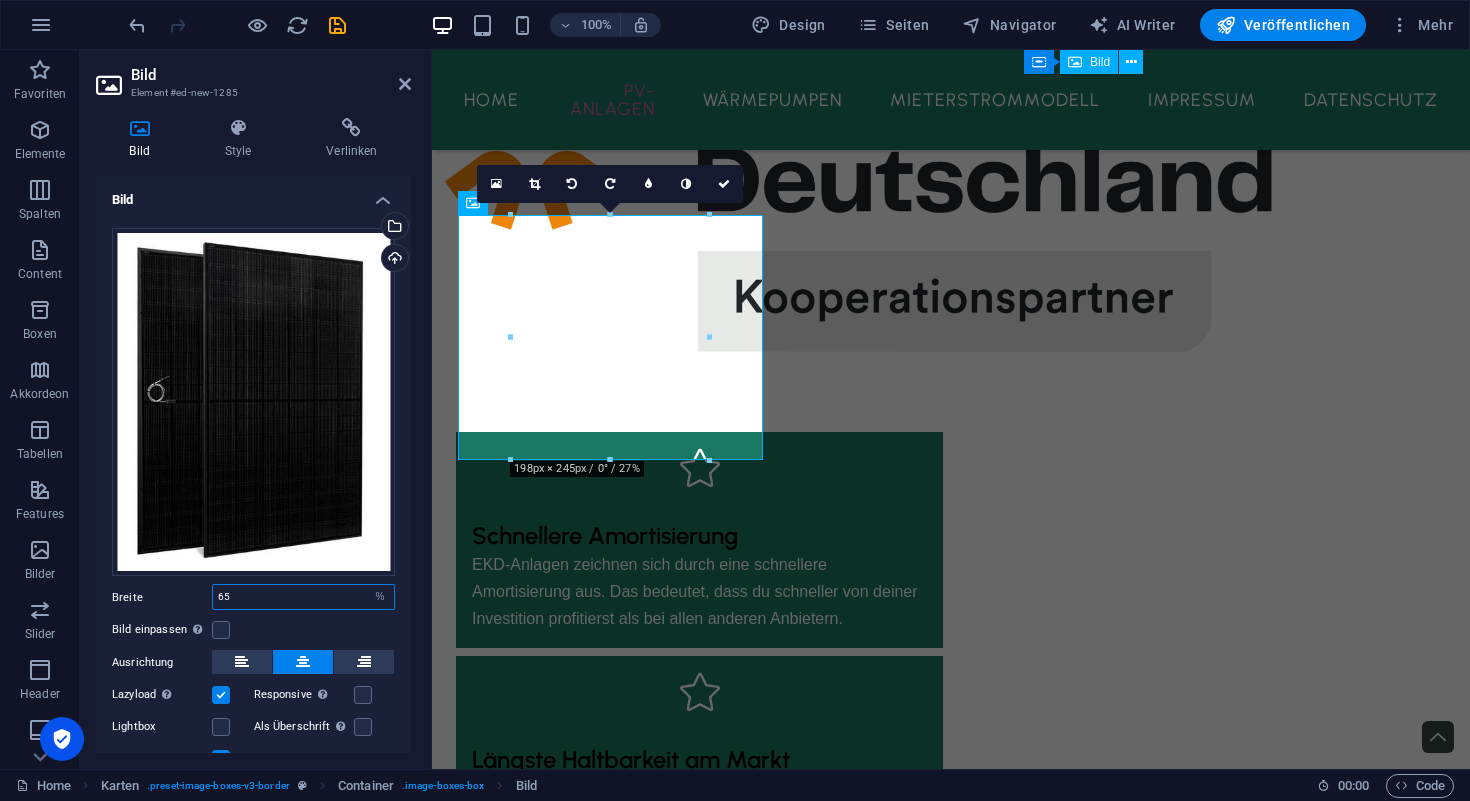 drag, startPoint x: 248, startPoint y: 589, endPoint x: 209, endPoint y: 589, distance: 39 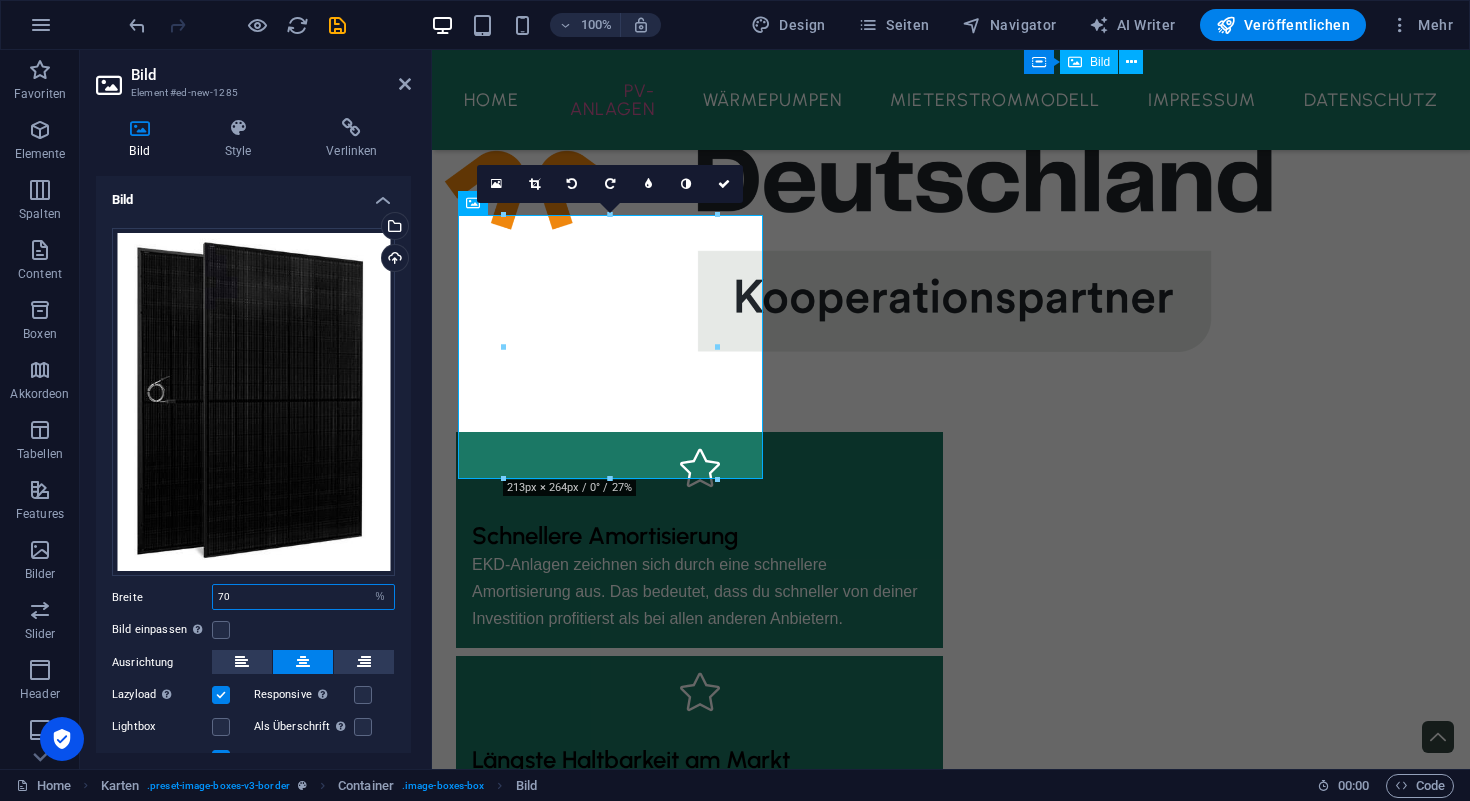 type on "70" 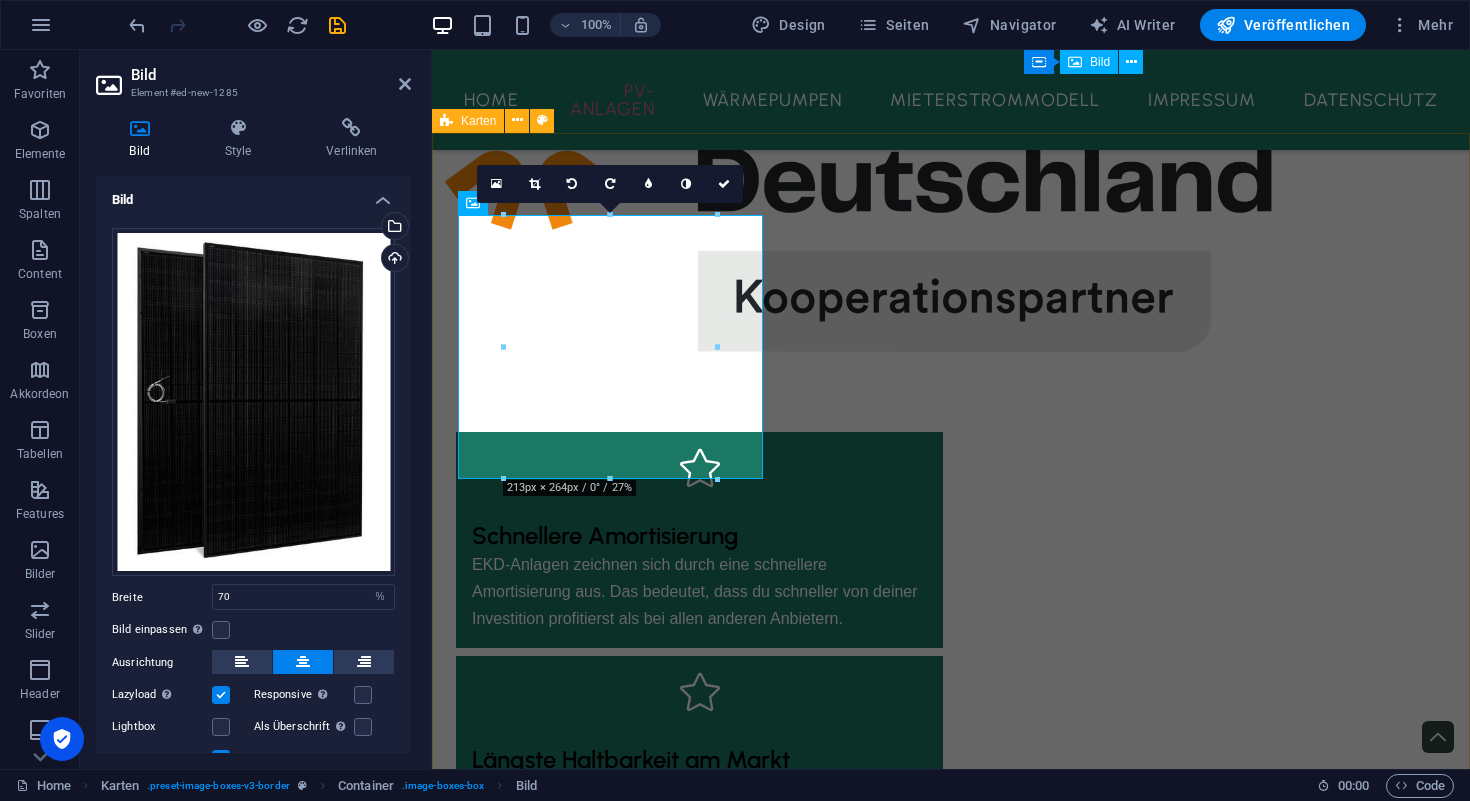 click on "Ampere.SolarPro 445 BG Die Ampere.SolarPro 445 BG   Module nutzen TOPCon-Solarzellentechnologie der n.chsten Generation. Diese sind mit einem Wirkungsgrad von 22,3 Prozent und elegantem Design nicht nur effizient, sondern auch optisch der Hingucker auf jedem Dach. Ampere.StoragePro E3    Die neueste Generation des Ampere.StoragePro ist dank Preissignalf.higkeit, Netzersatzfunktion, Fernwartung und Updatef.higkeit nicht nur für Ihren heutigen Bedarf konzipiert, sondern passt sich allen zukünftigen Gegebenheiten an. Die sichere LFP-Zelltechnologie erfüllt h.chste Sicherheitsstandards. Ampere IQ Lorem ipsum dolor sit amet, consectetuer adipiscing elit. Aenean commodo ligula eget dolor. Lorem ipsum dolor sit amet." at bounding box center (951, 3281) 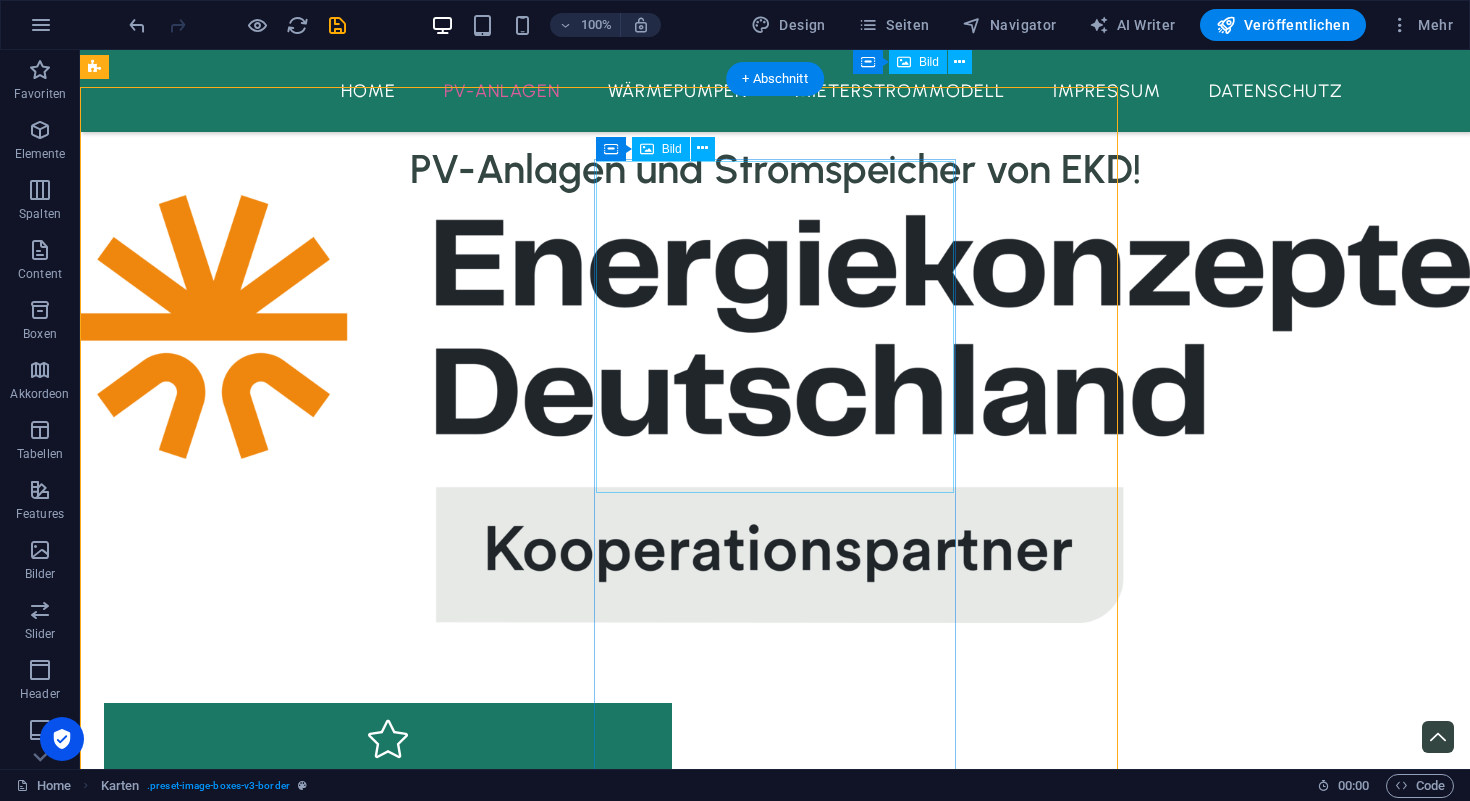 scroll, scrollTop: 2629, scrollLeft: 0, axis: vertical 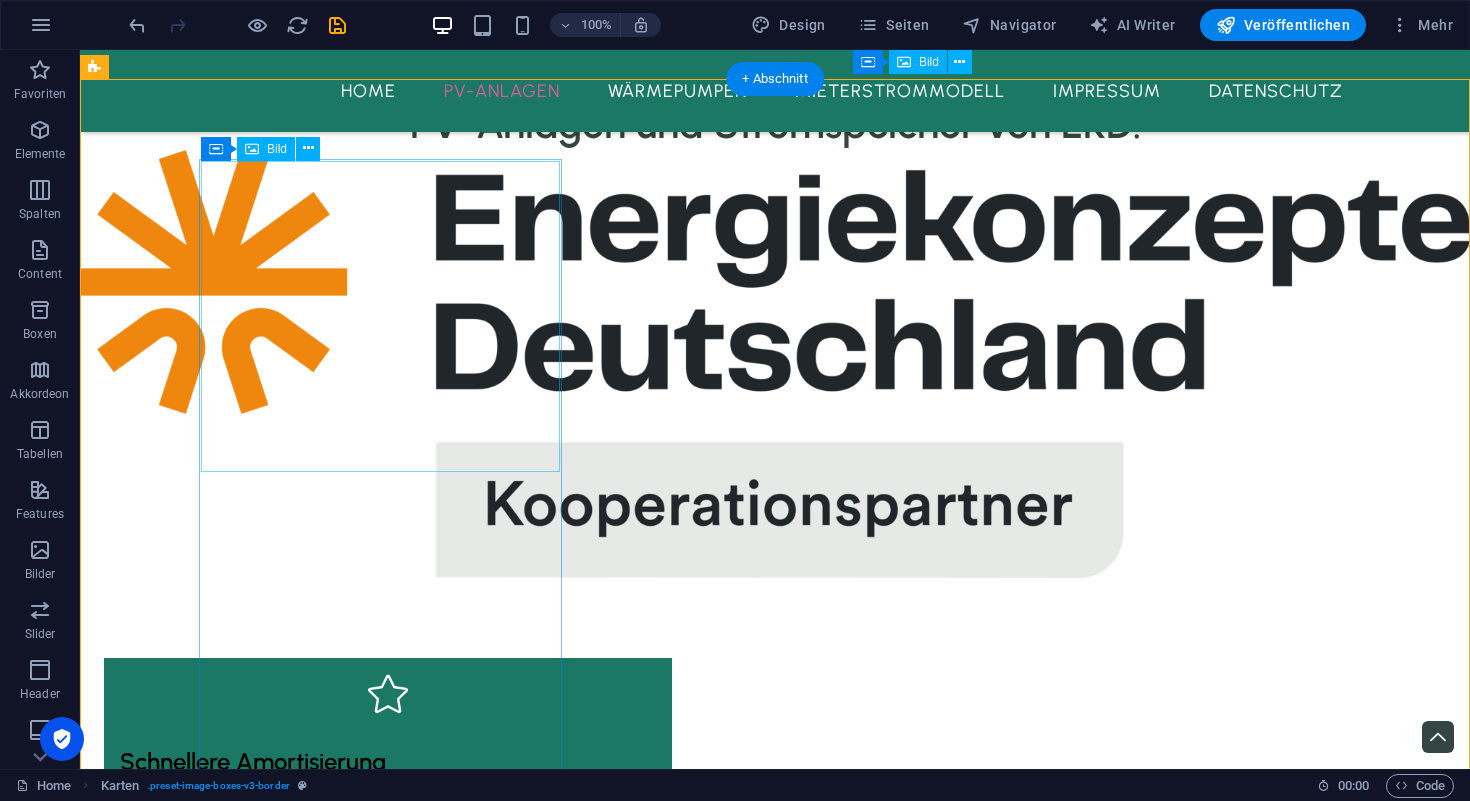 click at bounding box center (285, 2690) 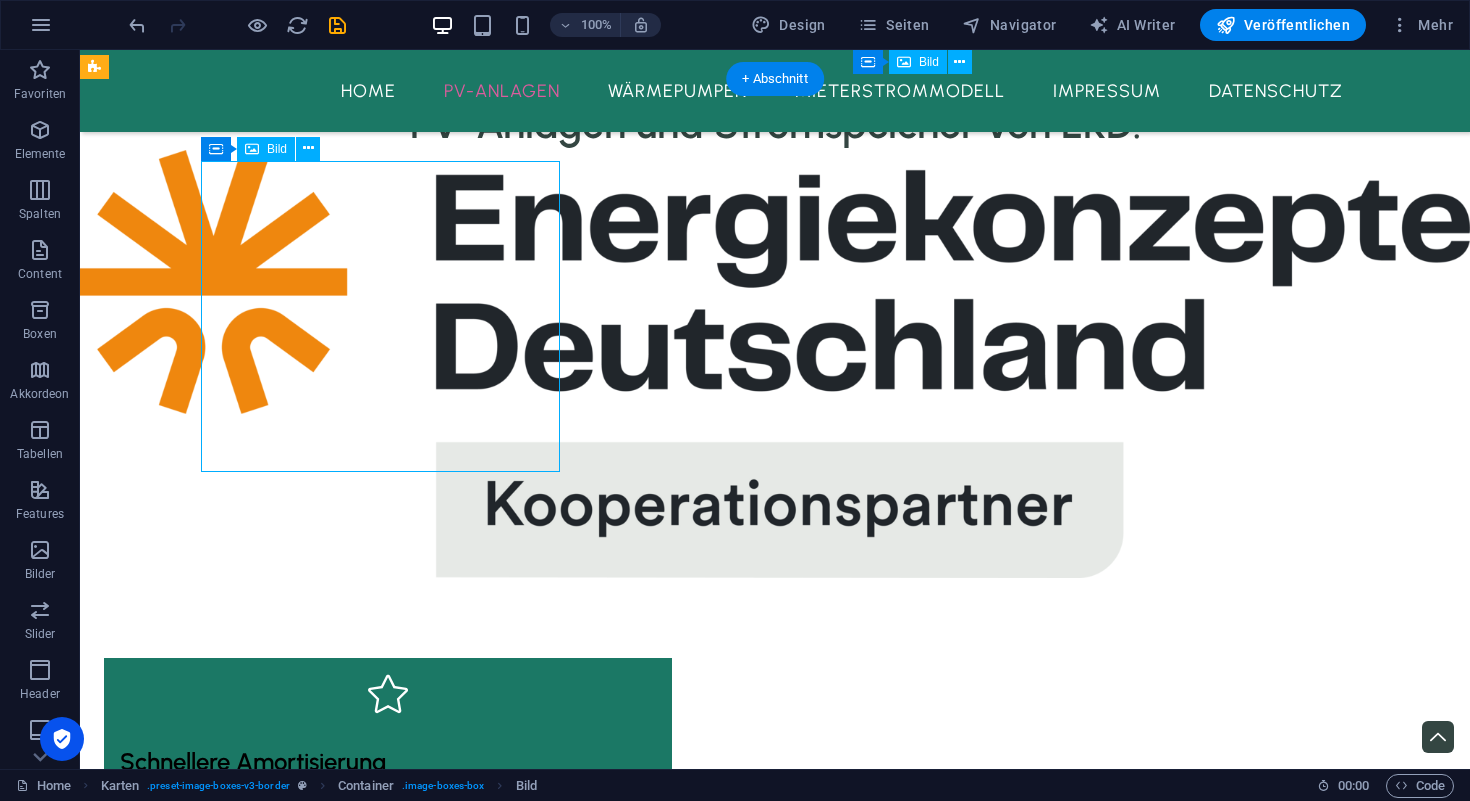 click at bounding box center (285, 2690) 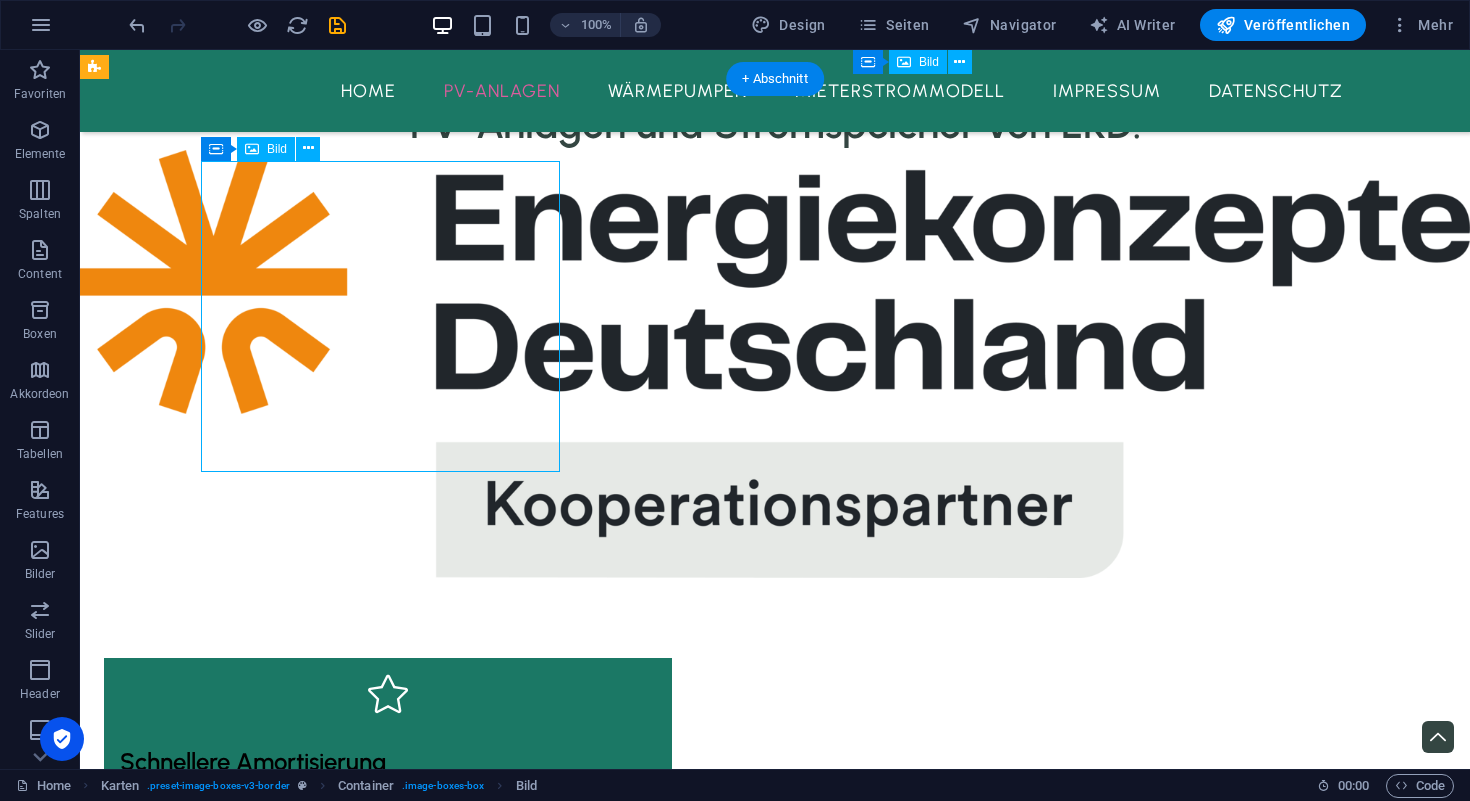 click at bounding box center [285, 2690] 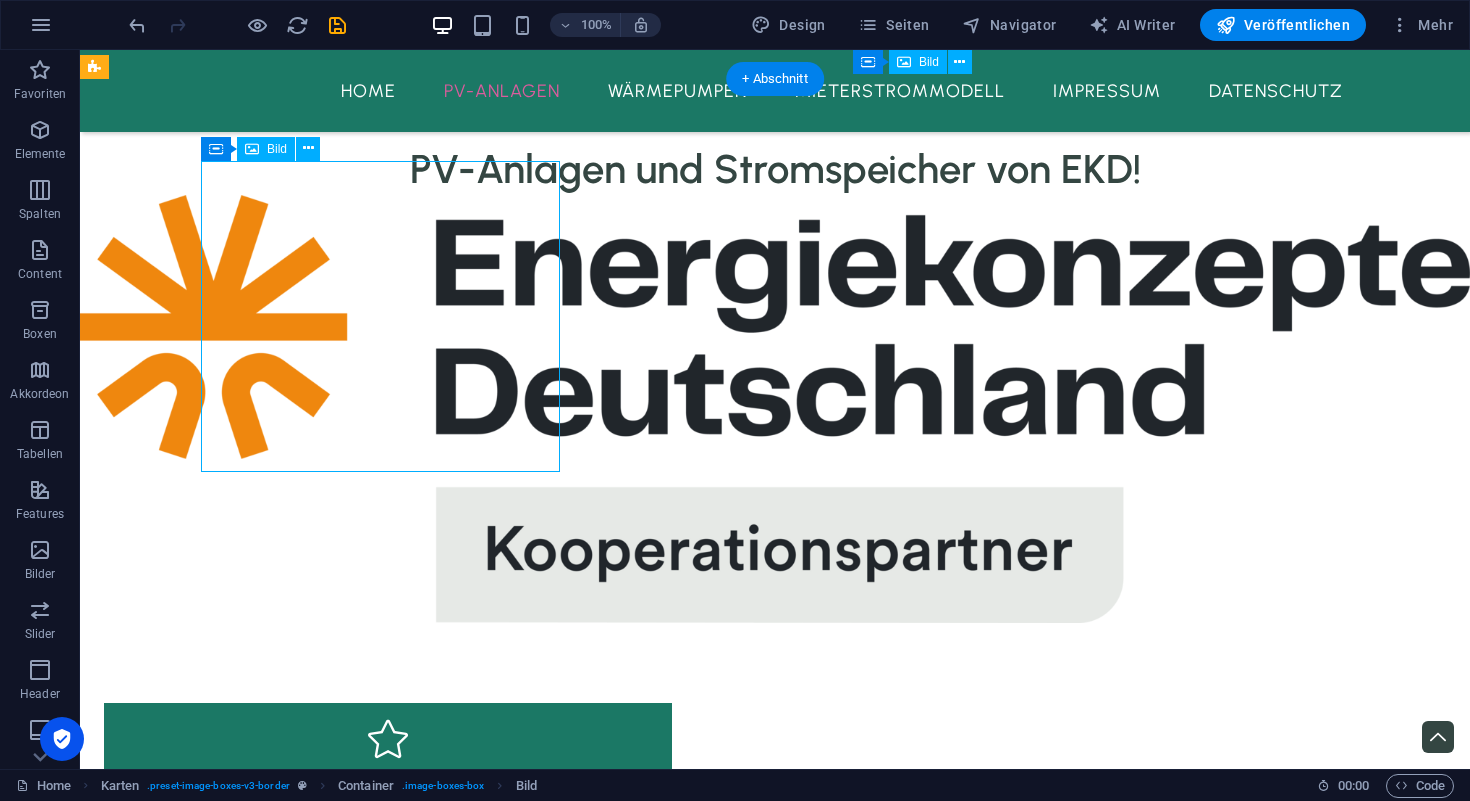 select on "%" 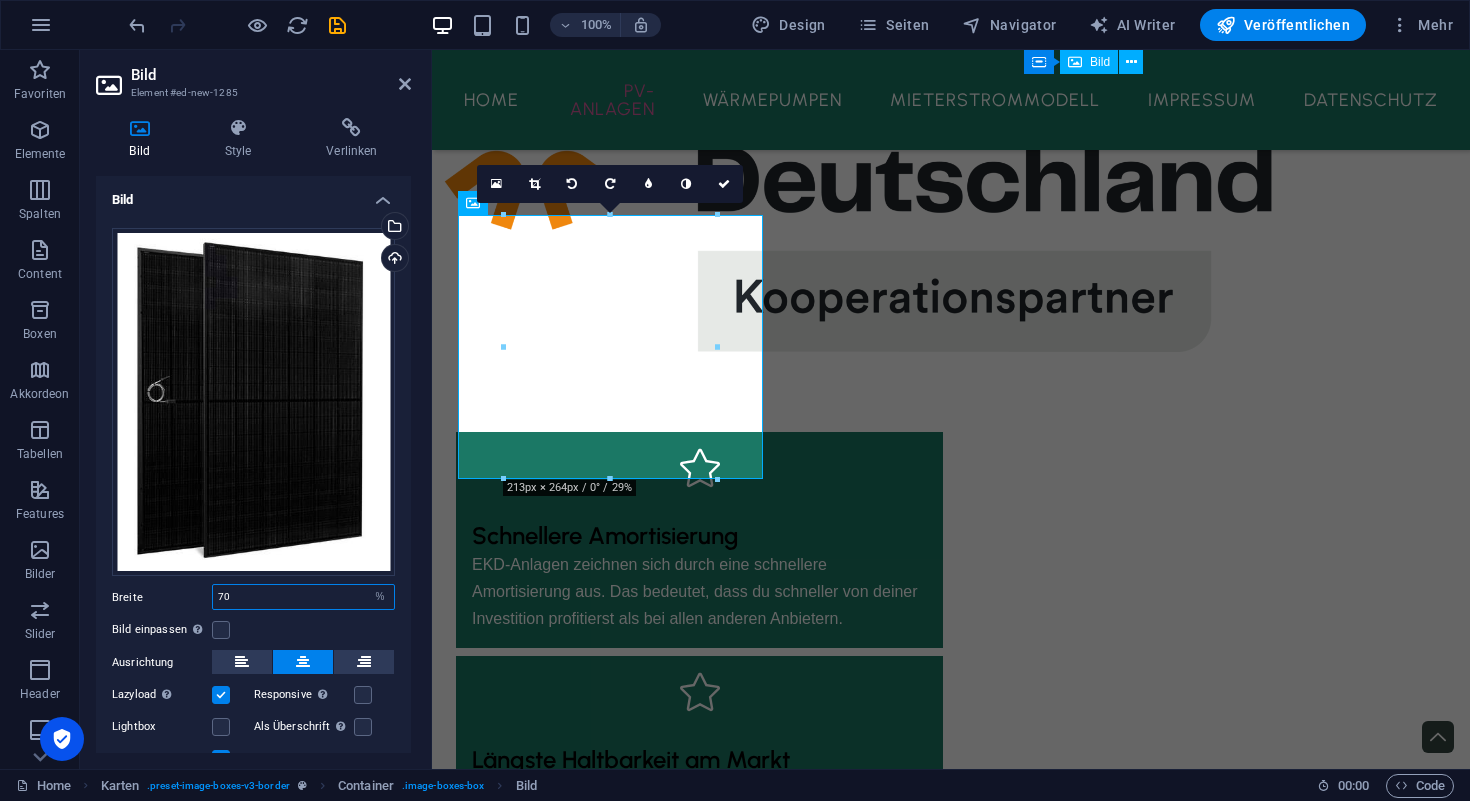 drag, startPoint x: 261, startPoint y: 594, endPoint x: 210, endPoint y: 593, distance: 51.009804 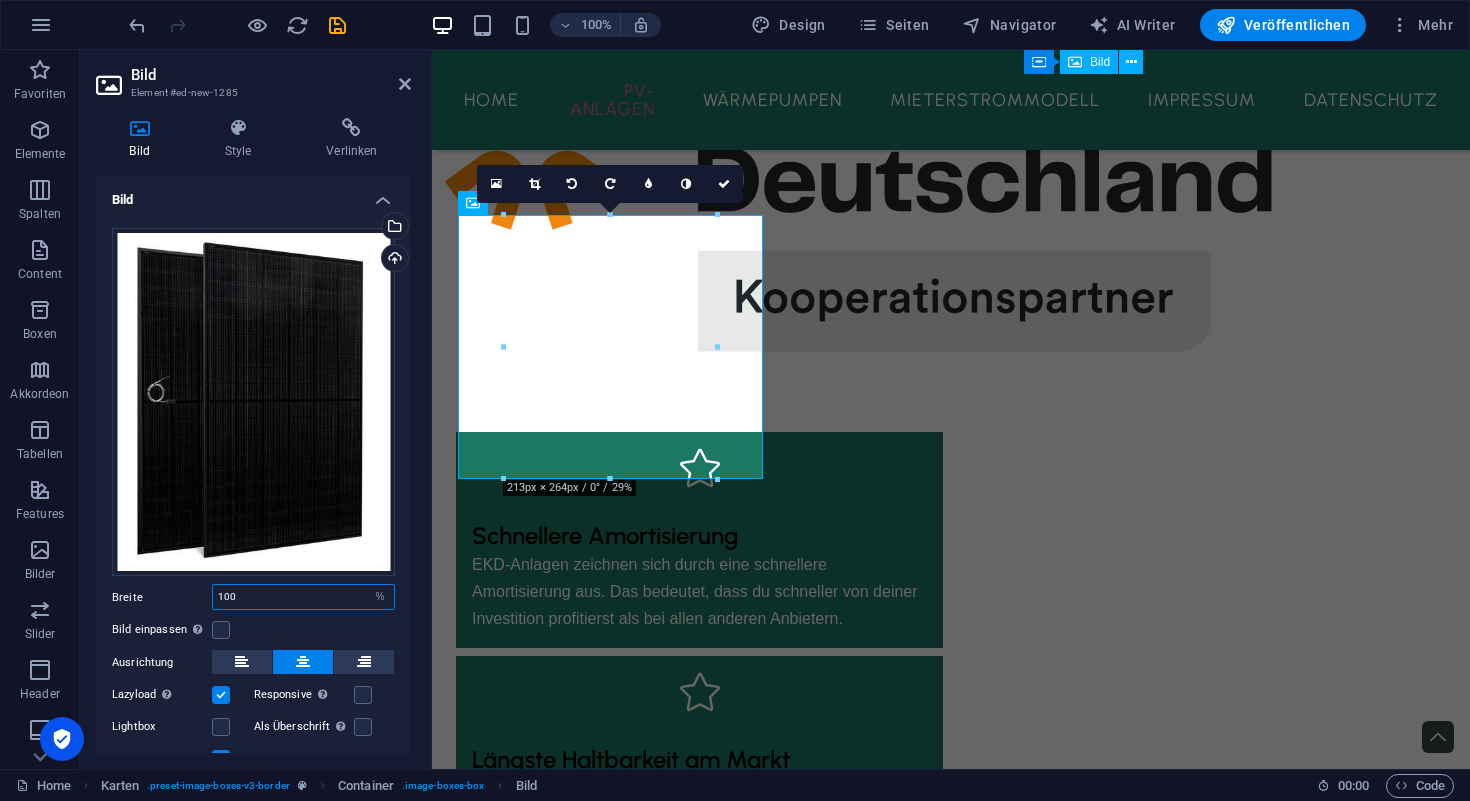 type on "100" 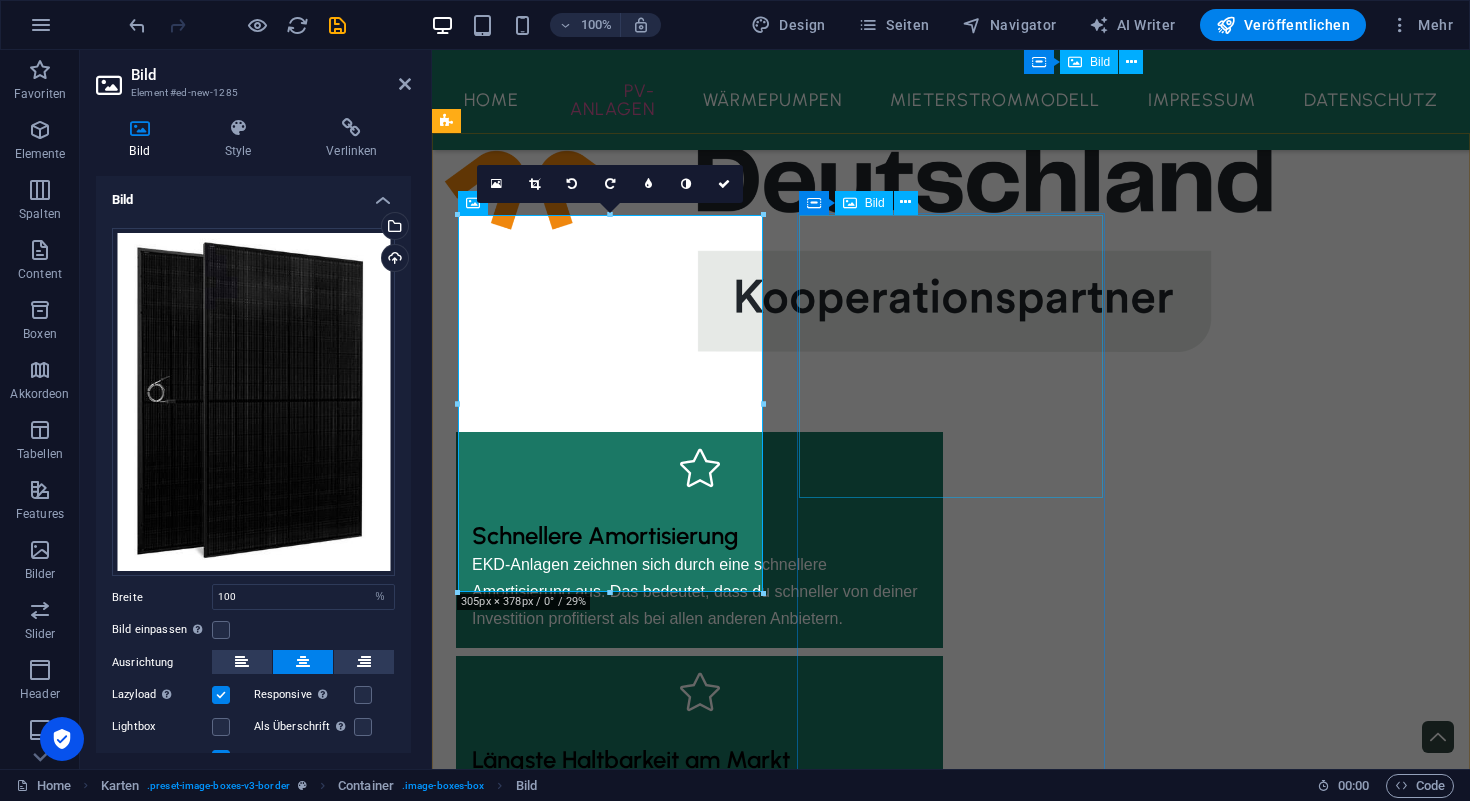 click at bounding box center (610, 3320) 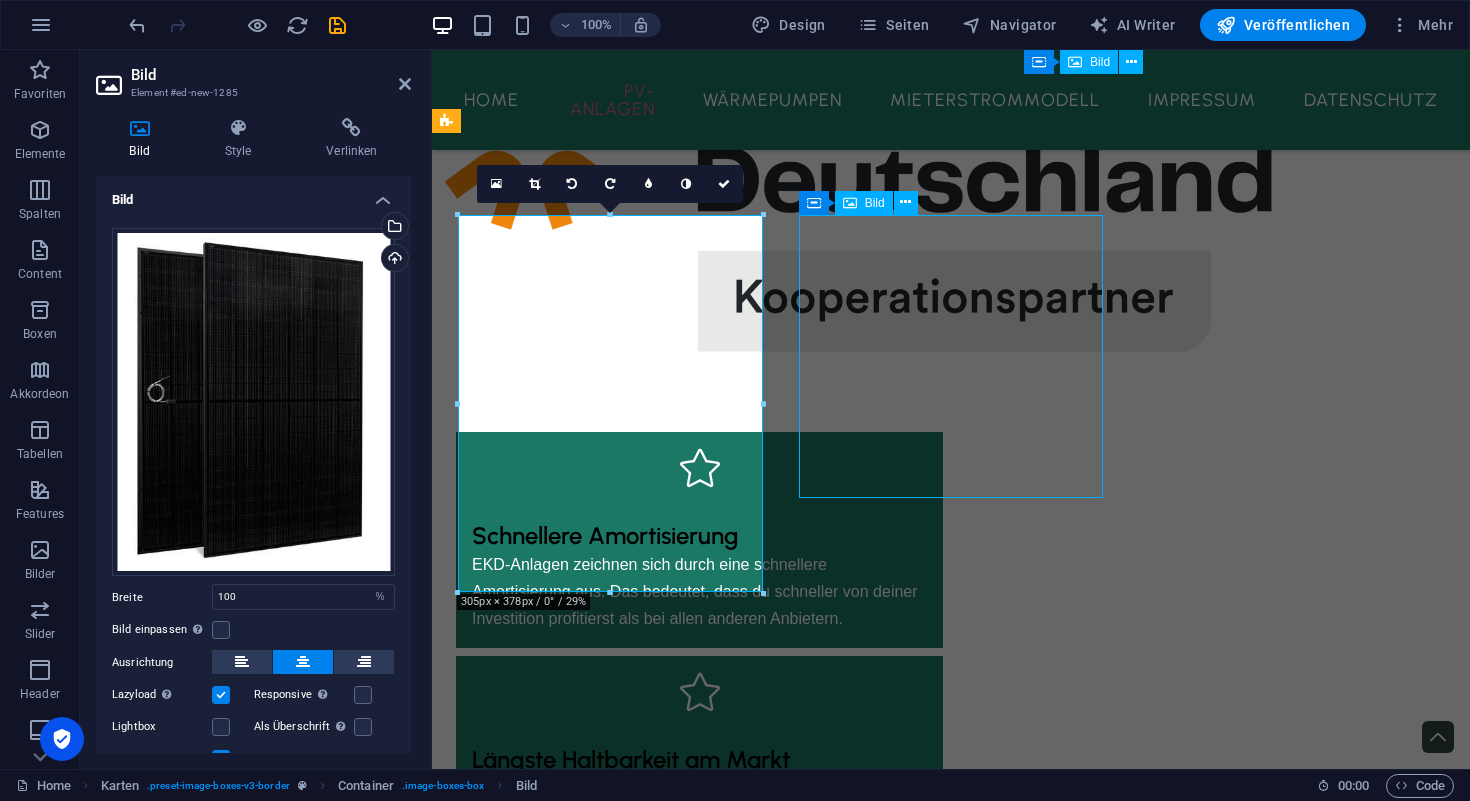 click at bounding box center (610, 3320) 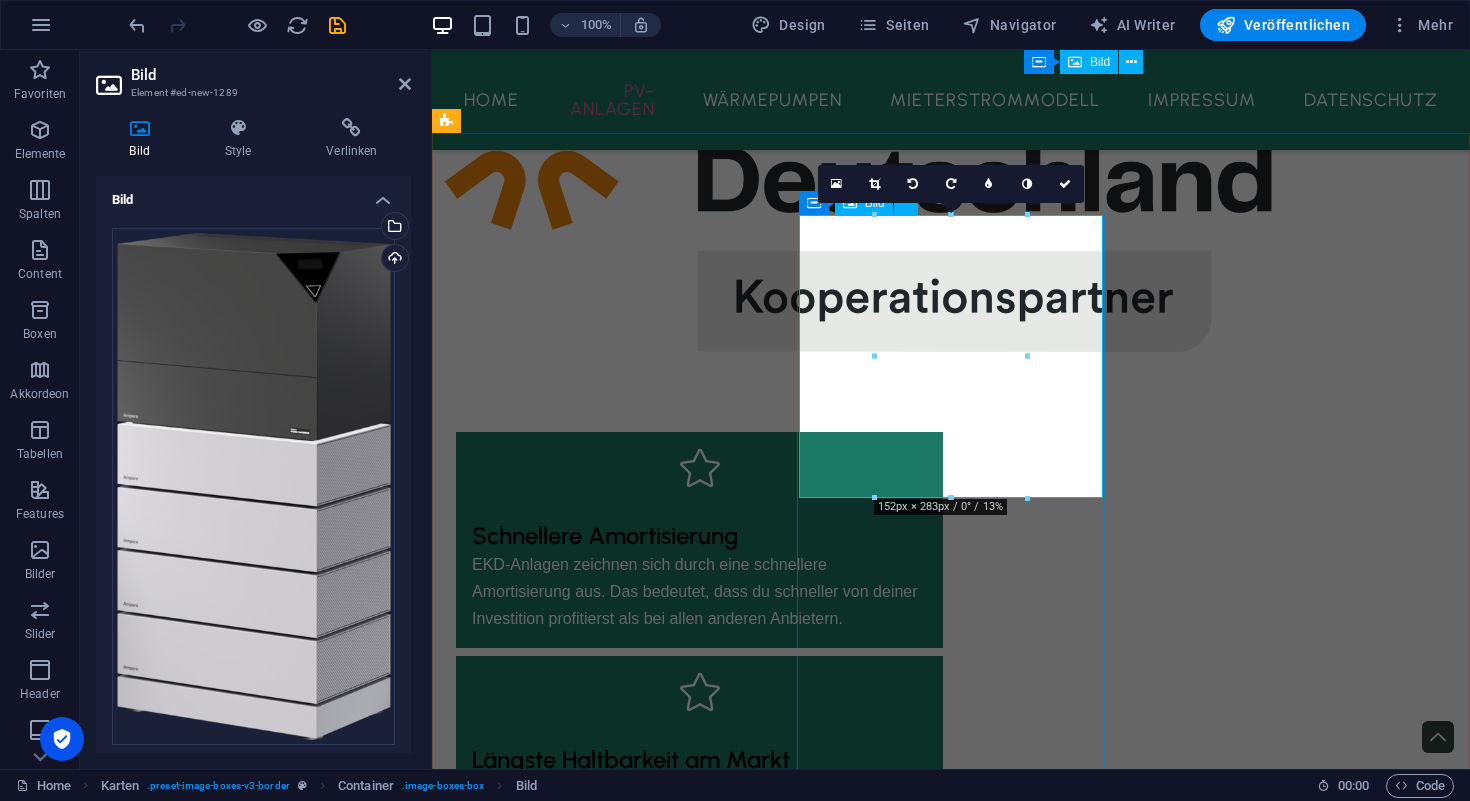 click at bounding box center [610, 3320] 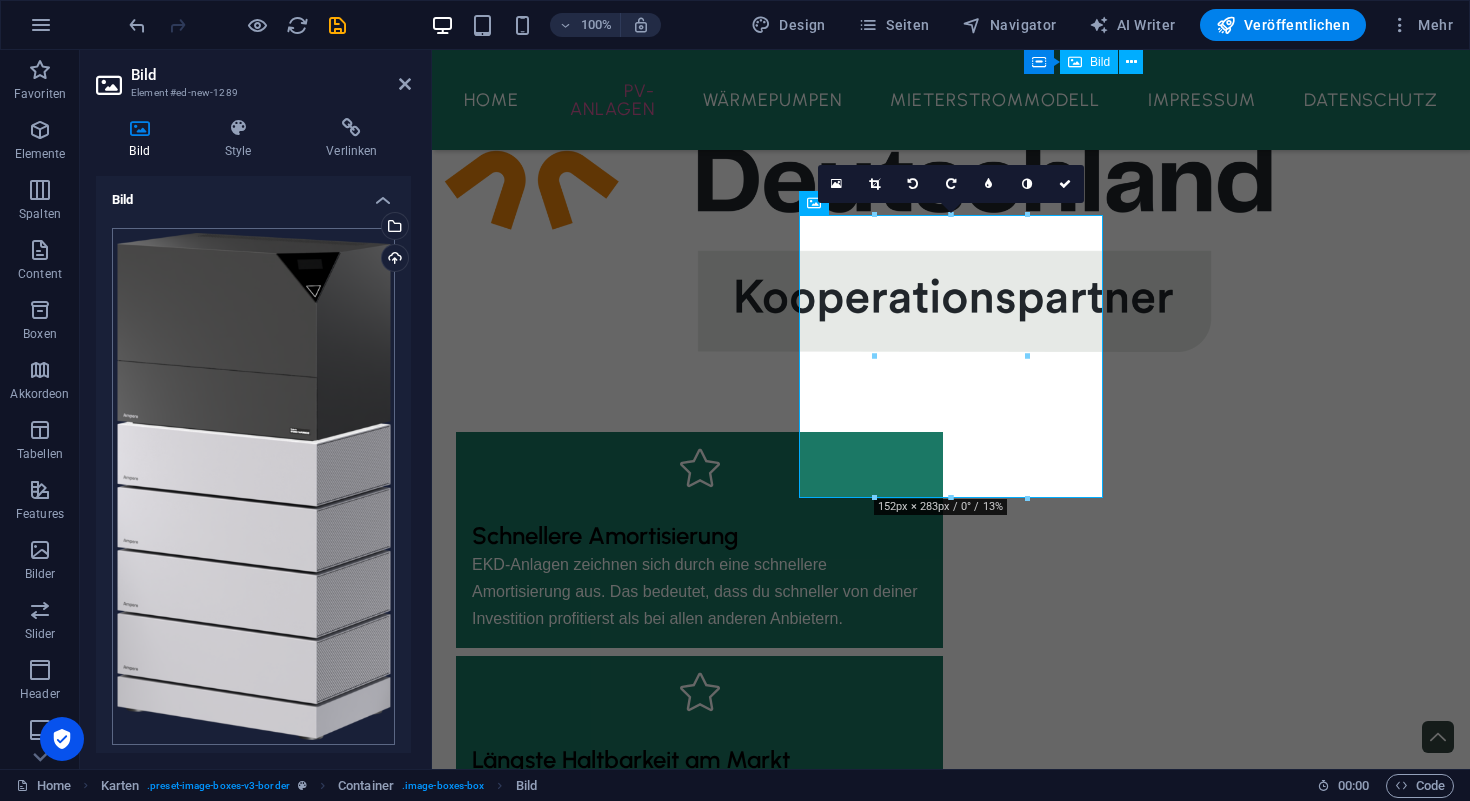 scroll, scrollTop: 247, scrollLeft: 0, axis: vertical 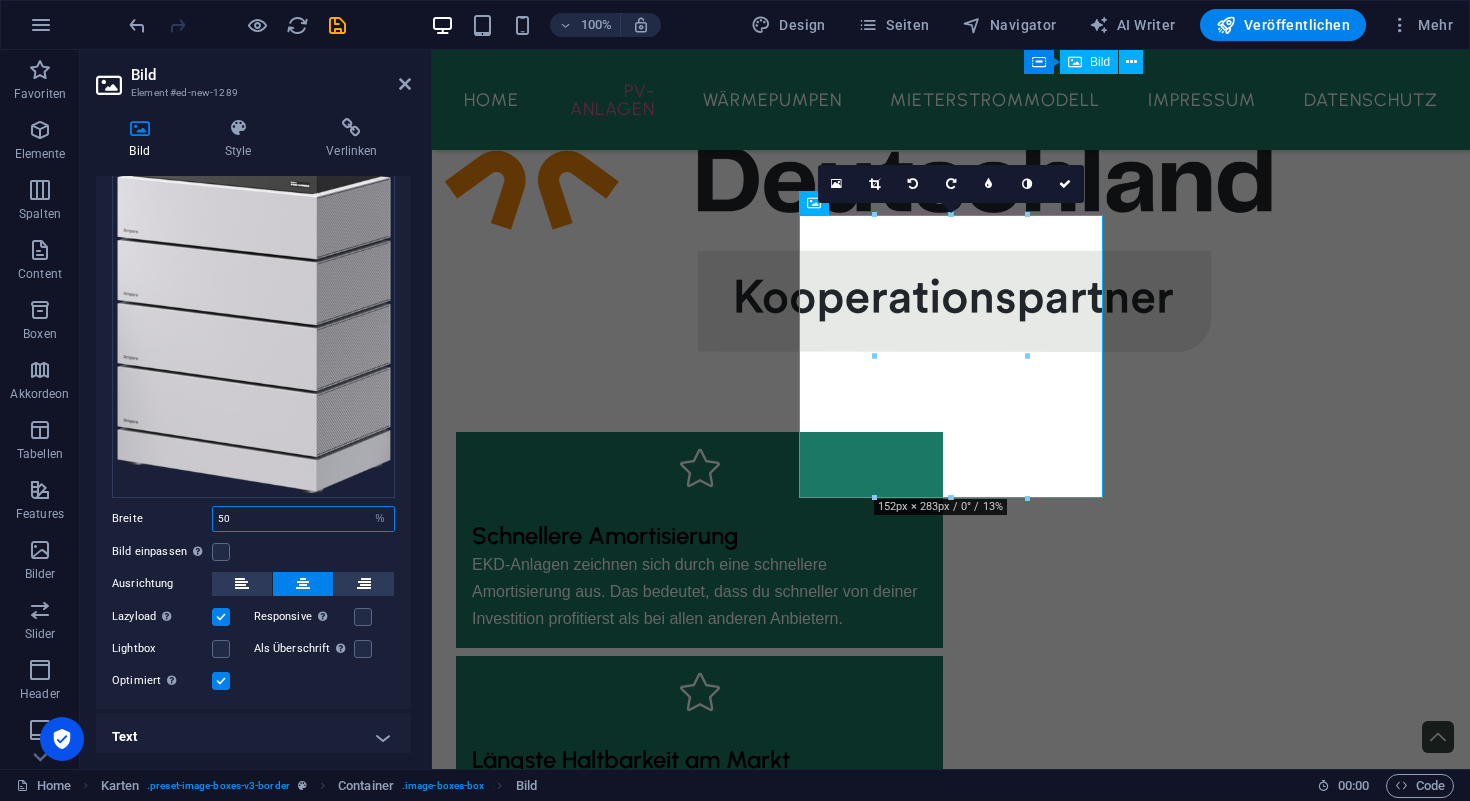 drag, startPoint x: 285, startPoint y: 514, endPoint x: 181, endPoint y: 513, distance: 104.00481 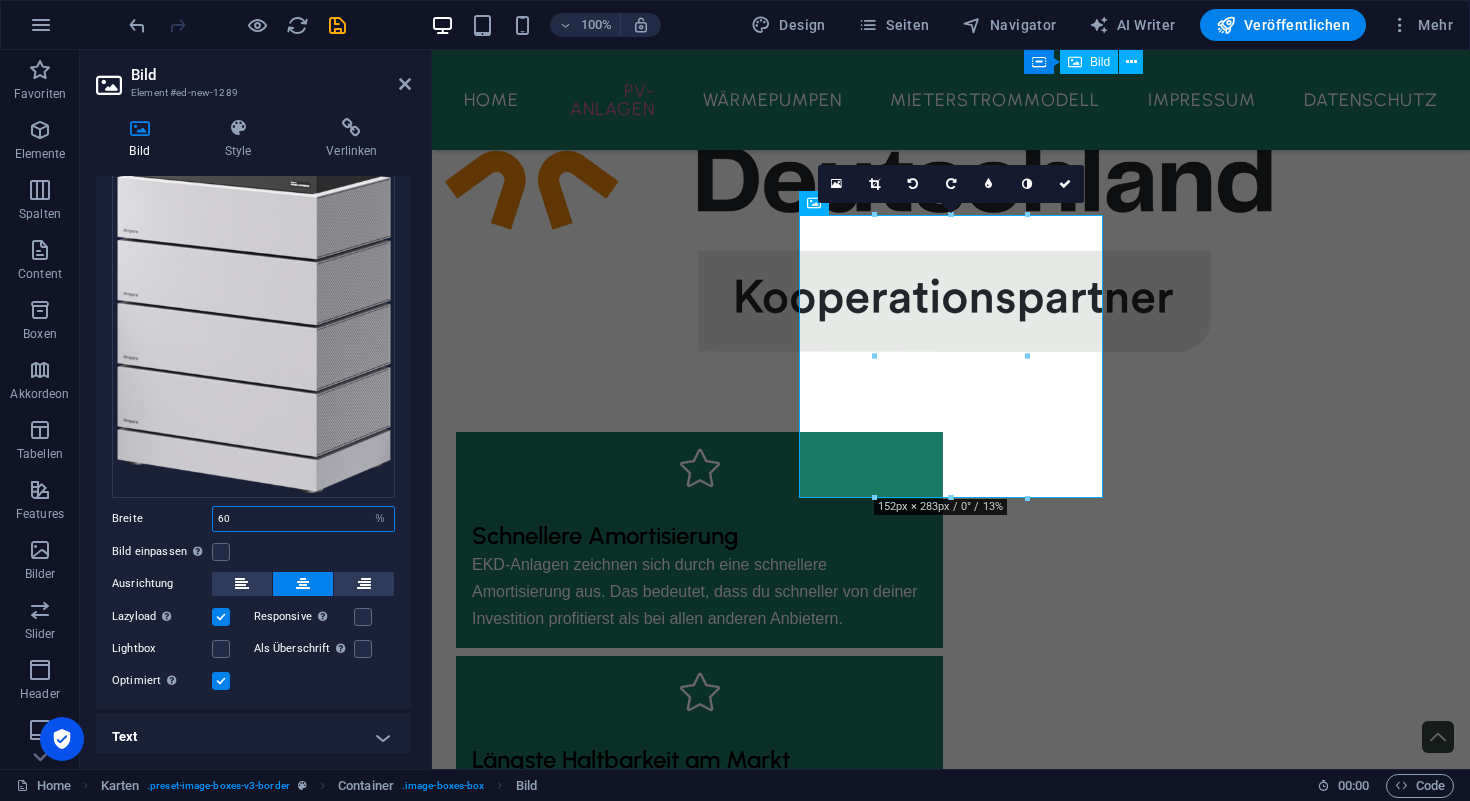 type on "60" 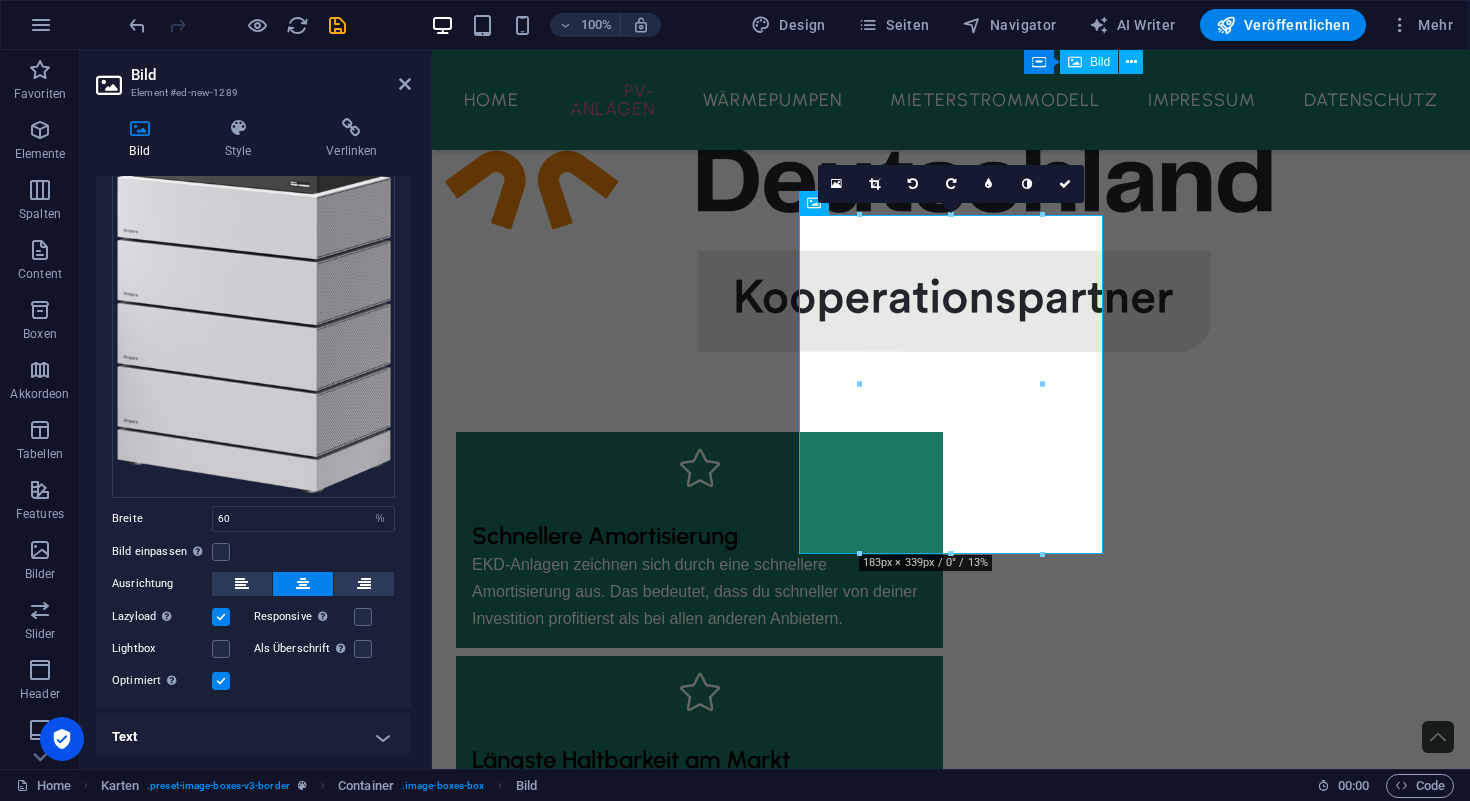 scroll, scrollTop: 2629, scrollLeft: 0, axis: vertical 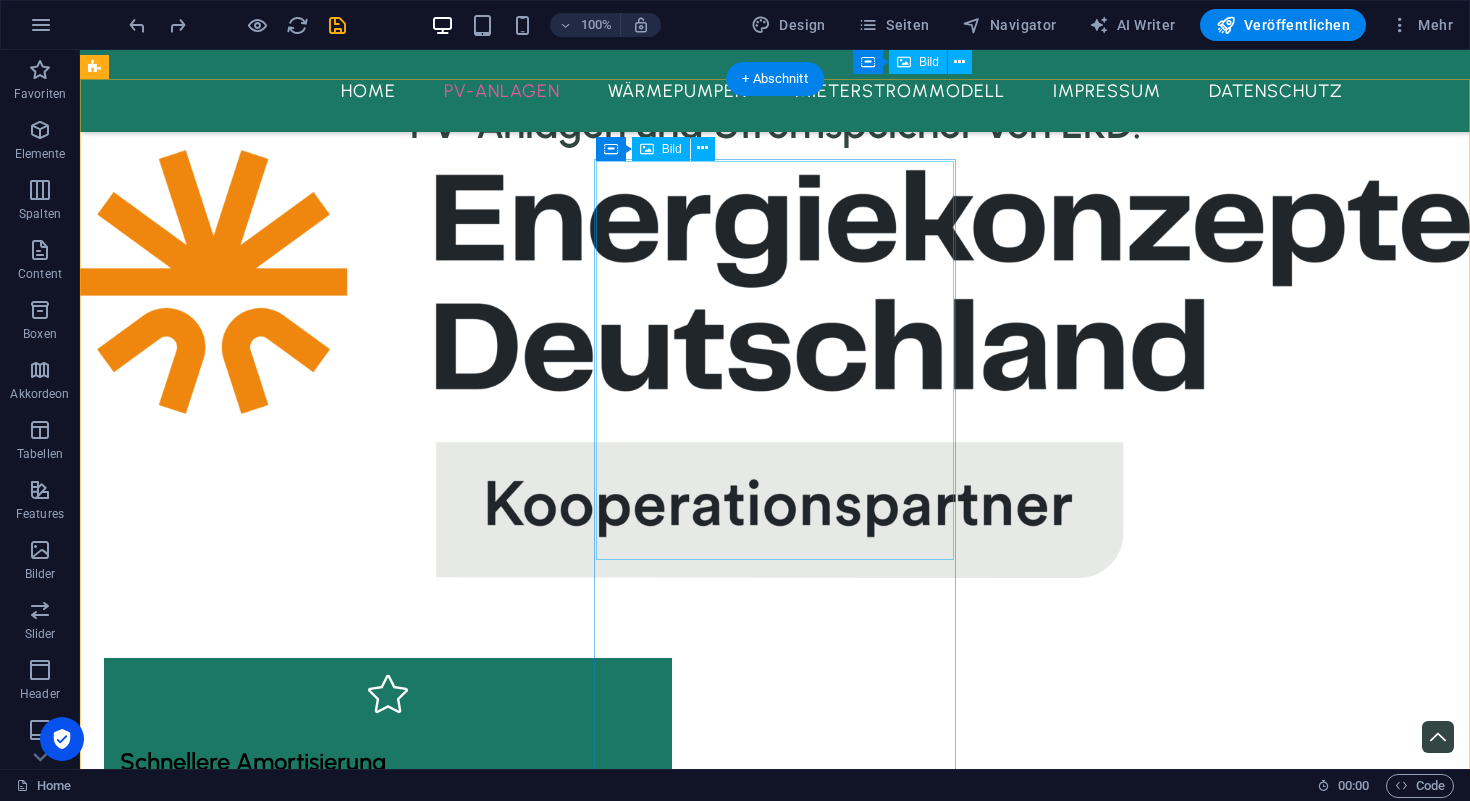 click at bounding box center (285, 3589) 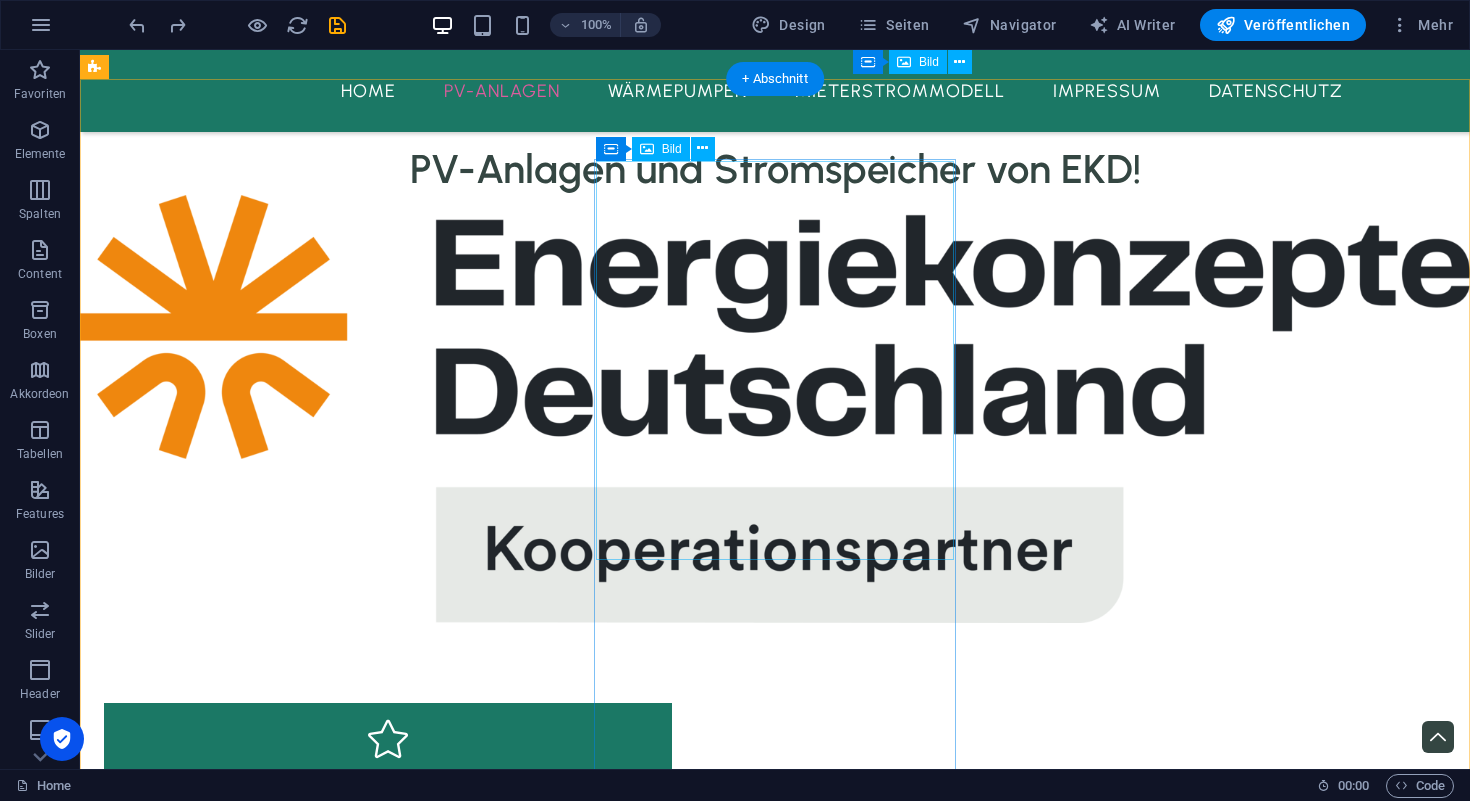 select on "%" 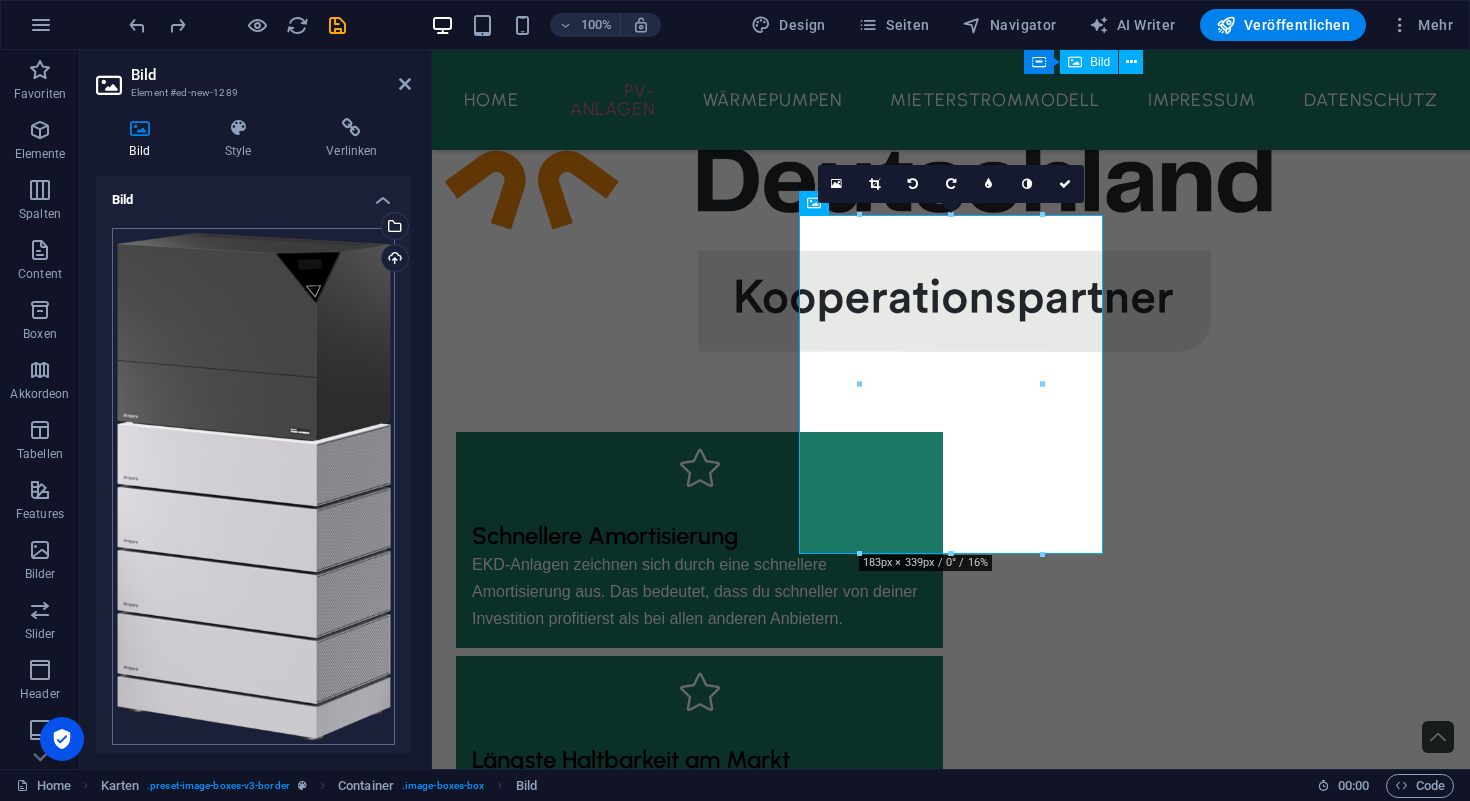 scroll, scrollTop: 247, scrollLeft: 0, axis: vertical 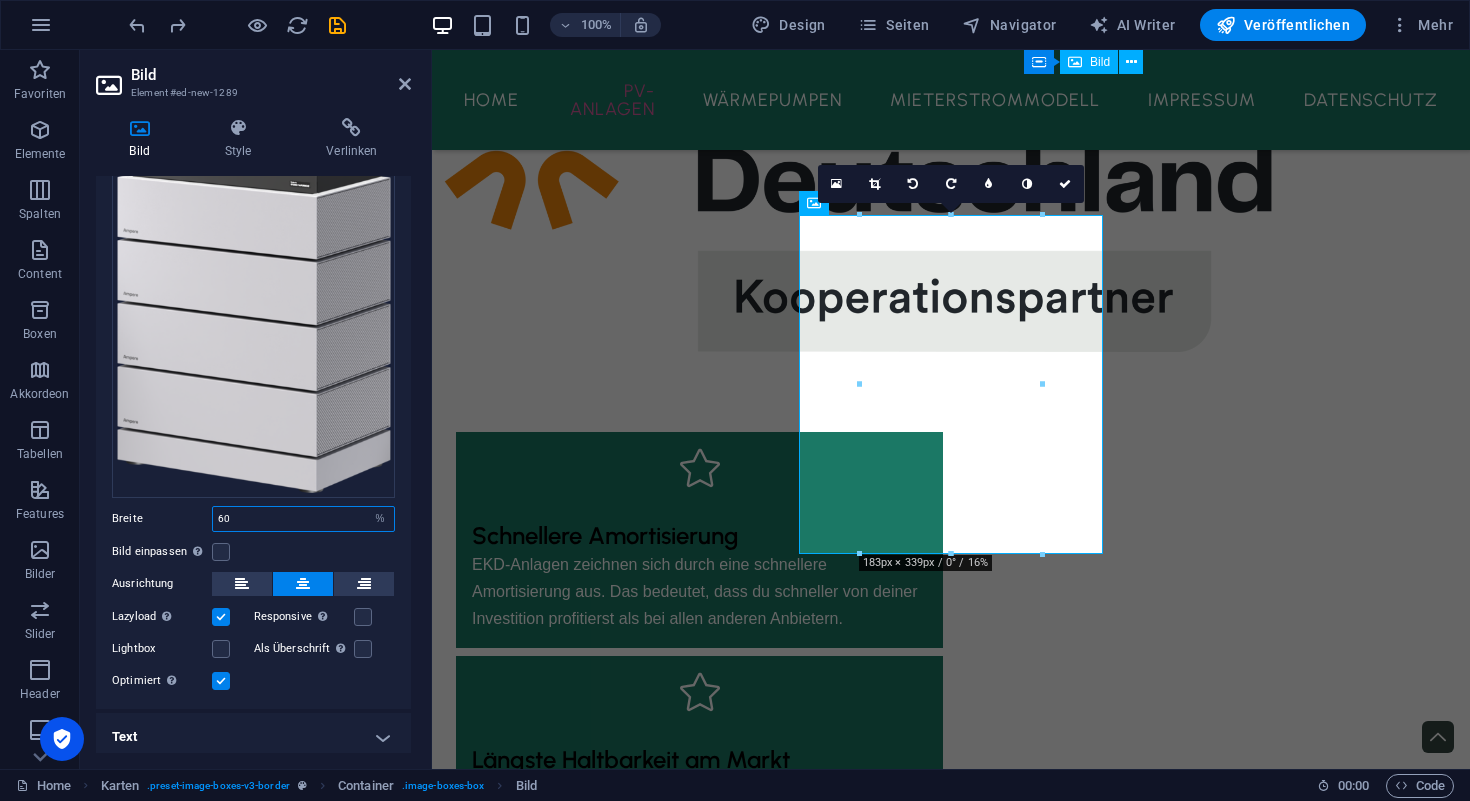 click on "60" at bounding box center (303, 519) 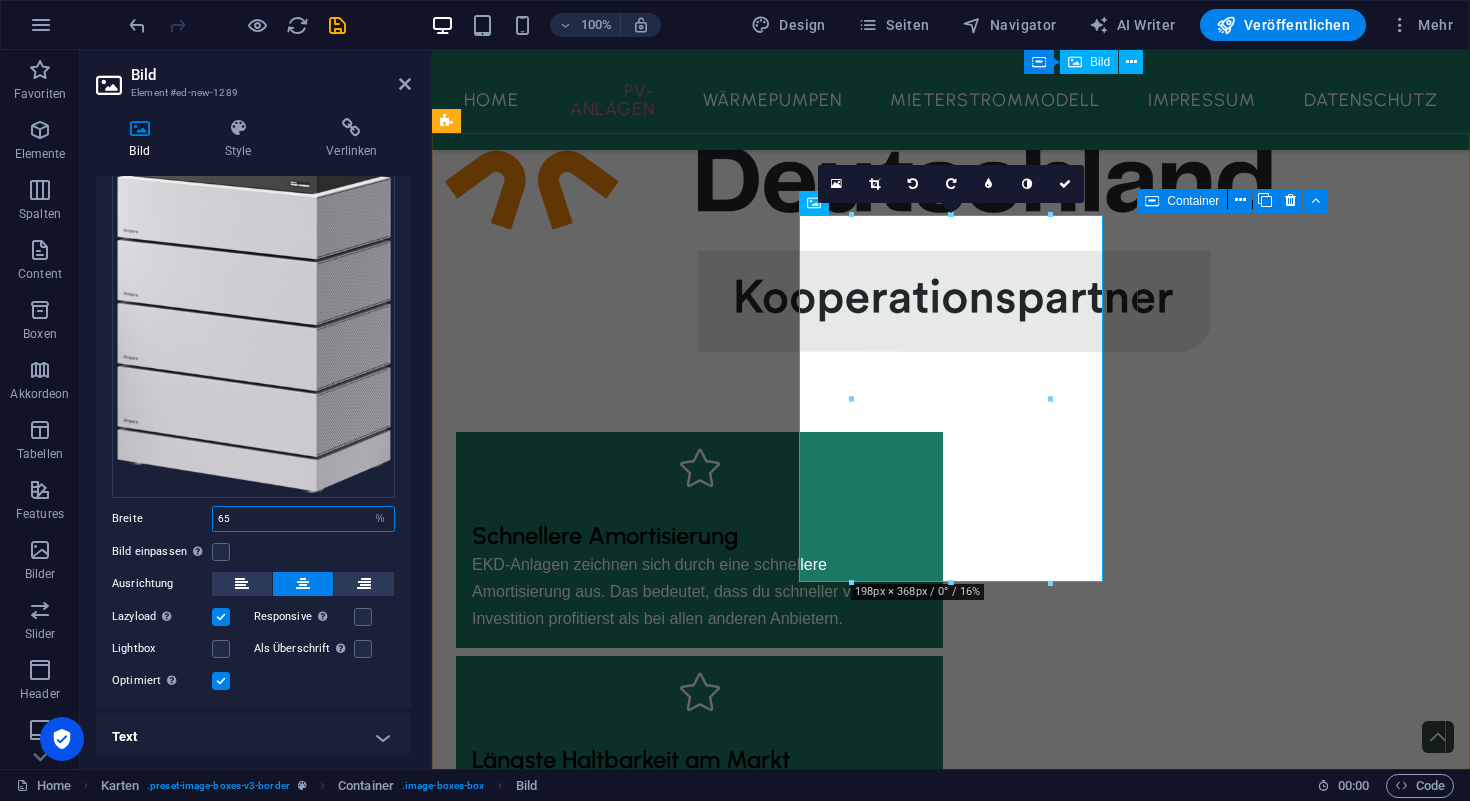 type on "65" 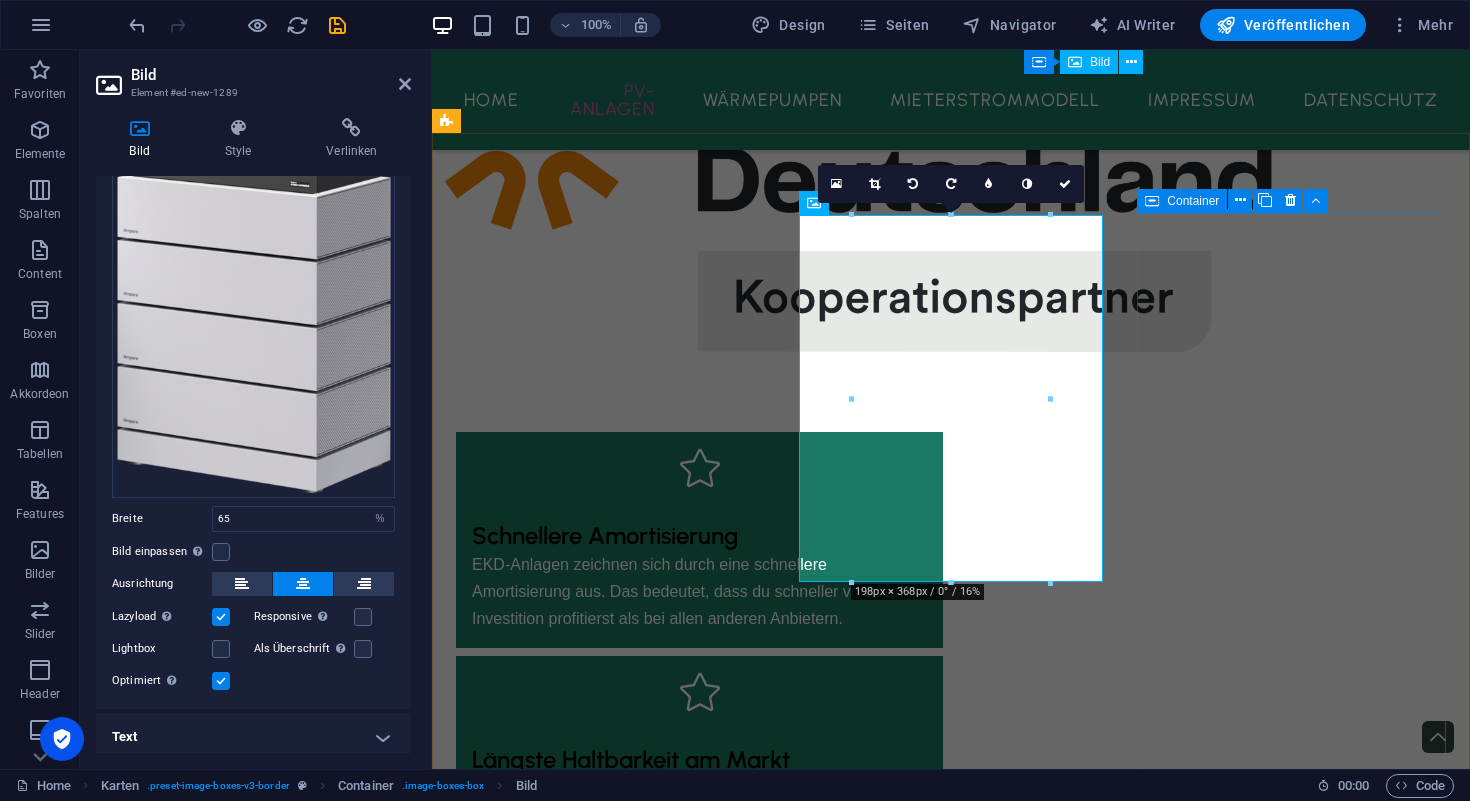 click on "Ampere IQ Lorem ipsum dolor sit amet, consectetuer adipiscing elit. Aenean commodo ligula eget dolor. Lorem ipsum dolor sit amet." at bounding box center [610, 4178] 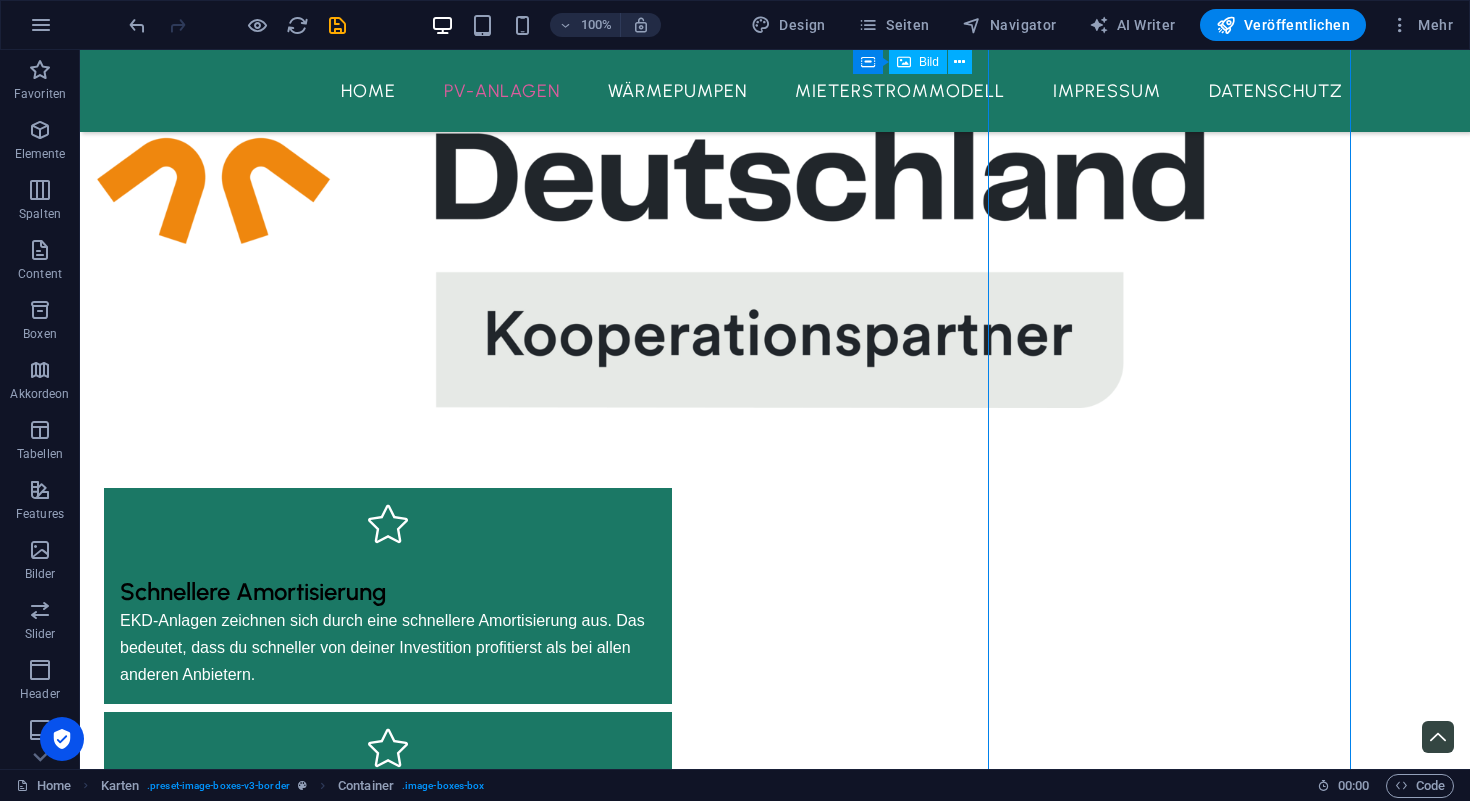scroll, scrollTop: 2802, scrollLeft: 0, axis: vertical 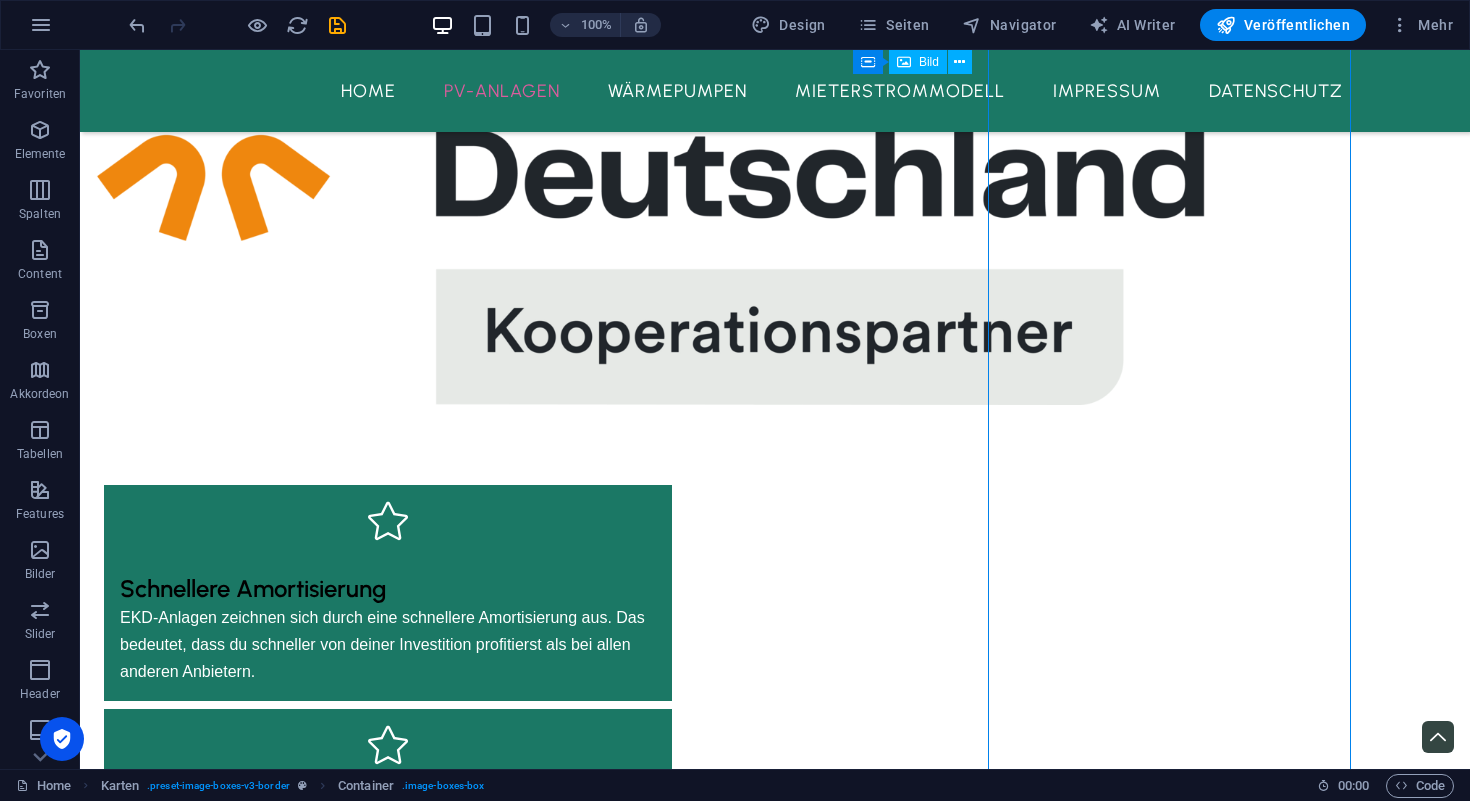 click on "Skip to main content
Home PV-Anlagen Wärmepumpen Mieterstrommodell Impressum Datenschutz Intelligente Energie - Strom & Wärme in Kombination Anfrage erstellen Unsere Leistungen Photovoltaik-Komplettanalgen Wärmpepumpen Energiemanagement & Beratung PV-Anlagen und Stromspeicher von EKD! Schnellere Amortisierung  EKD-Anlagen zeichnen sich durch eine schnellere Amortisierung aus. Das bedeutet, dass du schneller von deiner Investition profitierst als bei allen anderen Anbietern. Längste Haltbarkeit am Markt  Wir setzen auf hochwertigste Komponenten, die eine deutlich längere Haltbarkeit bieten.  Das bedeutet, dass du dich als Kunde auf langfristige Zuverlässigkeit und geringe Wartungskosten verlassen kannst. Regionale Montagepartner Wir arbeiten mit regionalen Montagepartnern zusammen, die vor Ort für dich da sind.  Dadurch wird eine reibungslose Installation und Wartung gewährleistet und du profitierst vom schnellen Service und Support. KI-gesteuerte Effizenz Strom beziehen, wenn er günstig ist" at bounding box center (775, 4811) 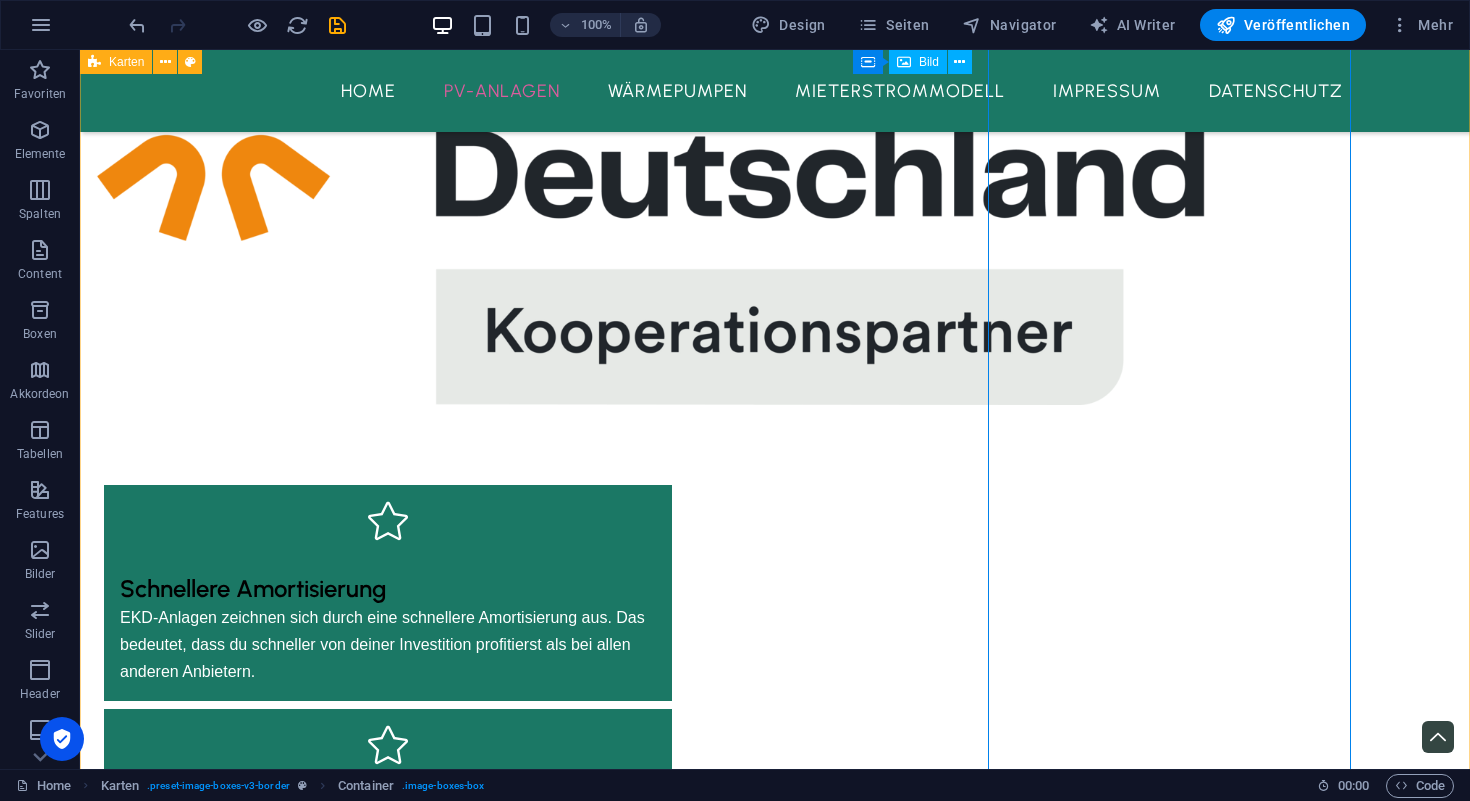 click on "Ampere.SolarPro 445 BG Die Ampere.SolarPro 445 BG   Module nutzen TOPCon-Solarzellentechnologie der n.chsten Generation. Diese sind mit einem Wirkungsgrad von 22,3 Prozent und elegantem Design nicht nur effizient, sondern auch optisch der Hingucker auf jedem Dach. Ampere.StoragePro E3    Die neueste Generation des Ampere.StoragePro ist dank Preissignalf.higkeit, Netzersatzfunktion, Fernwartung und Updatef.higkeit nicht nur für Ihren heutigen Bedarf konzipiert, sondern passt sich allen zukünftigen Gegebenheiten an. Die sichere LFP-Zelltechnologie erfüllt h.chste Sicherheitsstandards. Ampere IQ Lorem ipsum dolor sit amet, consectetuer adipiscing elit. Aenean commodo ligula eget dolor. Lorem ipsum dolor sit amet." at bounding box center [775, 3438] 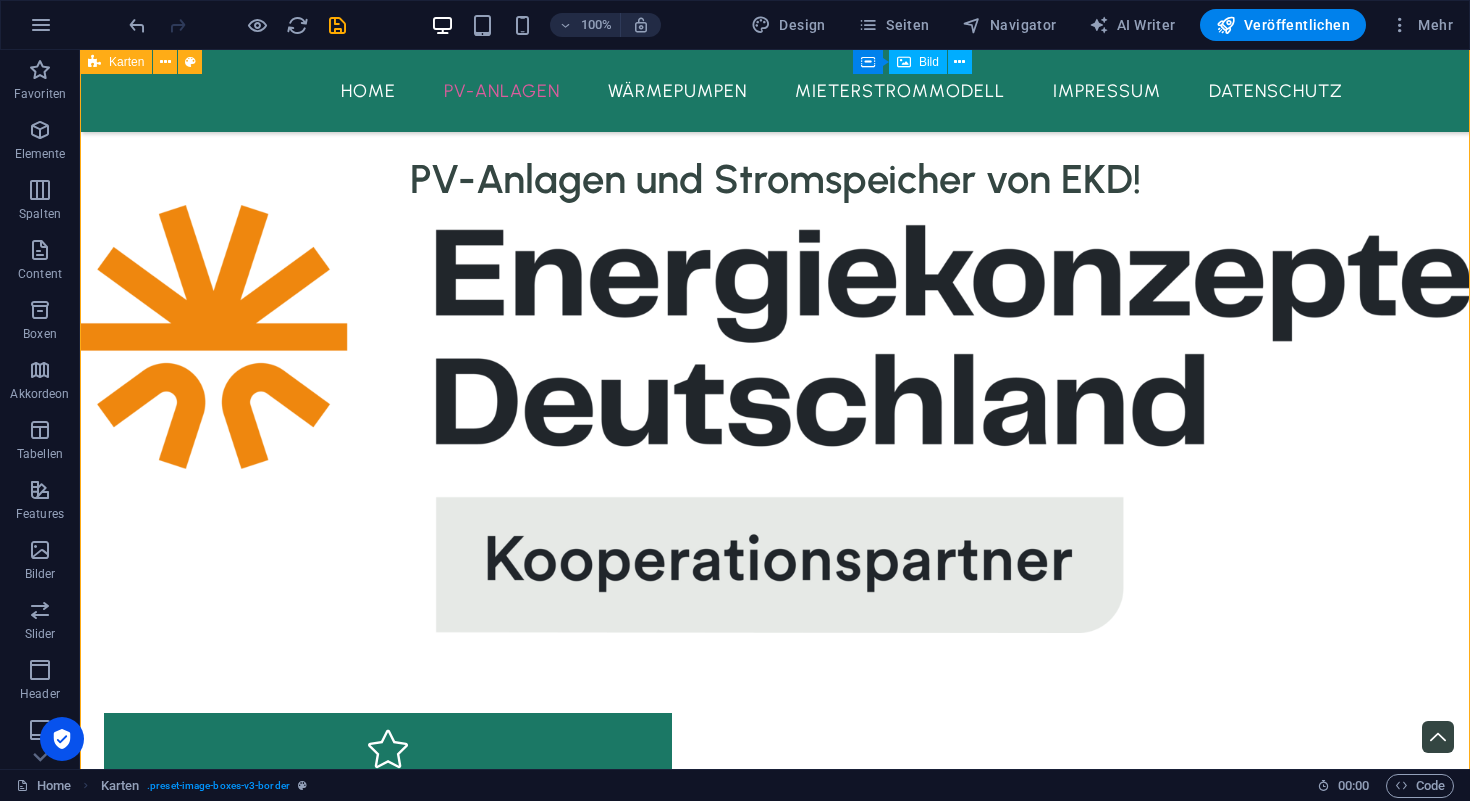 scroll, scrollTop: 2550, scrollLeft: 0, axis: vertical 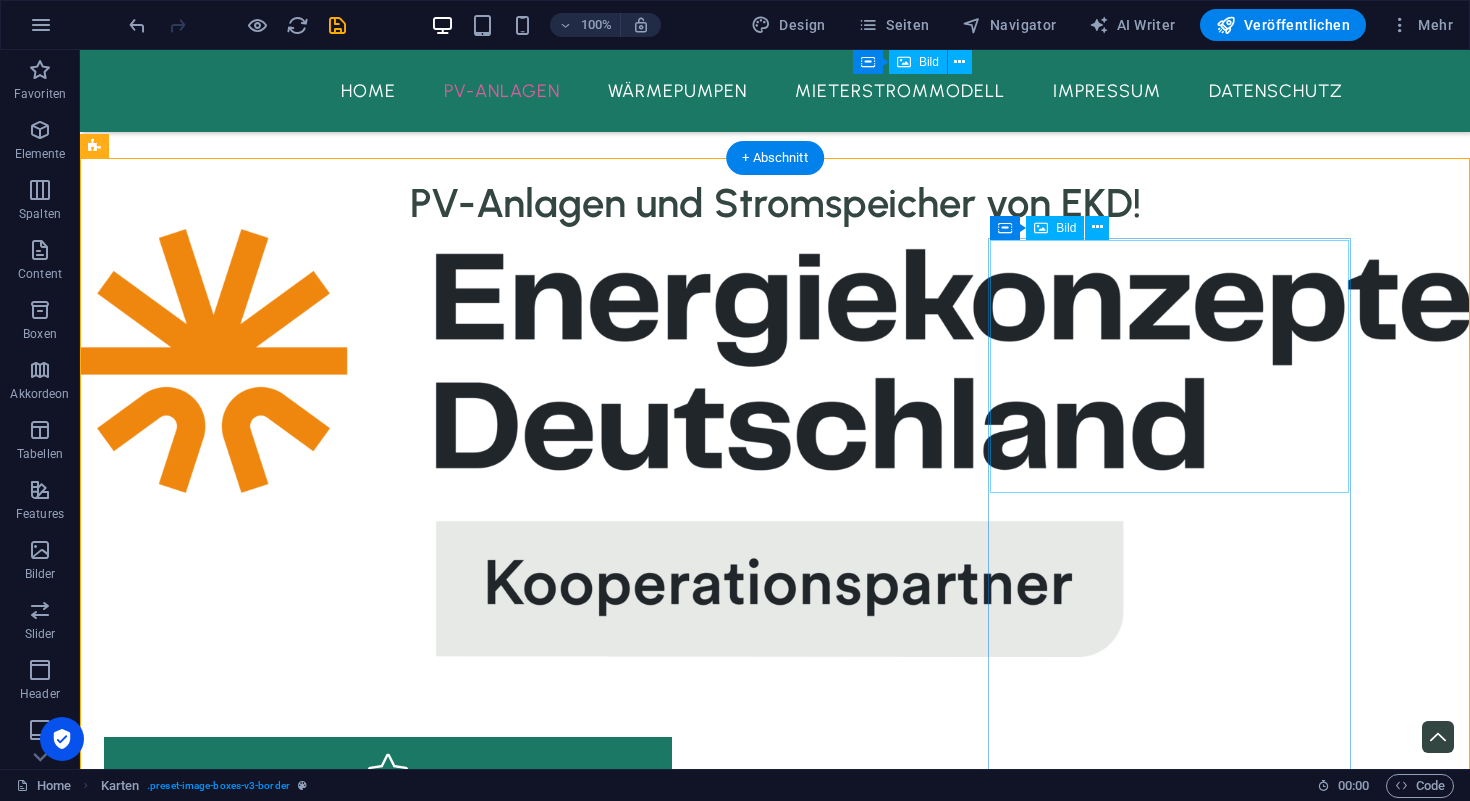click at bounding box center [285, 4468] 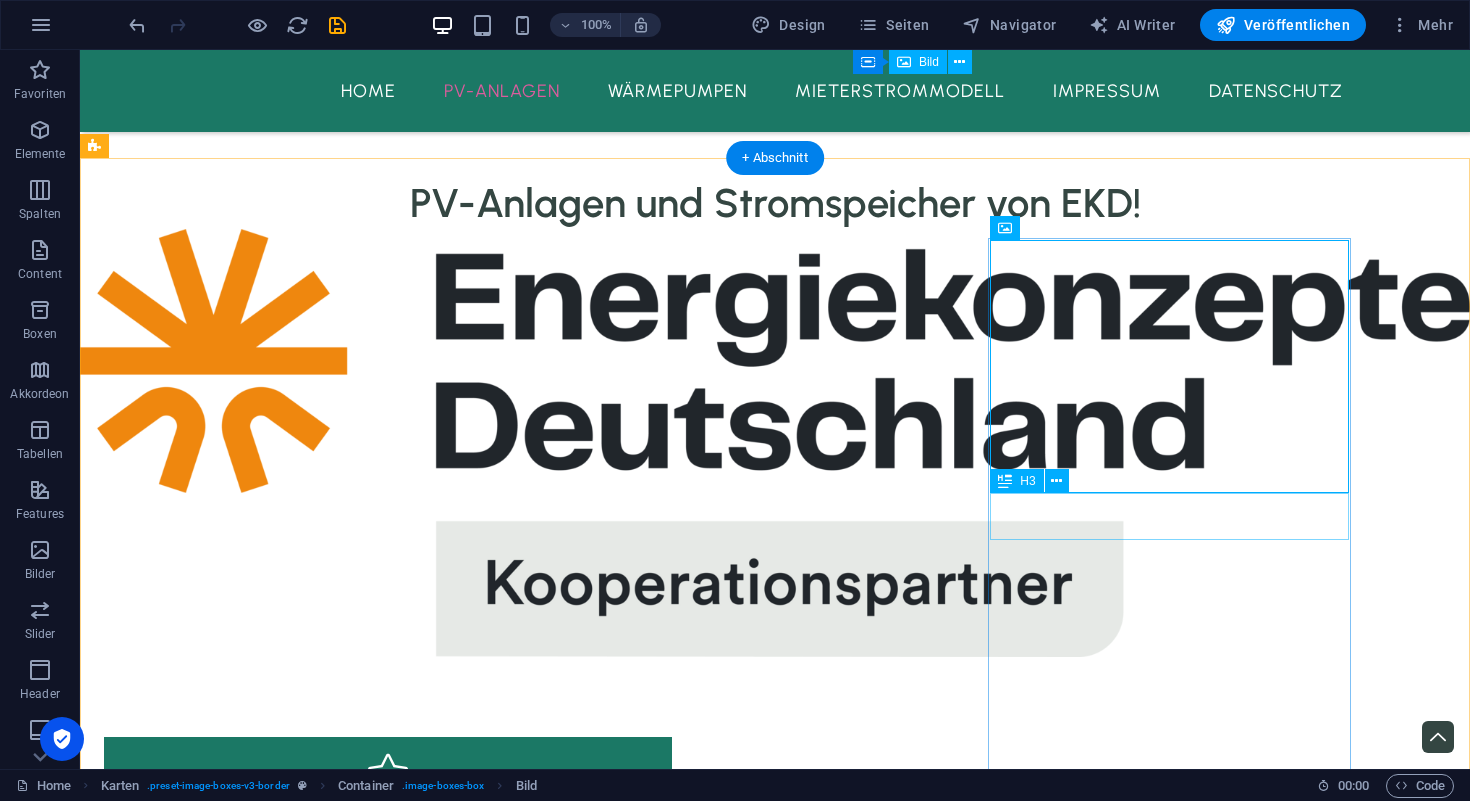 click on "Ampere IQ" at bounding box center (285, 4617) 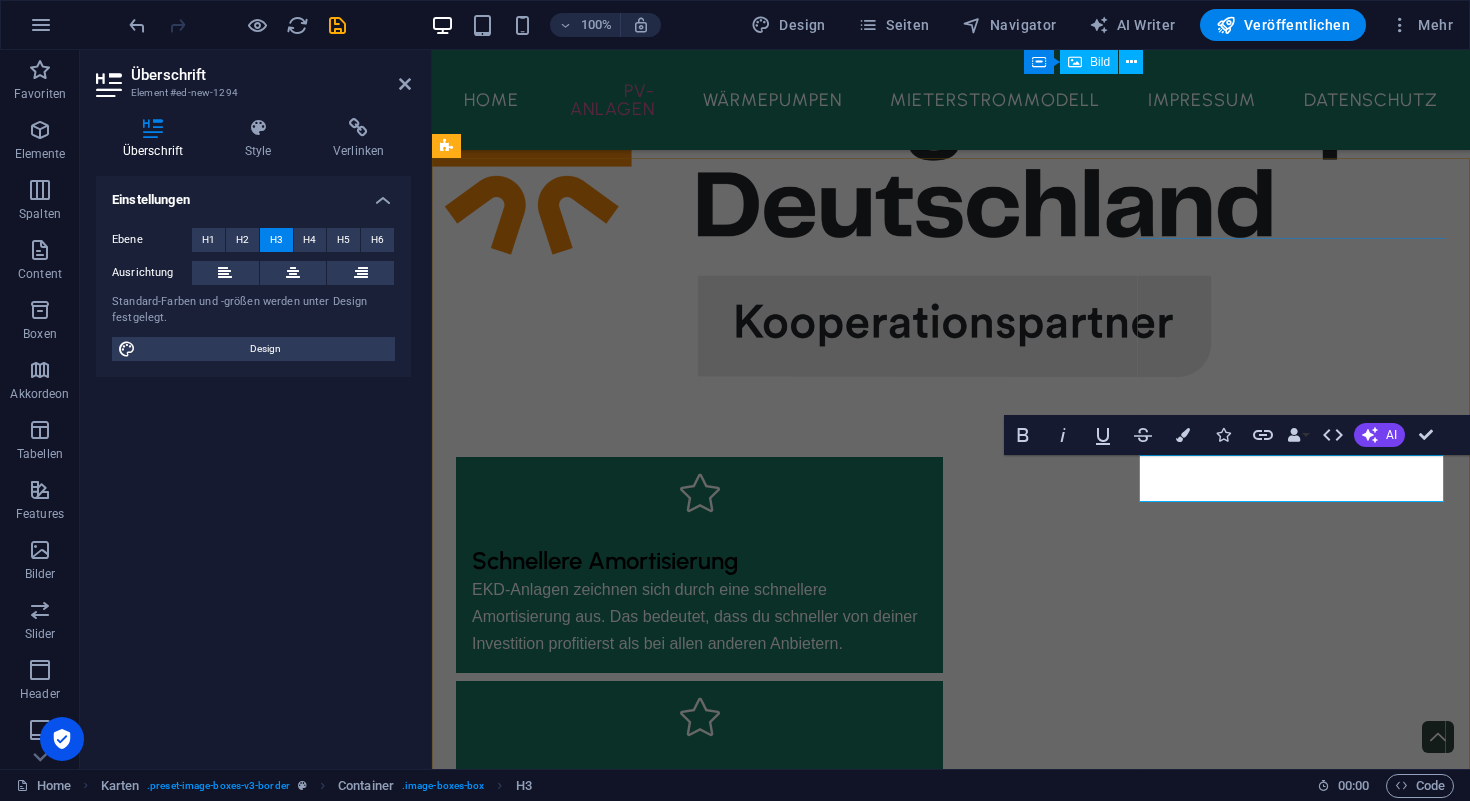 click on "Ampere IQ" at bounding box center (610, 4257) 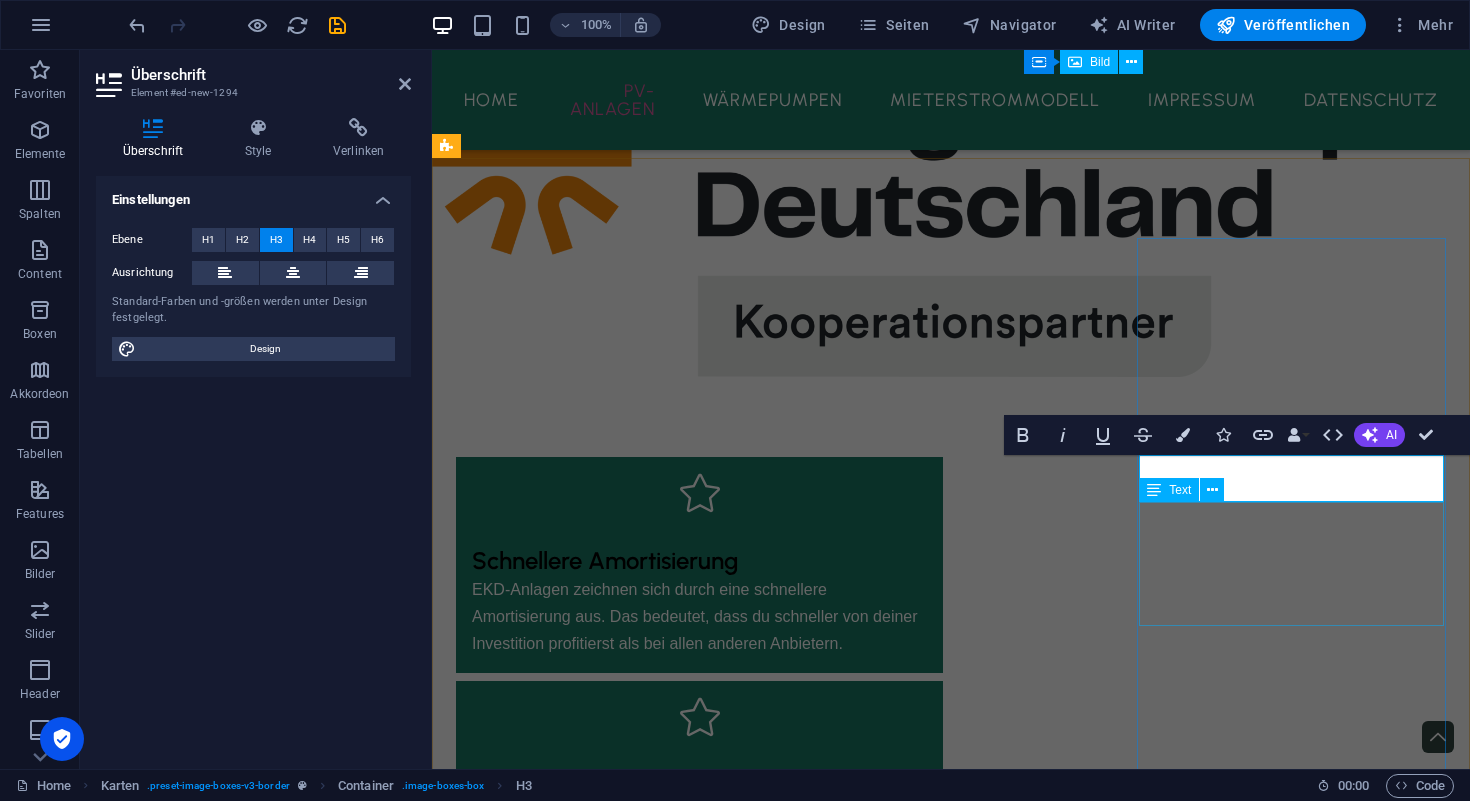 click on "Lorem ipsum dolor sit amet, consectetuer adipiscing elit. Aenean commodo ligula eget dolor. Lorem ipsum dolor sit amet." at bounding box center [610, 4335] 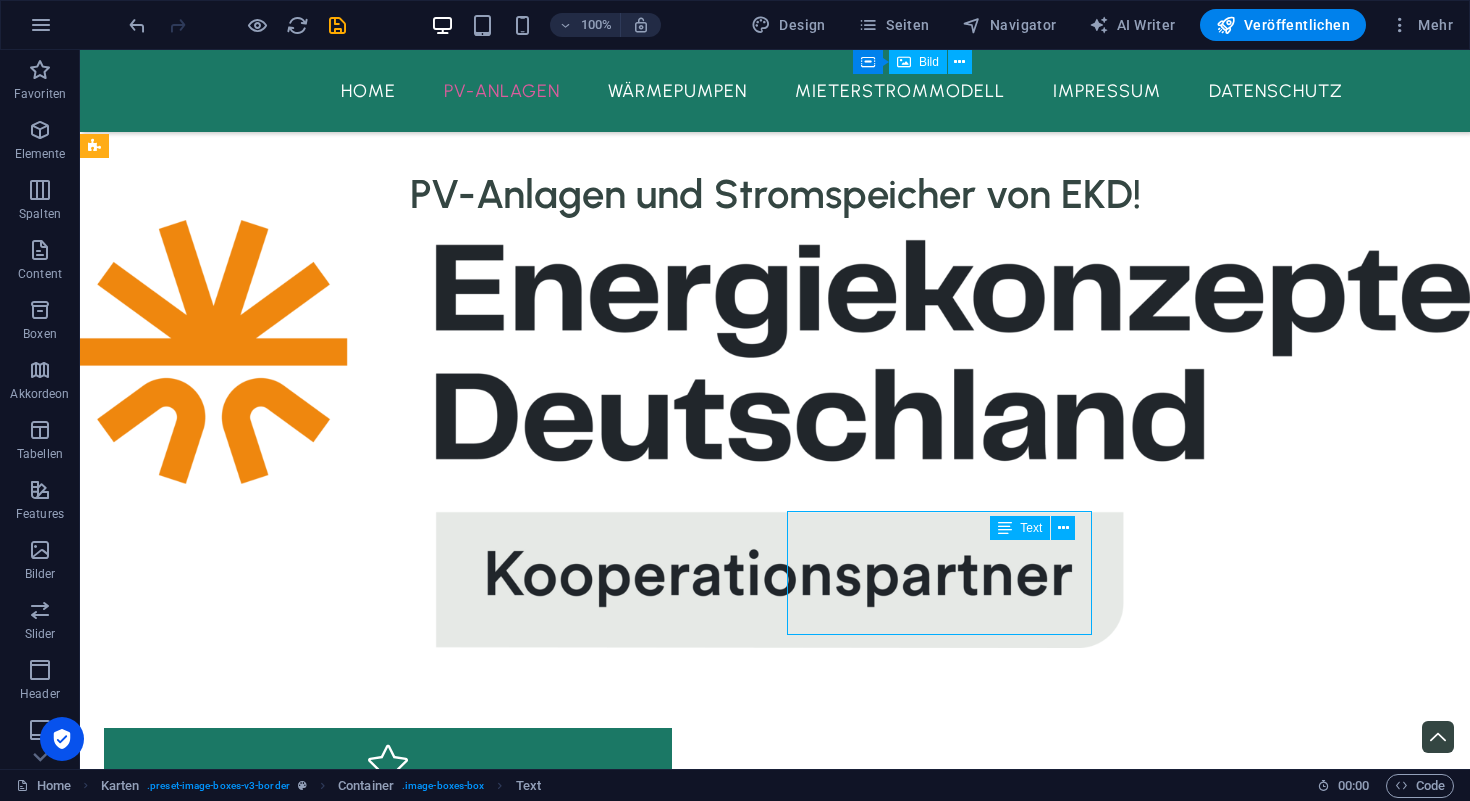 scroll, scrollTop: 2550, scrollLeft: 0, axis: vertical 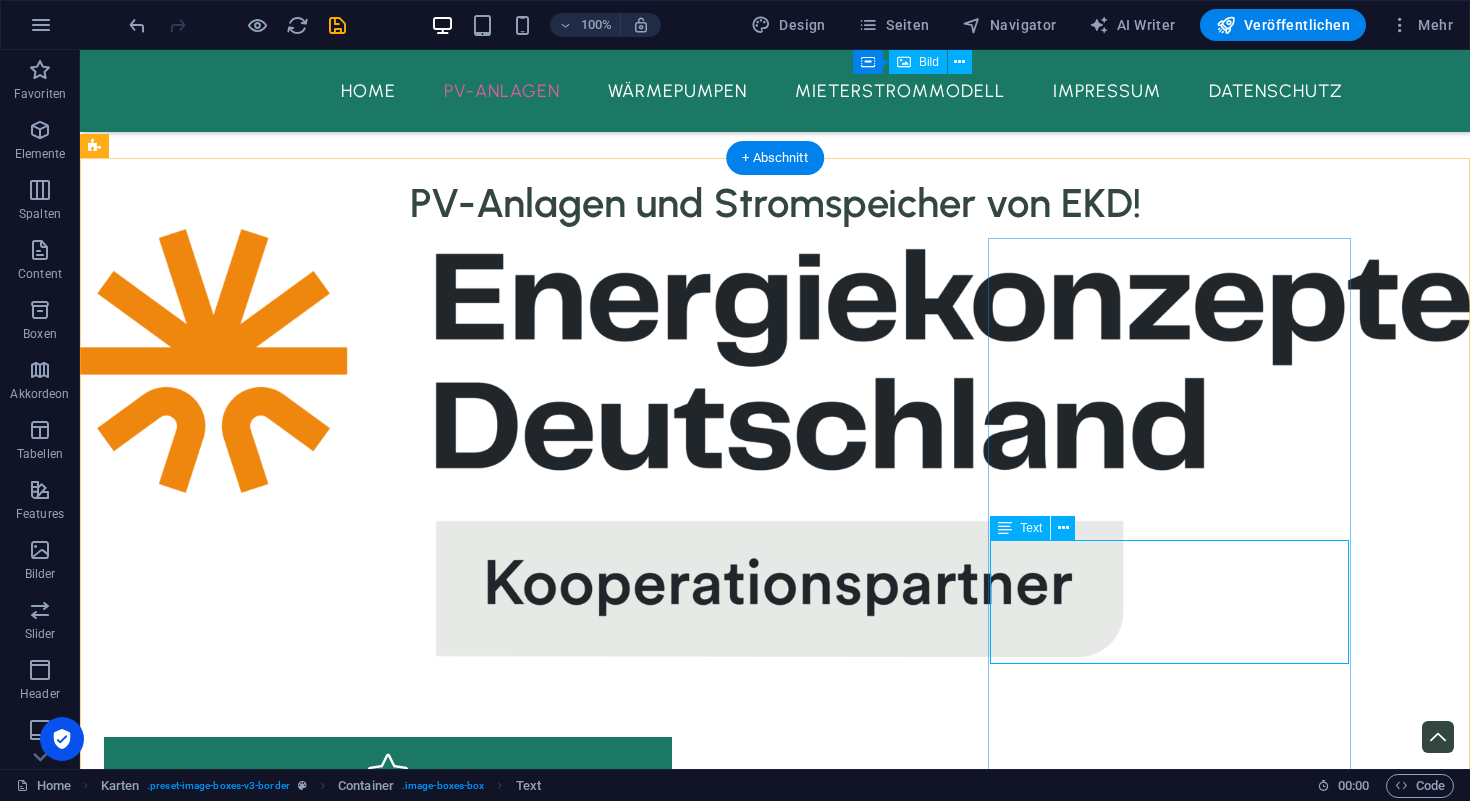 click on "Lorem ipsum dolor sit amet, consectetuer adipiscing elit. Aenean commodo ligula eget dolor. Lorem ipsum dolor sit amet." at bounding box center (285, 4703) 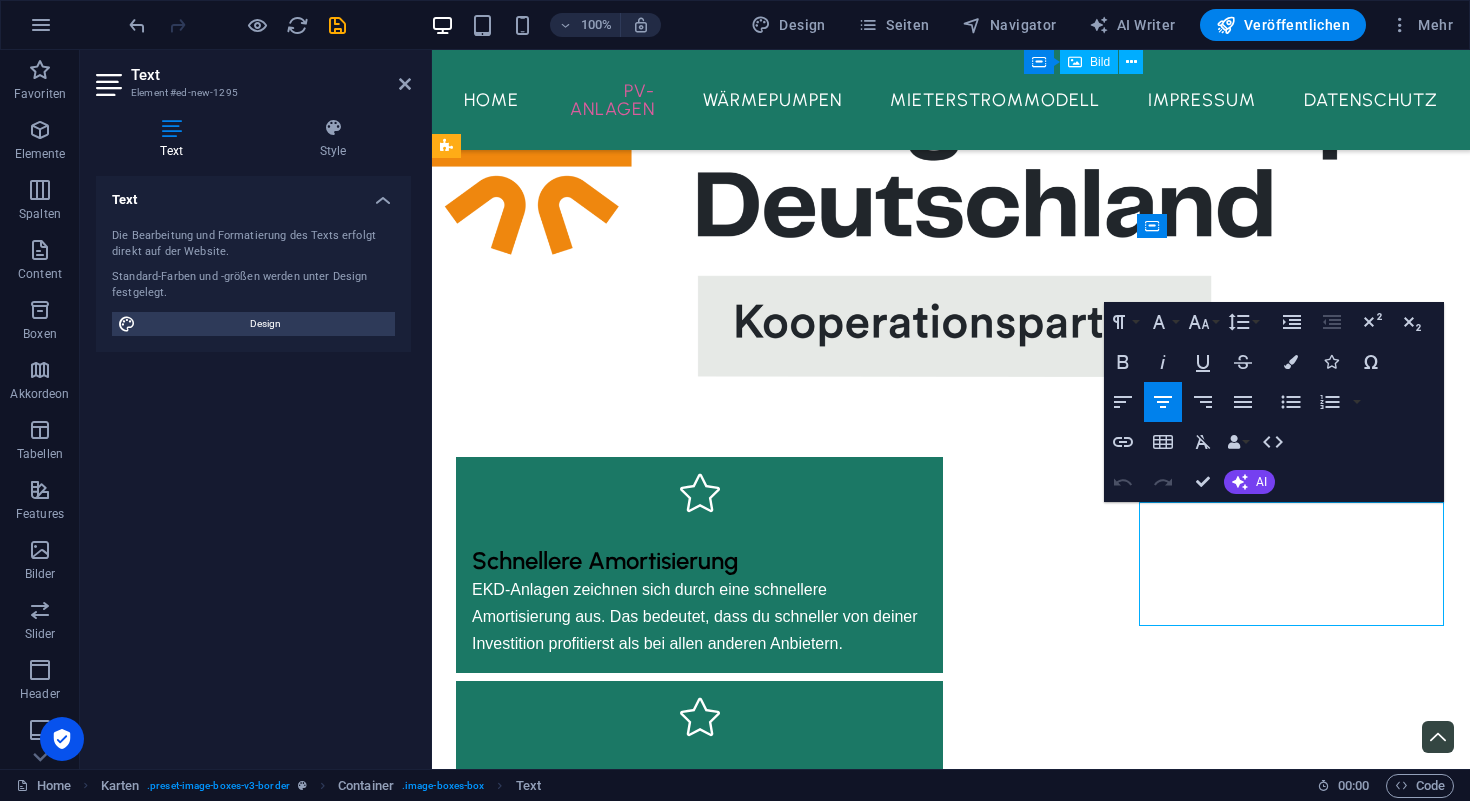 drag, startPoint x: 1430, startPoint y: 603, endPoint x: 1214, endPoint y: 534, distance: 226.75317 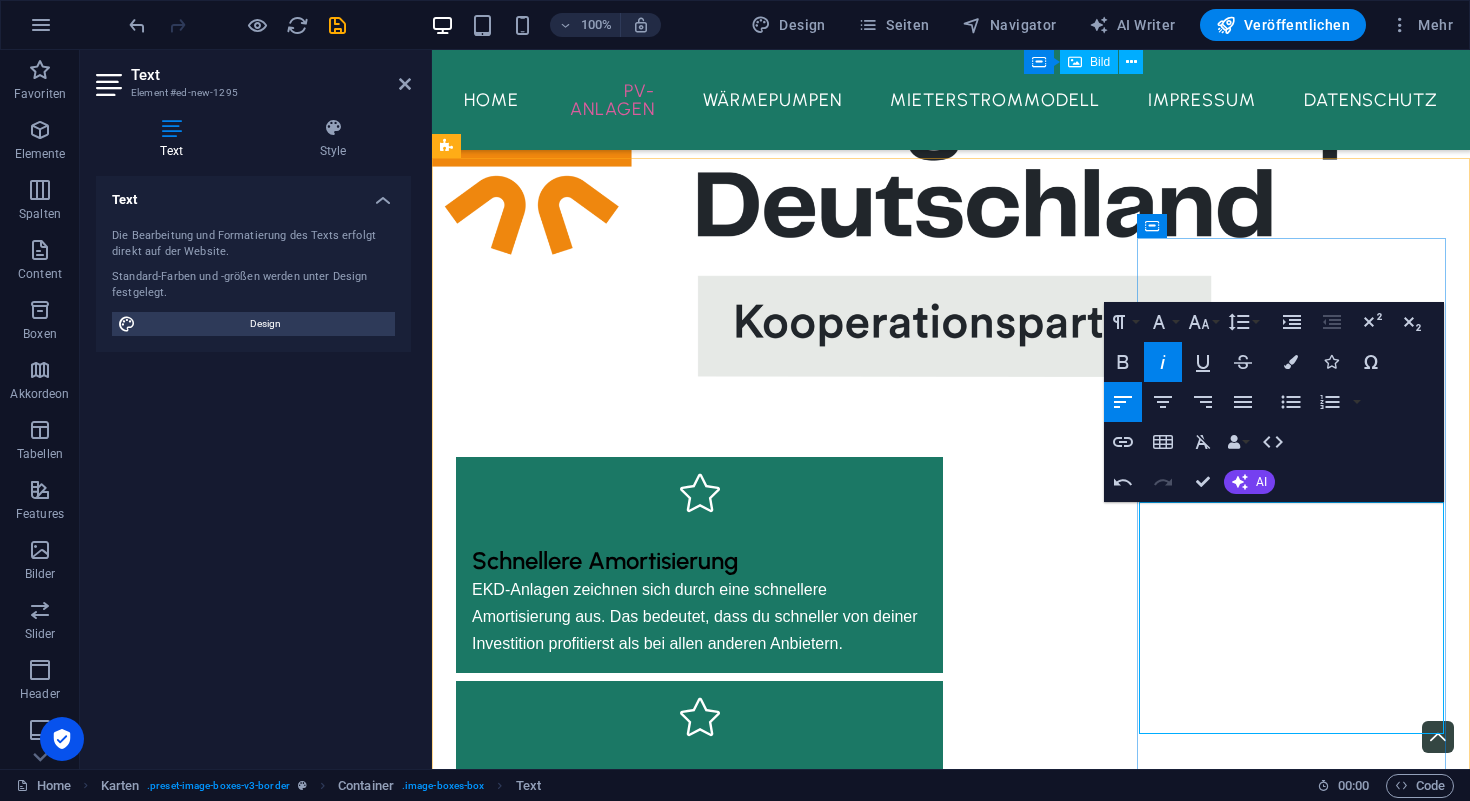 drag, startPoint x: 1260, startPoint y: 705, endPoint x: 1142, endPoint y: 510, distance: 227.92323 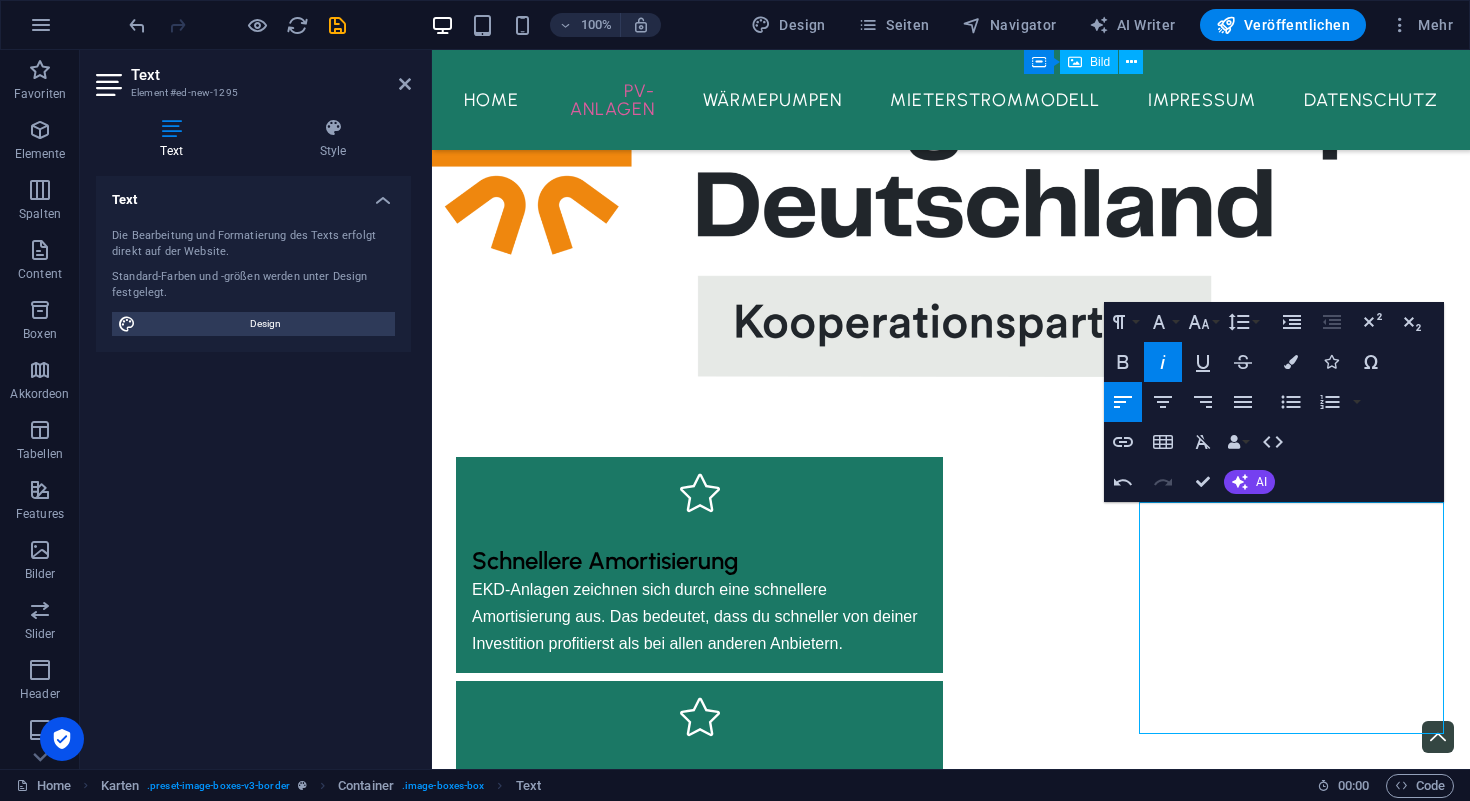 click 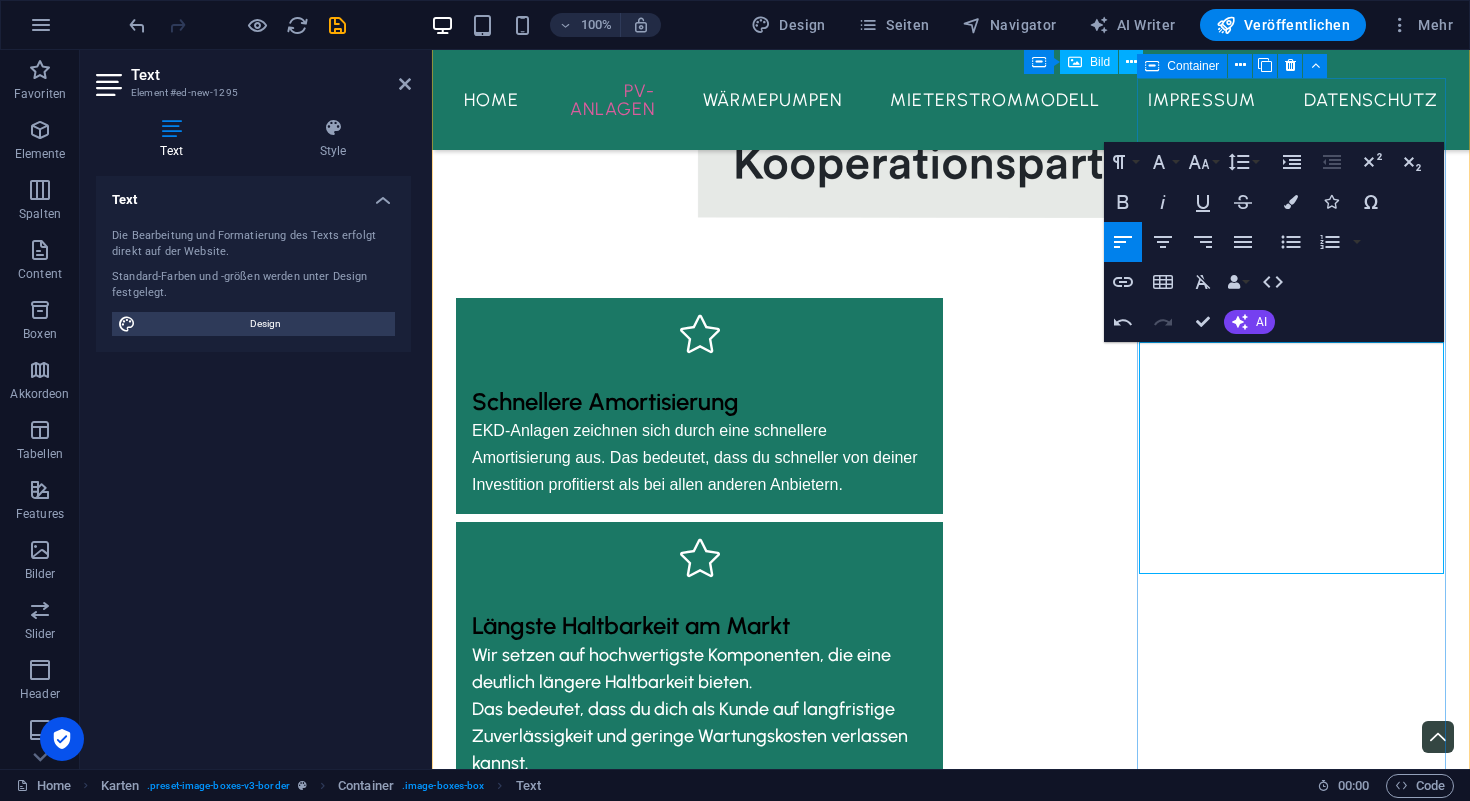 scroll, scrollTop: 2719, scrollLeft: 0, axis: vertical 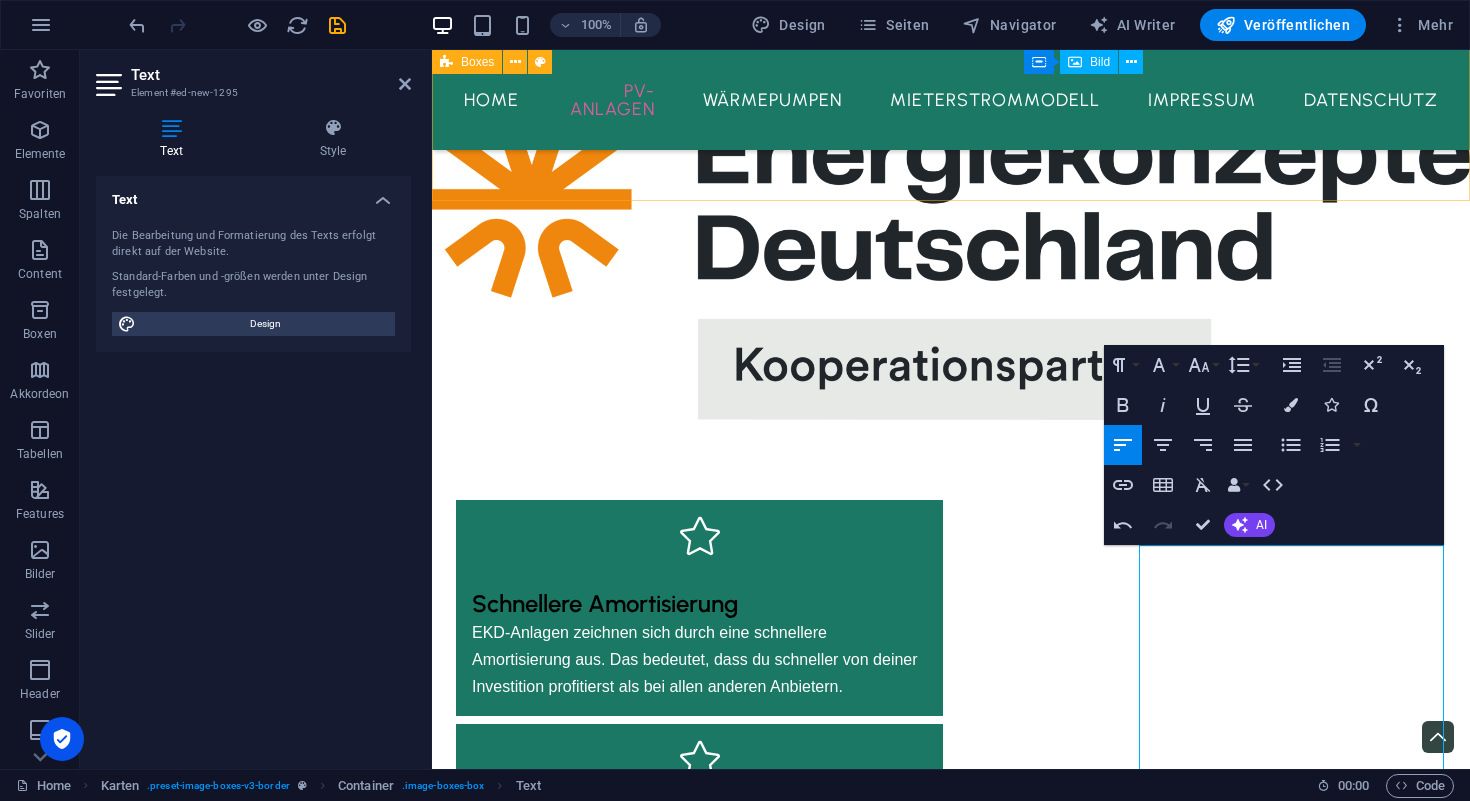 click on "Ampere.SolarPro 445 BG Die Ampere.SolarPro 445 BG   Module nutzen TOPCon-Solarzellentechnologie der n.chsten Generation. Diese sind mit einem Wirkungsgrad von 22,3 Prozent und elegantem Design nicht nur effizient, sondern auch optisch der Hingucker auf jedem Dach. Ampere.StoragePro E3    Die neueste Generation des Ampere.StoragePro ist dank Preissignalf.higkeit, Netzersatzfunktion, Fernwartung und Updatef.higkeit nicht nur für Ihren heutigen Bedarf konzipiert, sondern passt sich allen zukünftigen Gegebenheiten an. Die sichere LFP-Zelltechnologie erfüllt h.chste Sicherheitsstandards. [DOMAIN_NAME] Dank der intelligenten Energiemanagement-Software [DOMAIN_NAME] werden Solaranlage, Speicher, Wallbox, Wärmepumpe und Heizstab sowohl miteinander vernetzt als auch mit dem Stromnetz." at bounding box center (951, 3502) 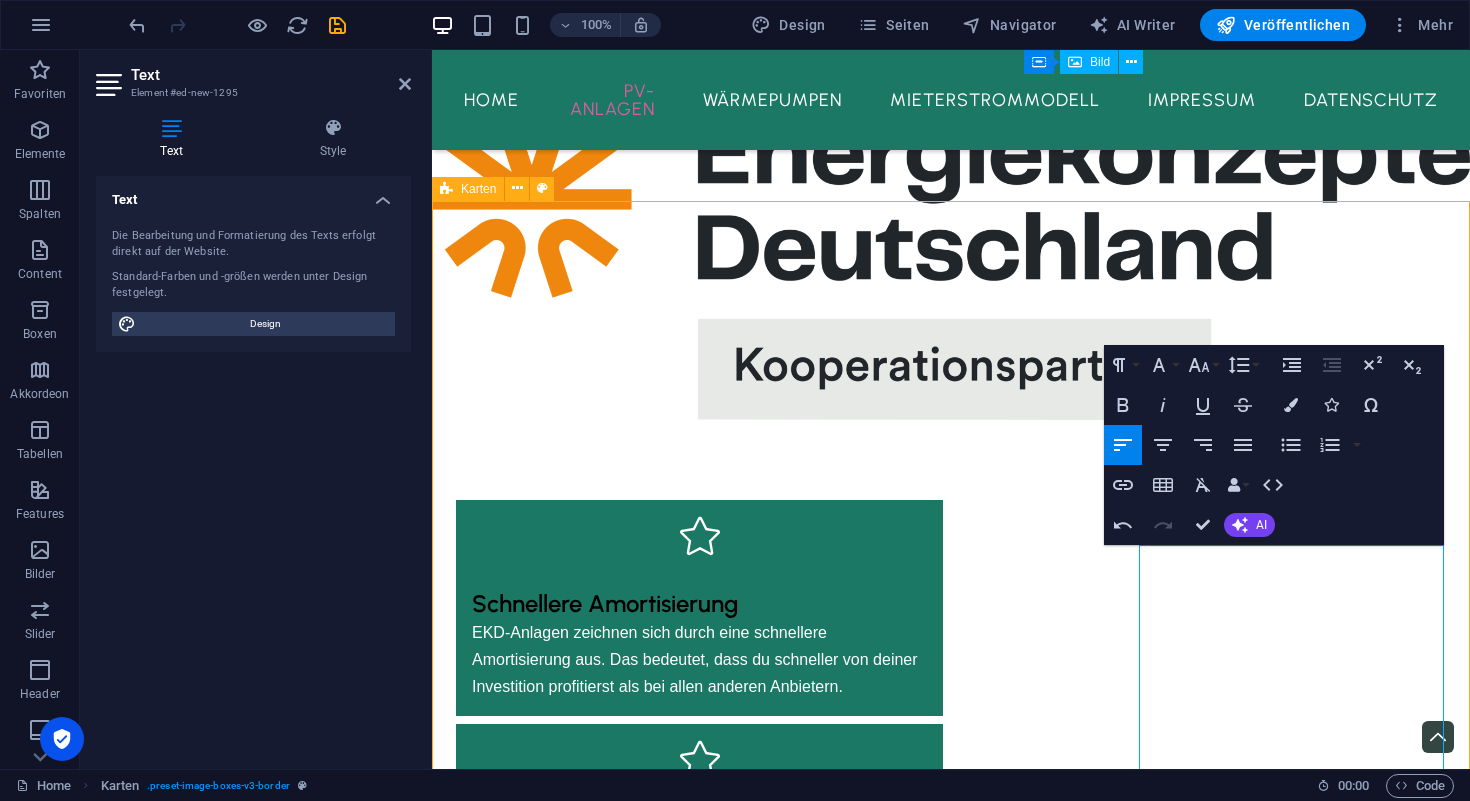 scroll, scrollTop: 2545, scrollLeft: 0, axis: vertical 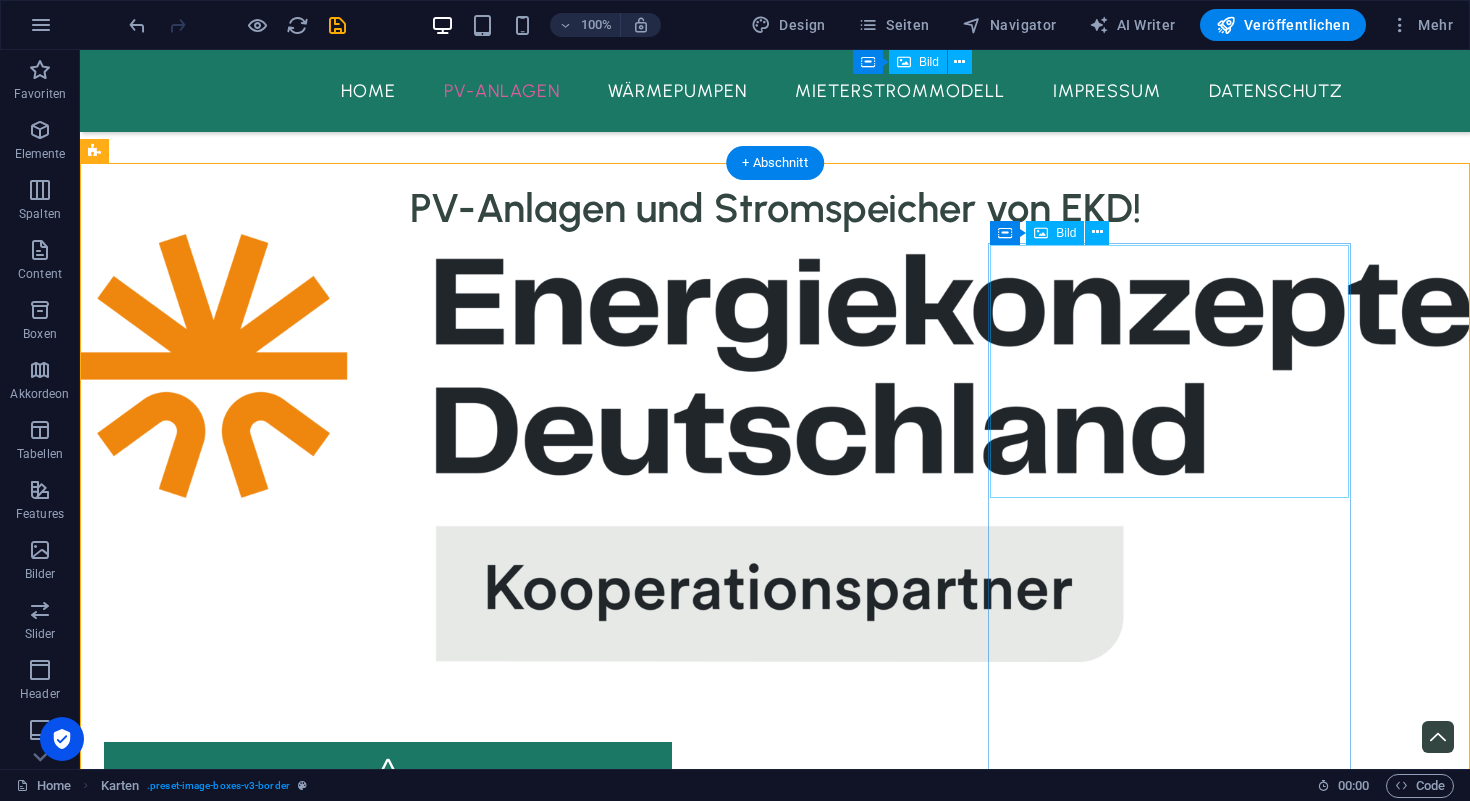 click at bounding box center (285, 4473) 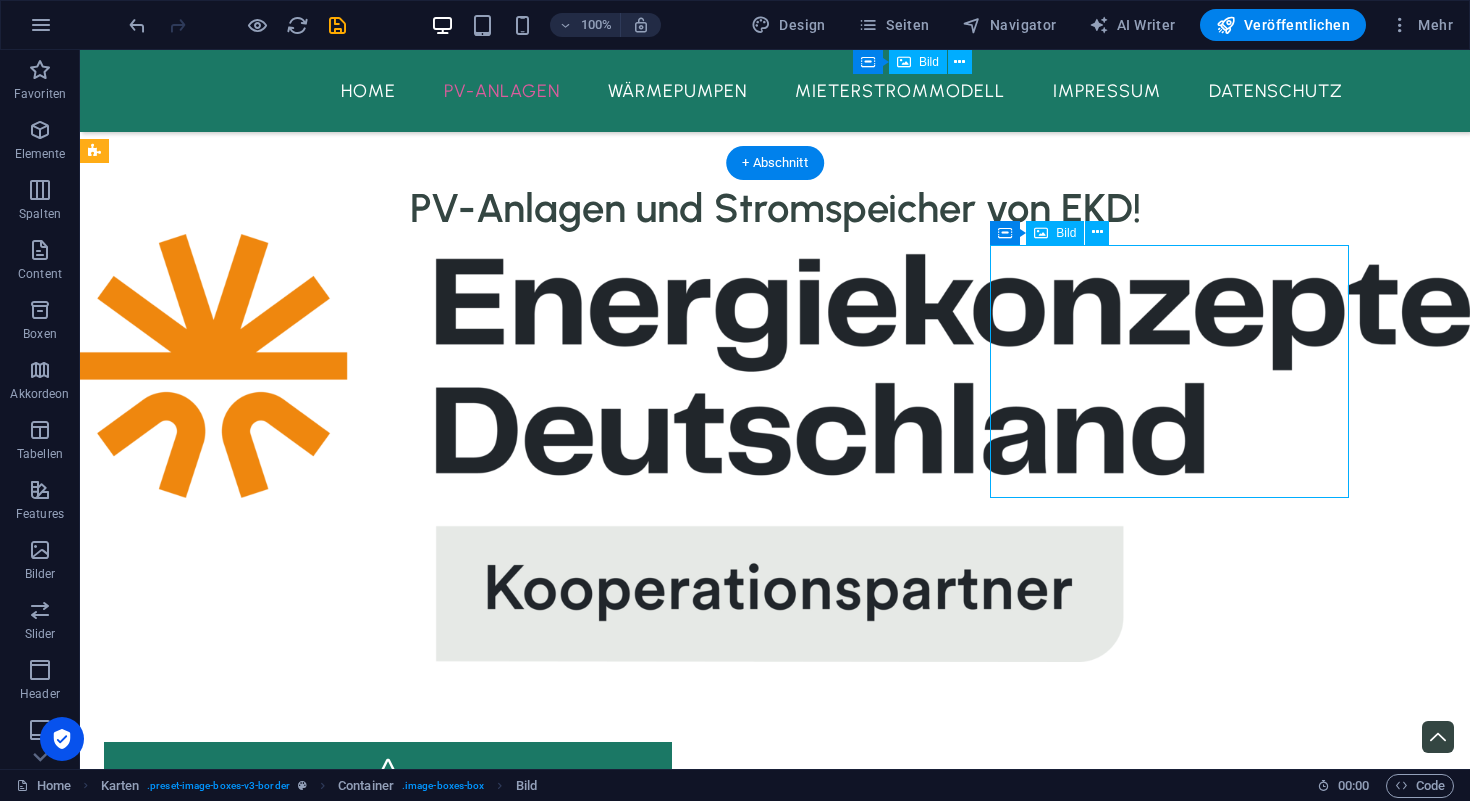 click at bounding box center [285, 4473] 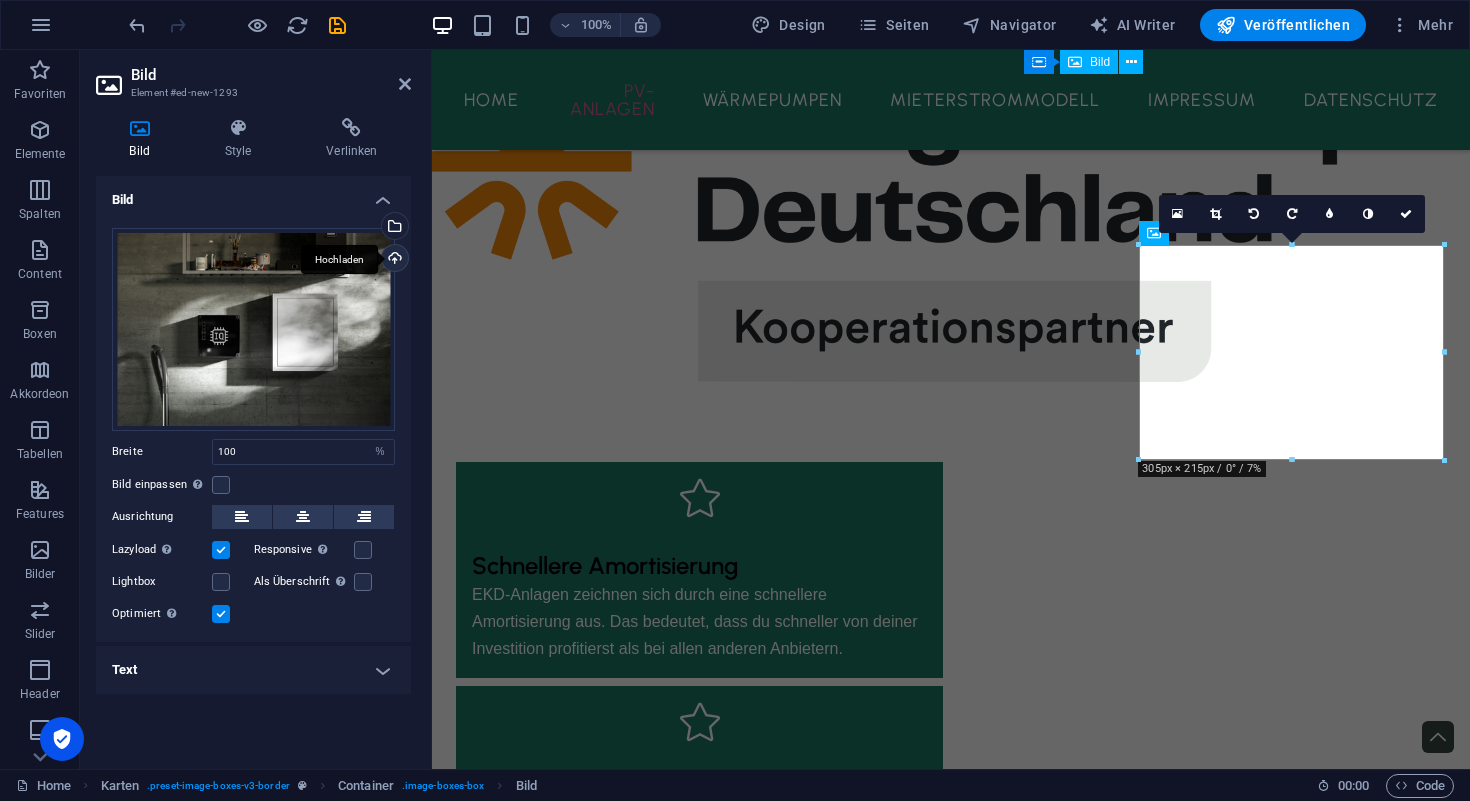 click on "Hochladen" at bounding box center [393, 260] 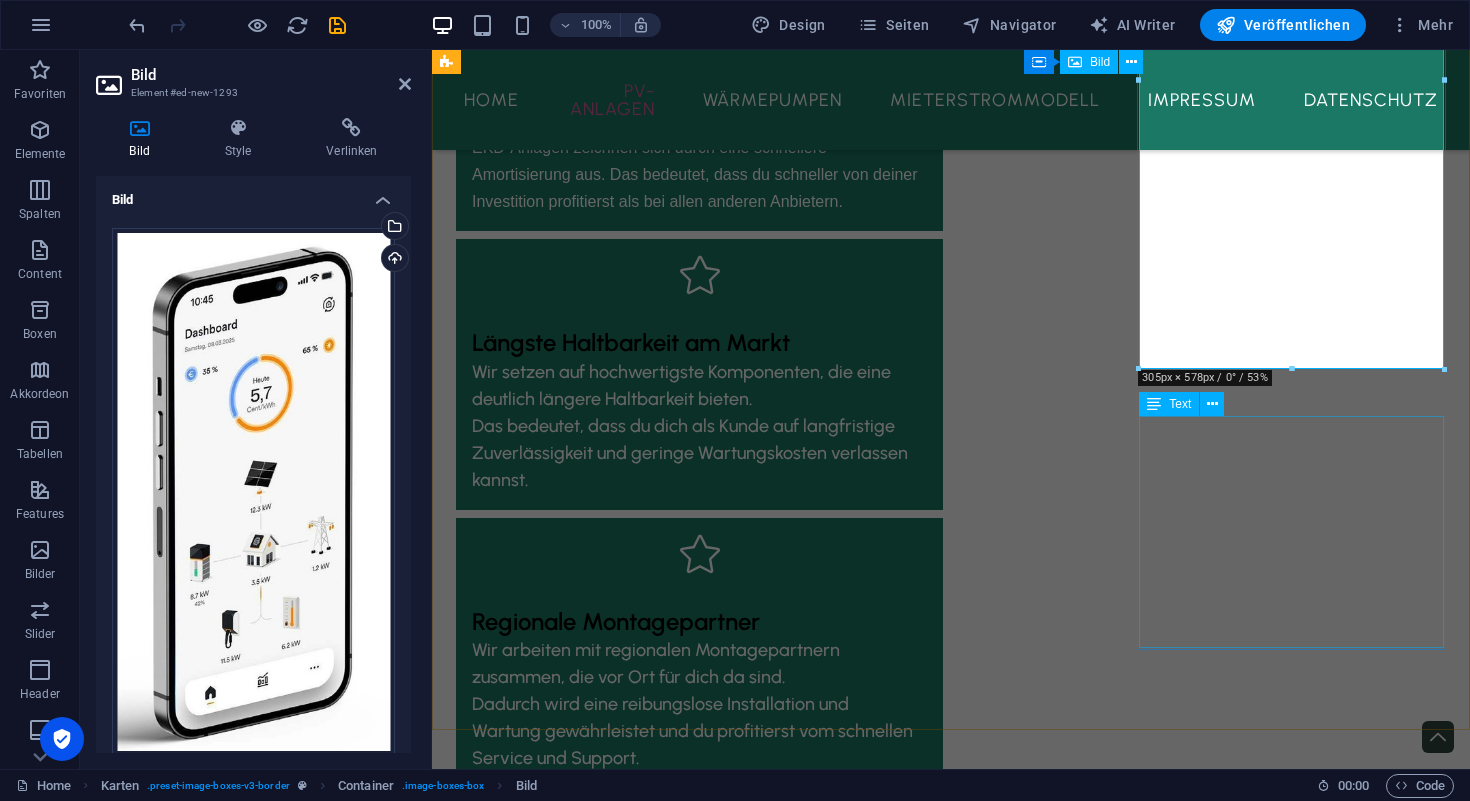 scroll, scrollTop: 3008, scrollLeft: 0, axis: vertical 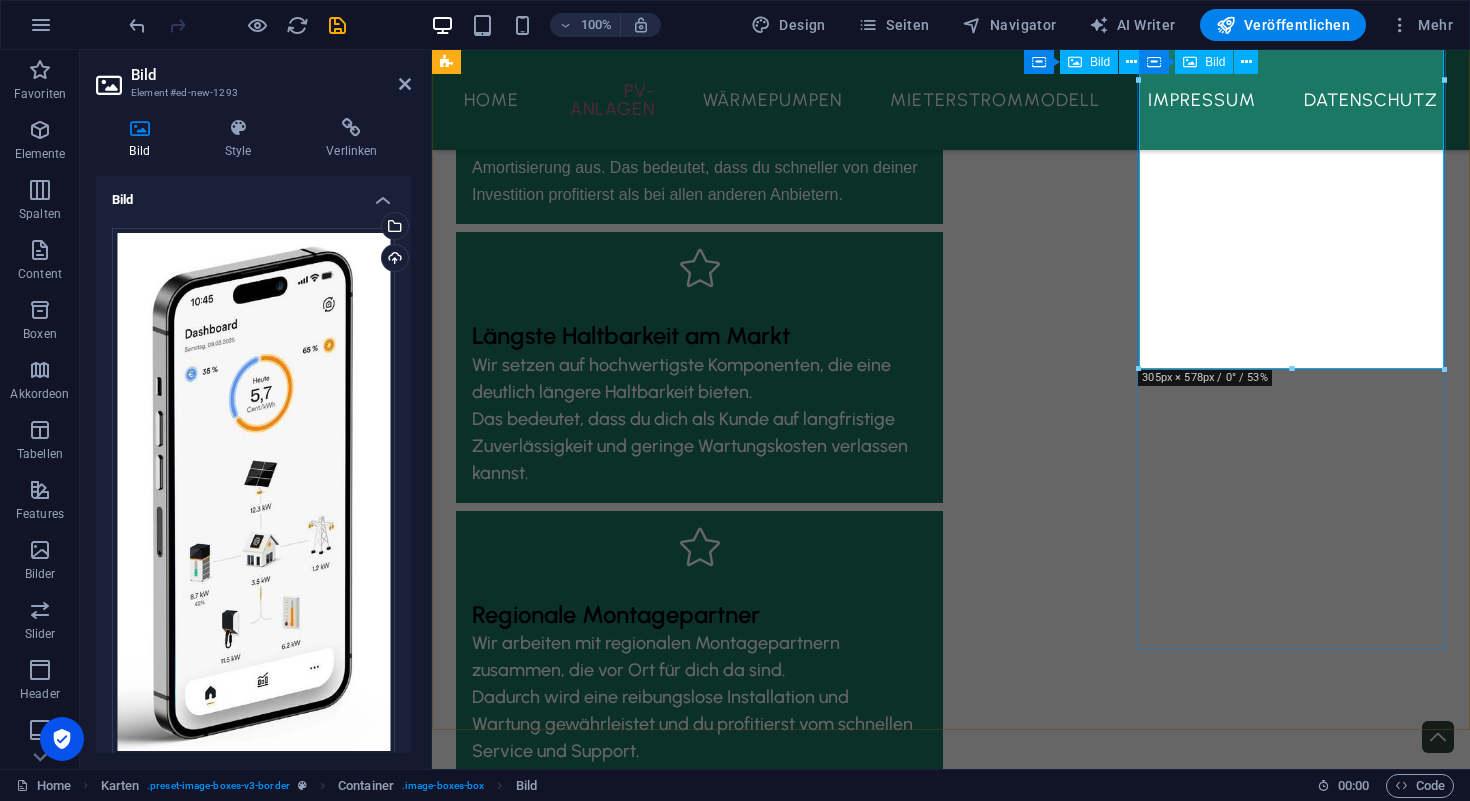 click at bounding box center [610, 3850] 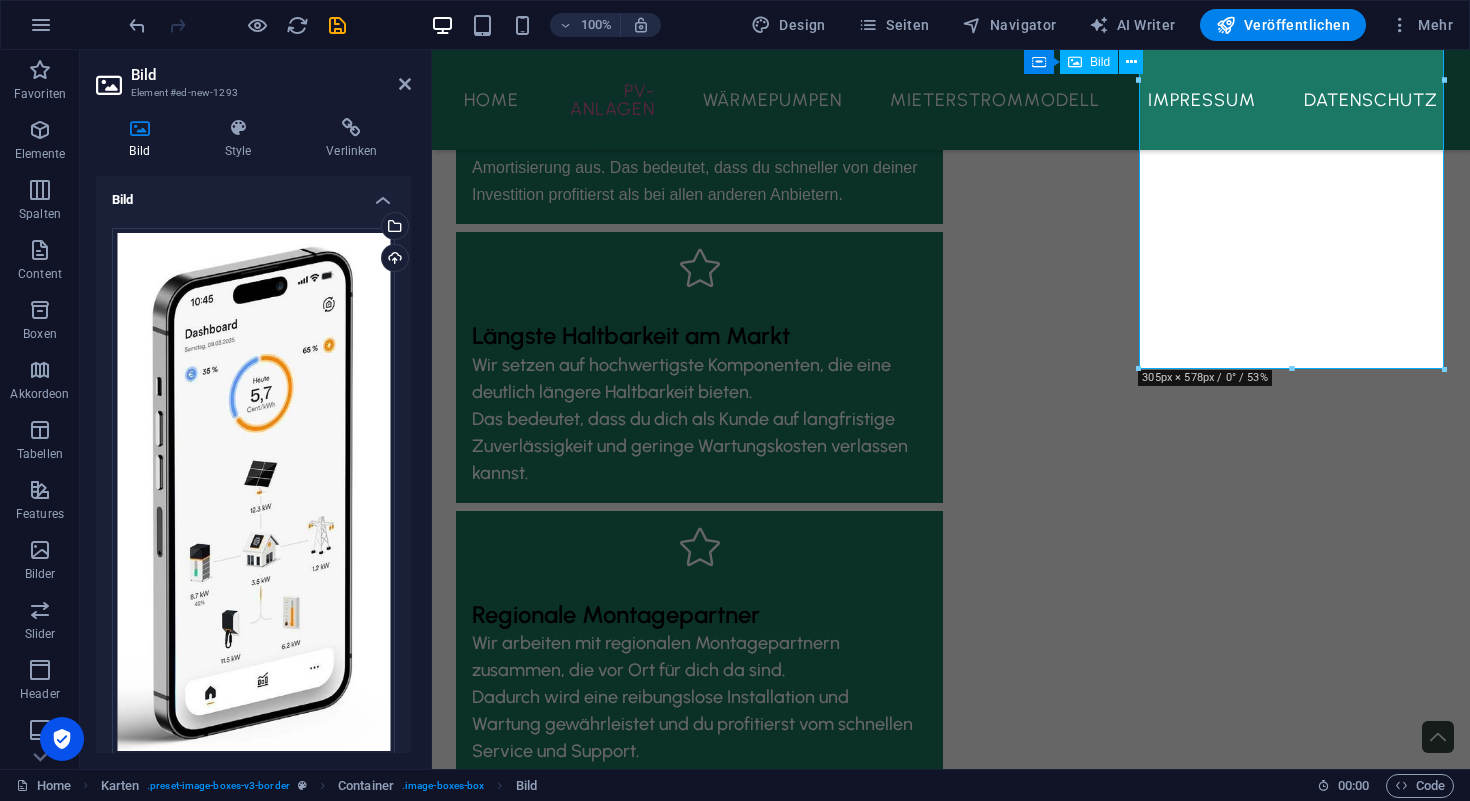 drag, startPoint x: 247, startPoint y: 338, endPoint x: 205, endPoint y: 337, distance: 42.0119 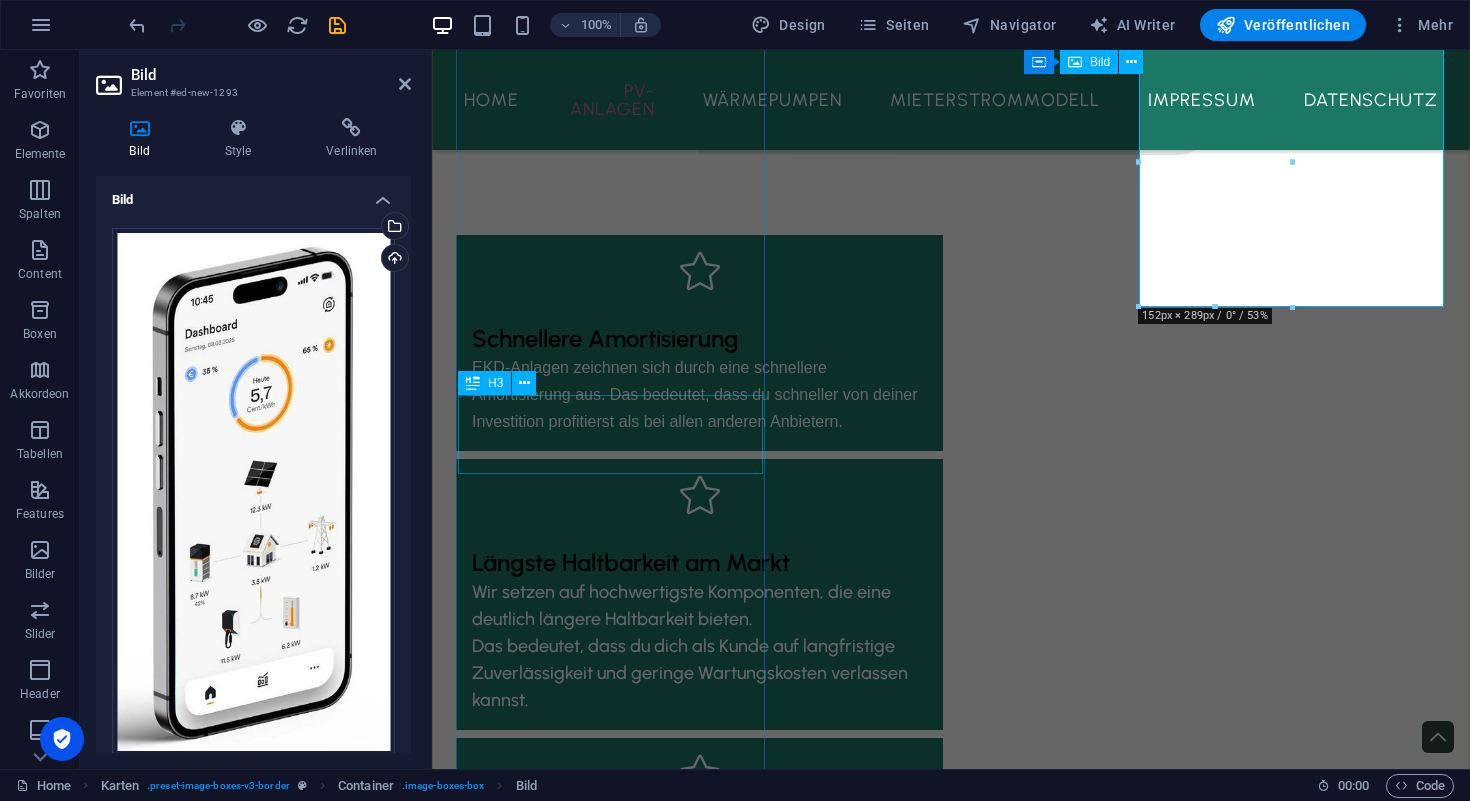 scroll, scrollTop: 2613, scrollLeft: 0, axis: vertical 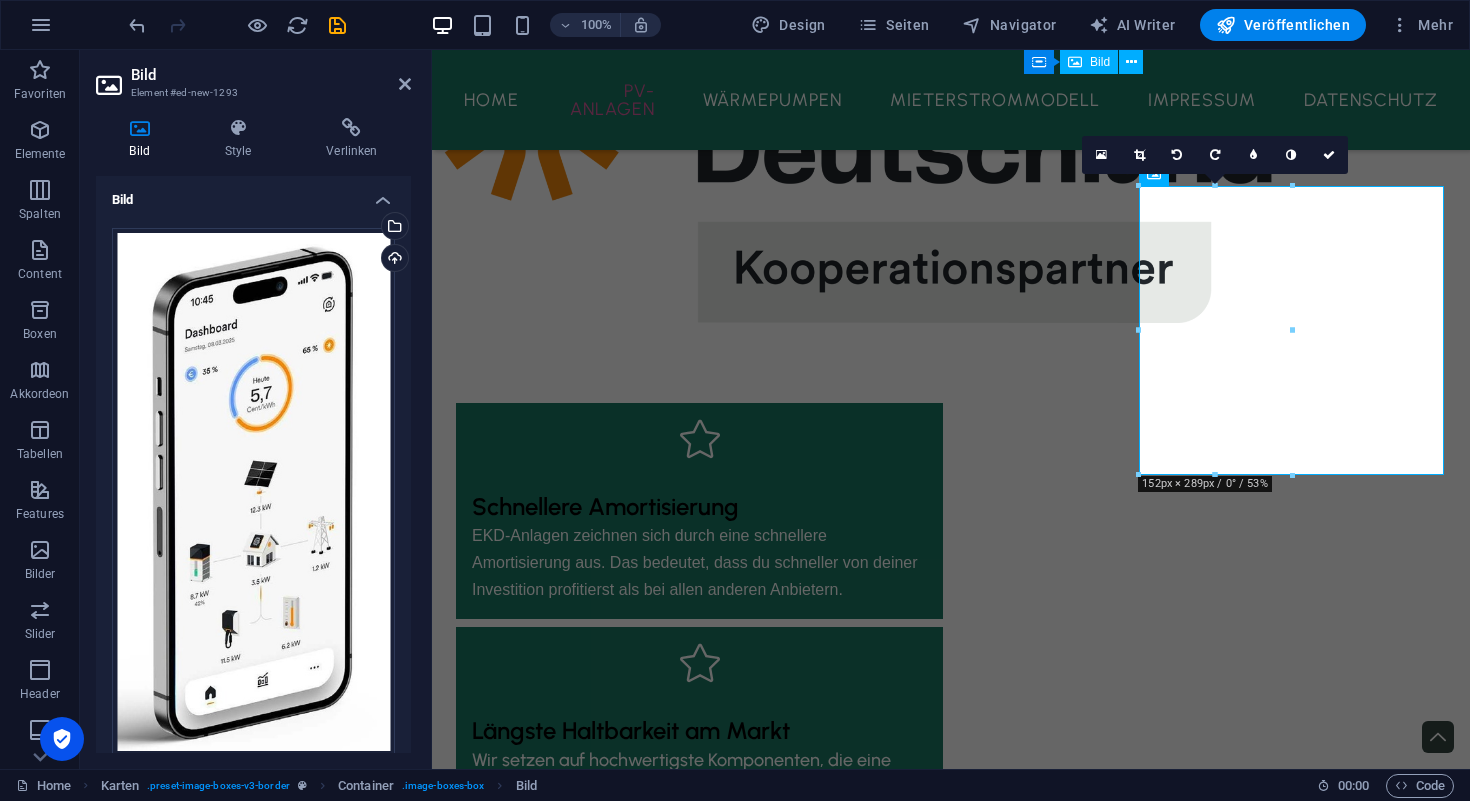 click on "50" at bounding box center [303, 777] 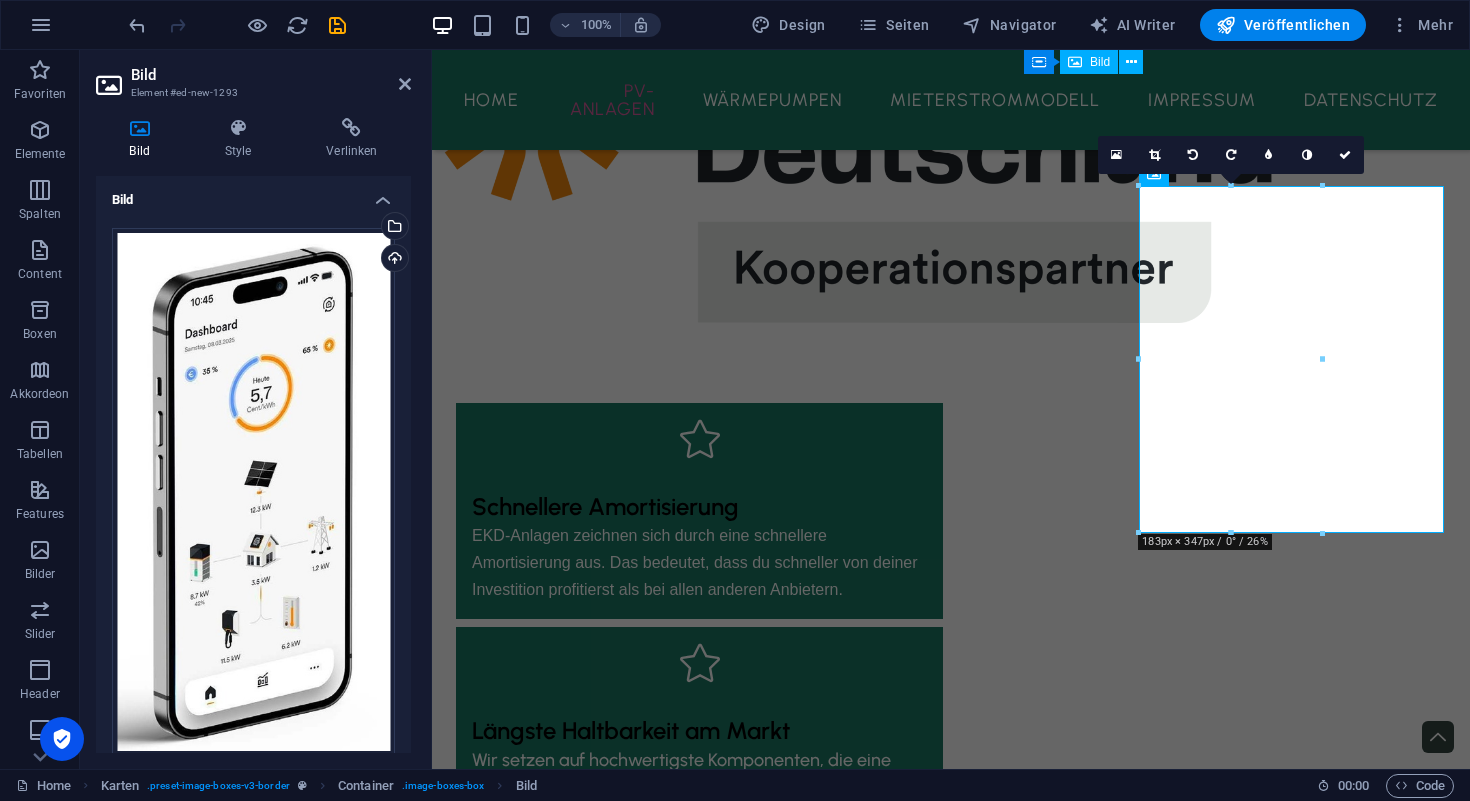type on "6" 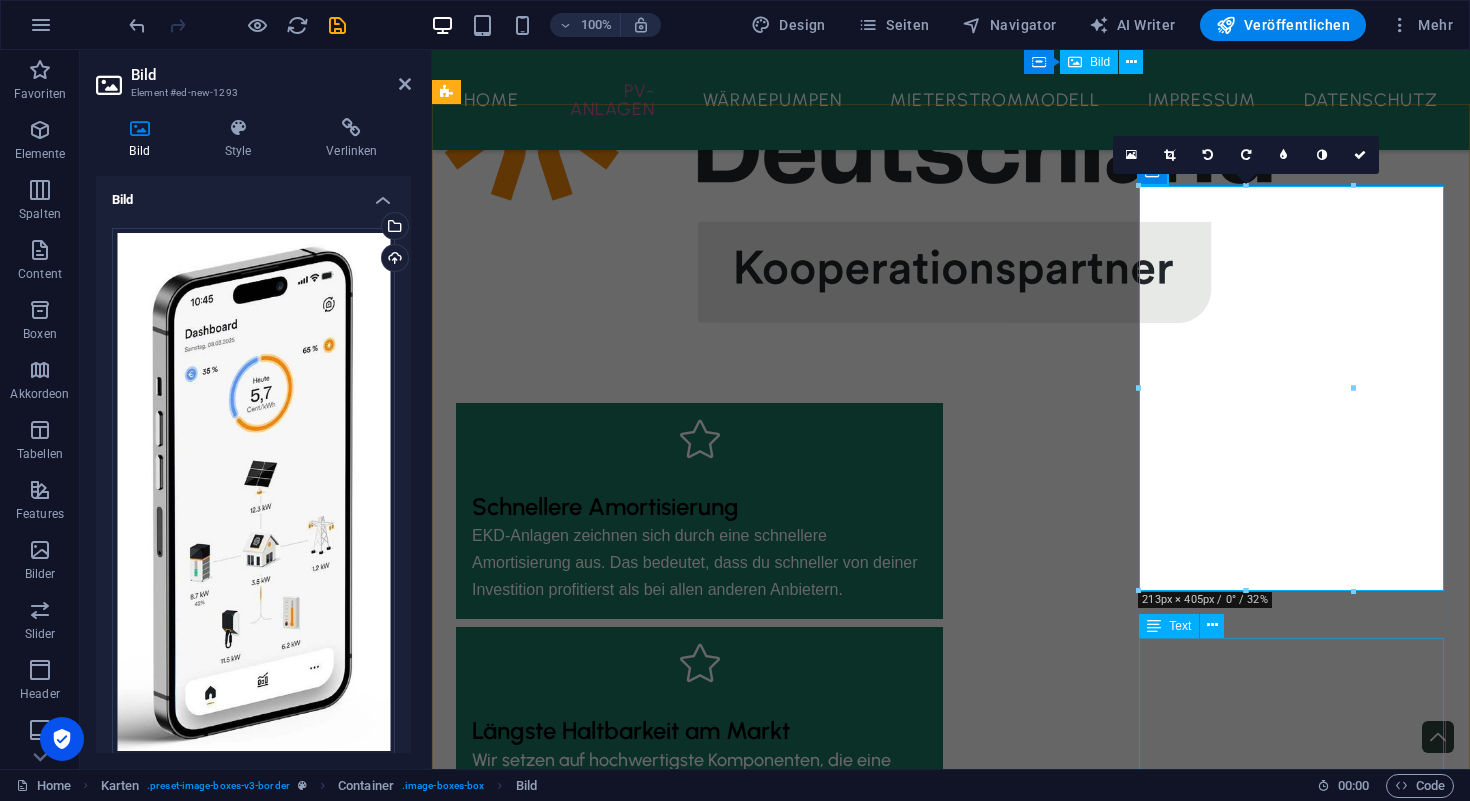 type on "70" 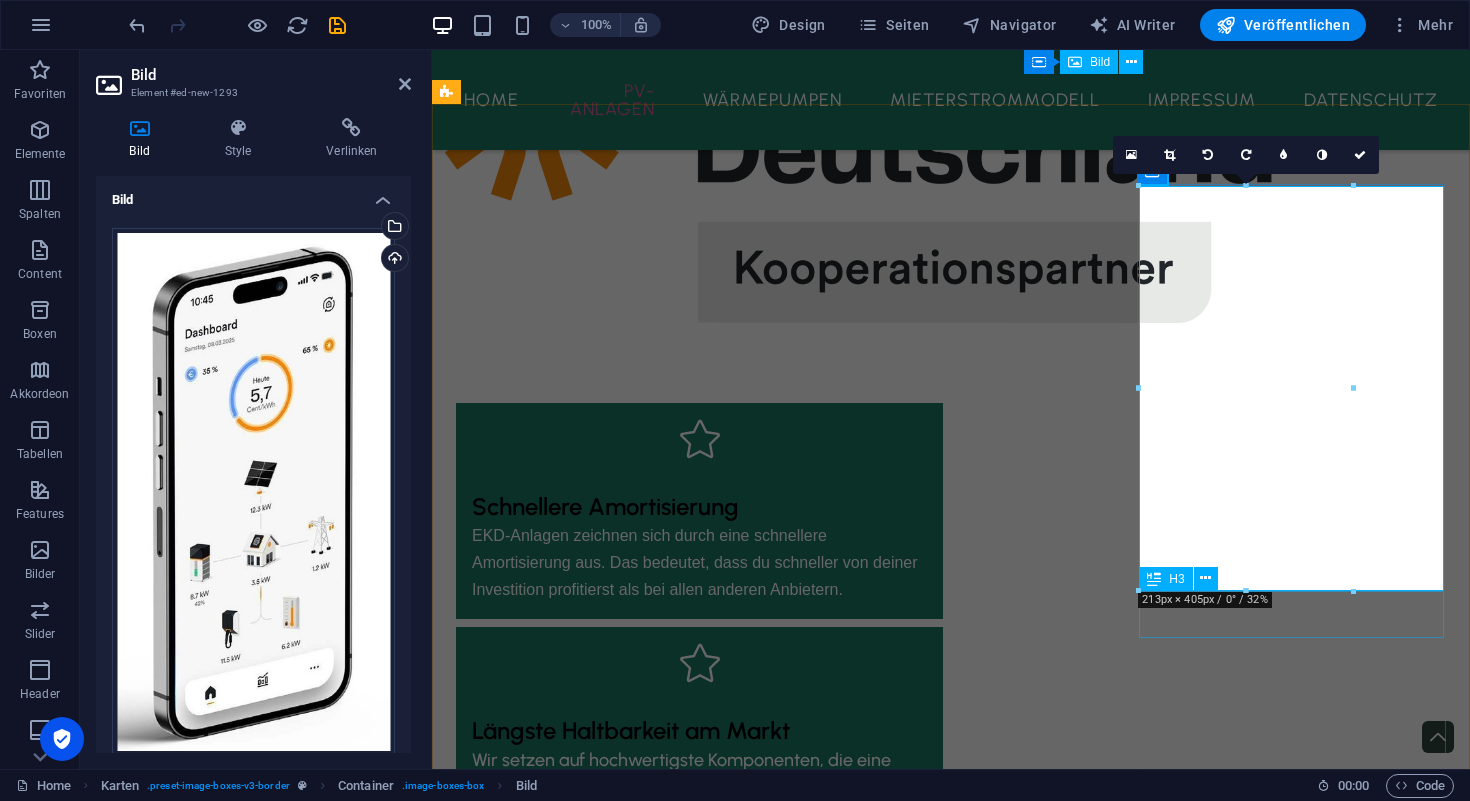 click on "[DOMAIN_NAME]" at bounding box center [610, 4384] 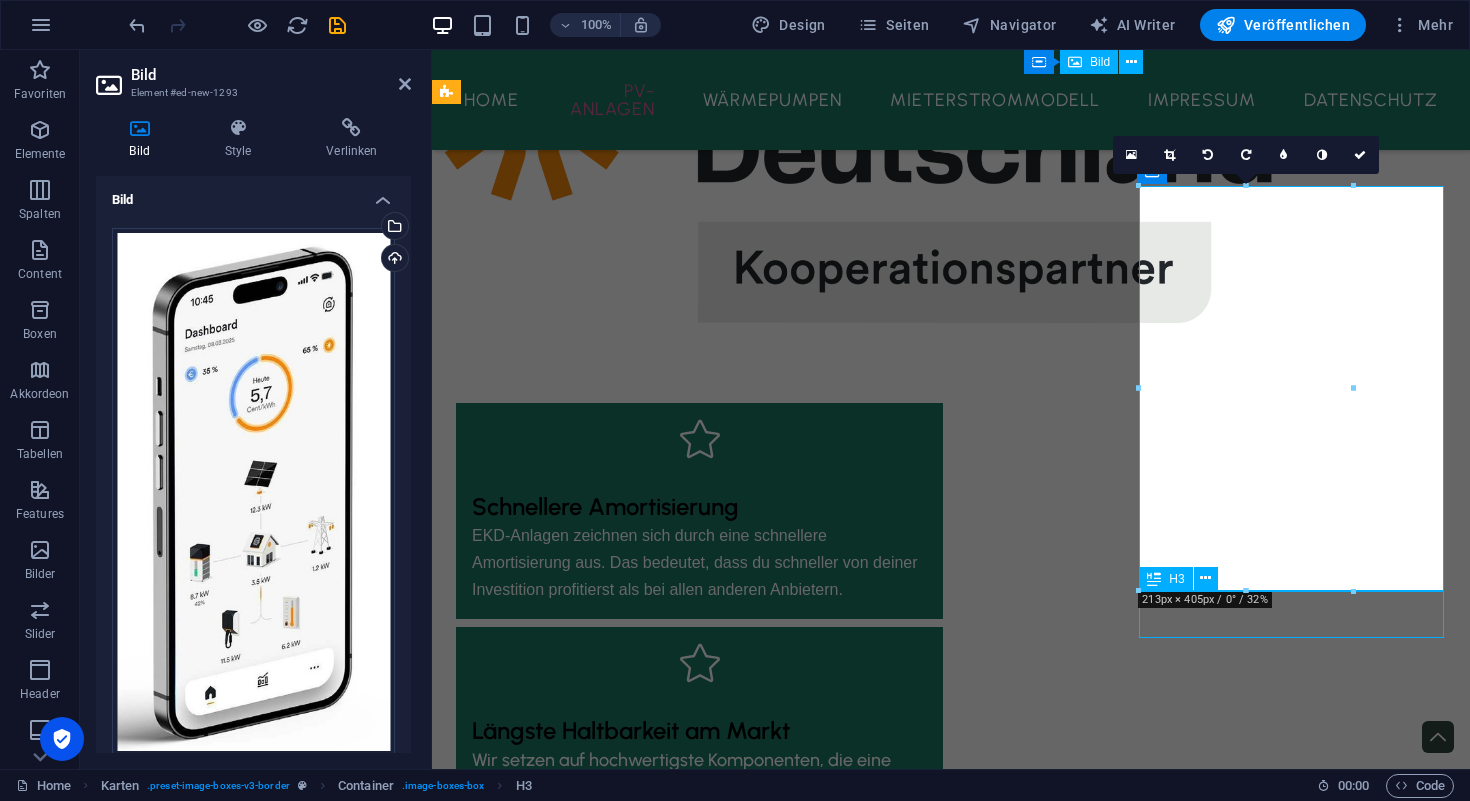 scroll, scrollTop: 2658, scrollLeft: 0, axis: vertical 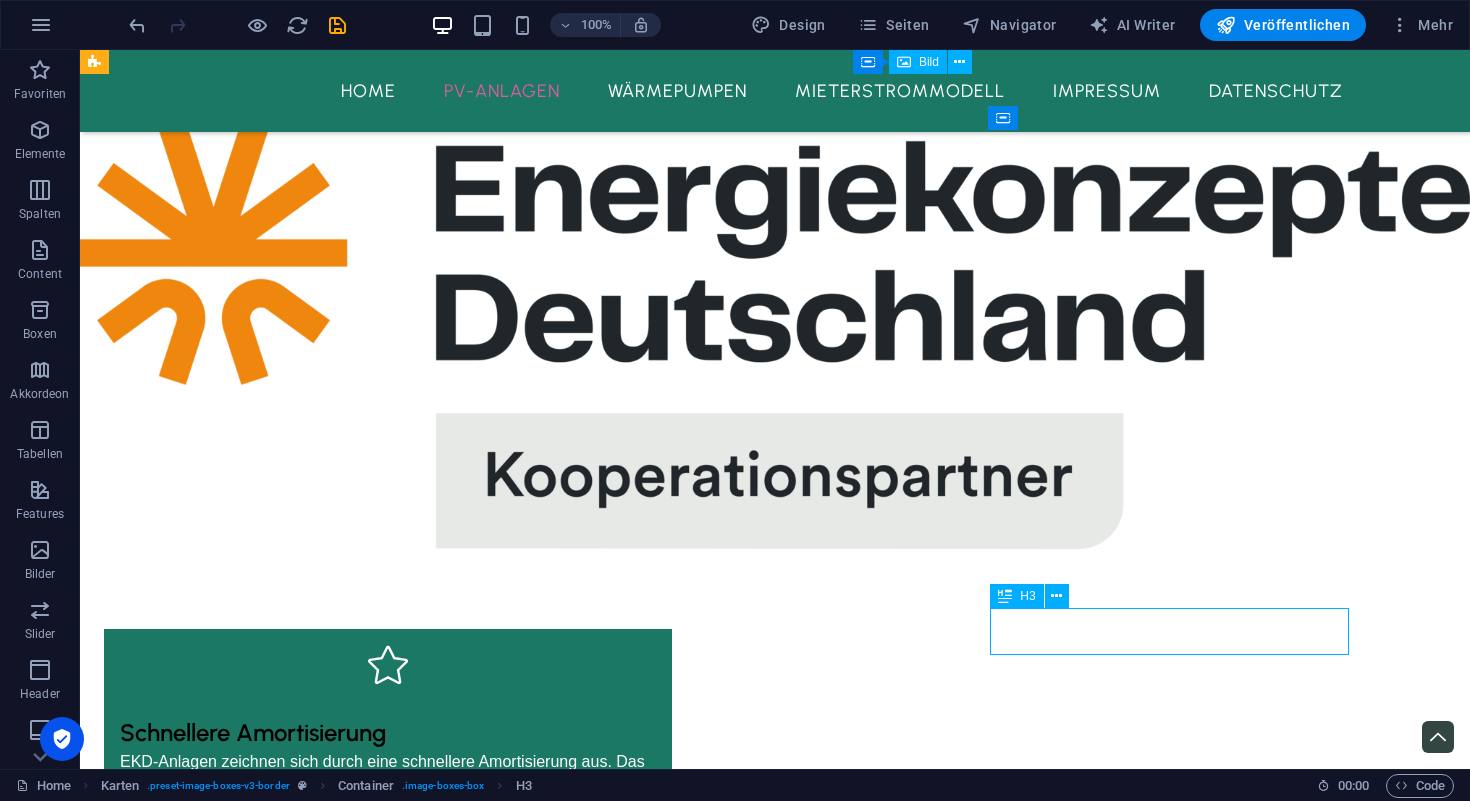 click on "[DOMAIN_NAME]" at bounding box center (285, 4732) 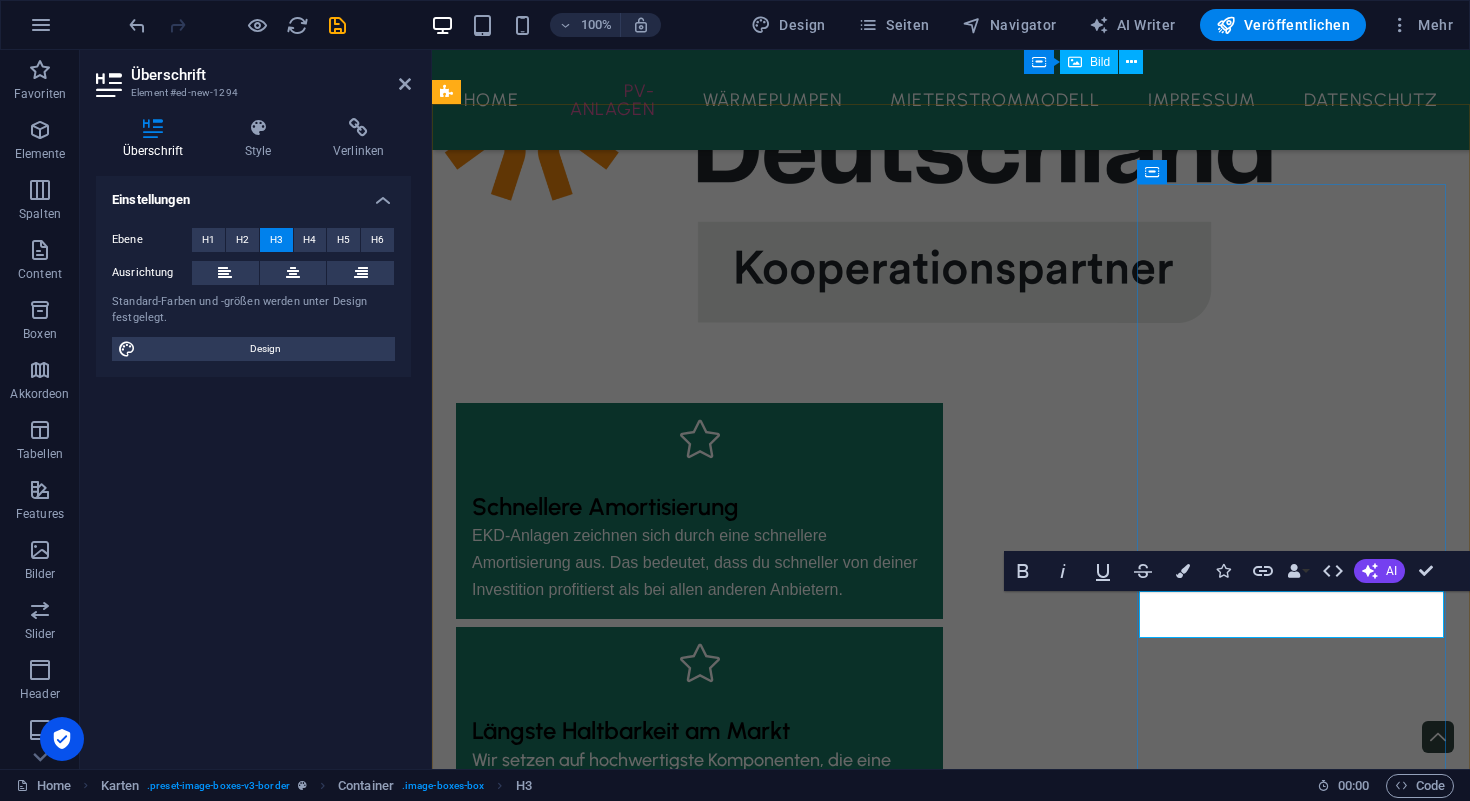 click on "[DOMAIN_NAME]" at bounding box center (610, 4392) 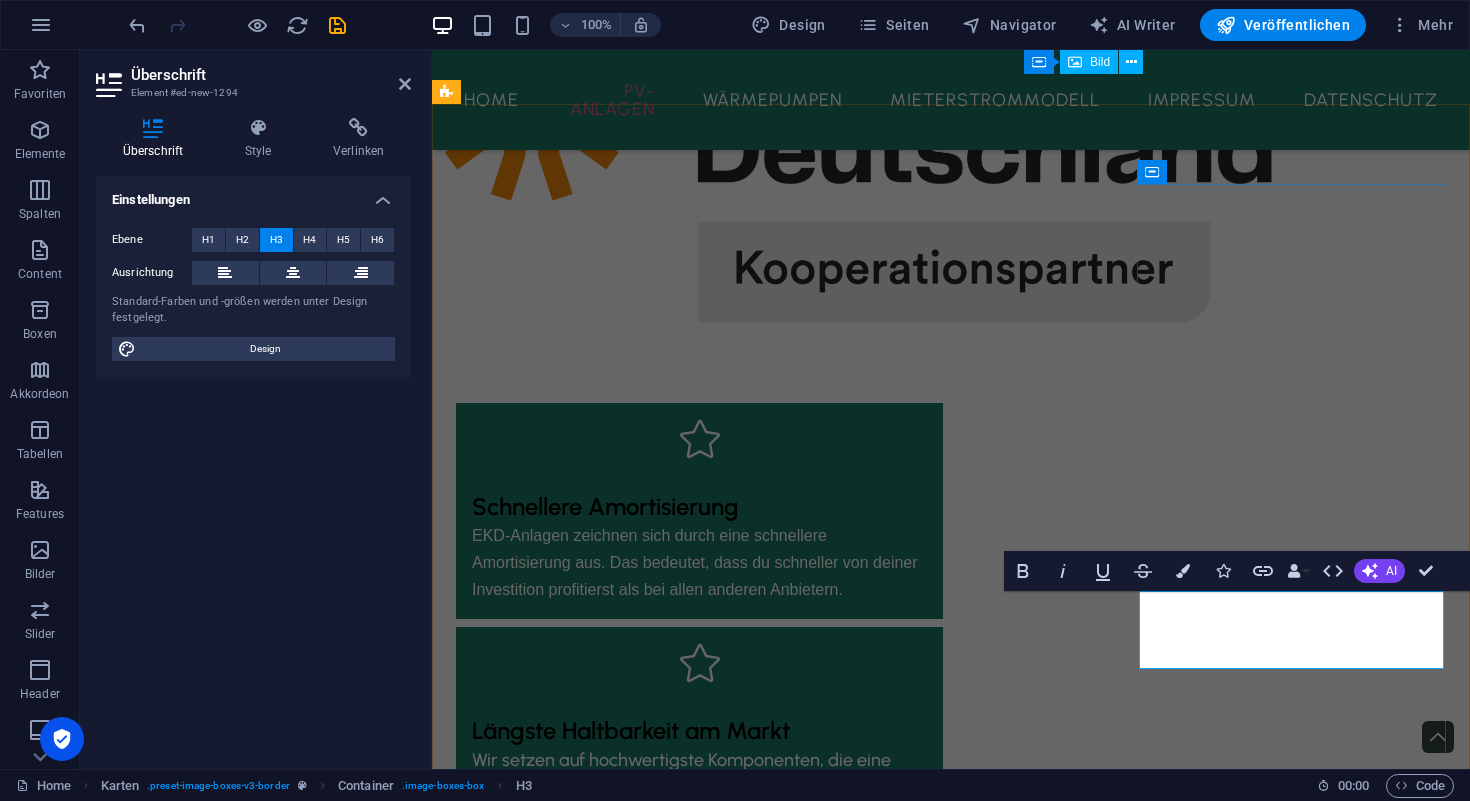 type 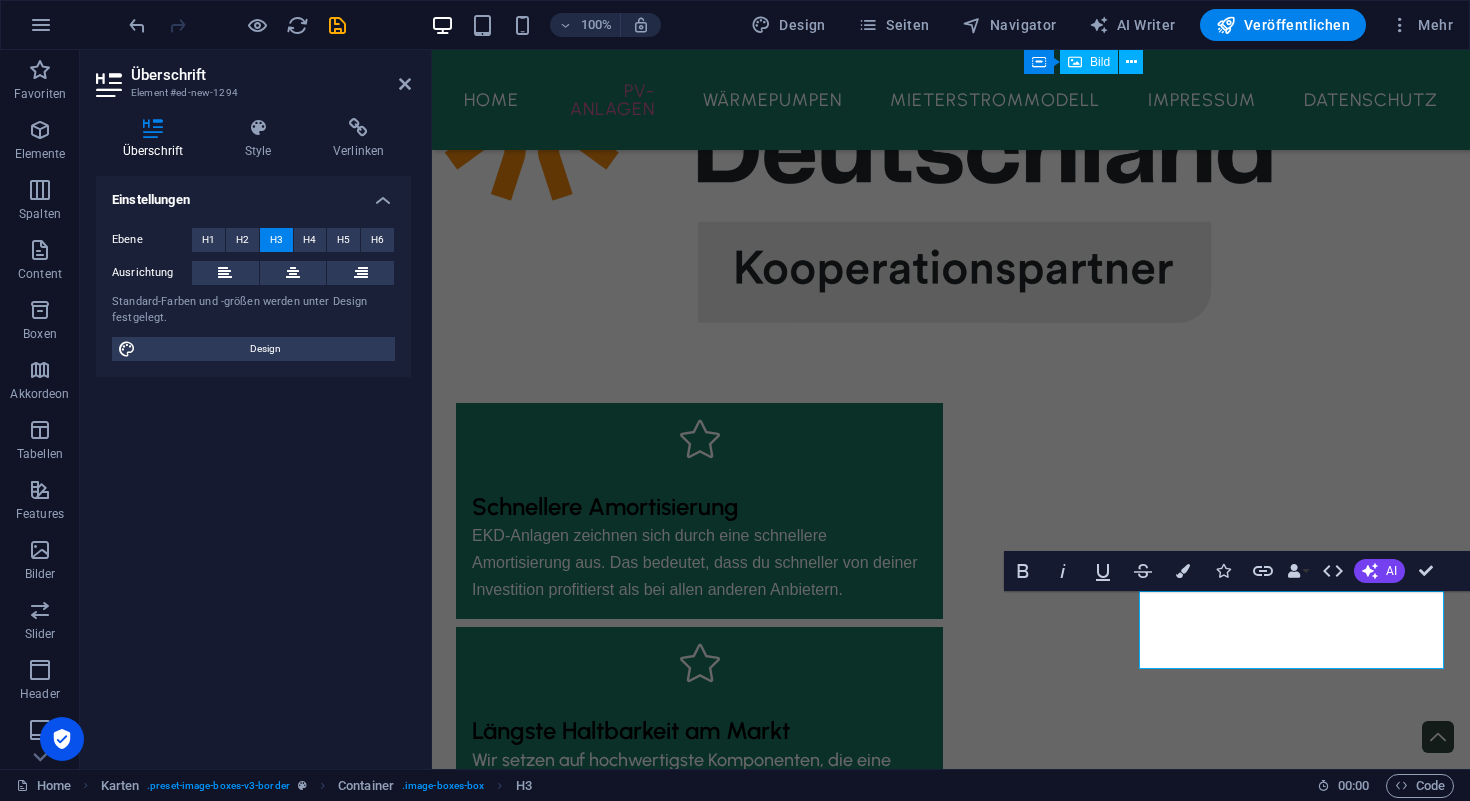 click on "Einstellungen Ebene H1 H2 H3 H4 H5 H6 Ausrichtung Standard-Farben und -größen werden unter Design festgelegt. Design" at bounding box center (253, 464) 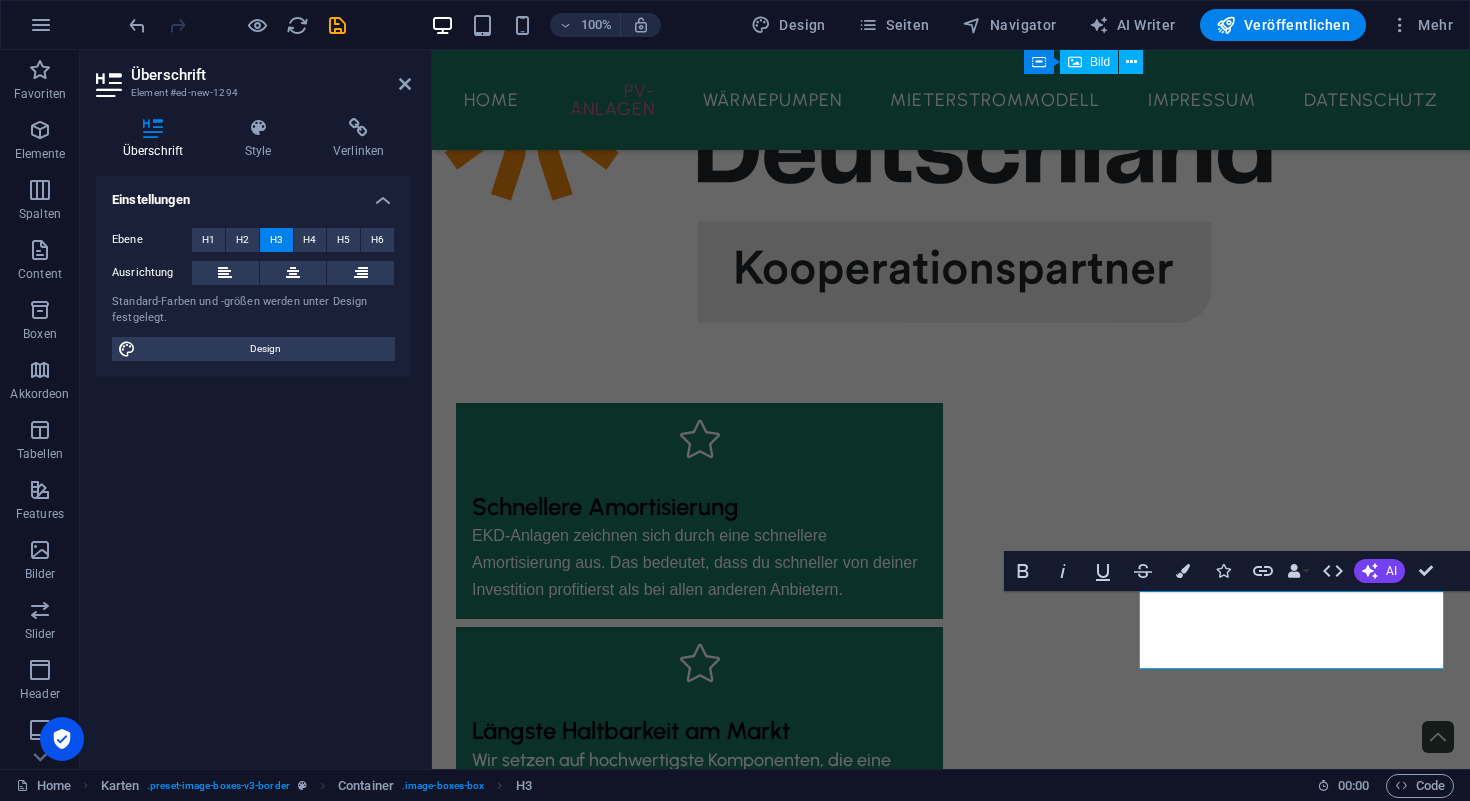 click at bounding box center (237, 25) 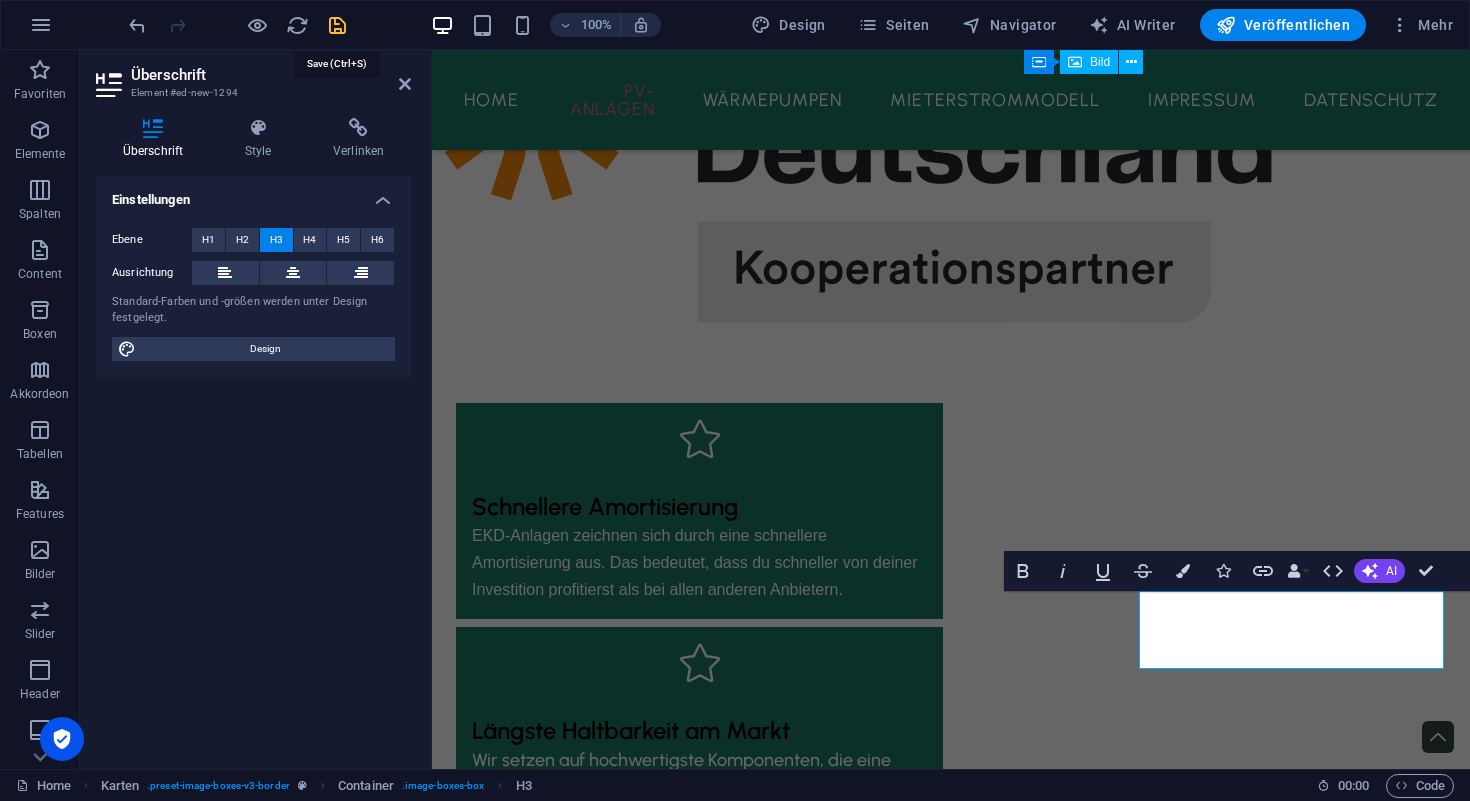 click at bounding box center [337, 25] 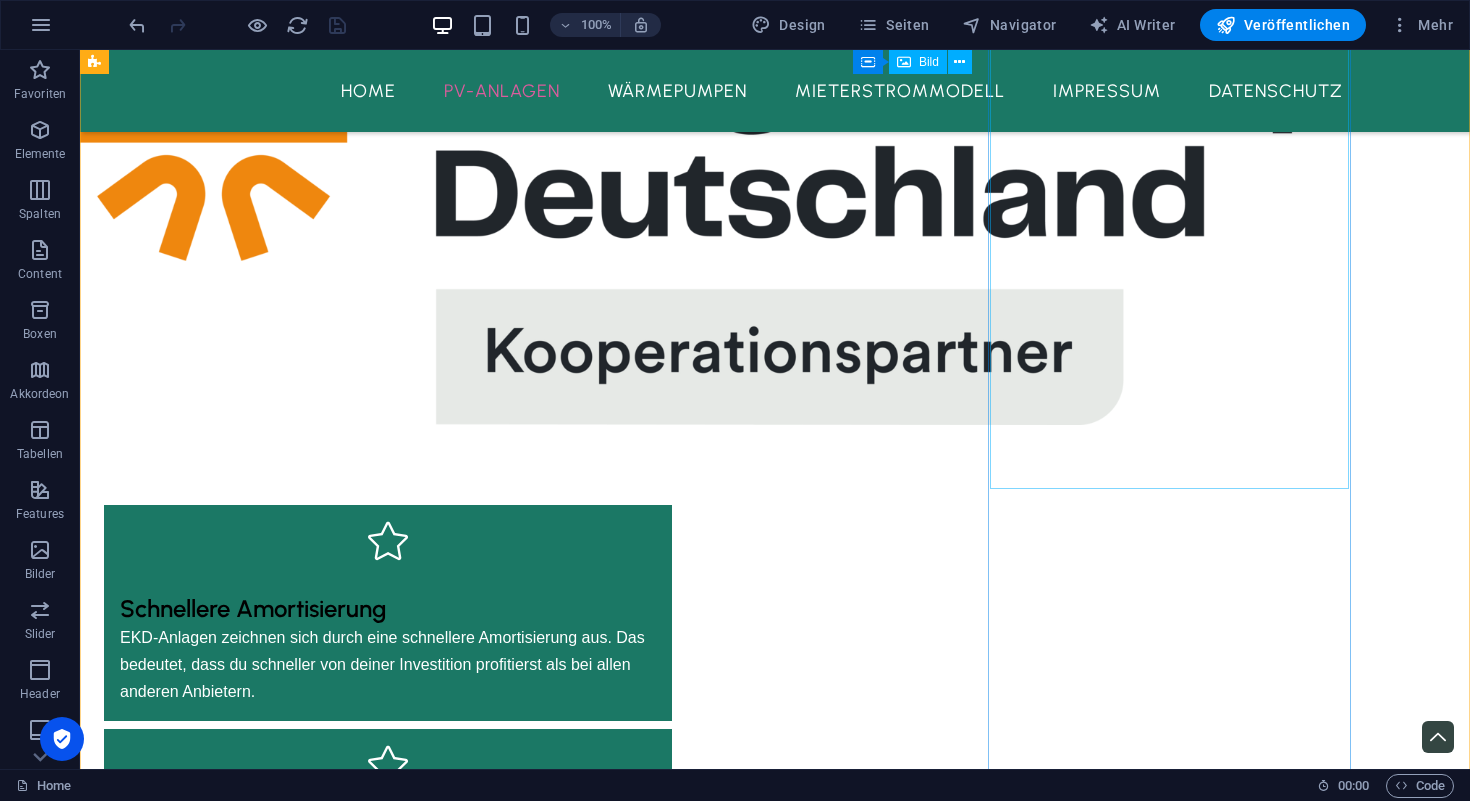 scroll, scrollTop: 2786, scrollLeft: 0, axis: vertical 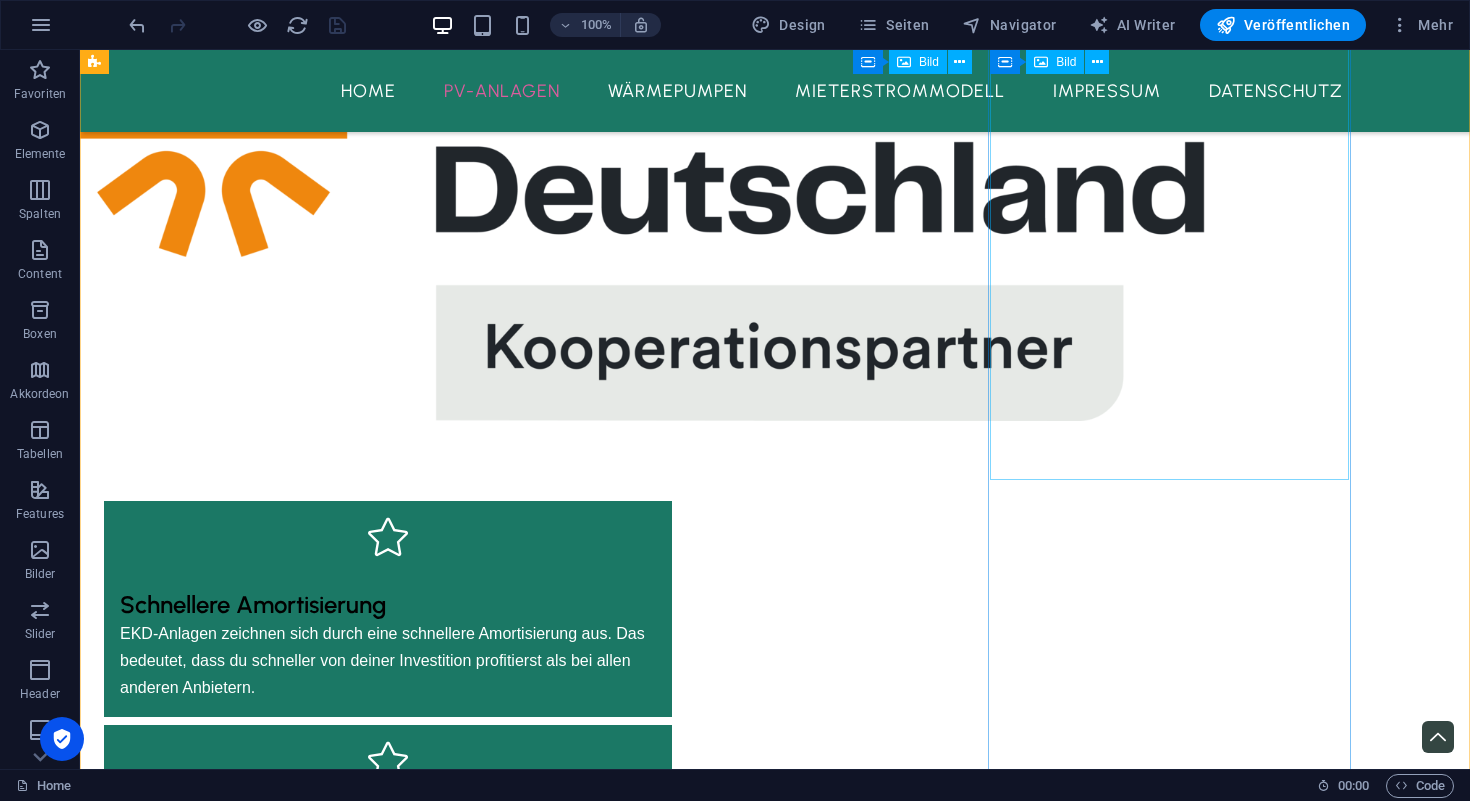 click at bounding box center [285, 4343] 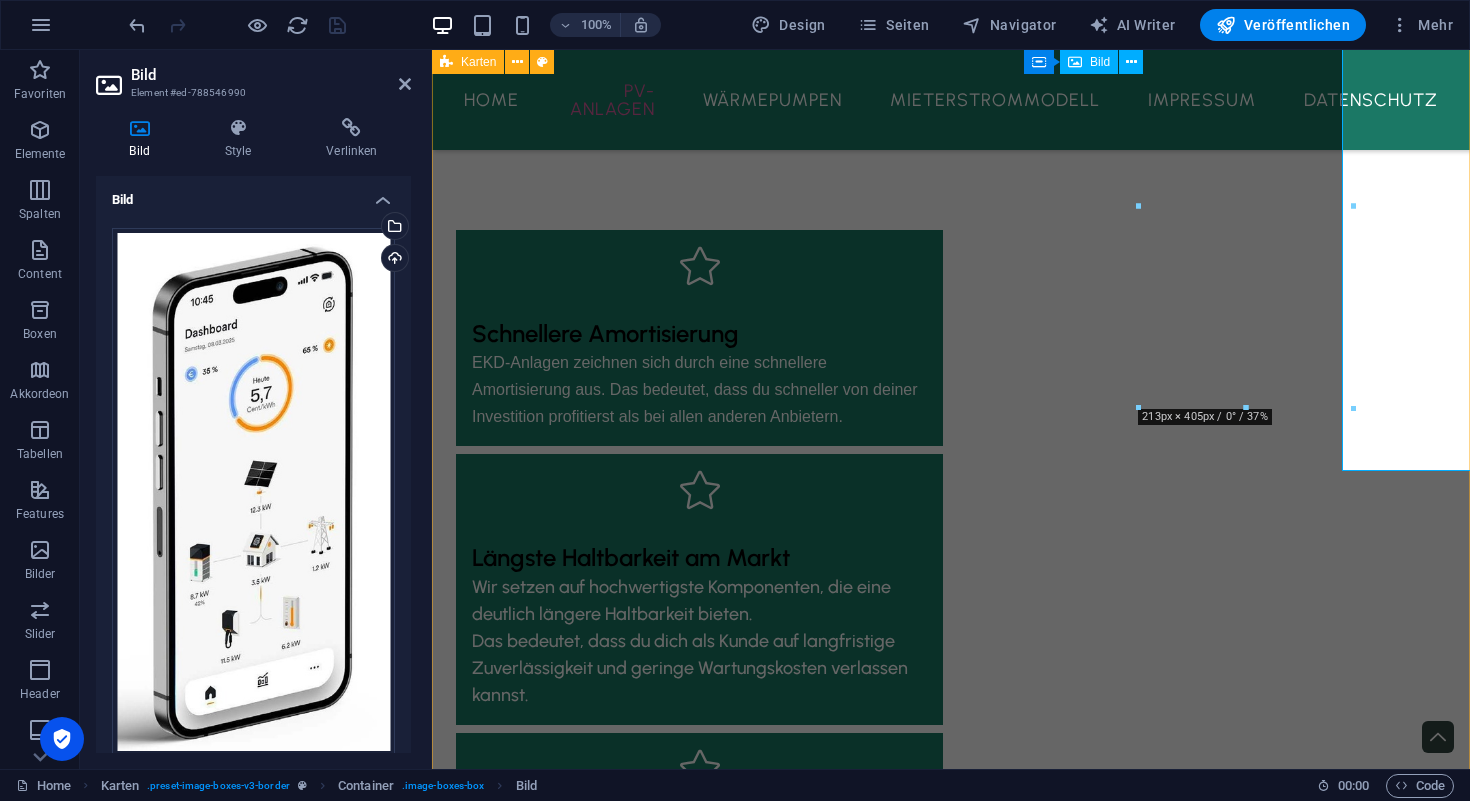 scroll, scrollTop: 2795, scrollLeft: 0, axis: vertical 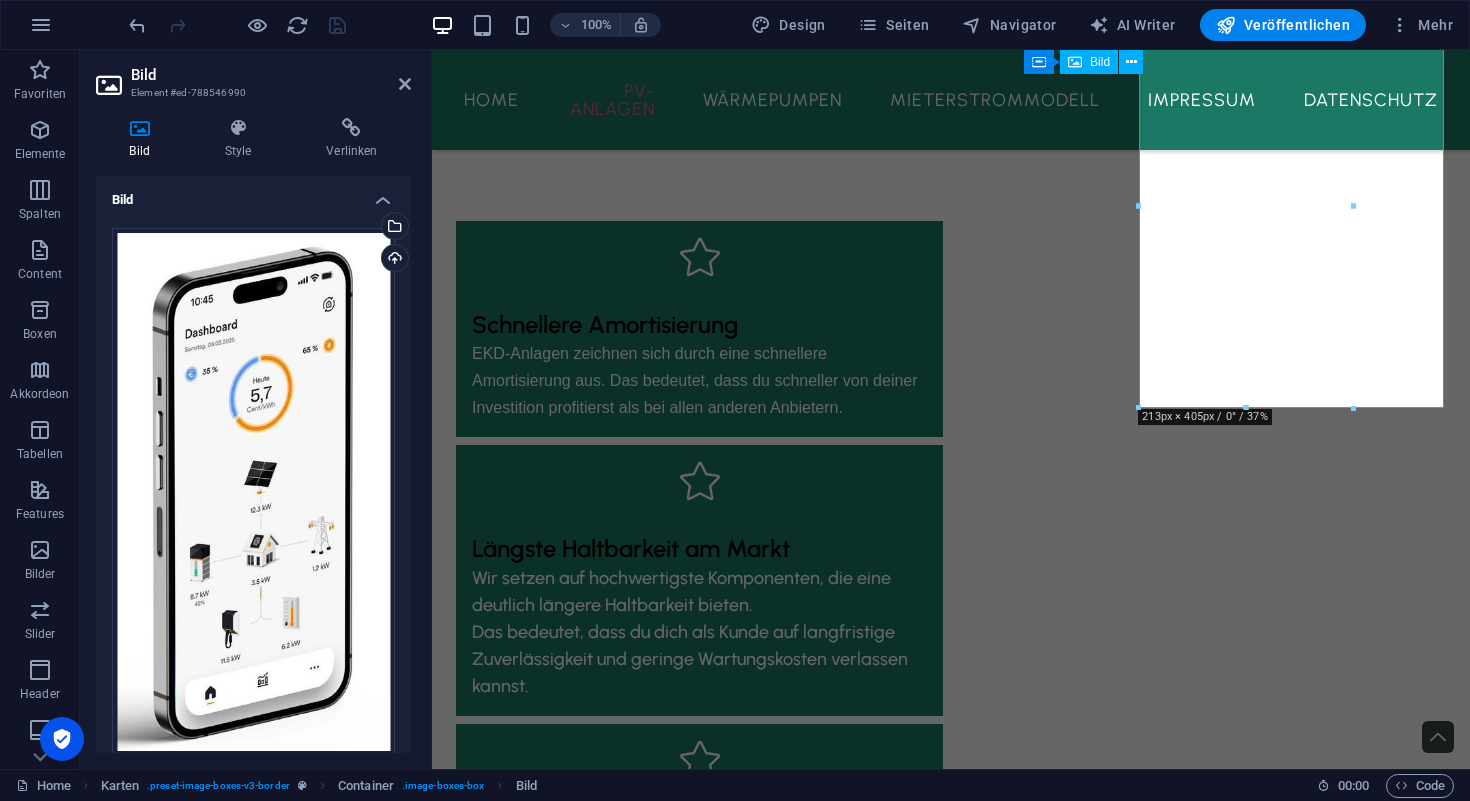 drag, startPoint x: 249, startPoint y: 325, endPoint x: 200, endPoint y: 321, distance: 49.162994 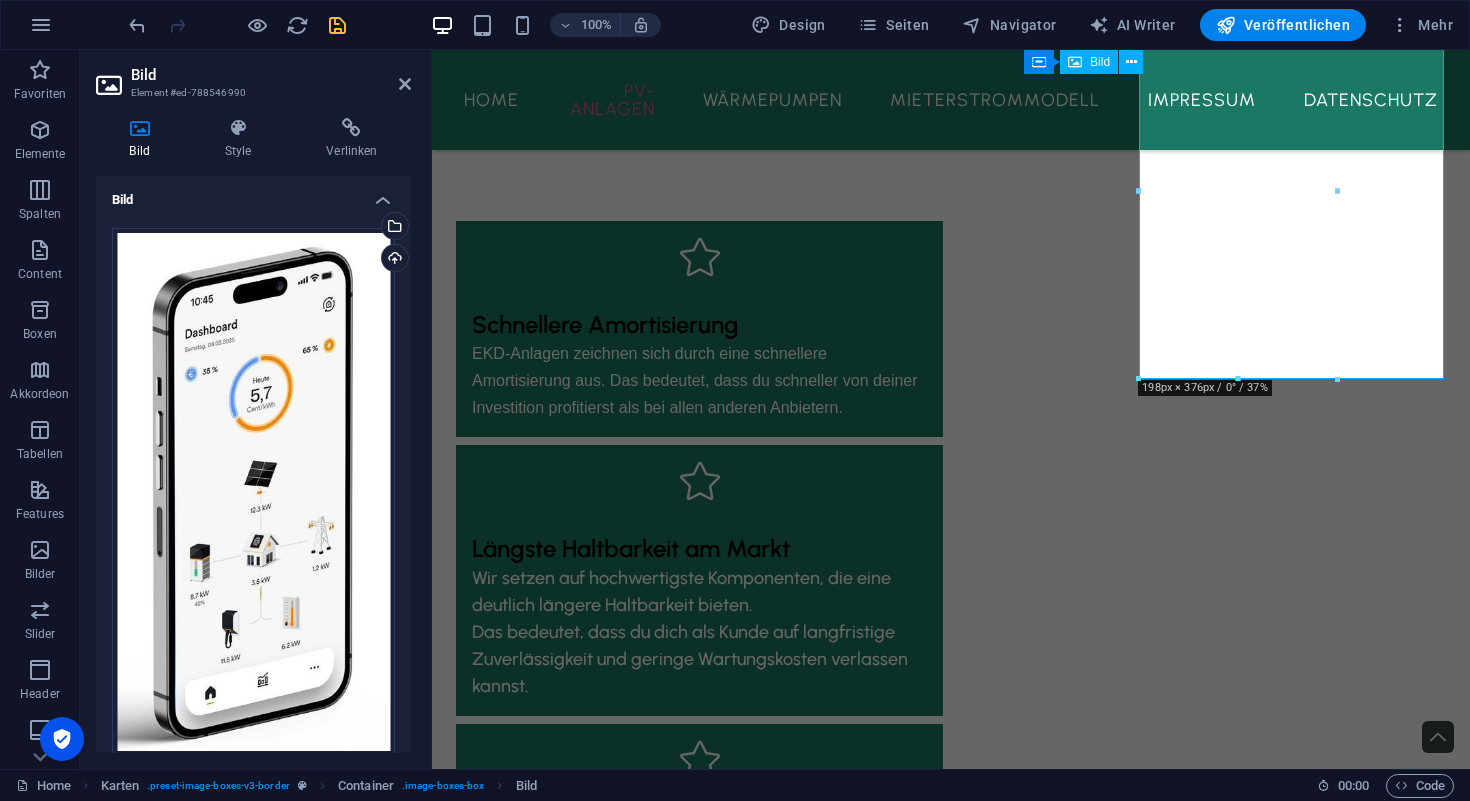 click on "Bild Ziehe Dateien zum Hochladen hierher oder  klicke hier, um aus Dateien oder kostenlosen Stockfotos & -videos zu wählen Wähle aus deinen Dateien, Stockfotos oder lade Dateien hoch Hochladen Breite 65 Standard auto px rem % em vh vw Bild einpassen Bild automatisch anhand einer fixen Breite und Höhe einpassen Höhe Standard auto px Ausrichtung Lazyload Bilder auf Seite nachträglich laden. Verbessert Ladezeit (Pagespeed). Responsive Automatisch Retina-Bilder und kleinere Bilder auf Smartphones laden Lightbox Als Überschrift Das Bild in eine H1-Überschrift einfügen. Nützlich, um dem Alternativtext die Gewichtung einer H1-Überschrift zu geben, z.B. für das Logo. Deaktiviert lassen, wenn unklar. Optimiert Bilder werden komprimiert für eine bessere Ladegeschwindigkeit der Website. Position Richtung Benutzerdefiniert X-Versatz 50 px rem % vh vw Y-Versatz 50 px rem % vh vw Textfluss Kein Bild links Bild rechts Lege fest wie sich Text um das Bild verhalten soll. Text Alternativtext Bildunterschrift Normal" at bounding box center (253, 464) 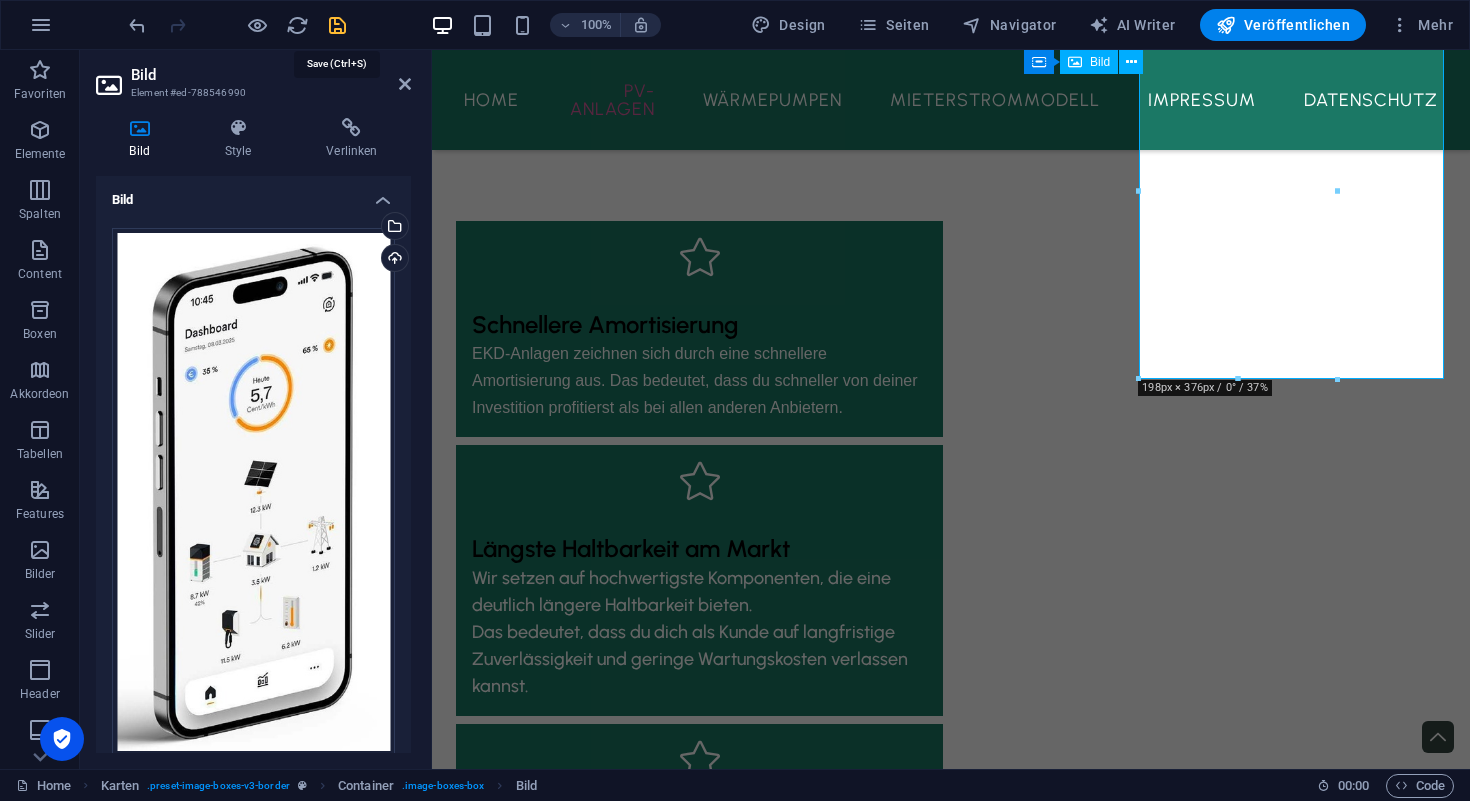 click at bounding box center (337, 25) 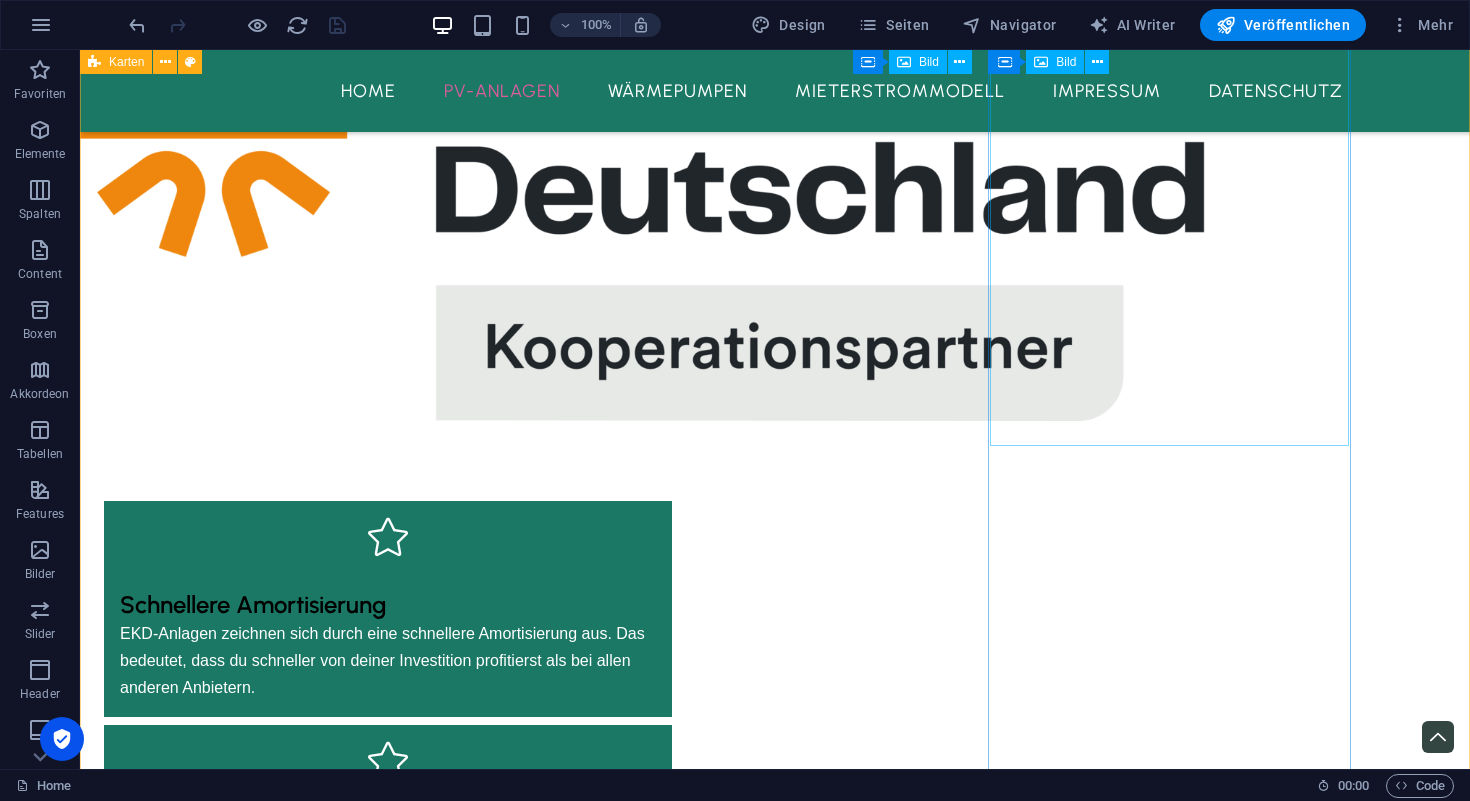 click at bounding box center [285, 4326] 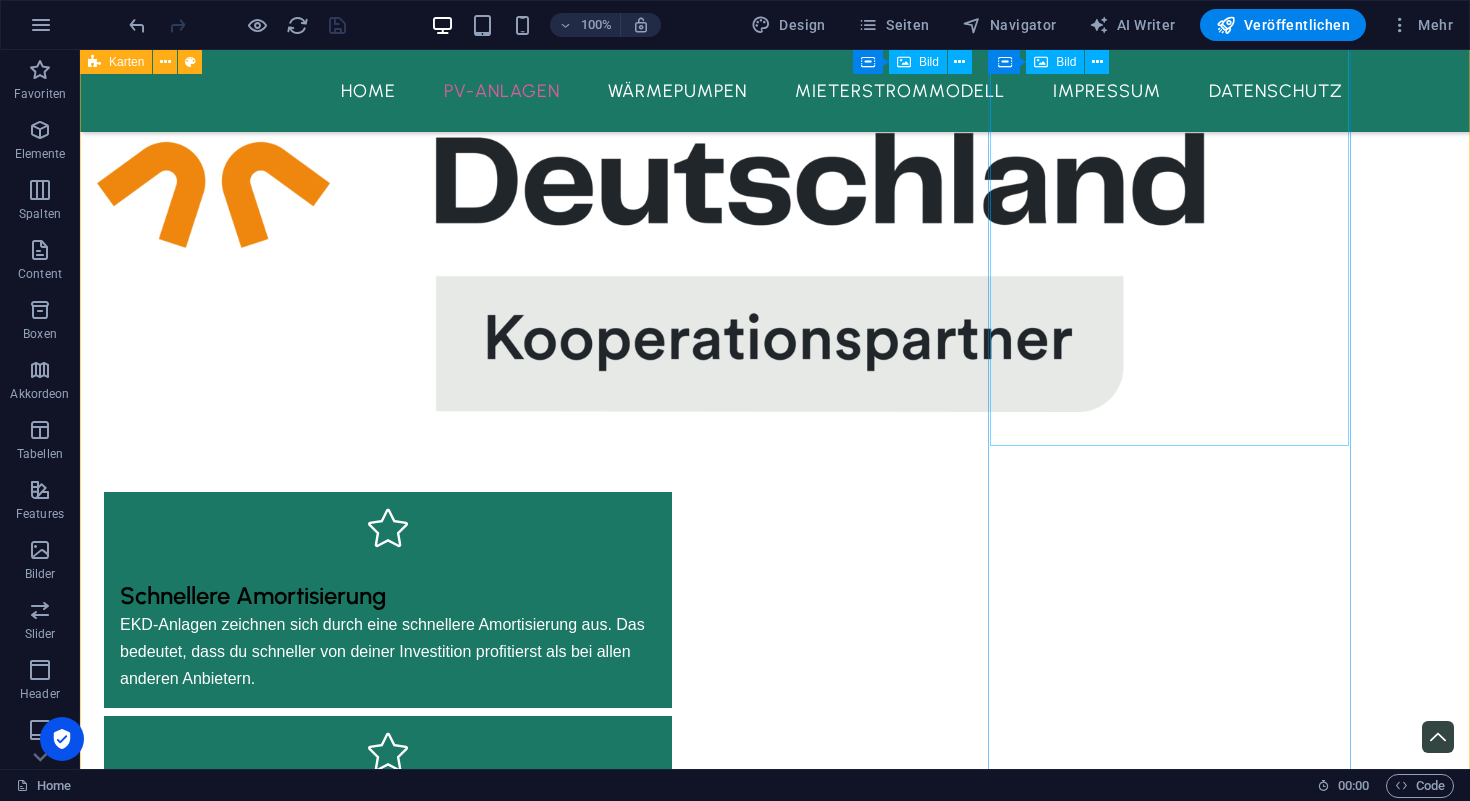 select on "%" 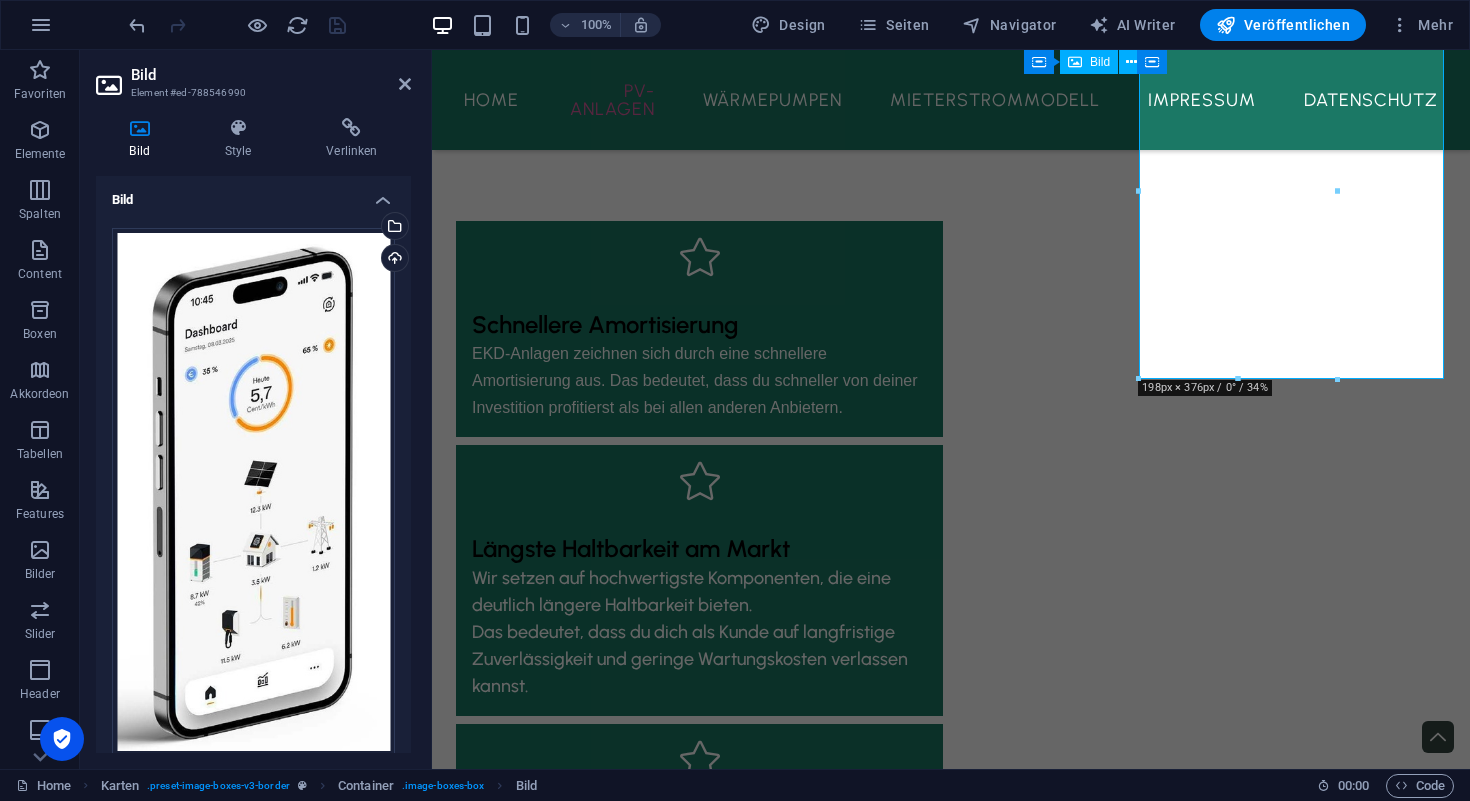 drag, startPoint x: 254, startPoint y: 321, endPoint x: 233, endPoint y: 321, distance: 21 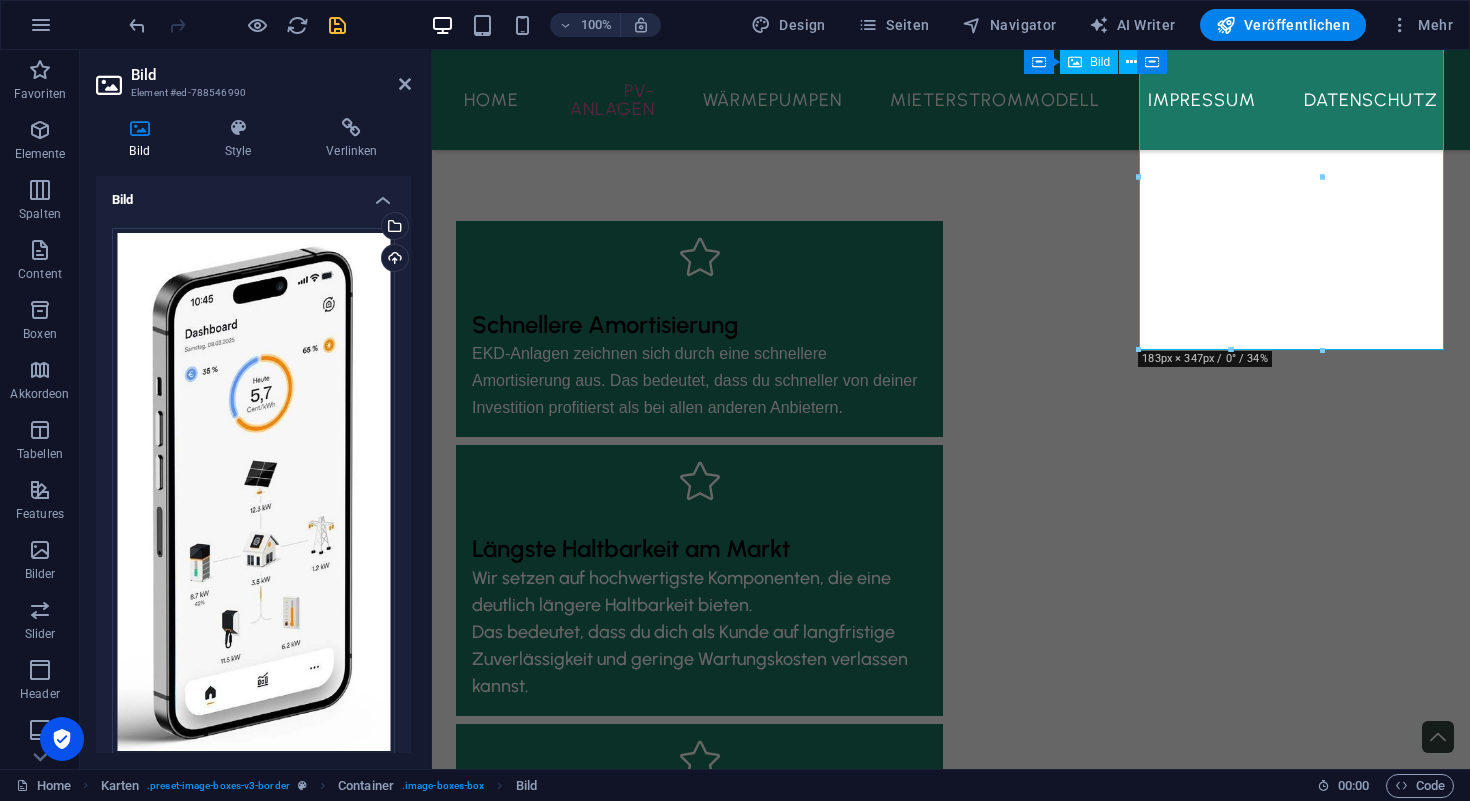 type on "6" 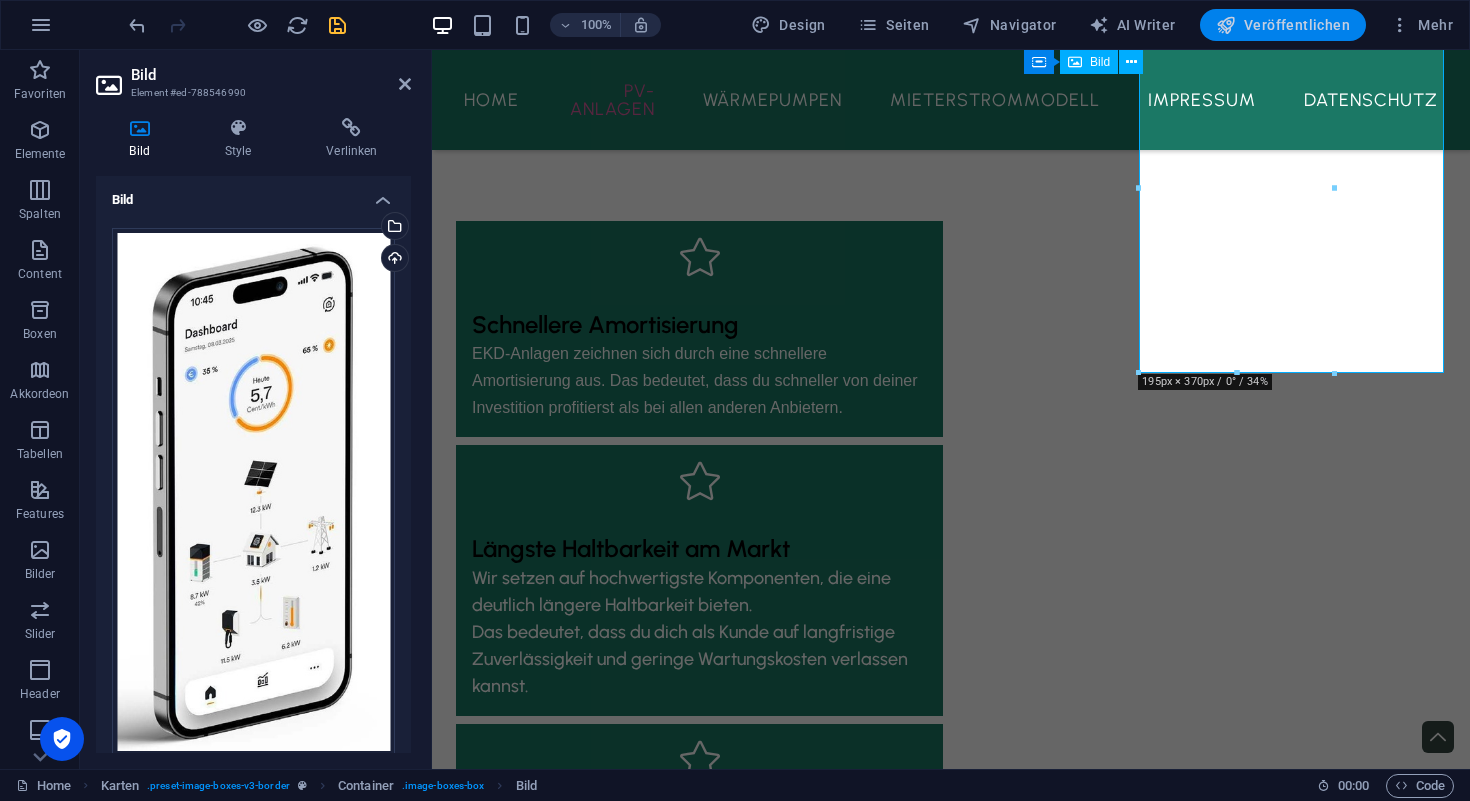 type on "64" 